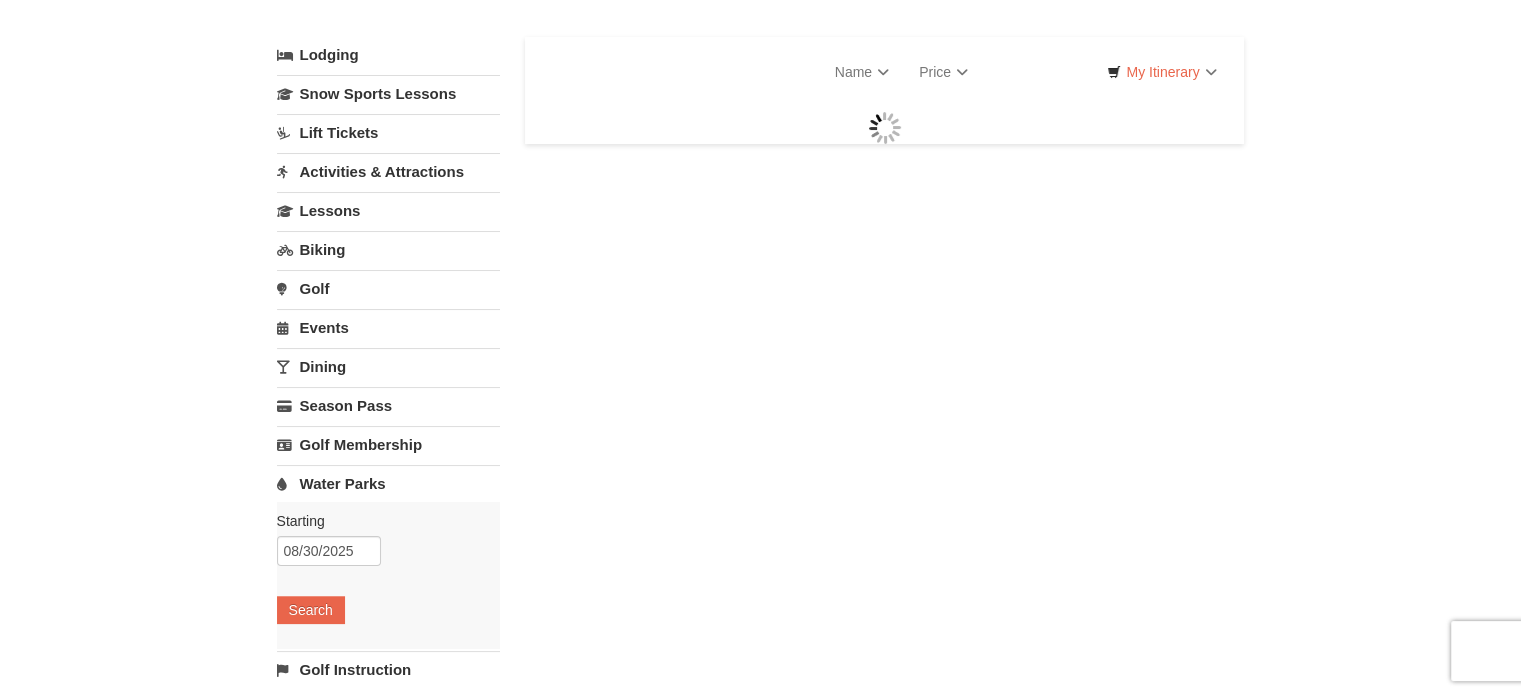 scroll, scrollTop: 98, scrollLeft: 0, axis: vertical 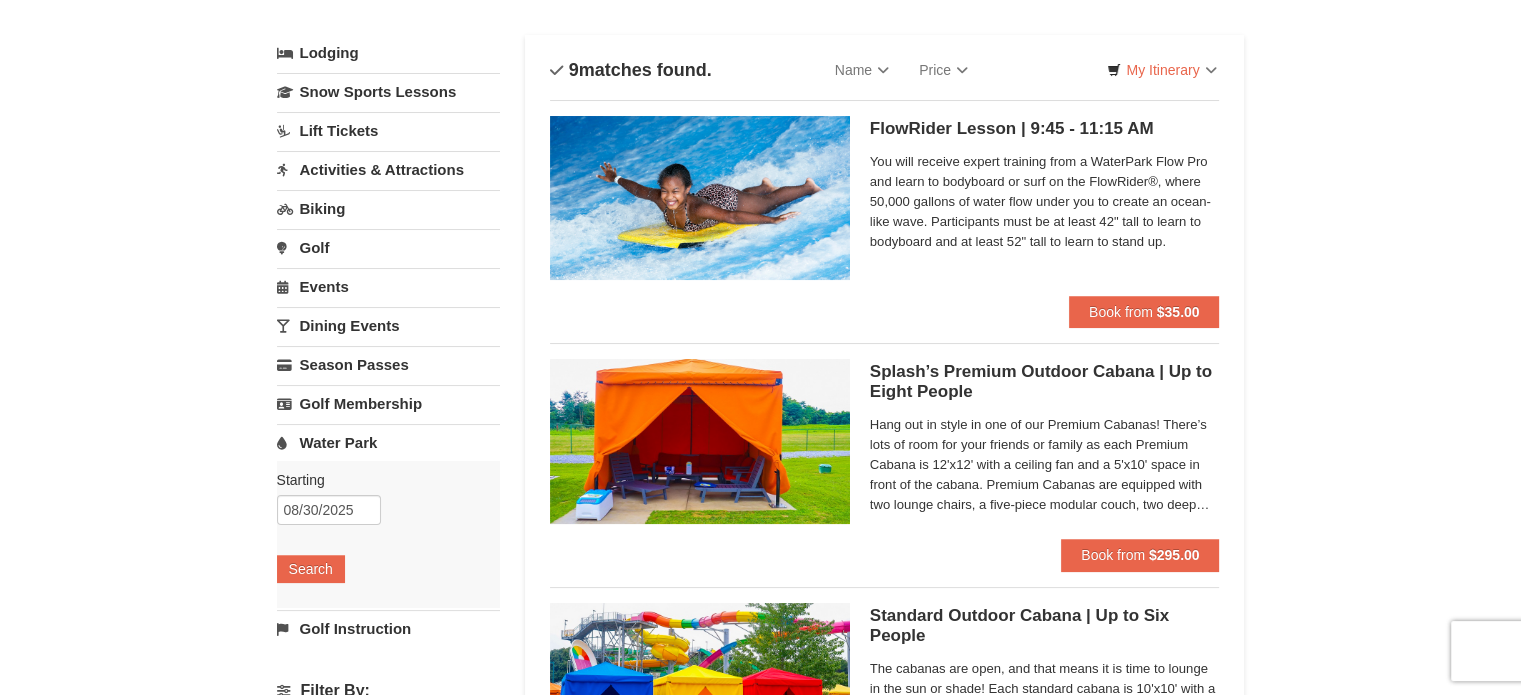 click on "Water Park" at bounding box center (388, 442) 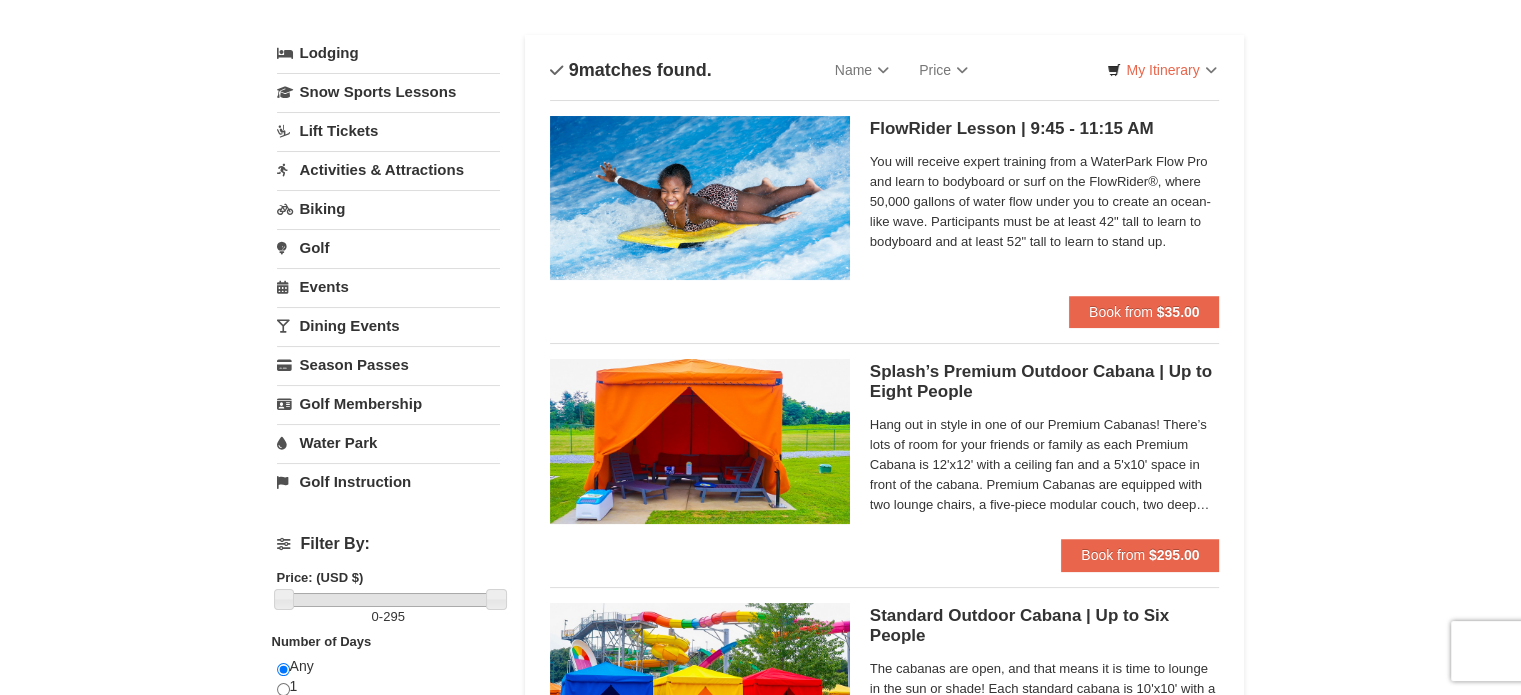 click on "Water Park" at bounding box center [388, 442] 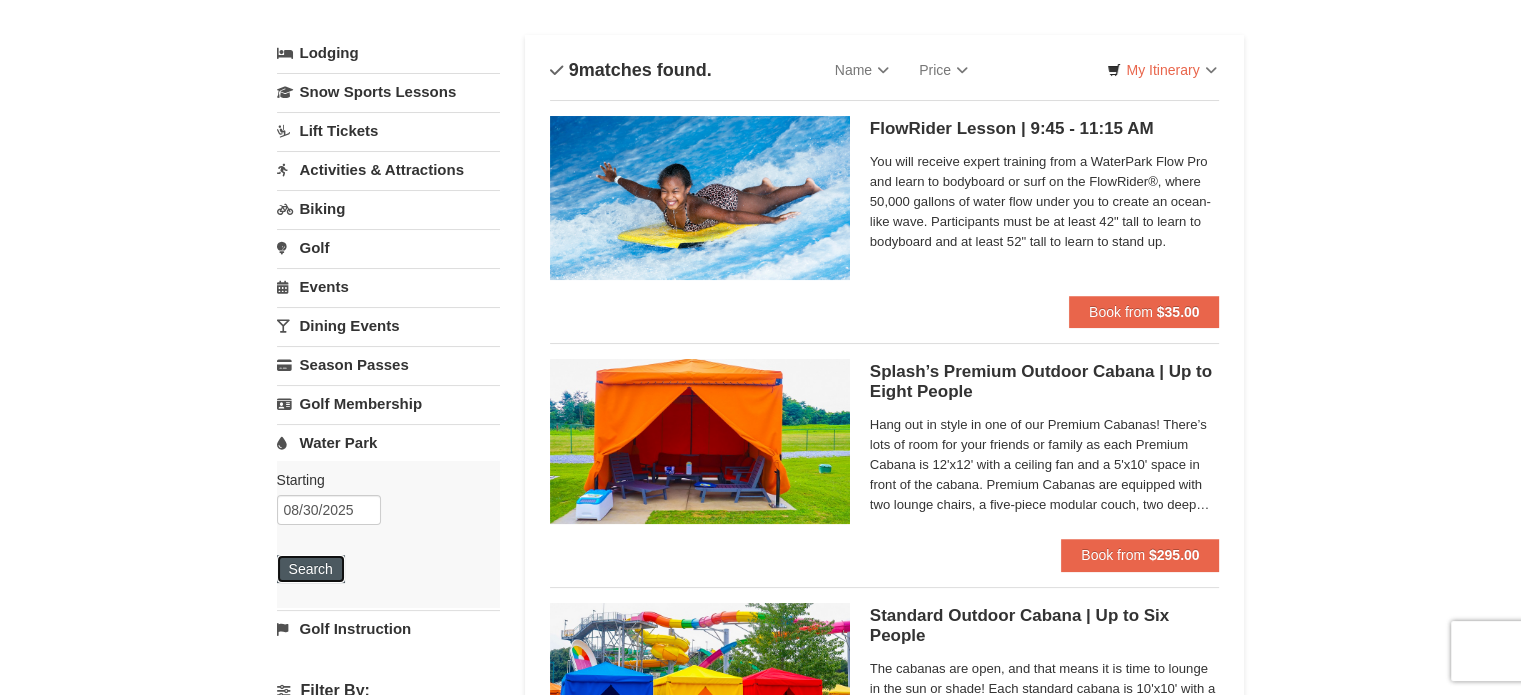 click on "Search" at bounding box center (311, 569) 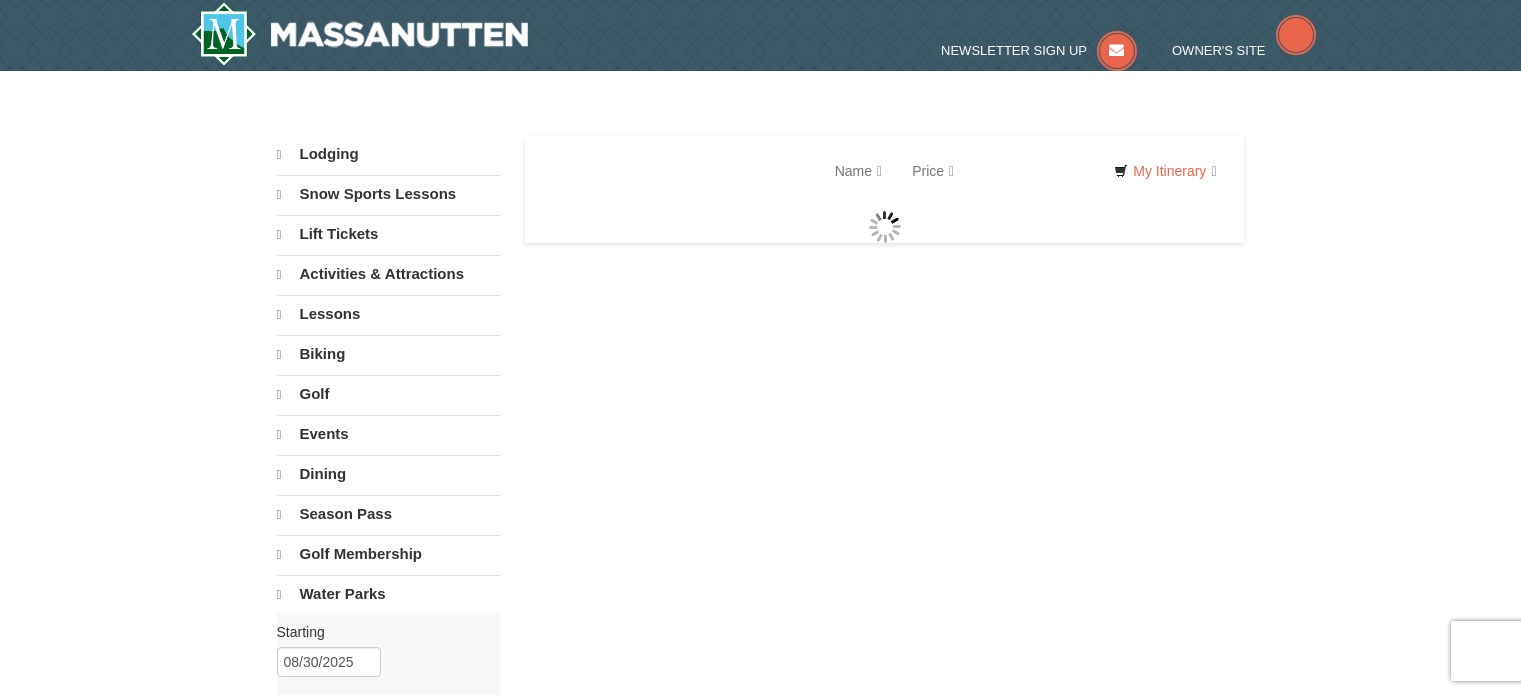 scroll, scrollTop: 0, scrollLeft: 0, axis: both 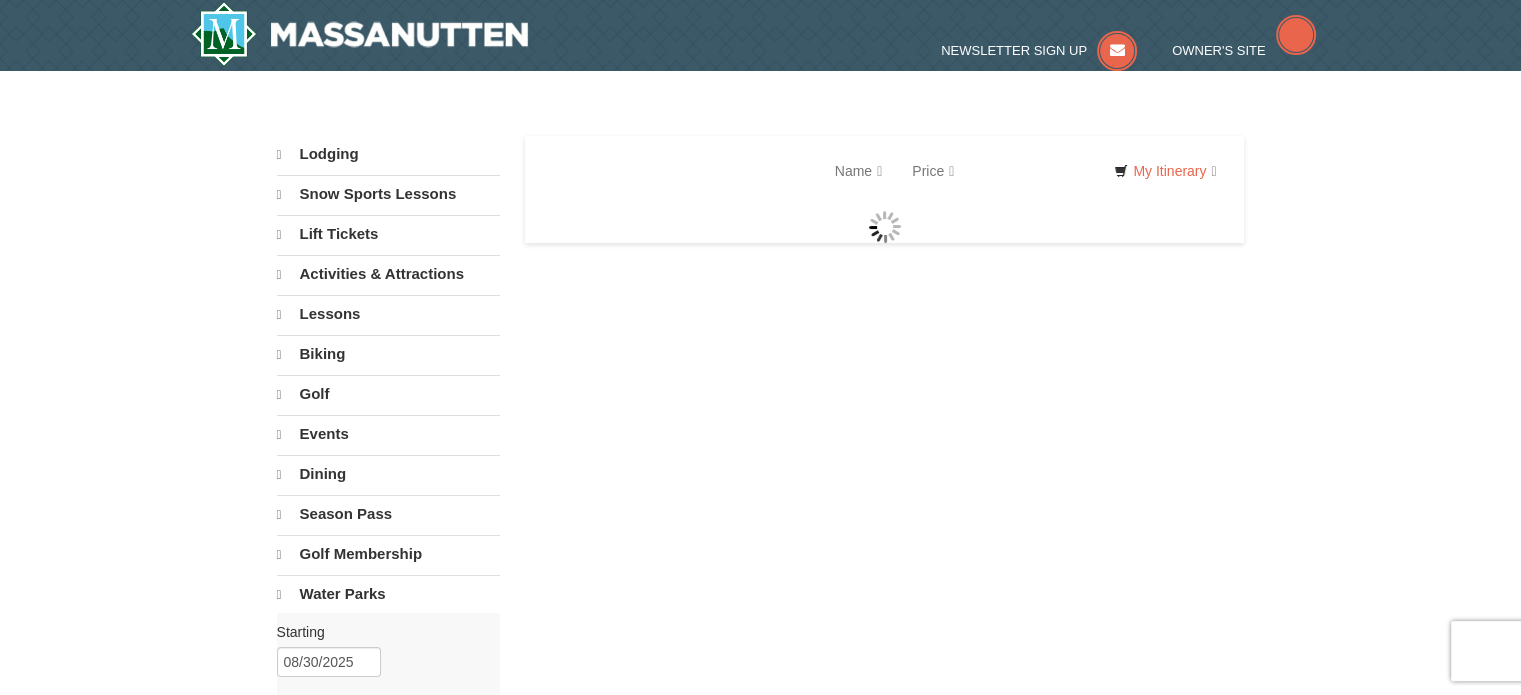 select on "8" 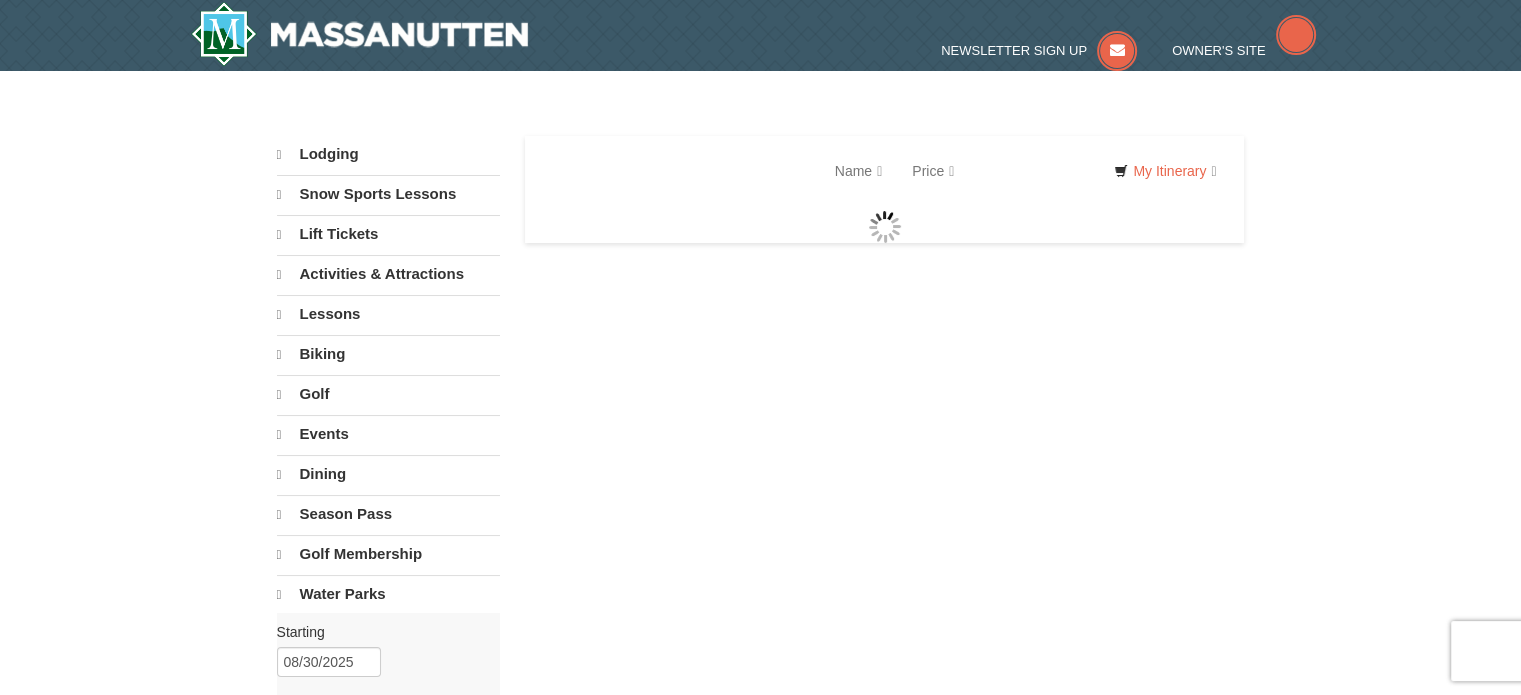 select on "8" 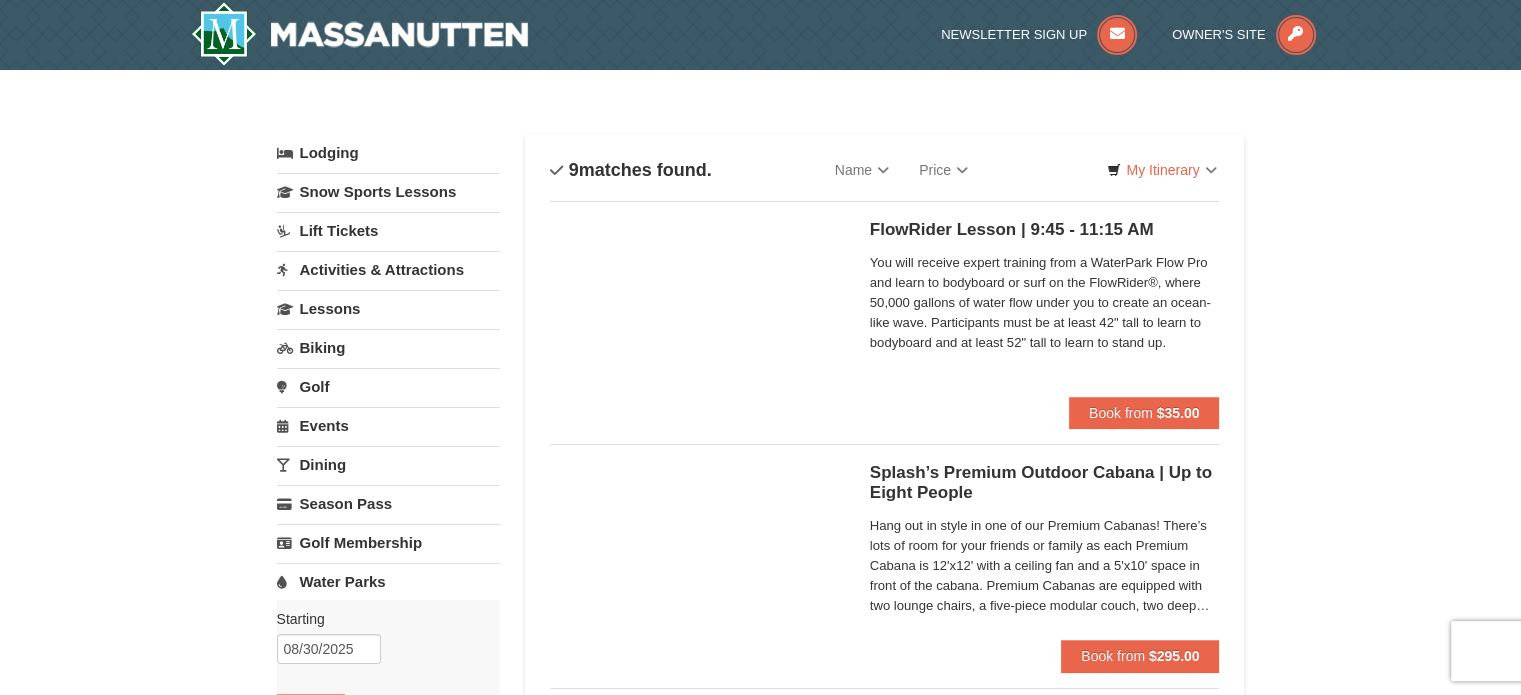 scroll, scrollTop: 0, scrollLeft: 0, axis: both 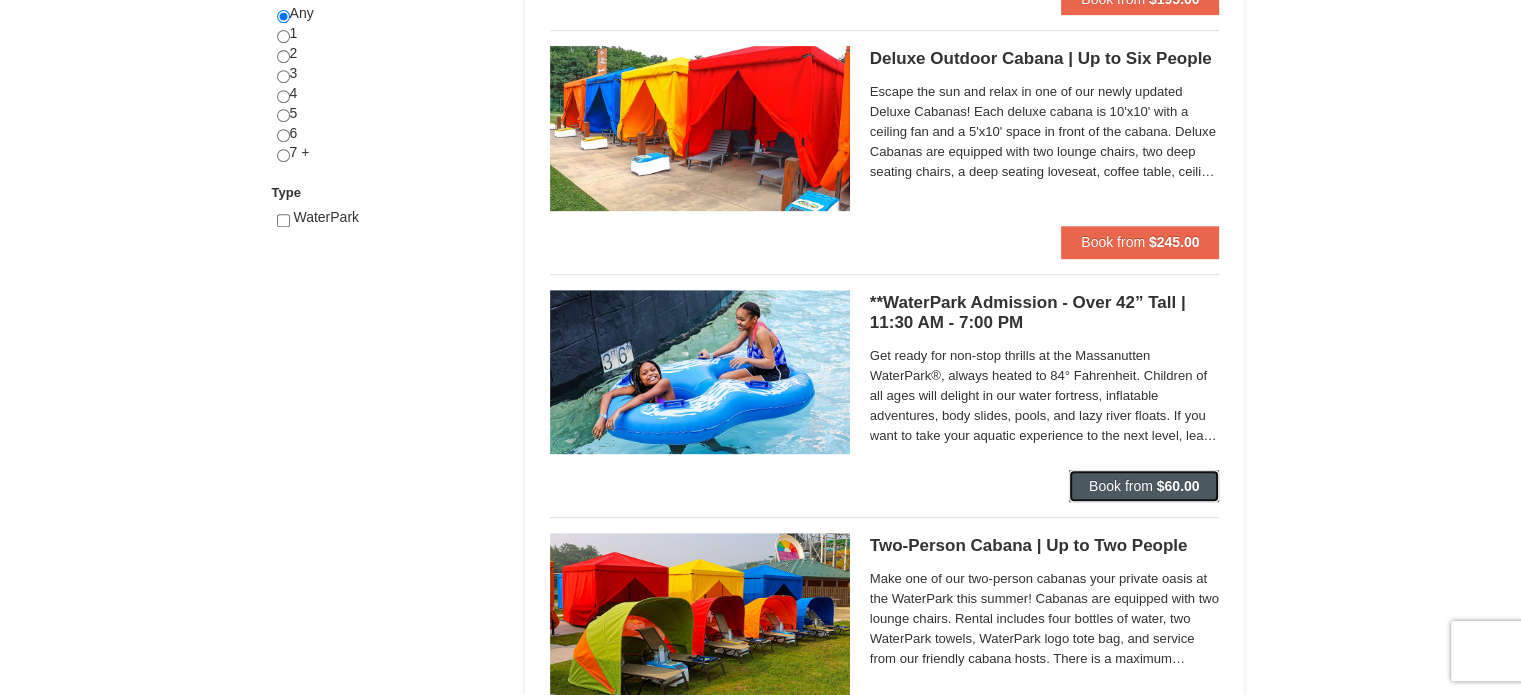 click on "Book from   $60.00" at bounding box center (1144, 486) 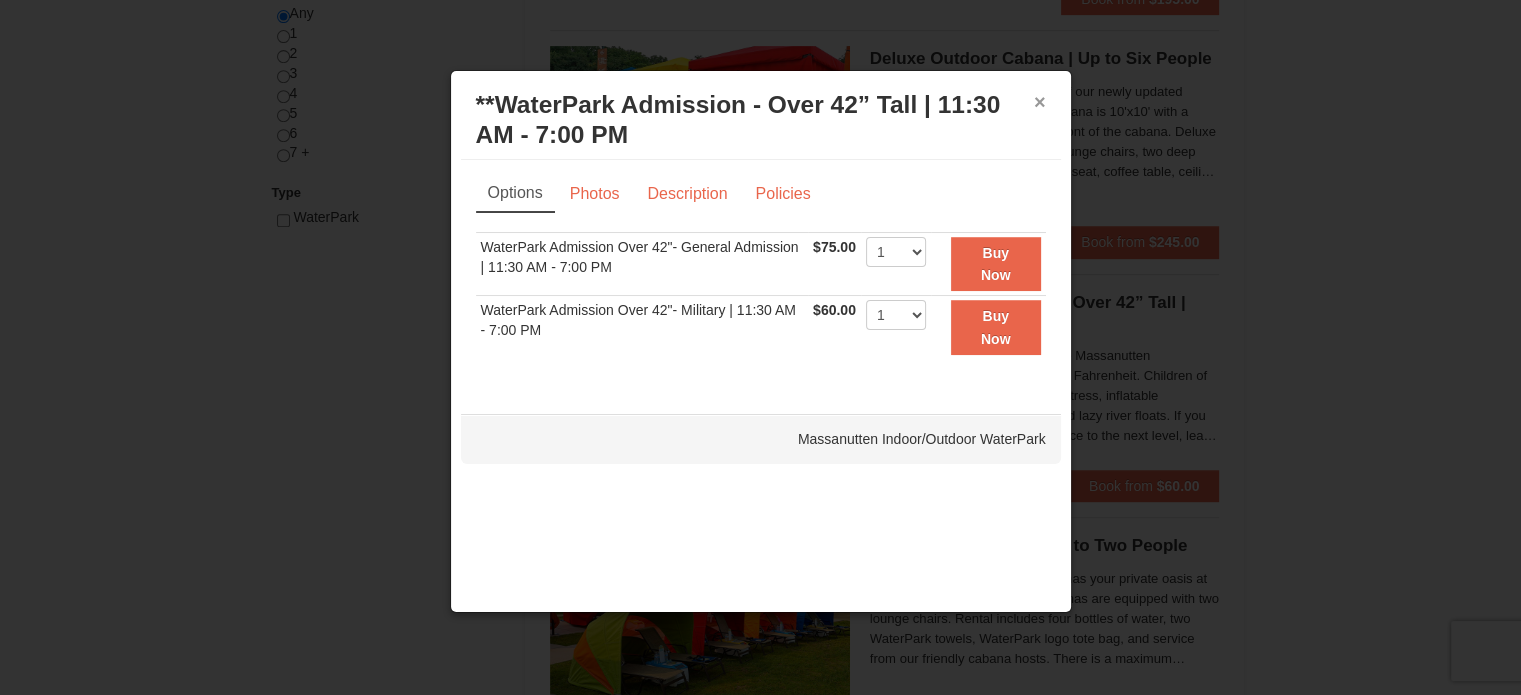 click on "×" at bounding box center [1040, 102] 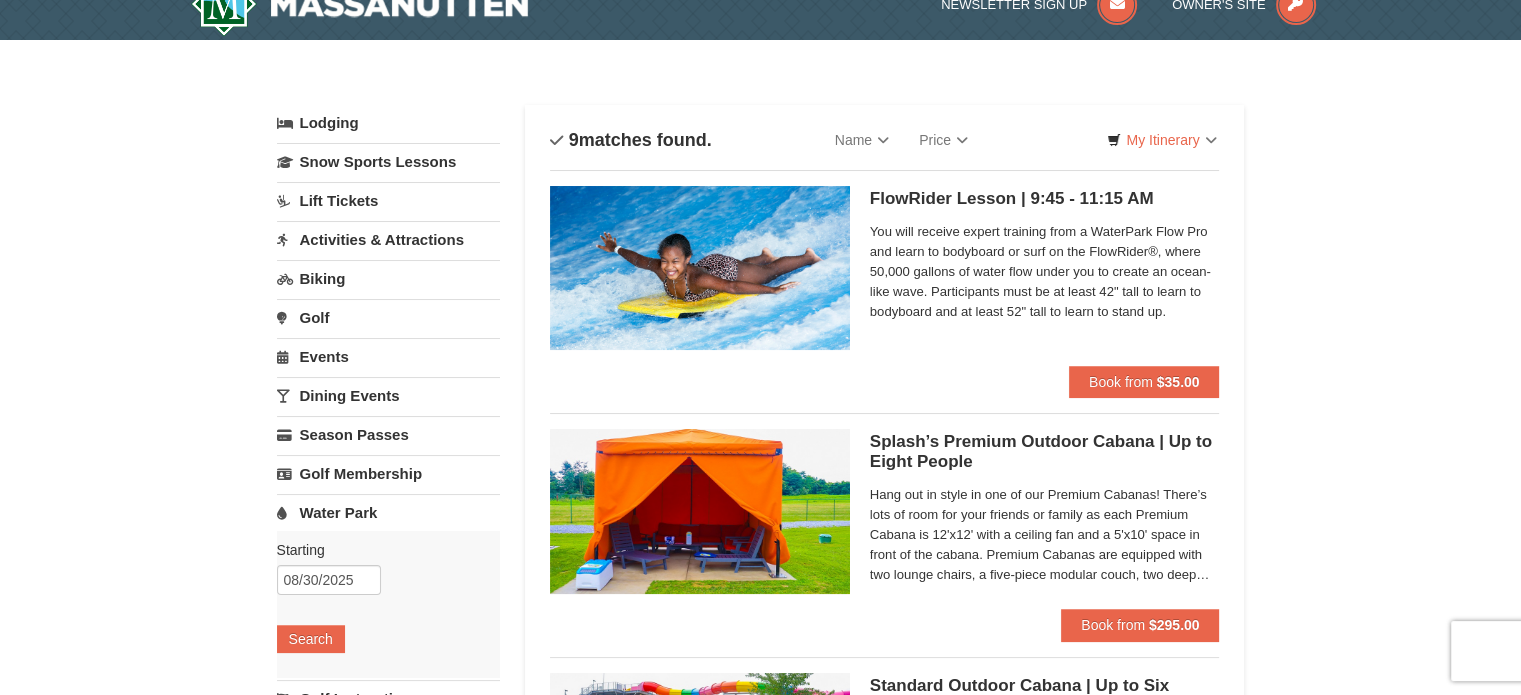 scroll, scrollTop: 0, scrollLeft: 0, axis: both 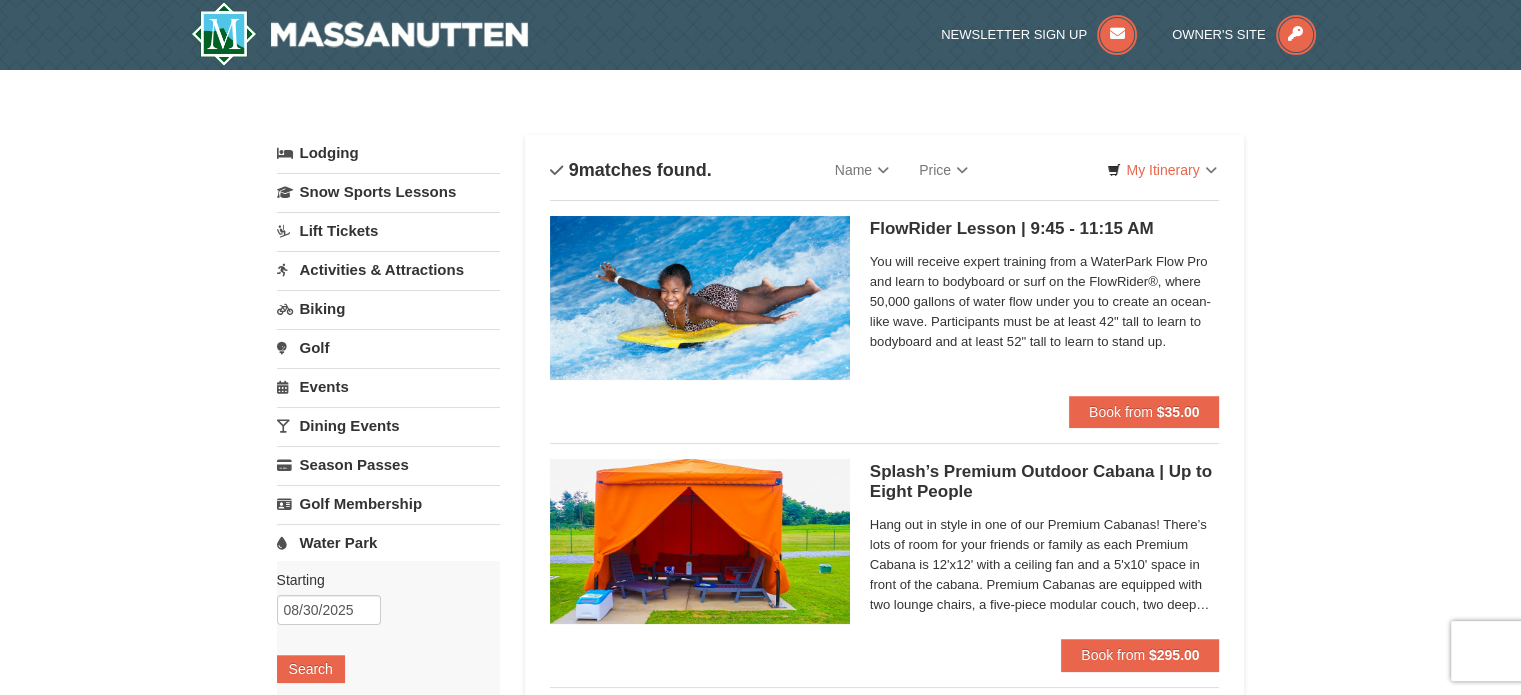 click on "Lodging" at bounding box center [388, 153] 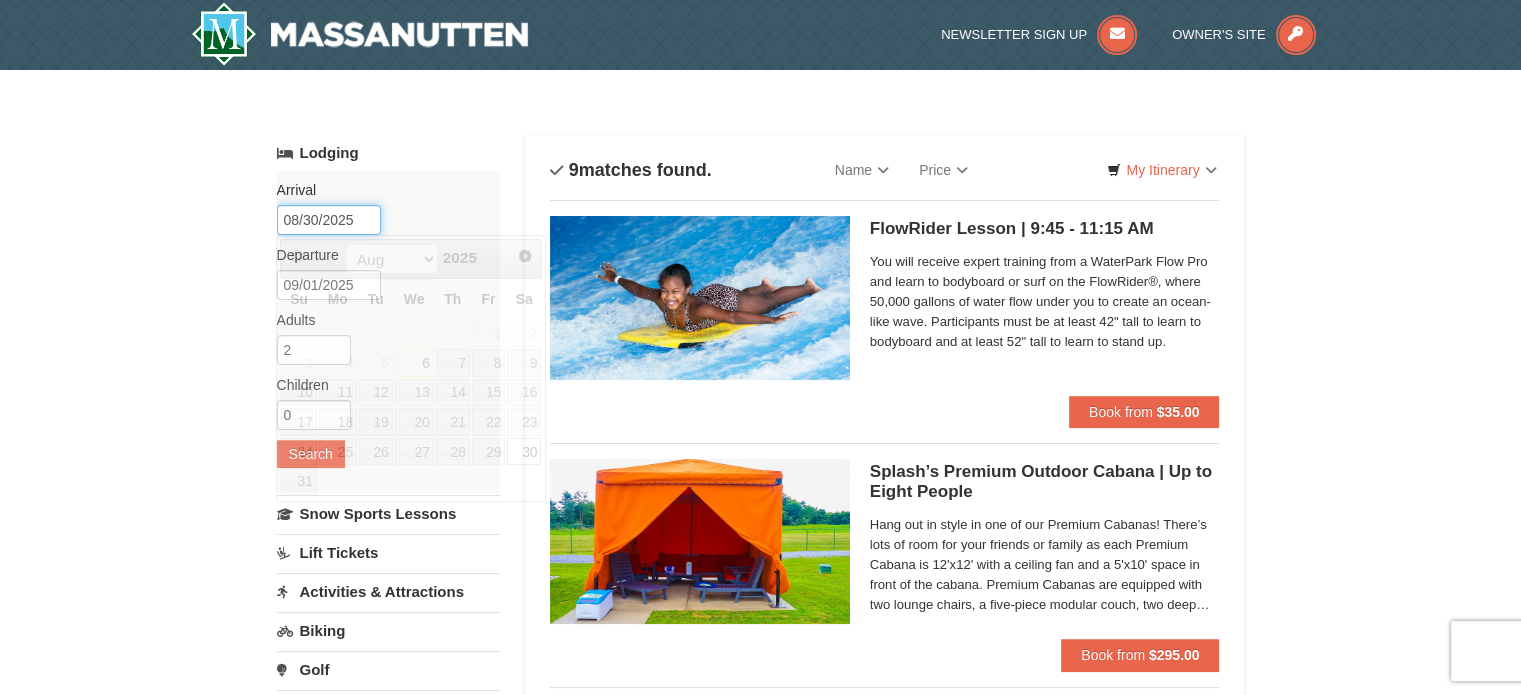click on "08/30/2025" at bounding box center [329, 220] 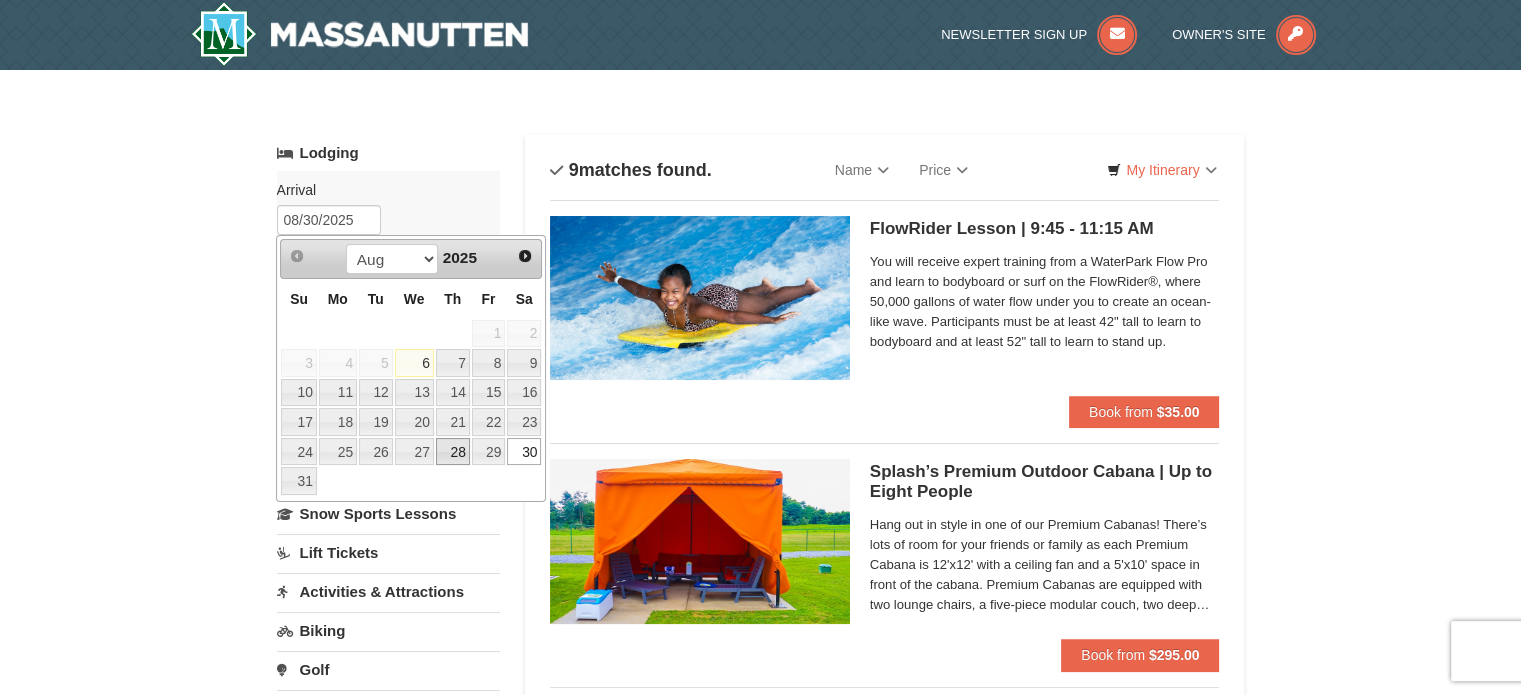 click on "28" at bounding box center (453, 452) 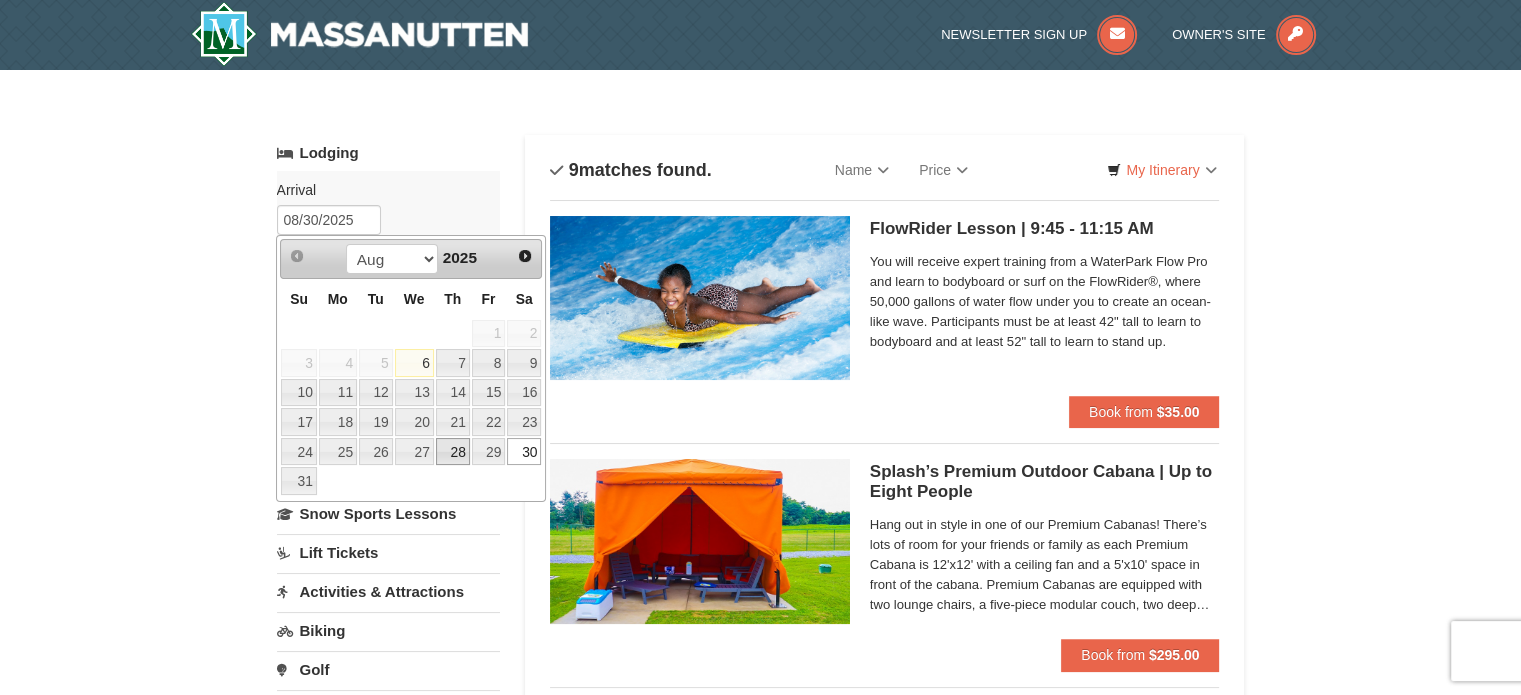 type on "[DATE]" 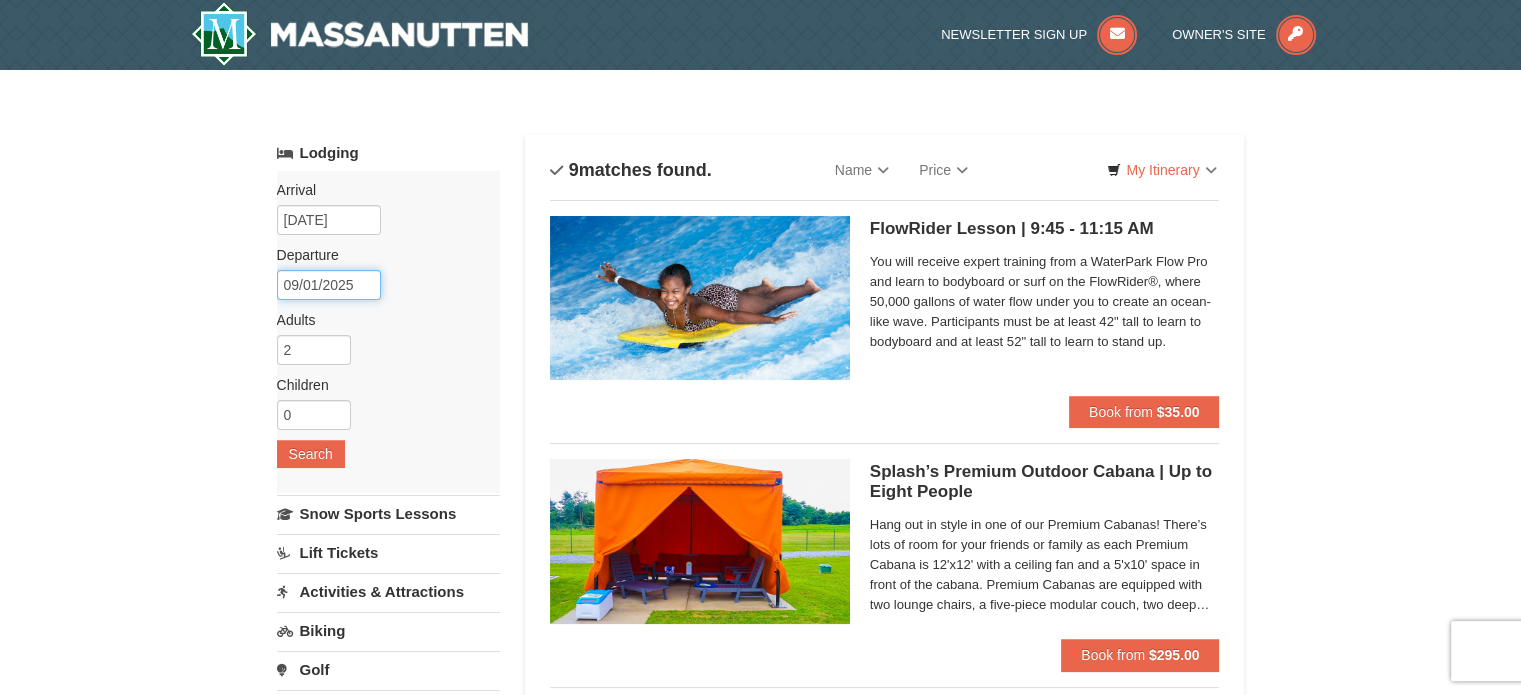 click on "09/01/2025" at bounding box center (329, 285) 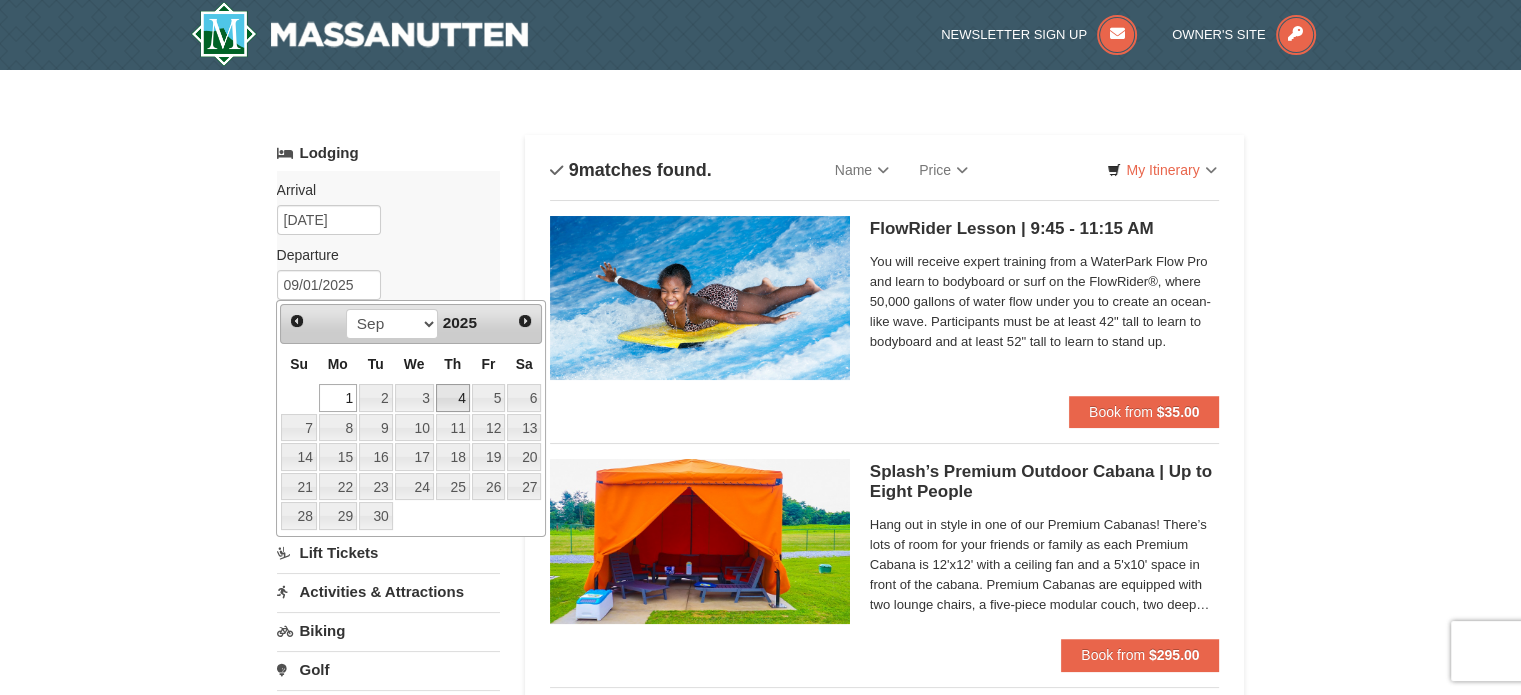 click on "4" at bounding box center [453, 398] 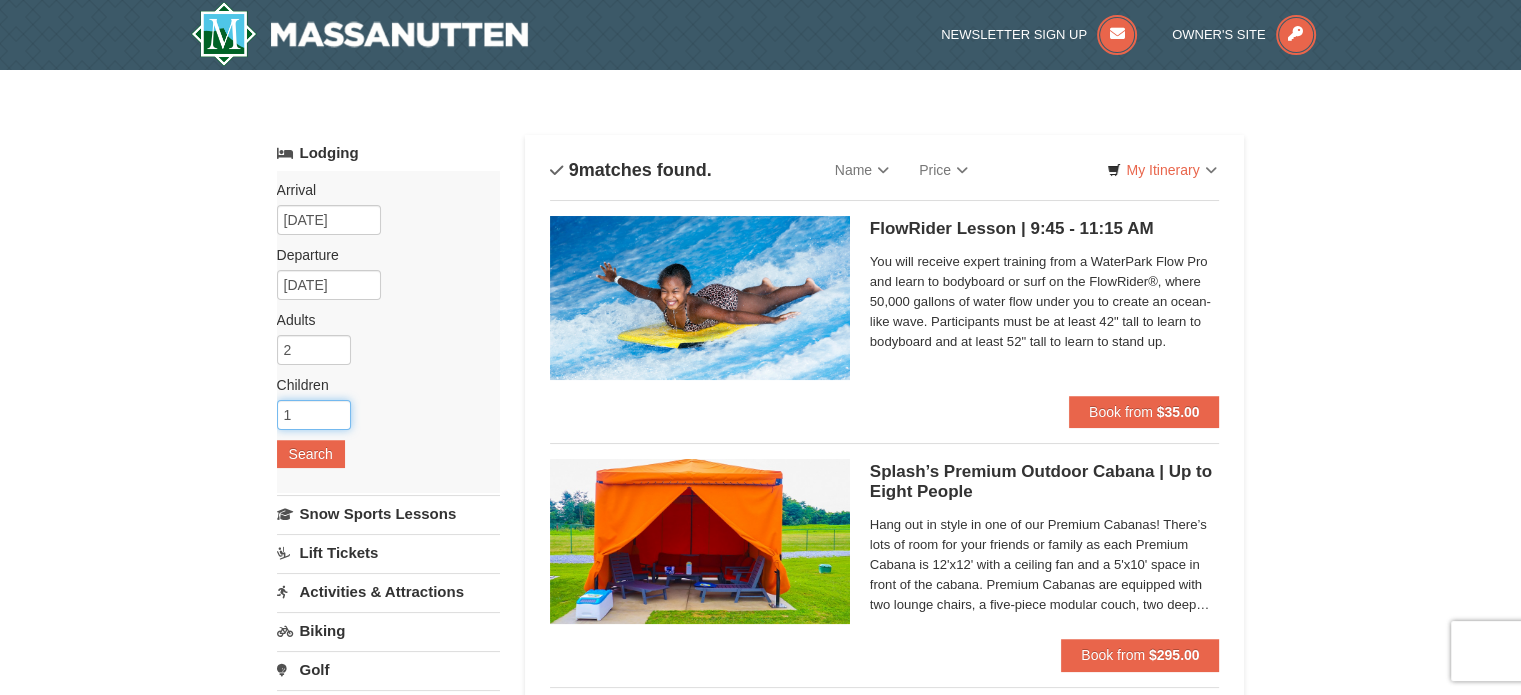 click on "1" at bounding box center [314, 415] 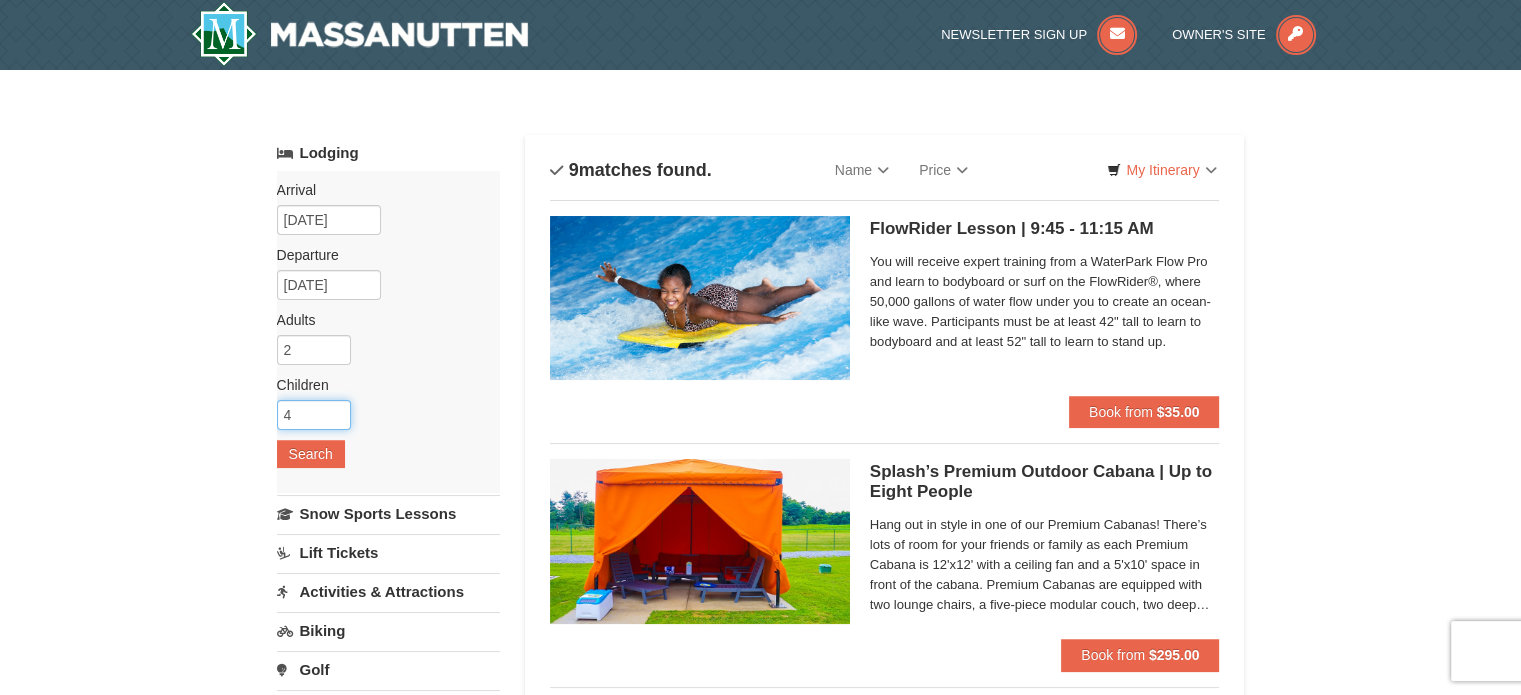 click on "4" at bounding box center [314, 415] 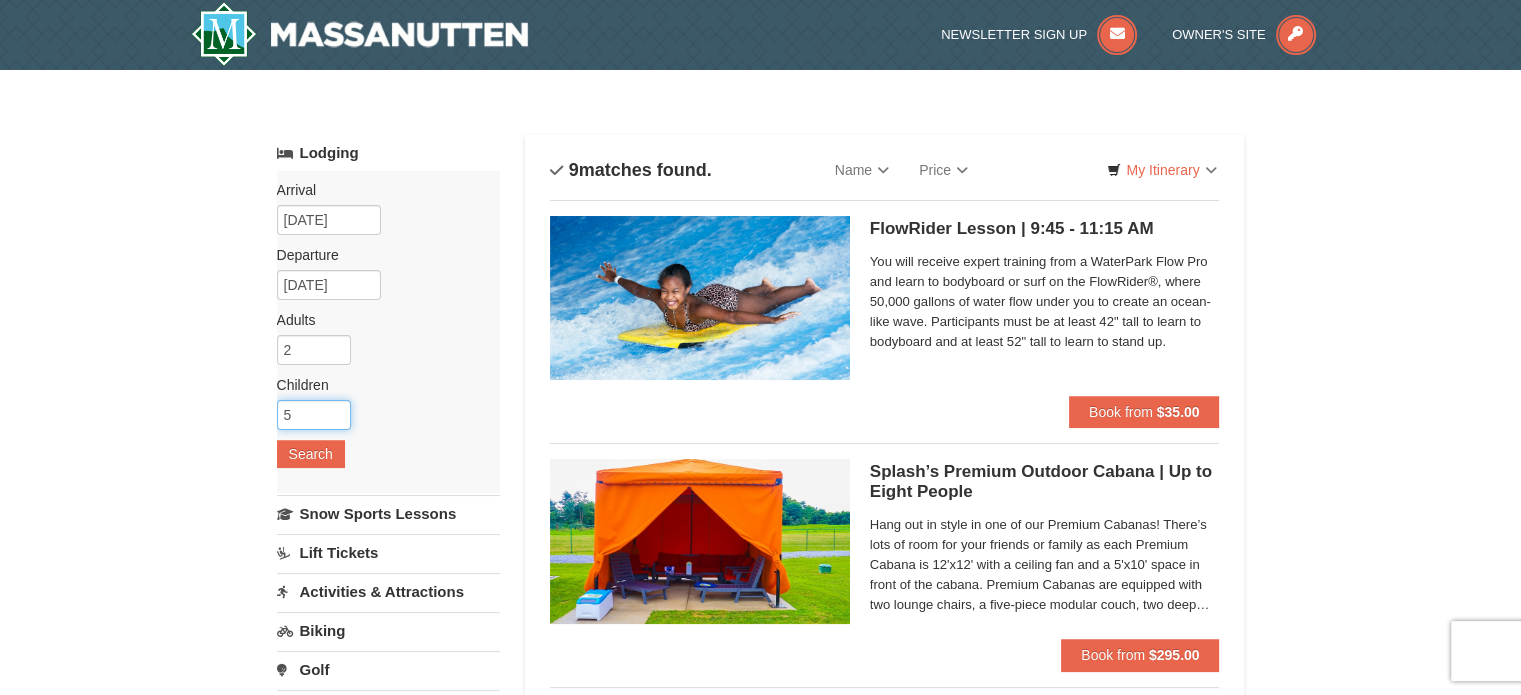 click on "5" at bounding box center [314, 415] 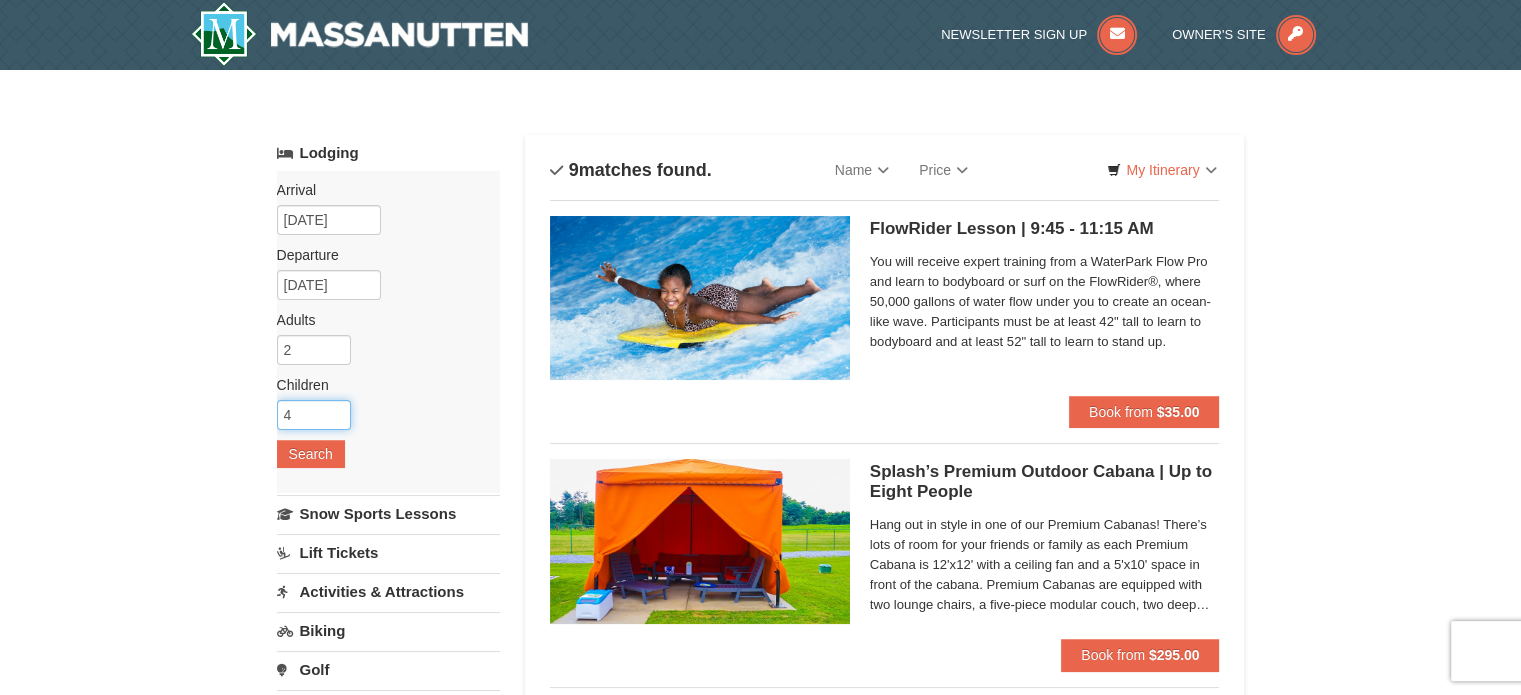 click on "4" at bounding box center [314, 415] 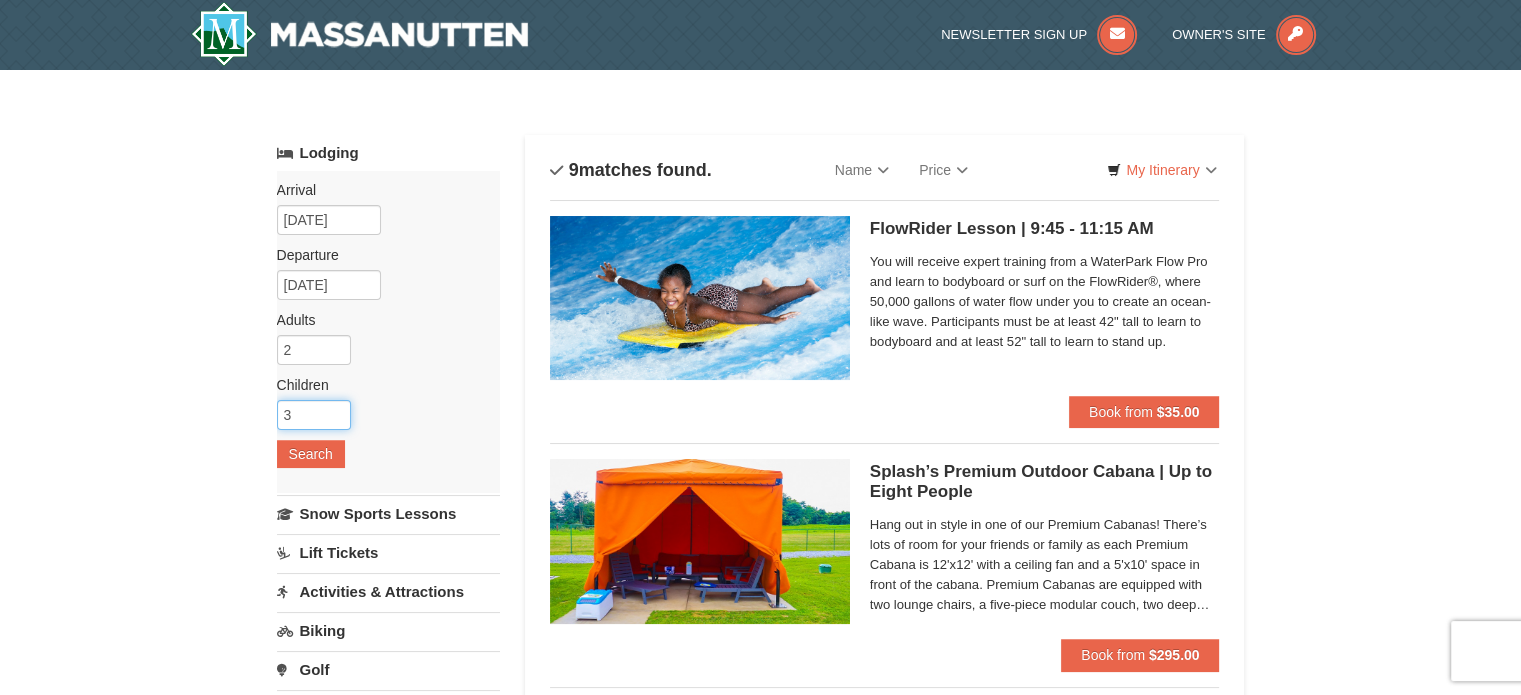 type on "3" 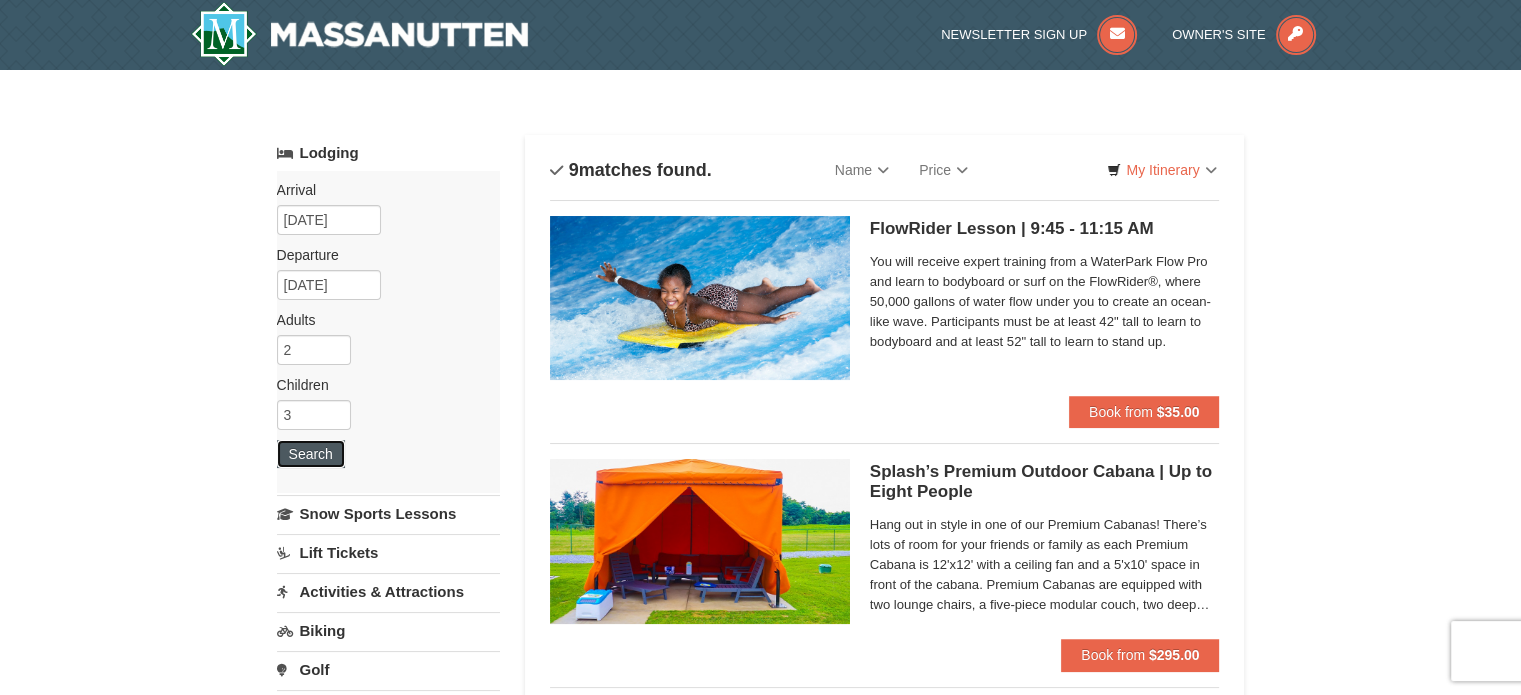 click on "Search" at bounding box center (311, 454) 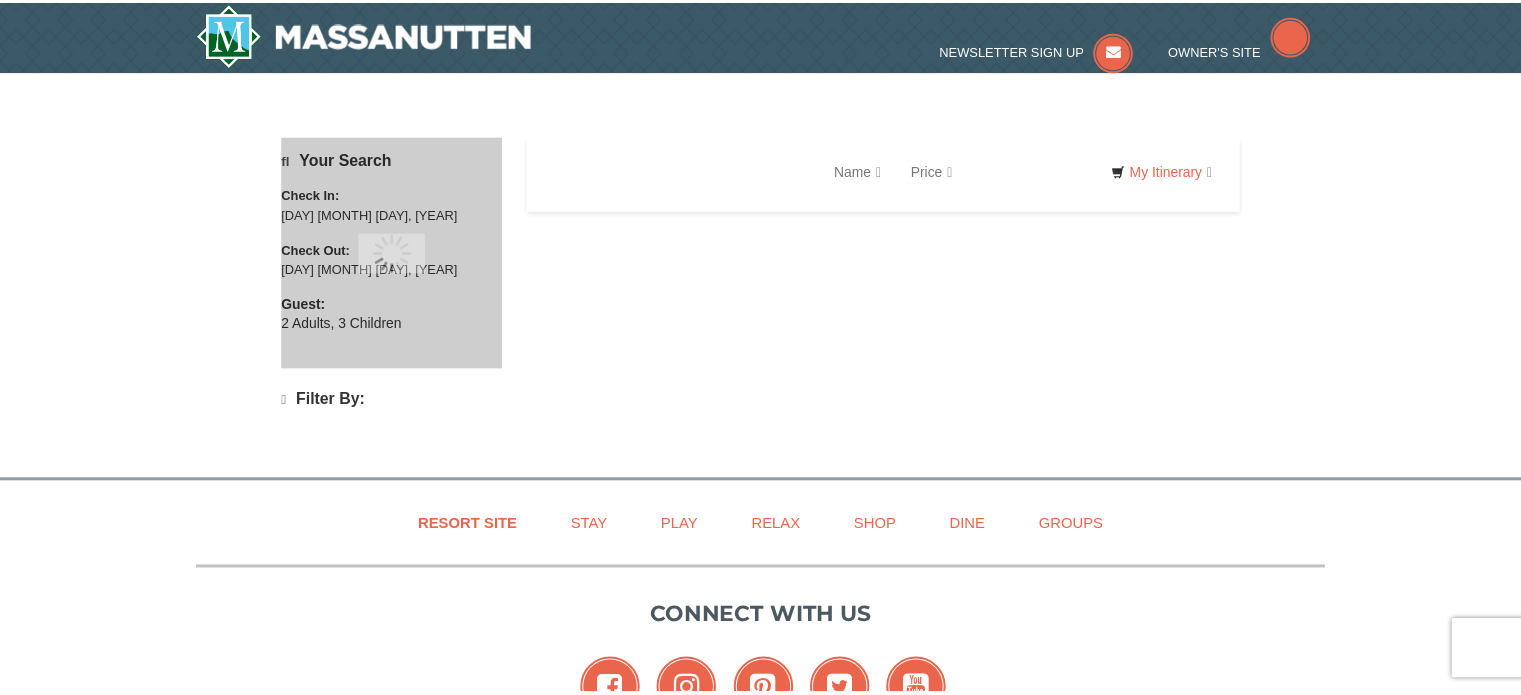 scroll, scrollTop: 0, scrollLeft: 0, axis: both 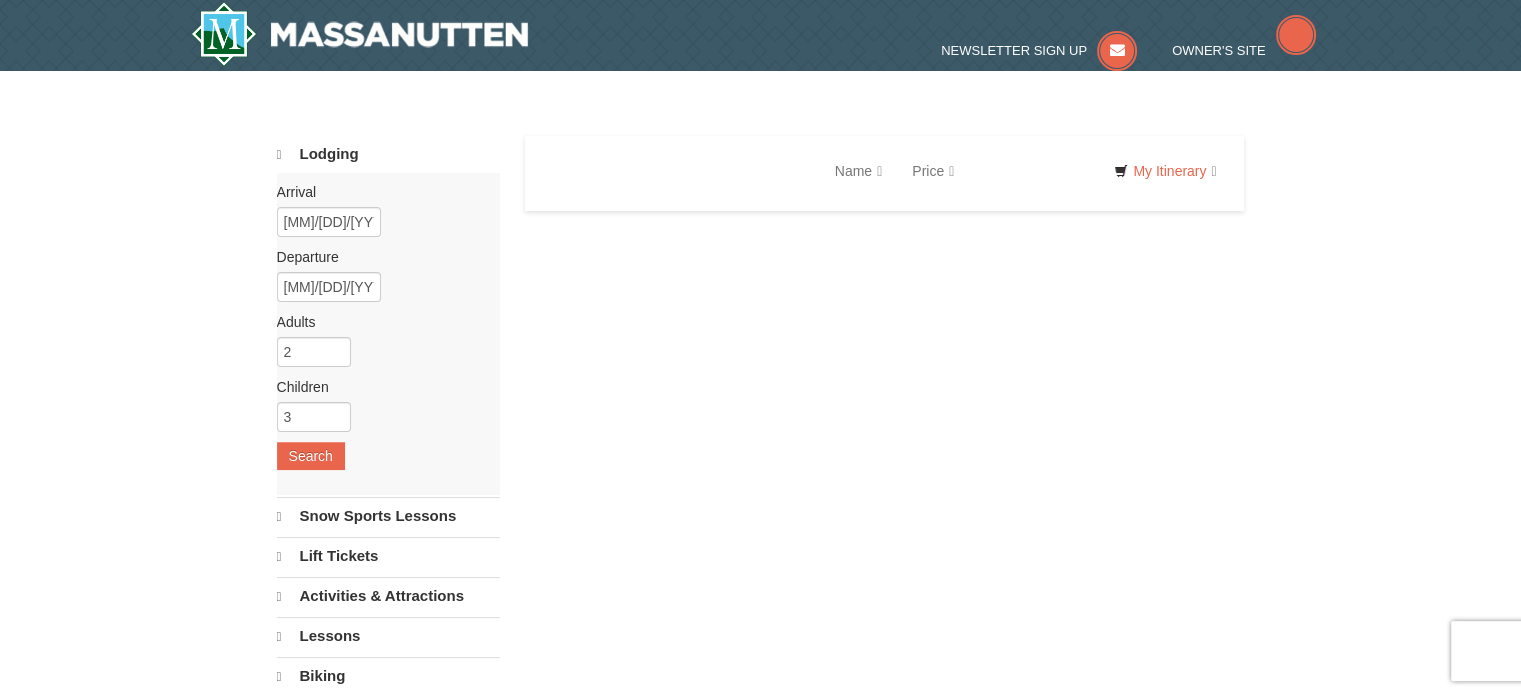 select on "8" 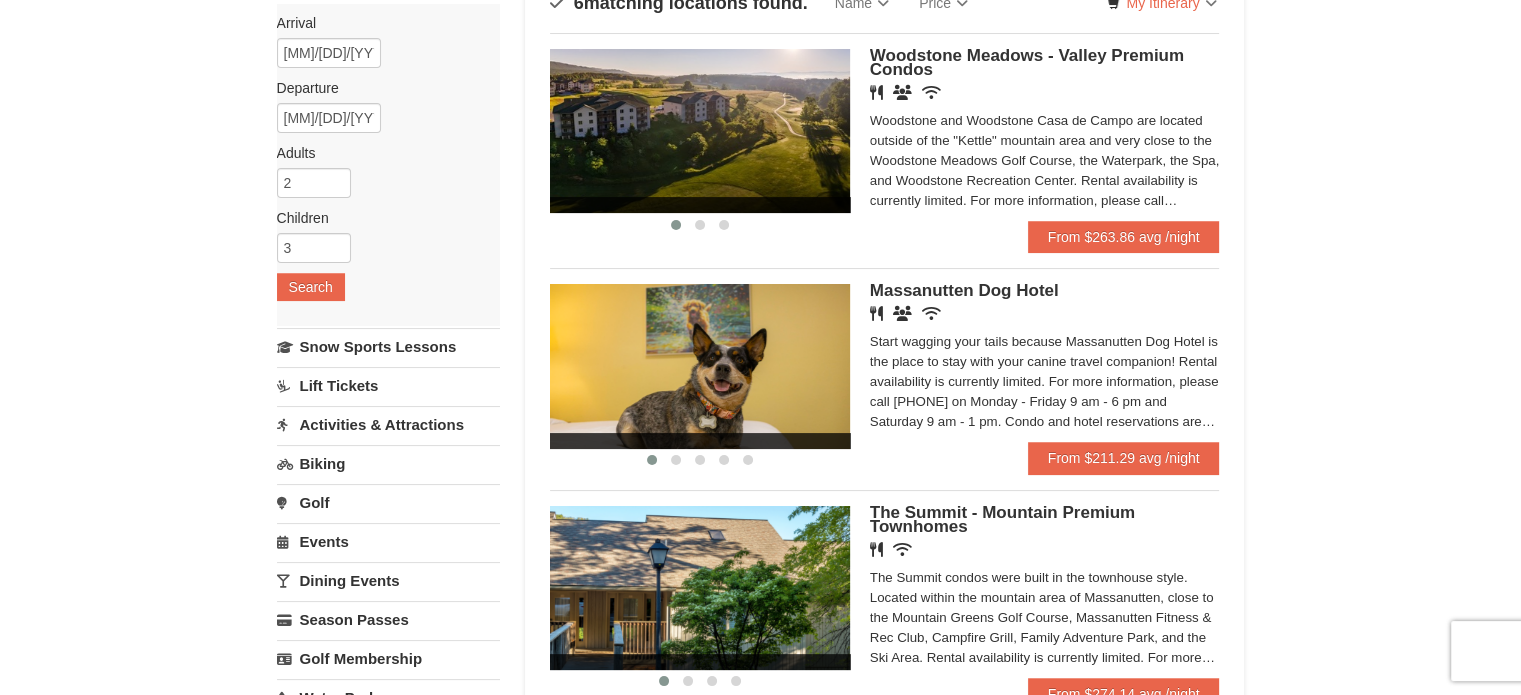 scroll, scrollTop: 0, scrollLeft: 0, axis: both 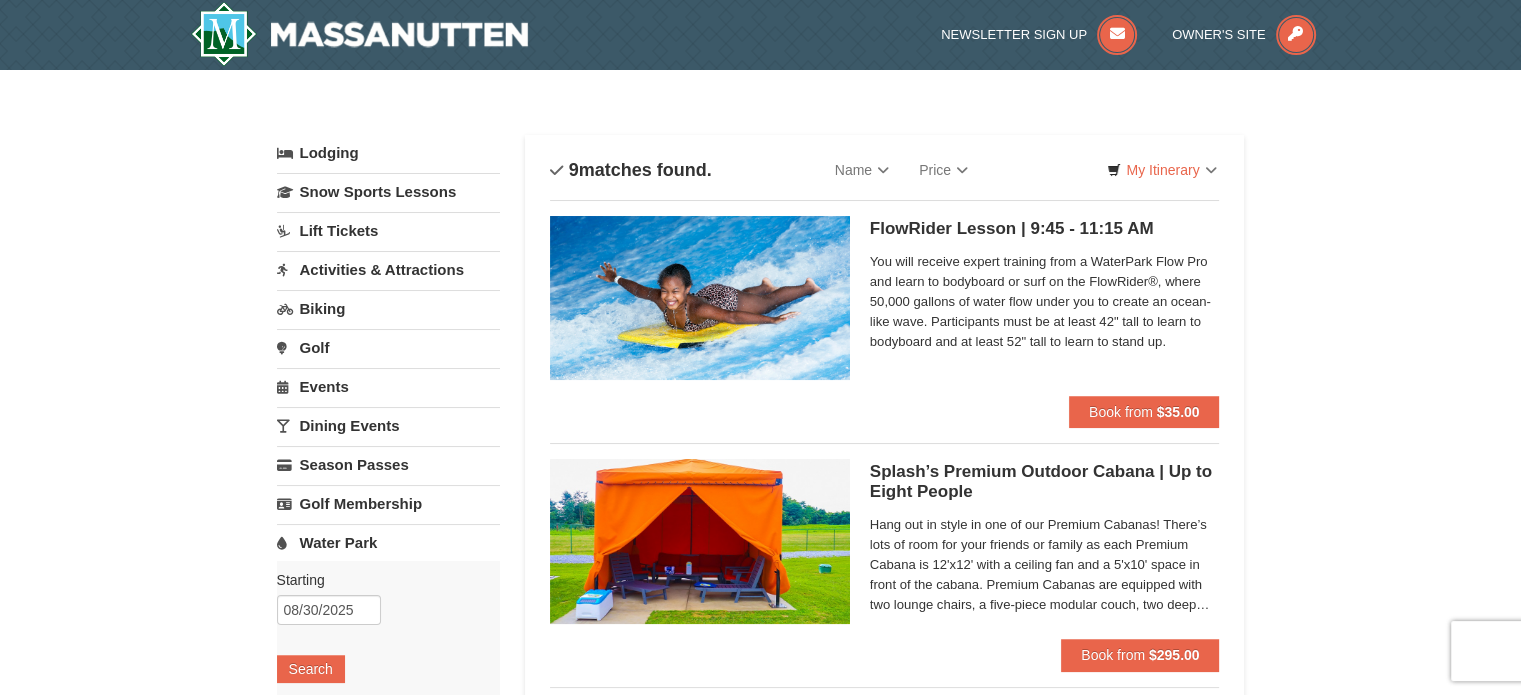 click on "Water Park" at bounding box center [388, 542] 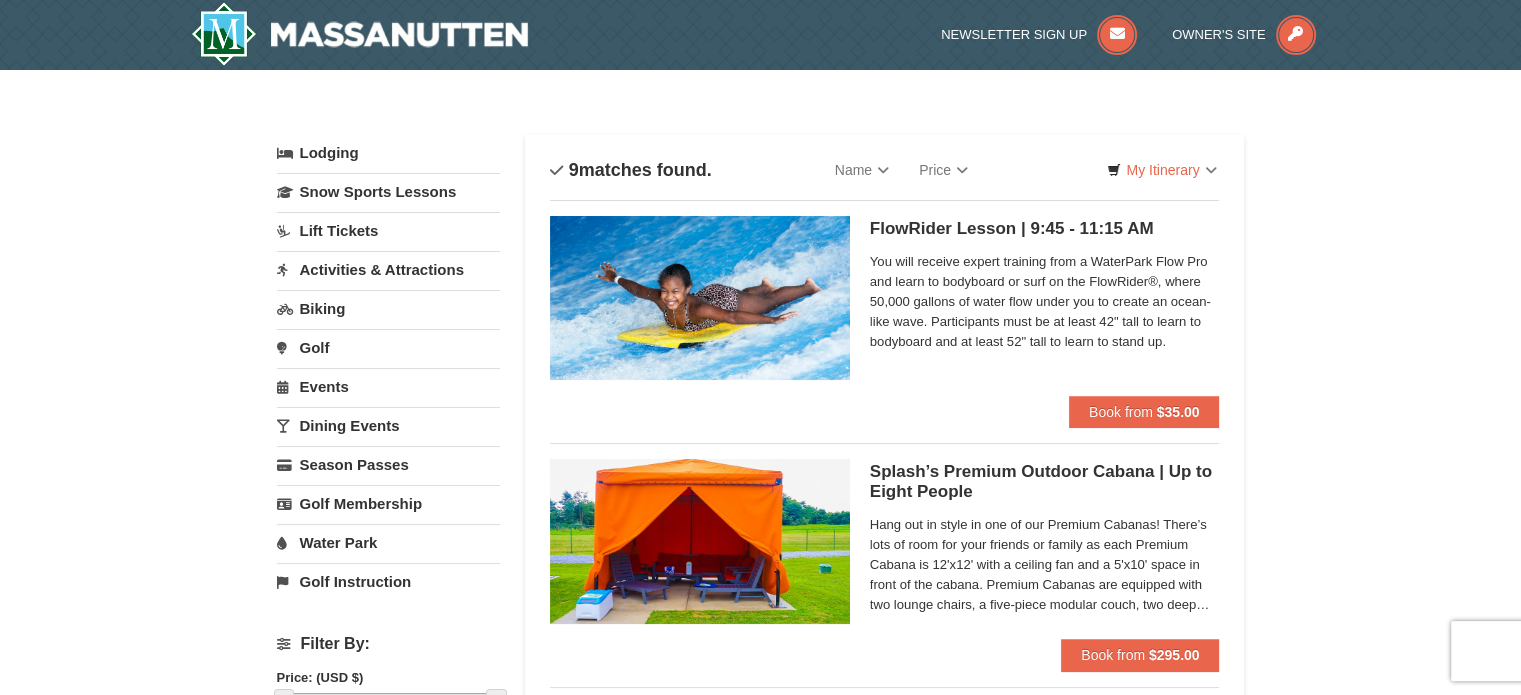 click on "Water Park" at bounding box center (388, 542) 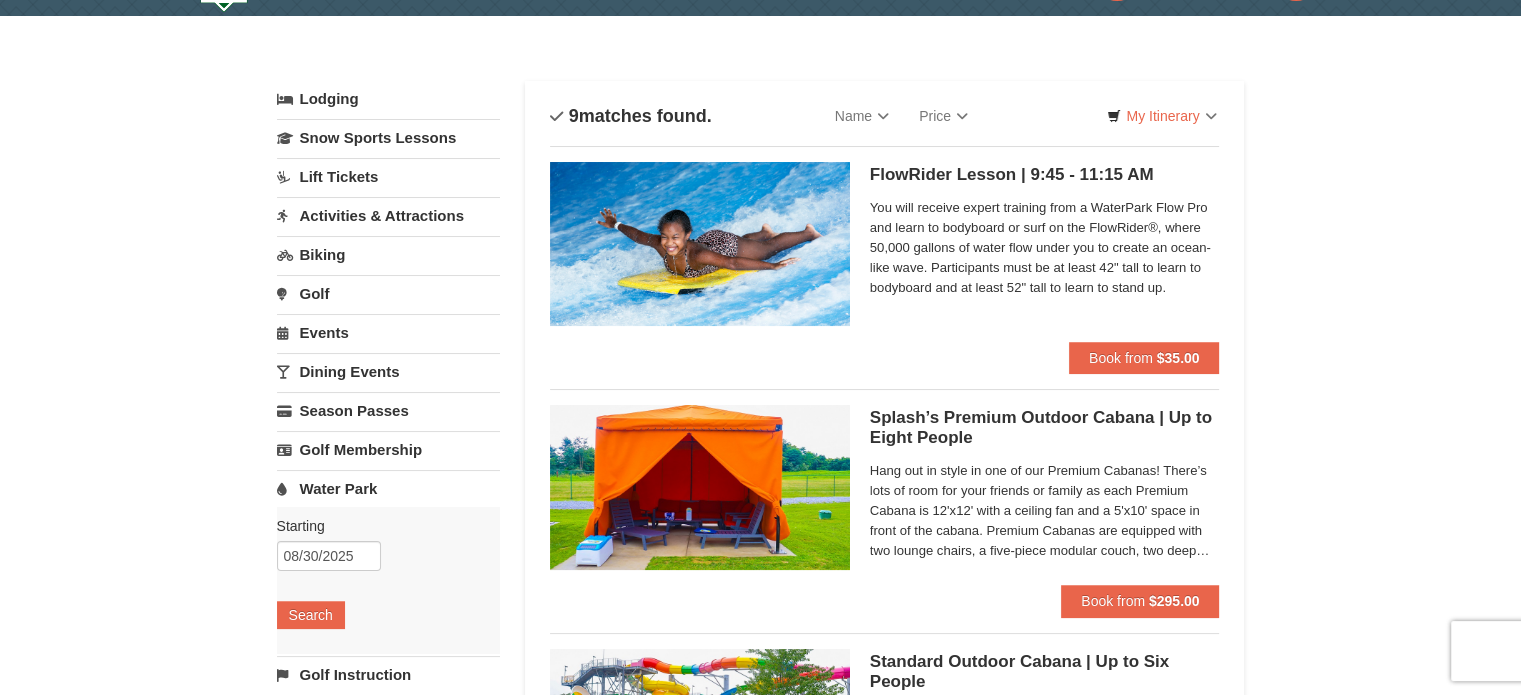scroll, scrollTop: 100, scrollLeft: 0, axis: vertical 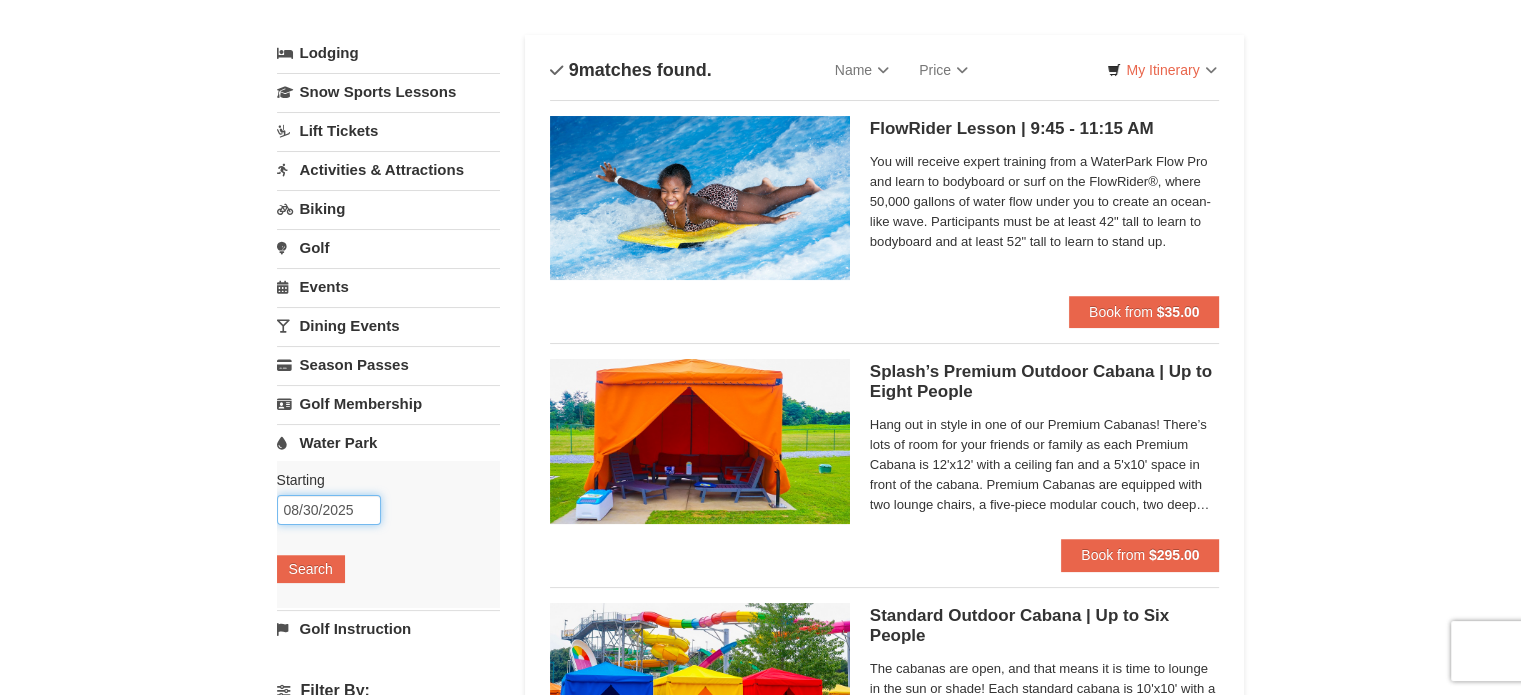 click on "08/30/2025" at bounding box center (329, 510) 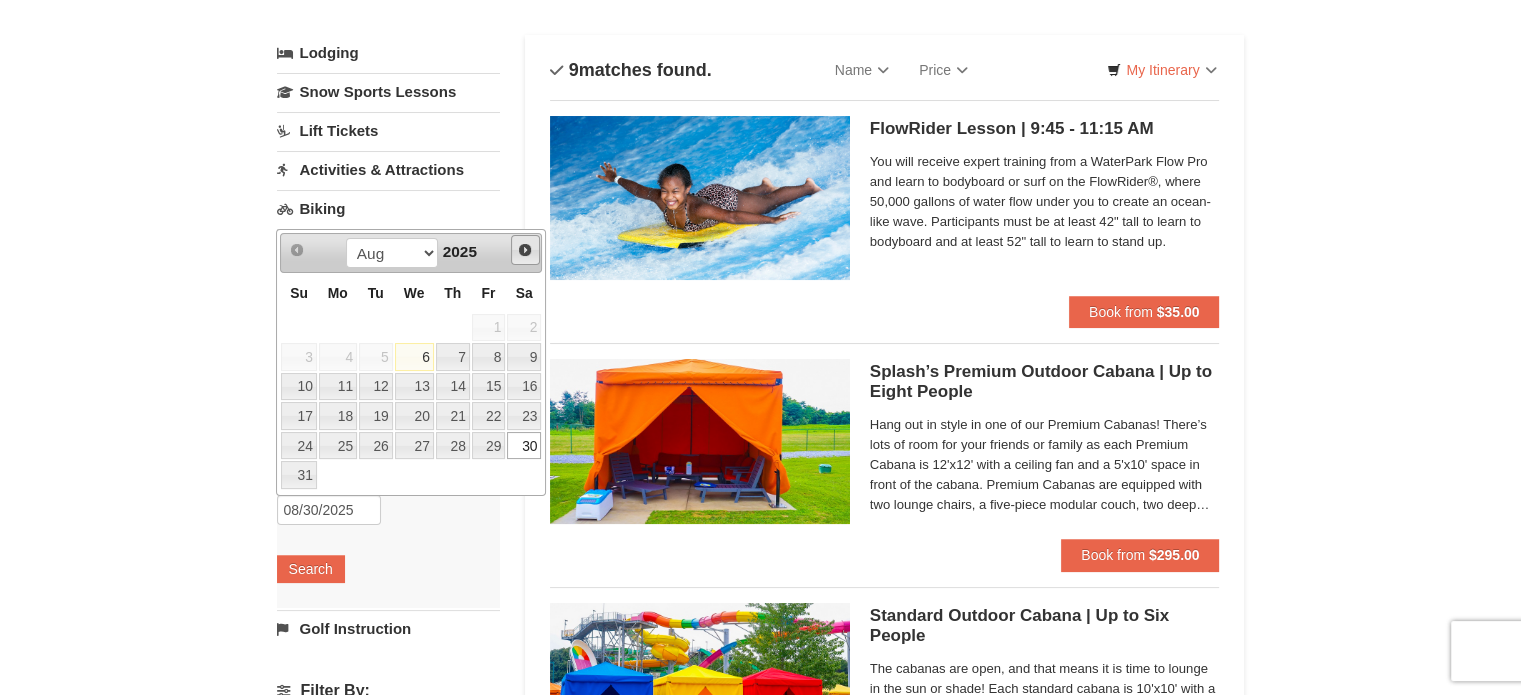 click on "Next" at bounding box center (526, 250) 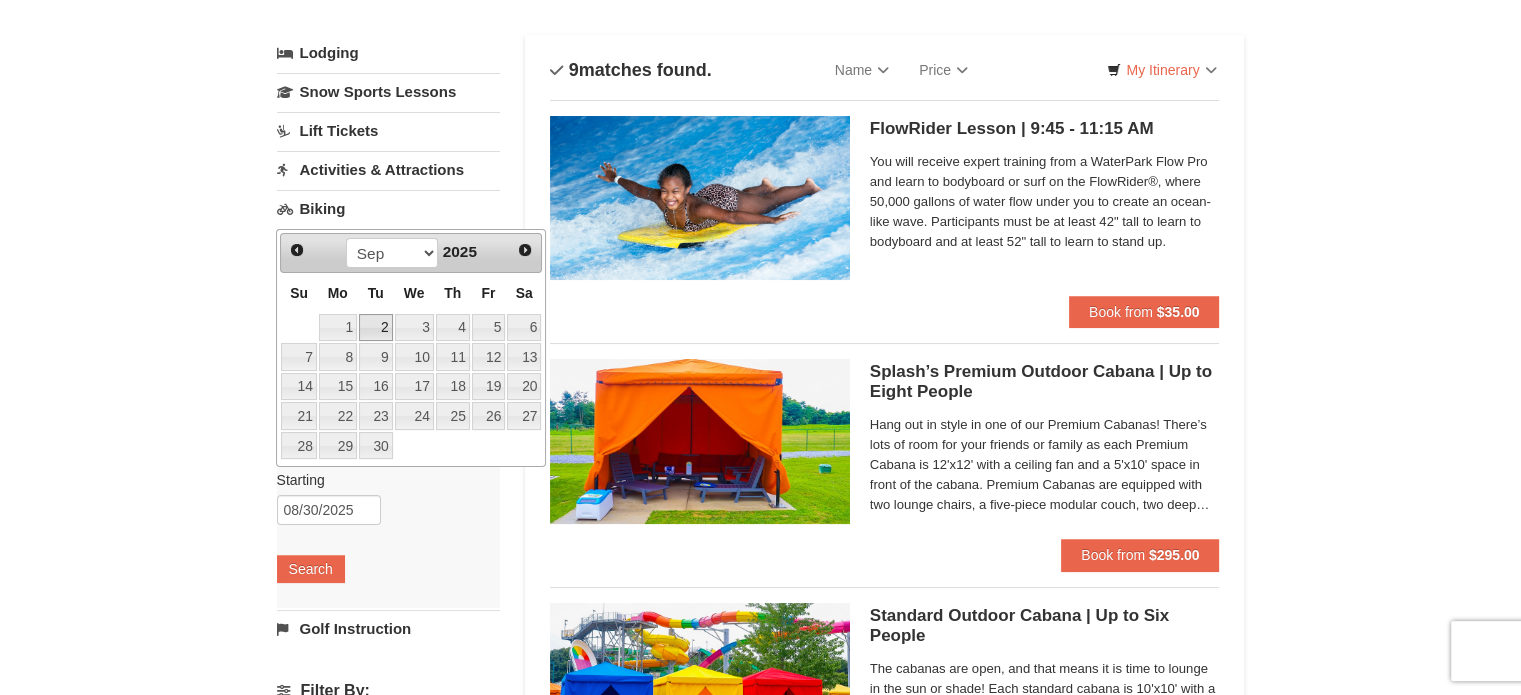 click on "2" at bounding box center [376, 328] 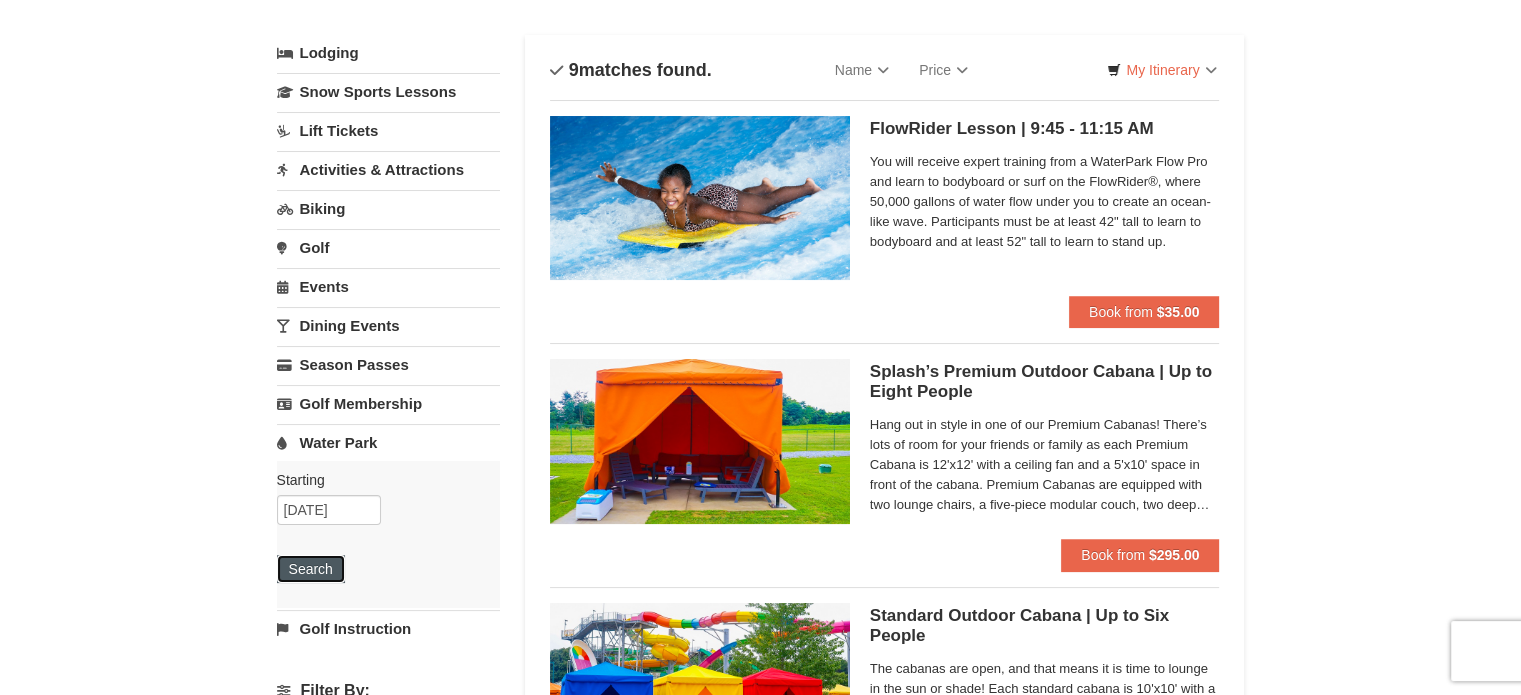 click on "Search" at bounding box center (311, 569) 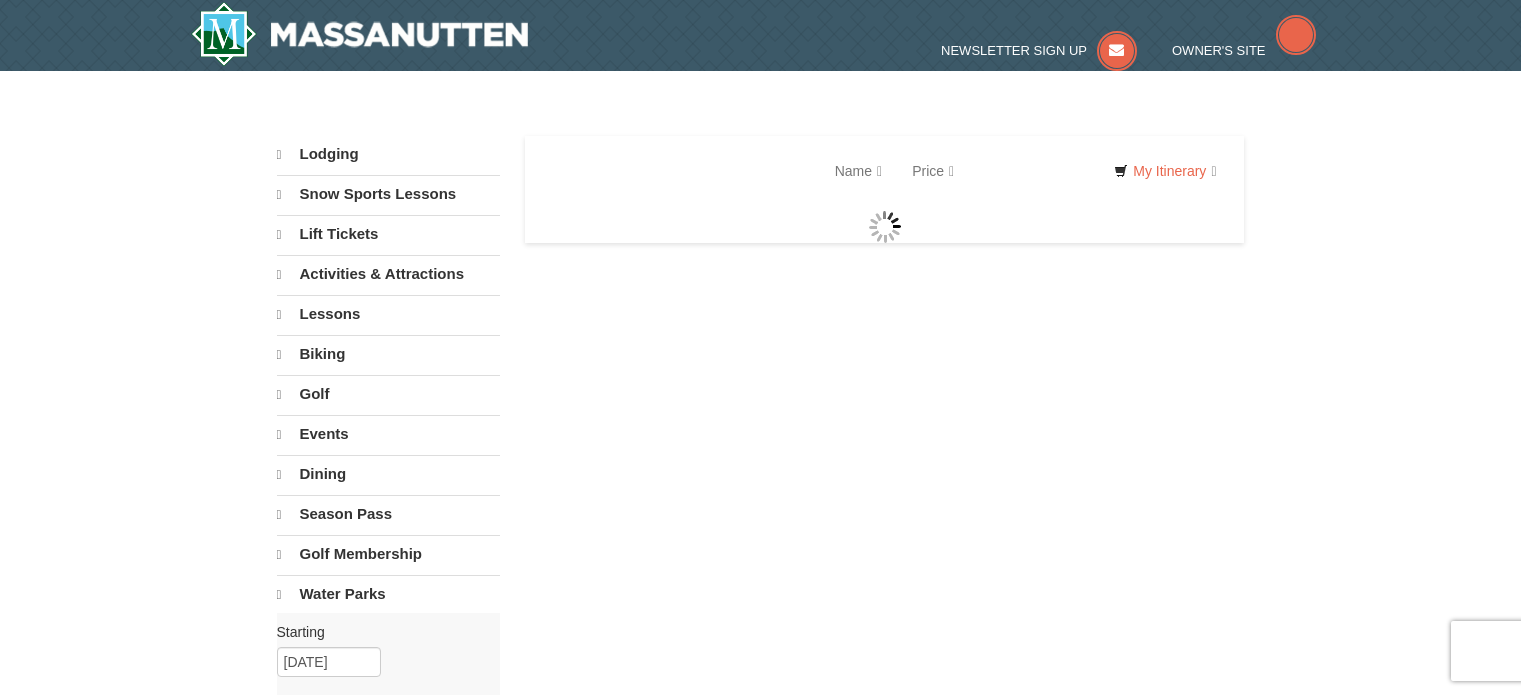 scroll, scrollTop: 0, scrollLeft: 0, axis: both 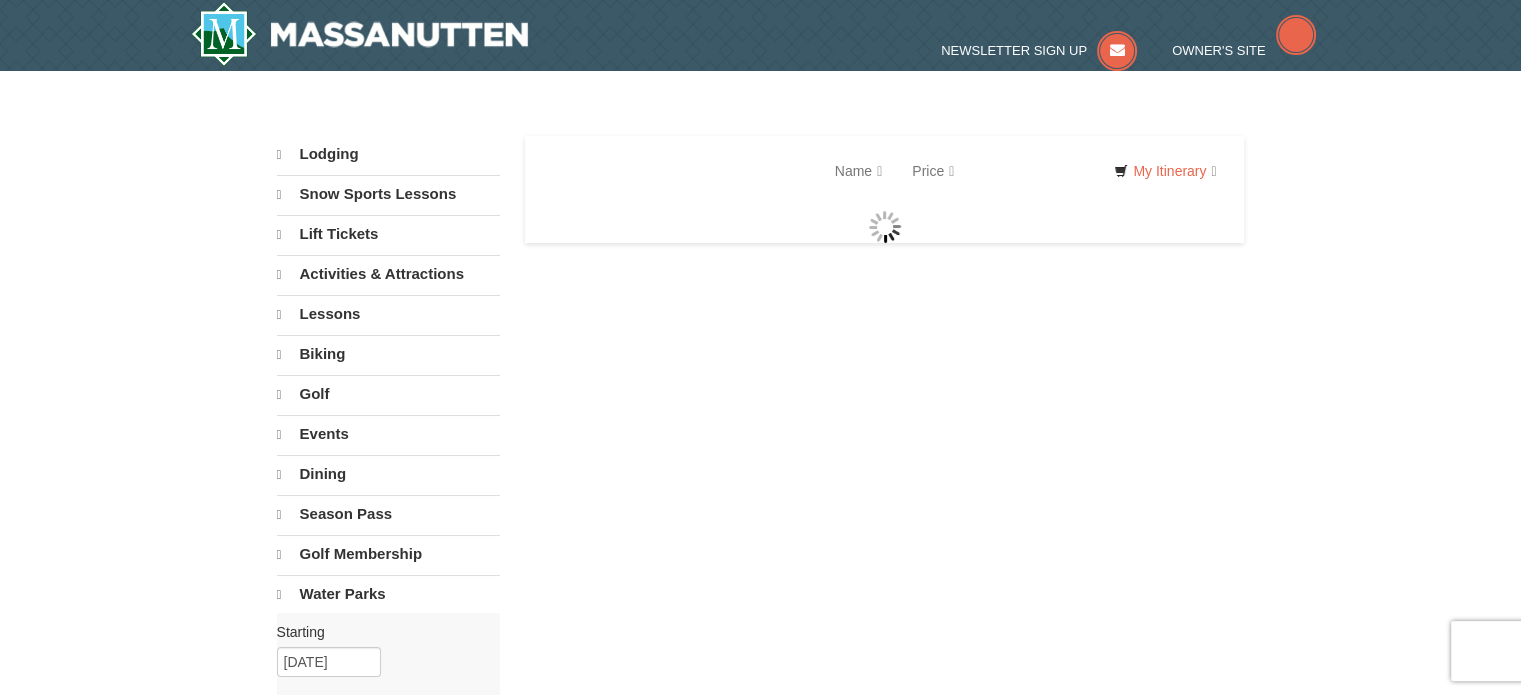 select on "8" 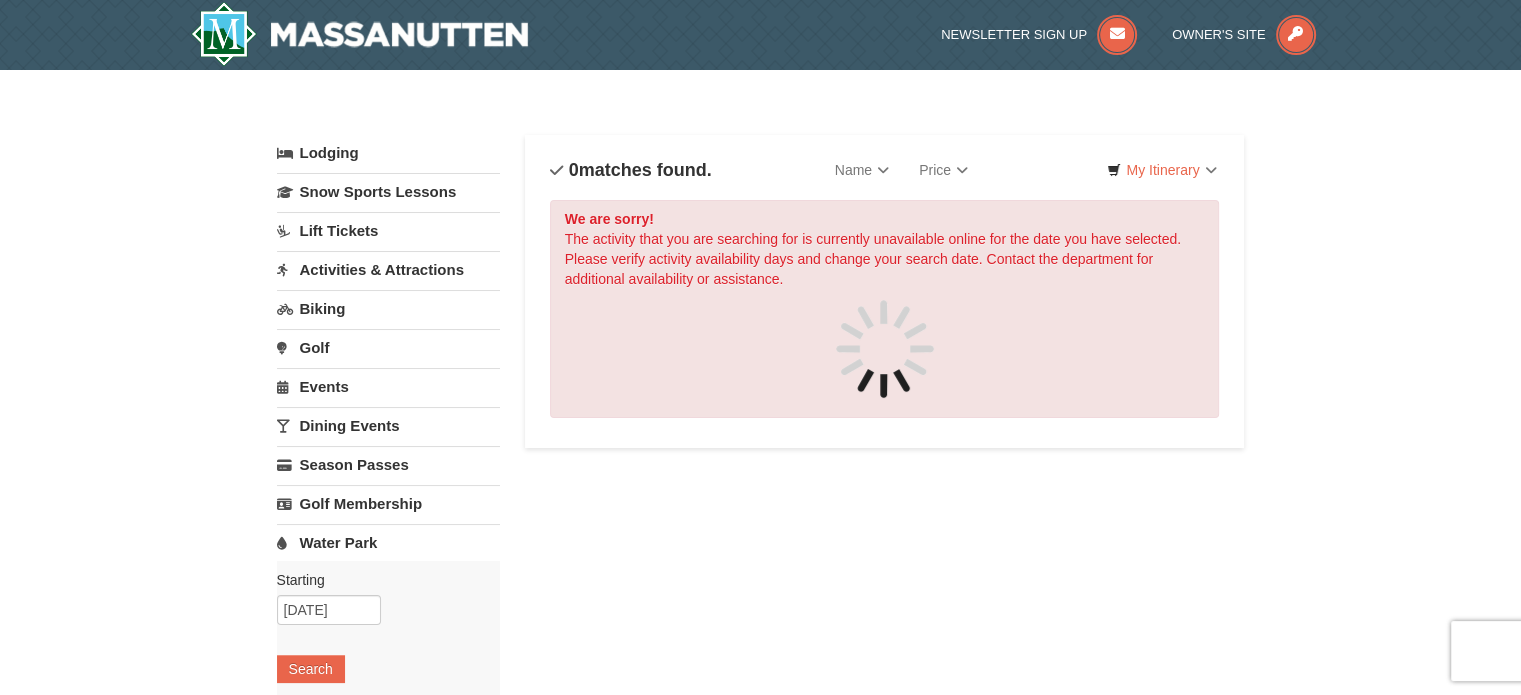 scroll, scrollTop: 0, scrollLeft: 0, axis: both 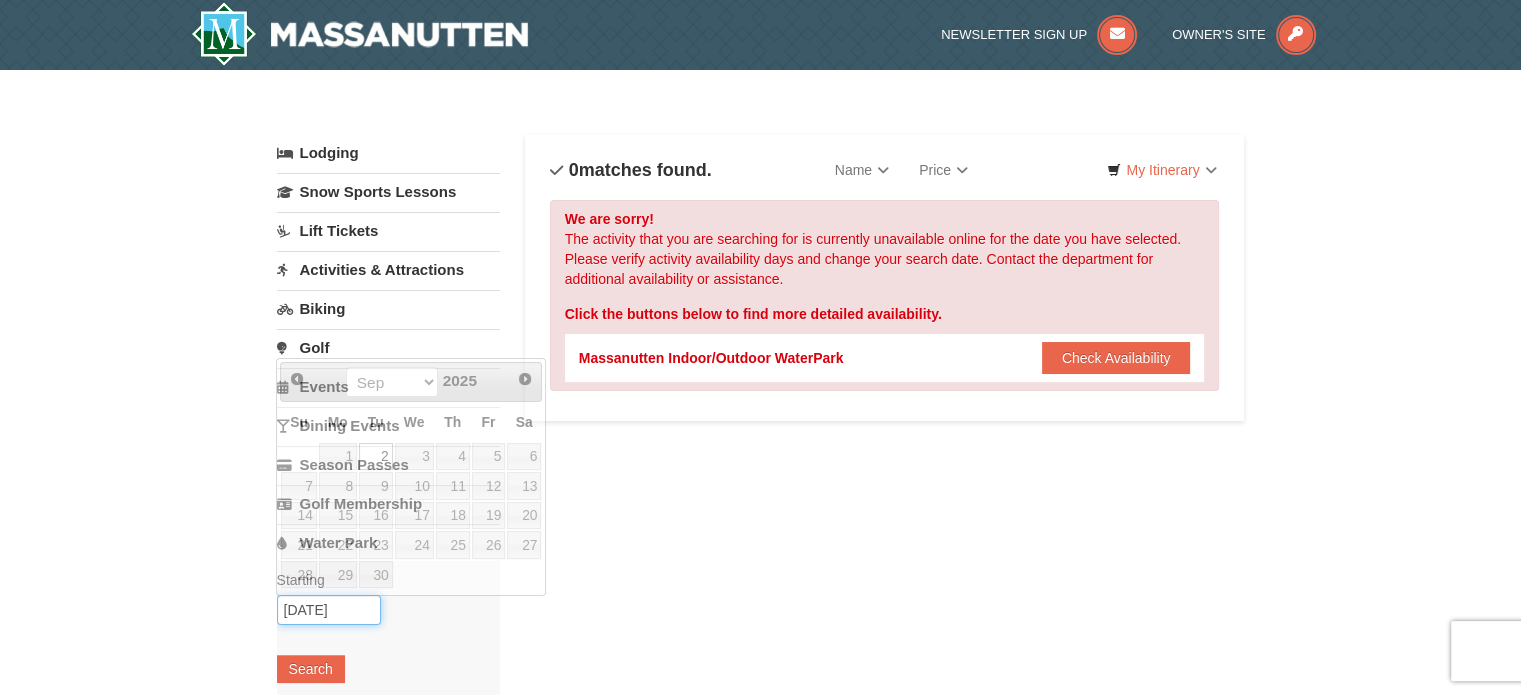 click on "09/02/2025" at bounding box center [329, 610] 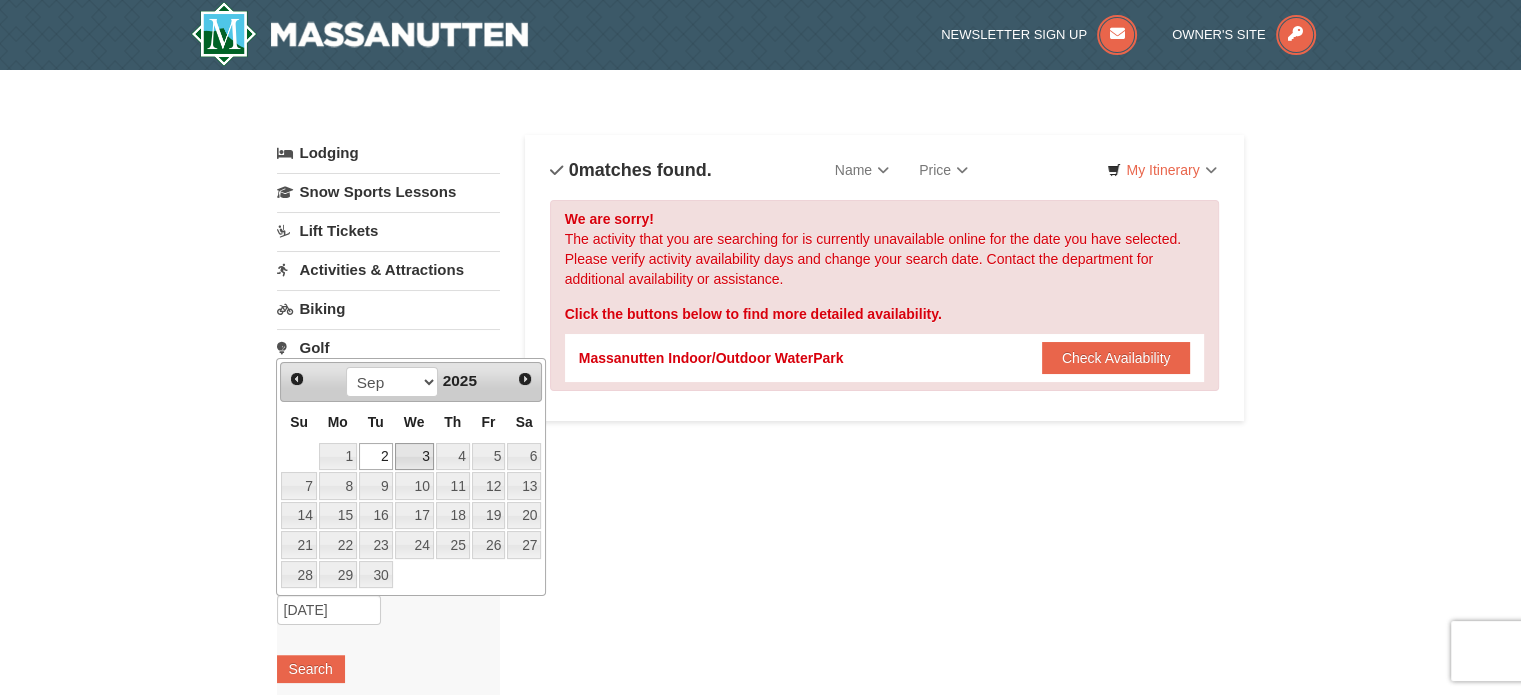 click on "3" at bounding box center [414, 457] 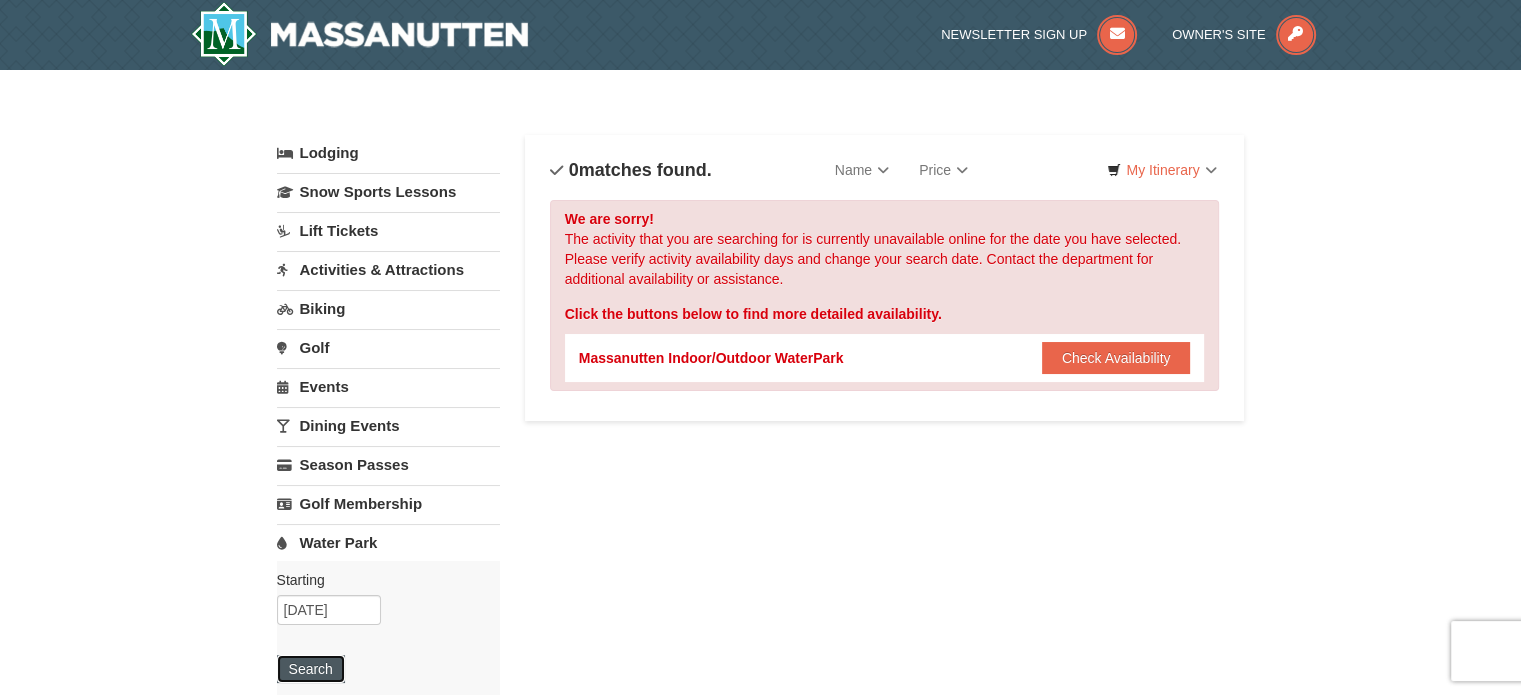 click on "Search" at bounding box center [311, 669] 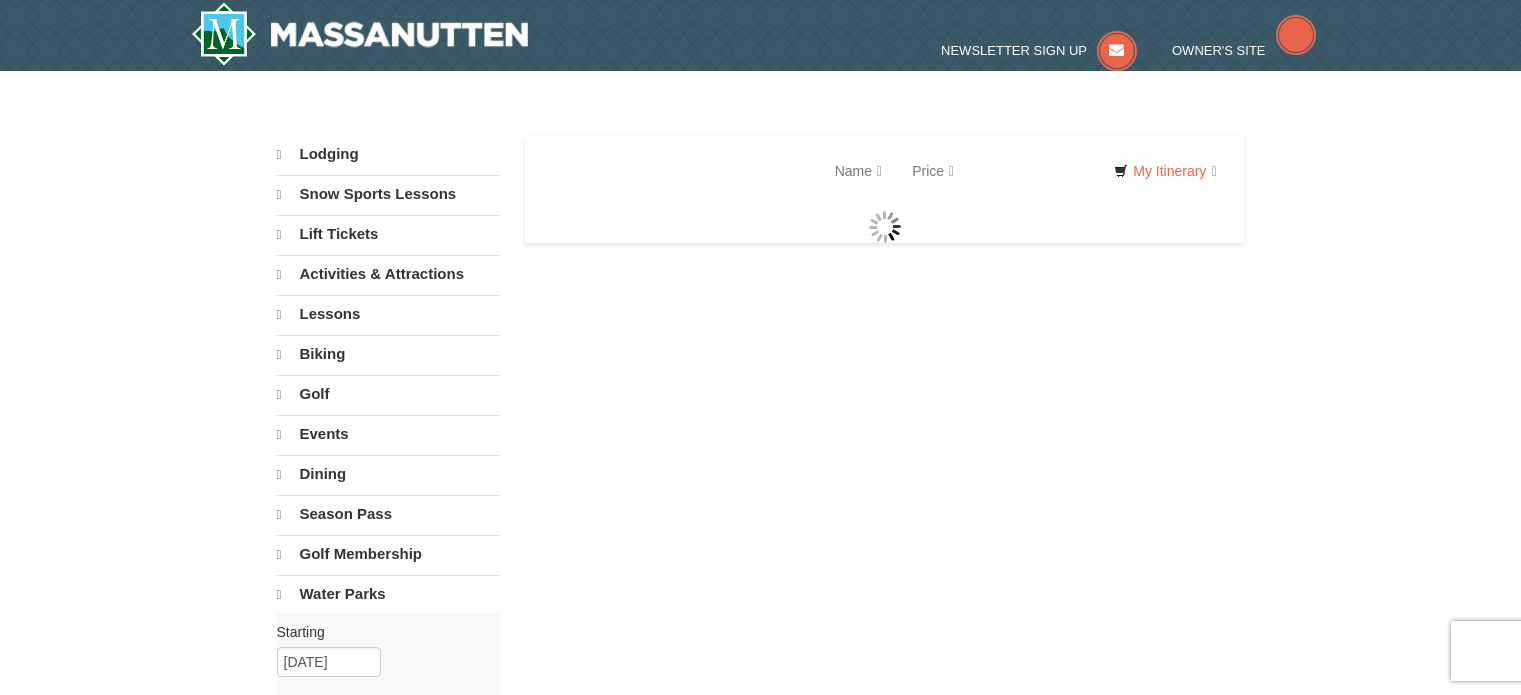 scroll, scrollTop: 0, scrollLeft: 0, axis: both 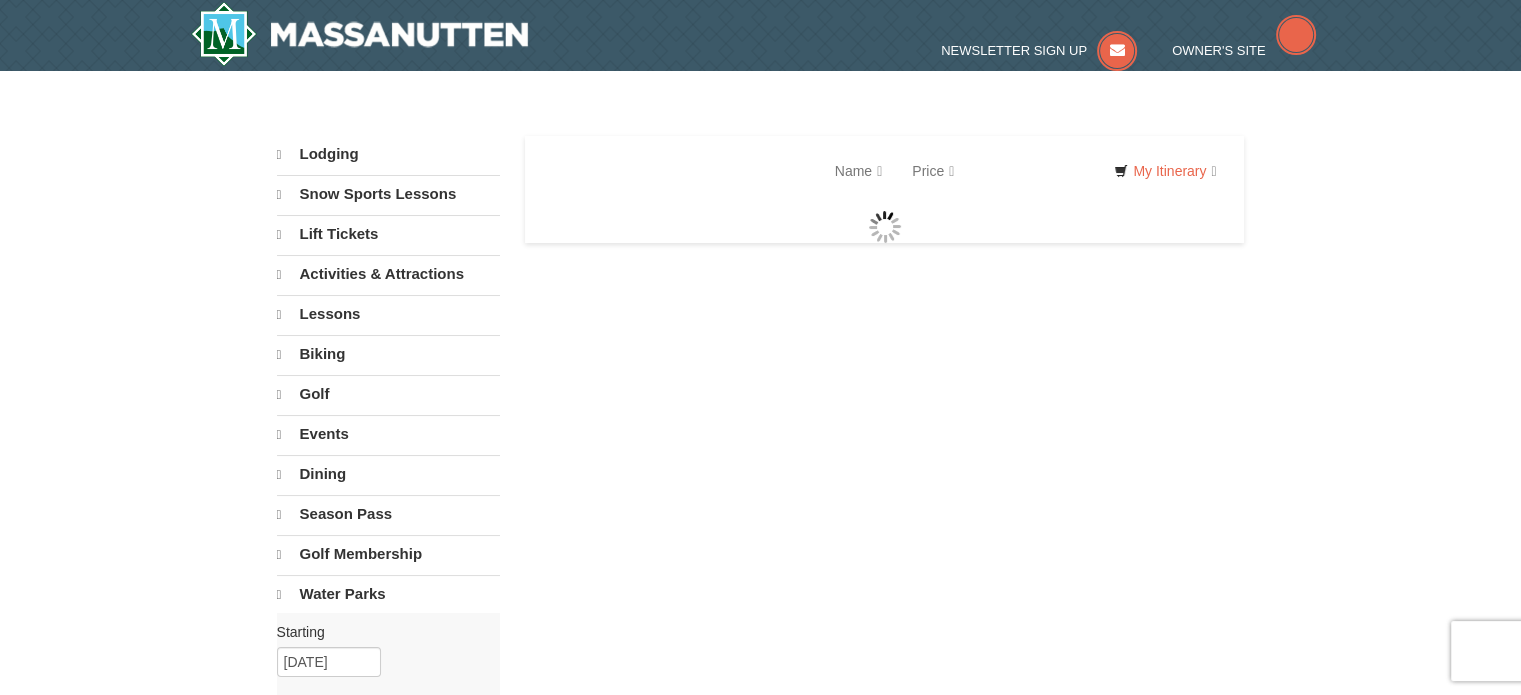 select on "8" 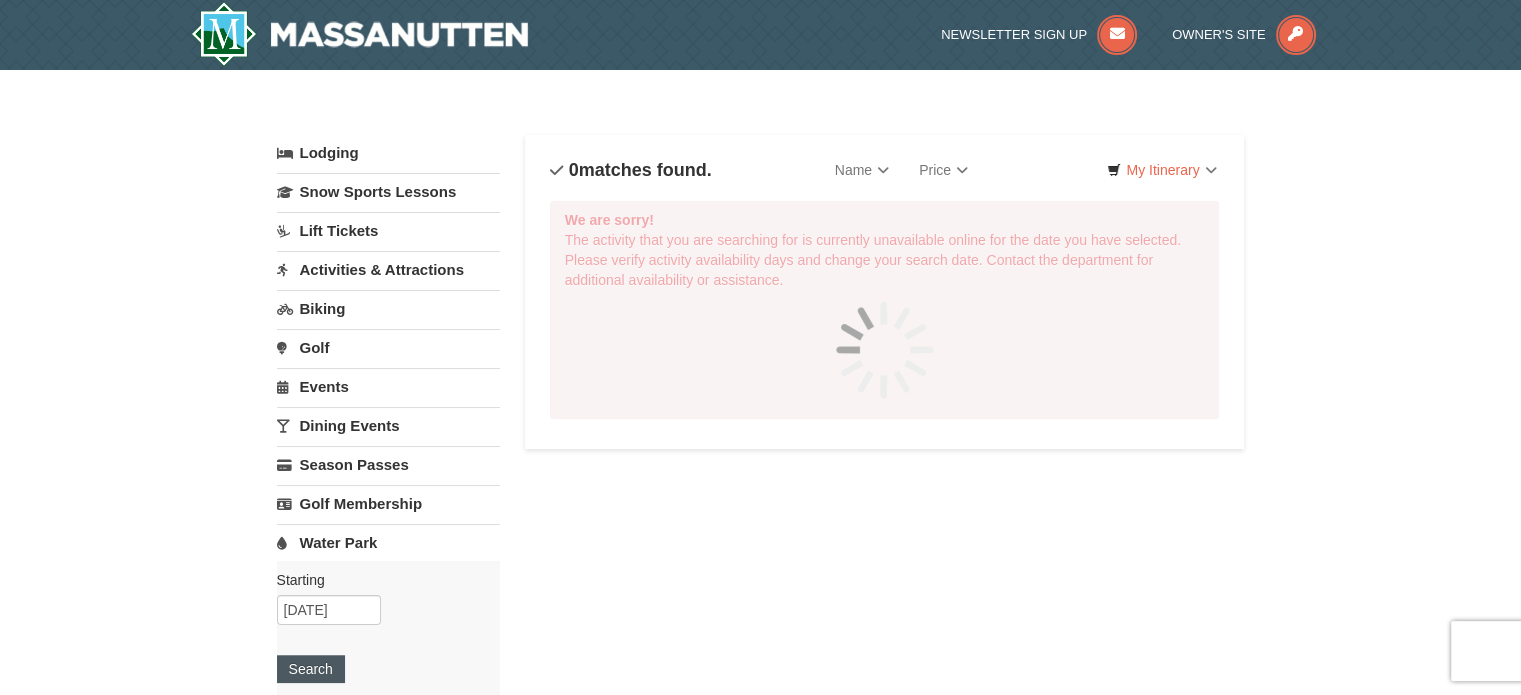 scroll, scrollTop: 0, scrollLeft: 0, axis: both 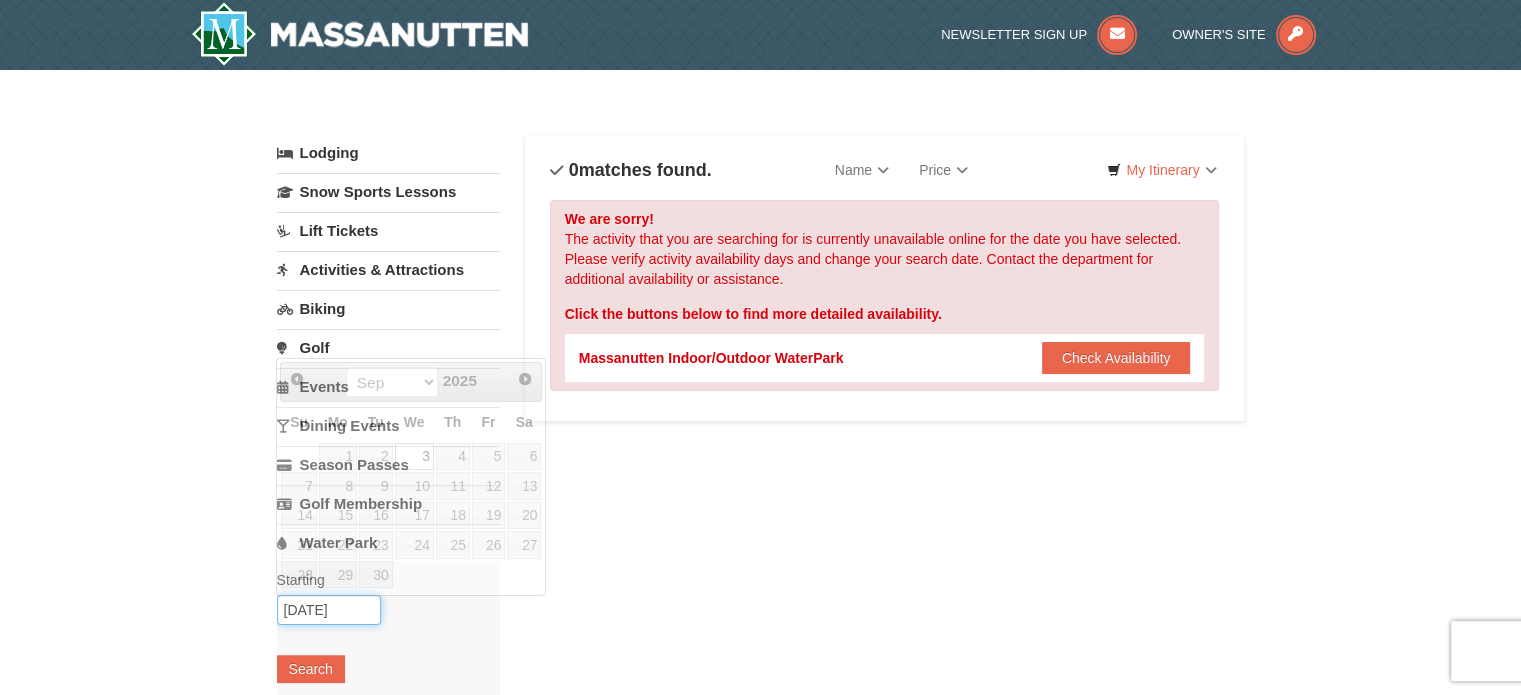 click on "[DATE]" at bounding box center [329, 610] 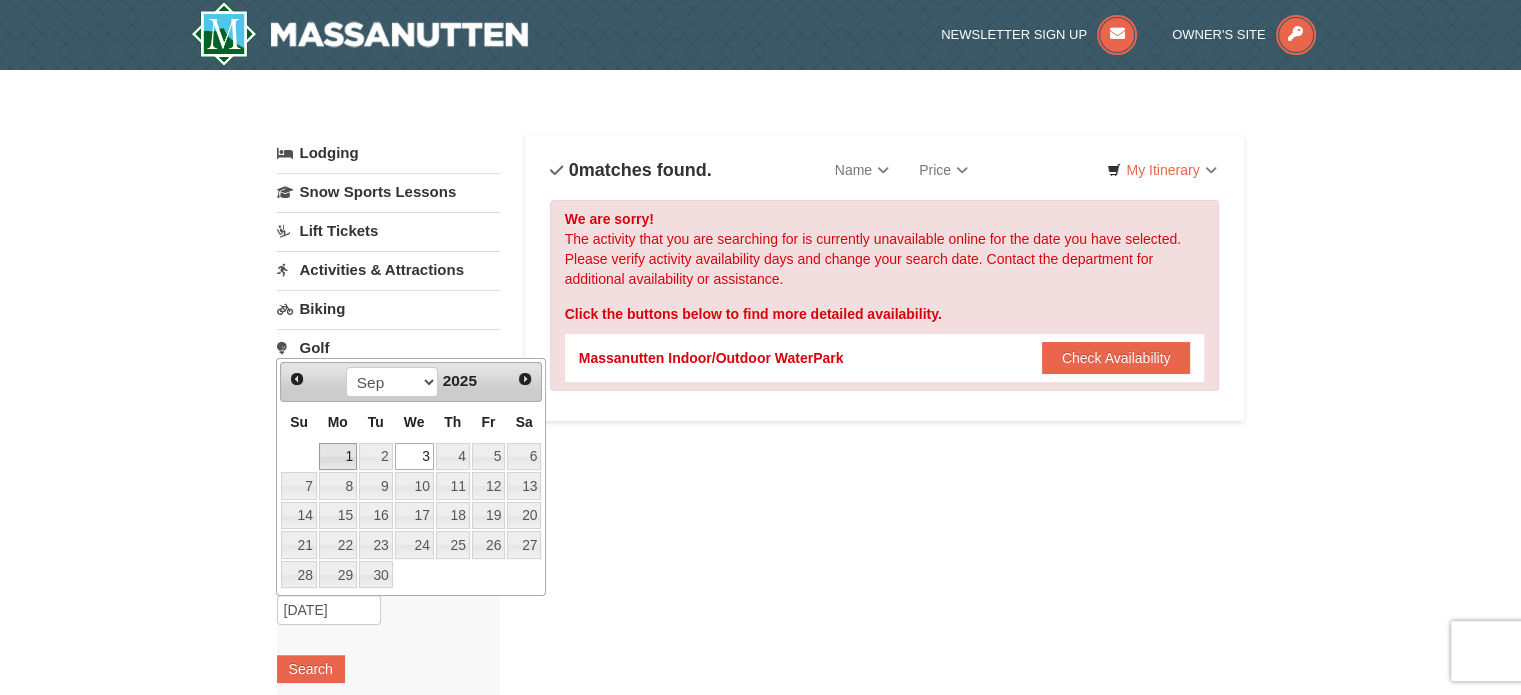 click on "1" at bounding box center [338, 457] 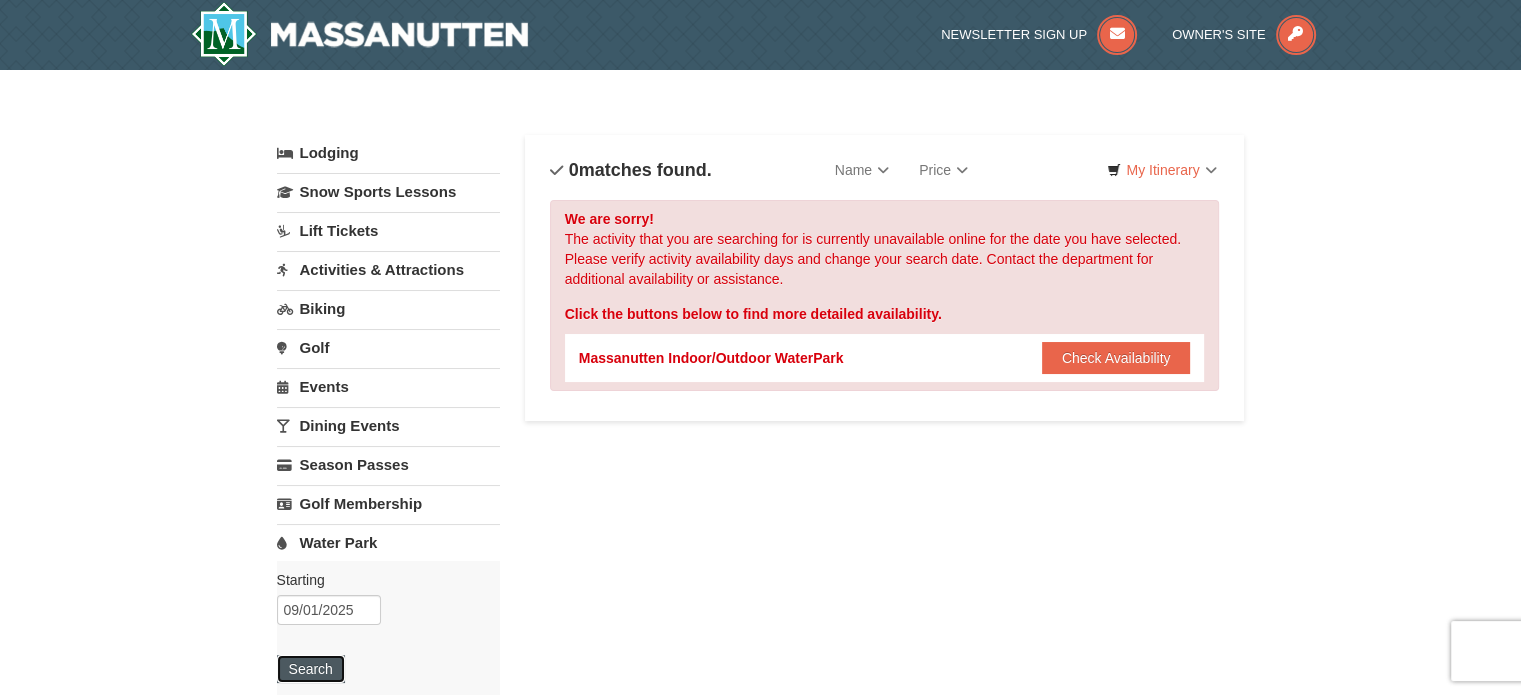 click on "Search" at bounding box center [311, 669] 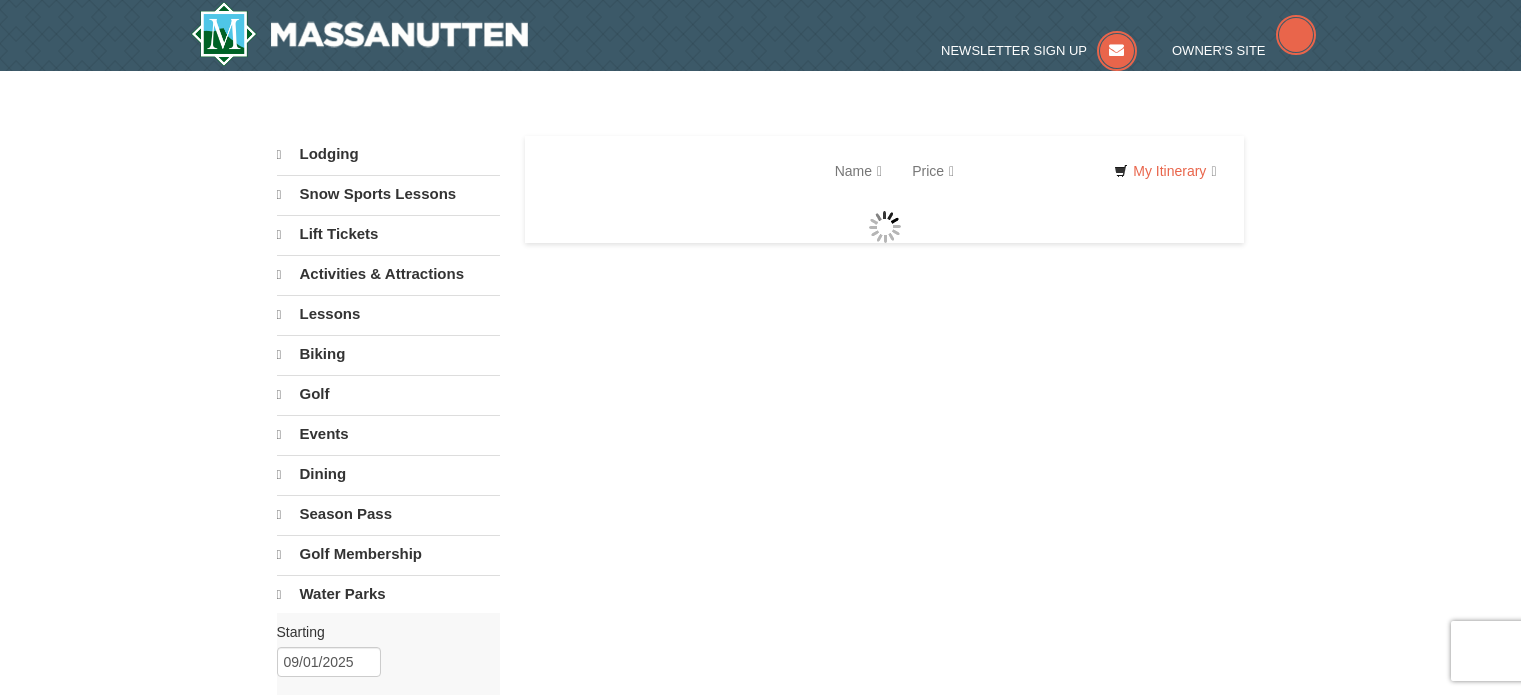 scroll, scrollTop: 0, scrollLeft: 0, axis: both 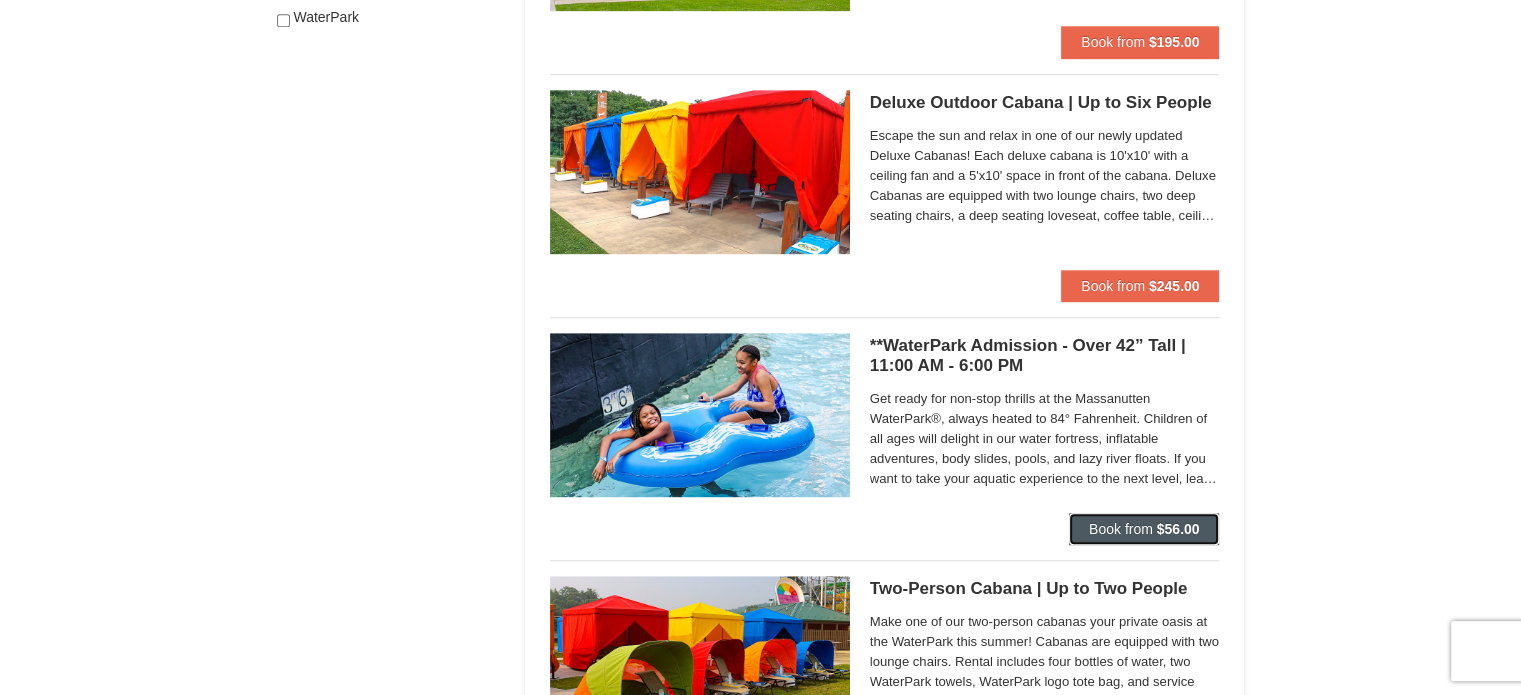 click on "Book from" at bounding box center (1121, 529) 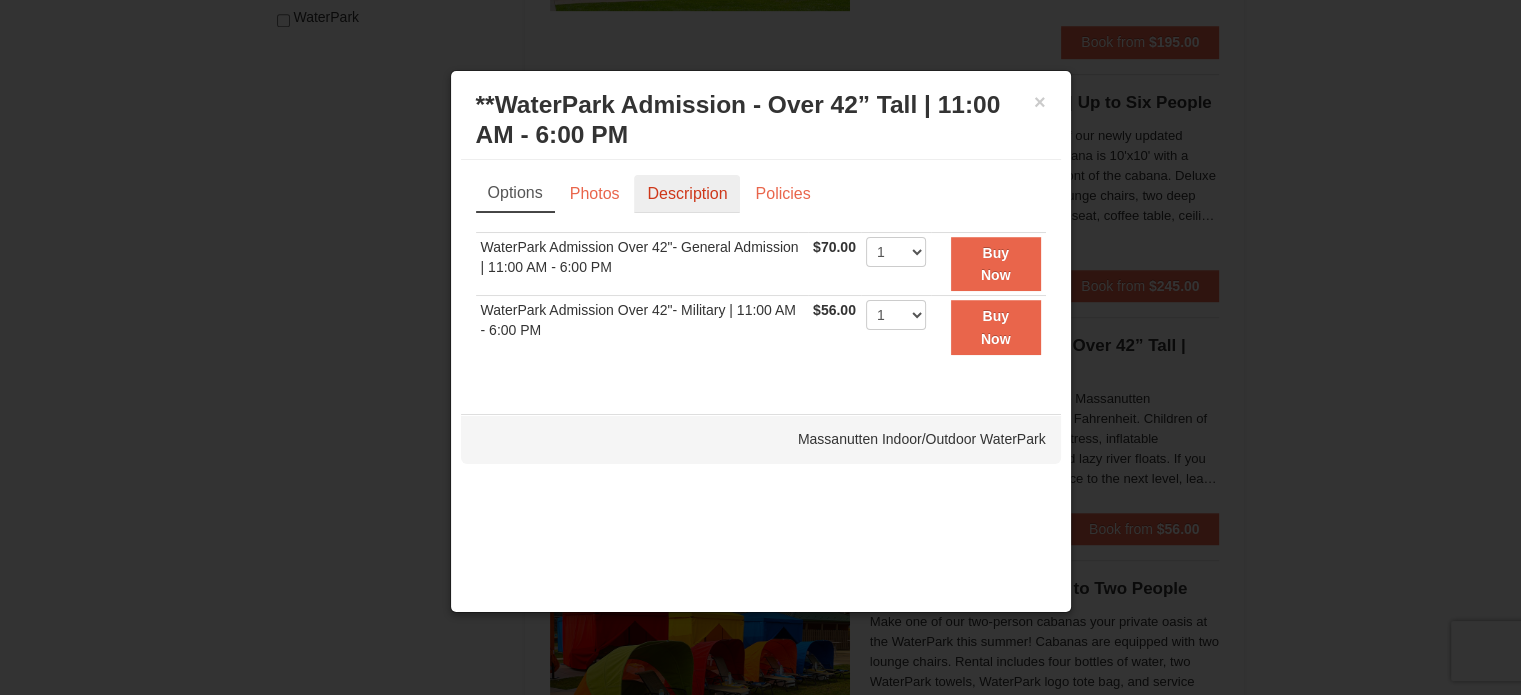 click on "Description" at bounding box center (687, 194) 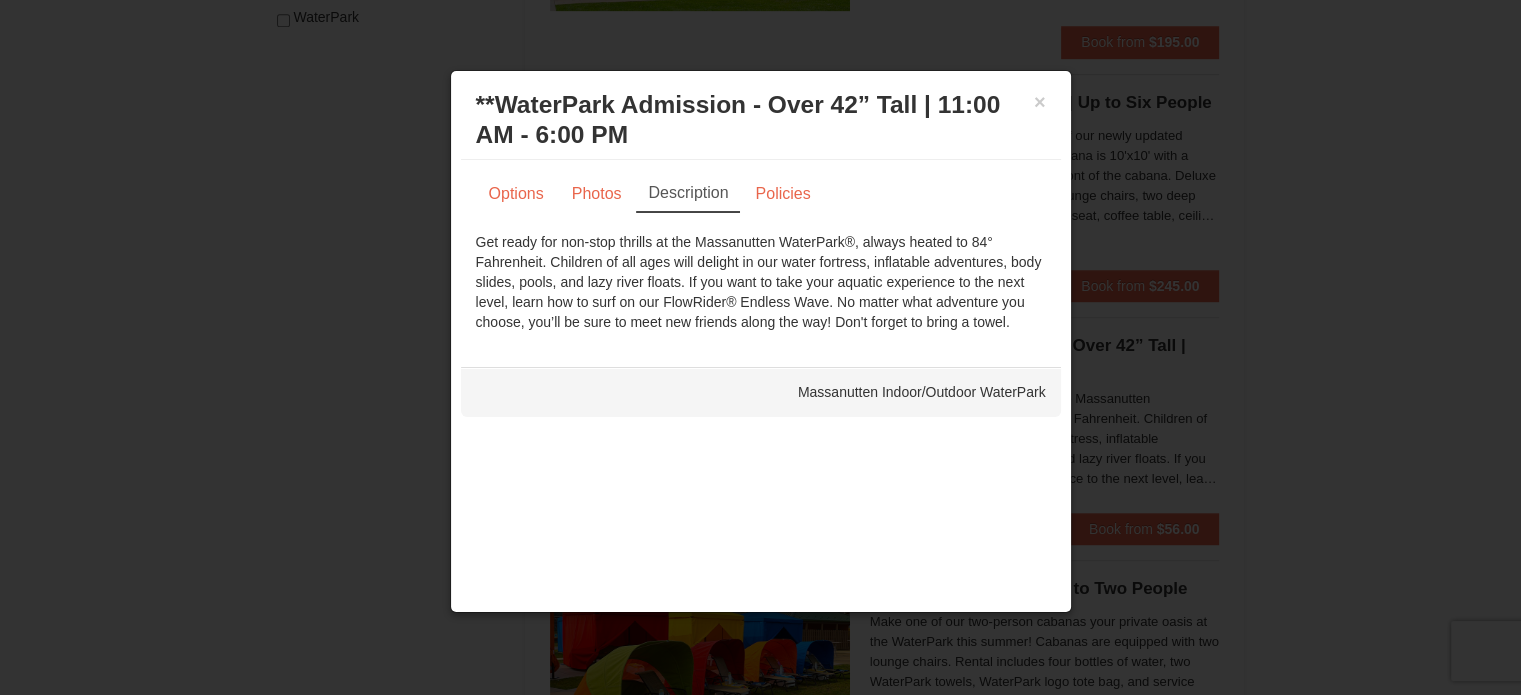 click at bounding box center [760, 347] 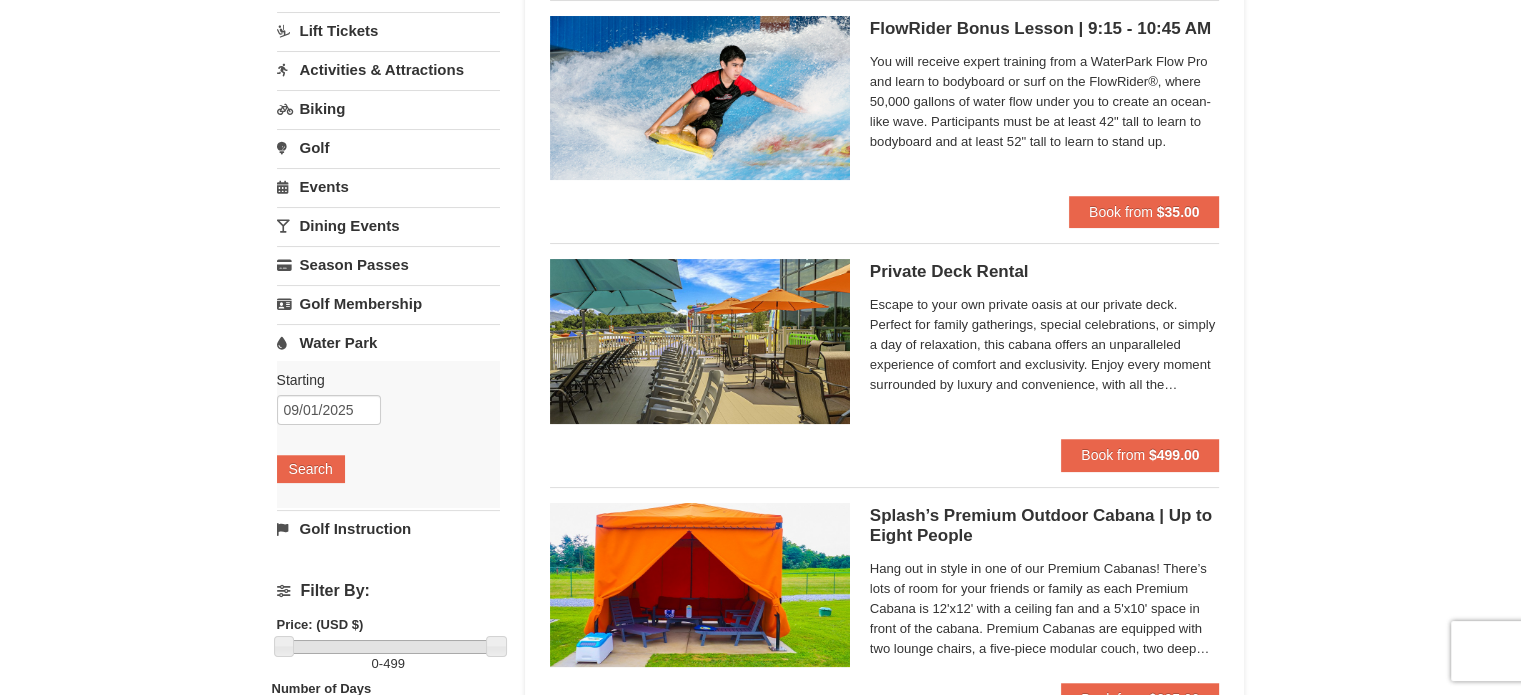 scroll, scrollTop: 0, scrollLeft: 0, axis: both 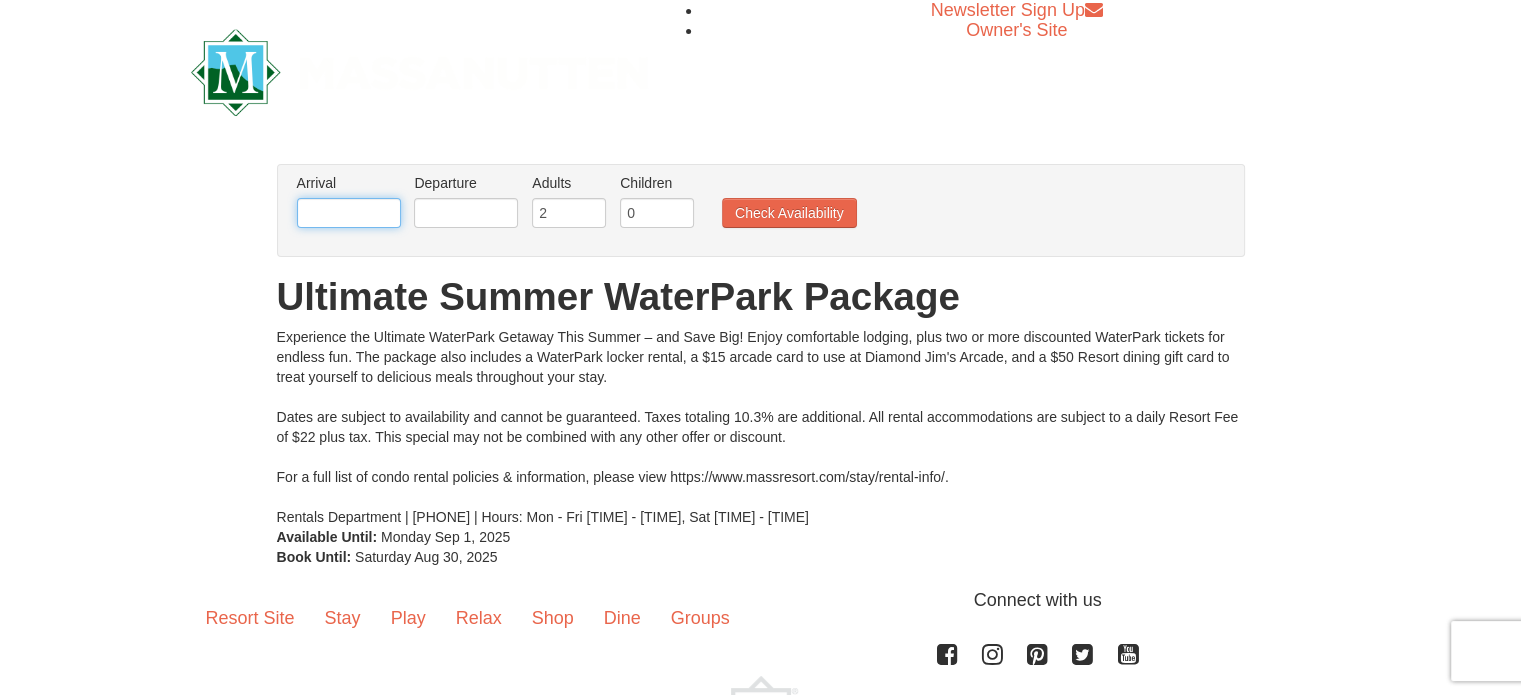 click at bounding box center (349, 213) 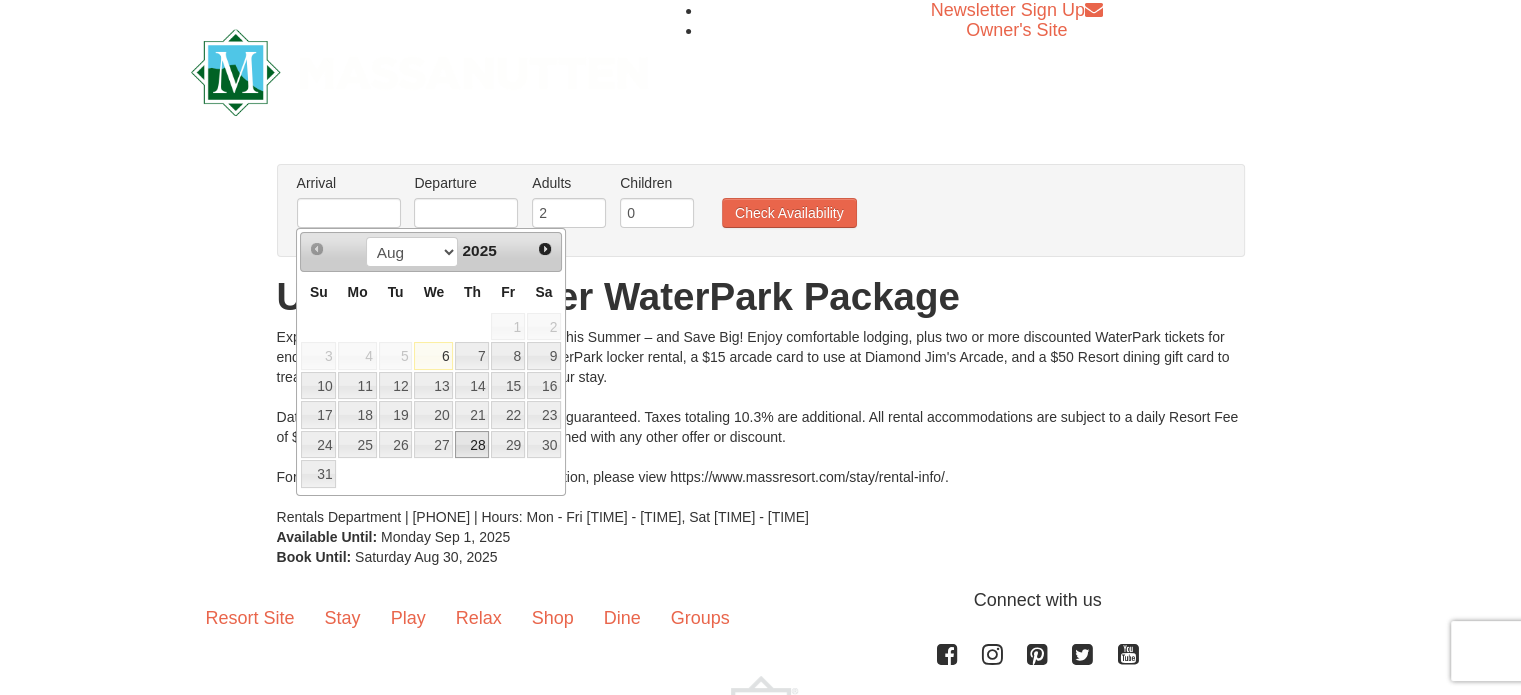 click on "28" at bounding box center [472, 445] 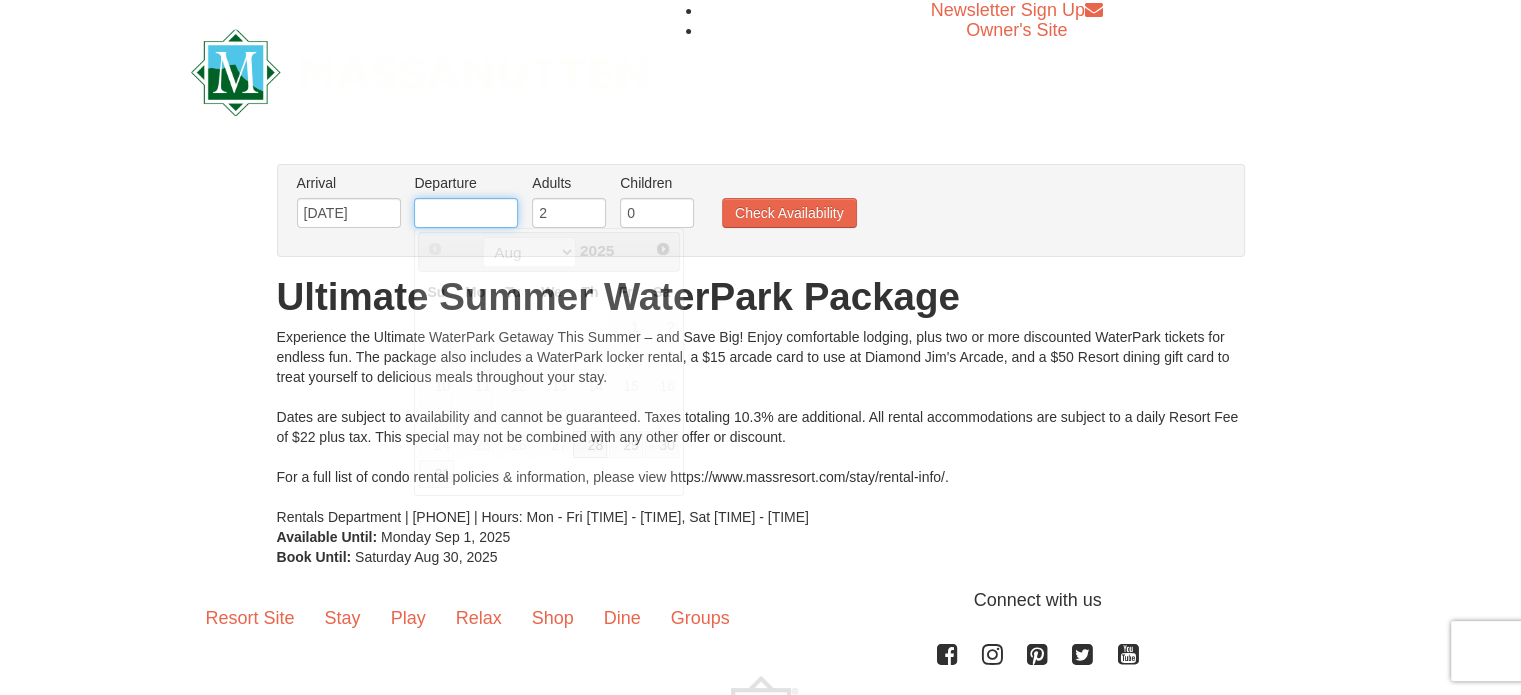 click at bounding box center [466, 213] 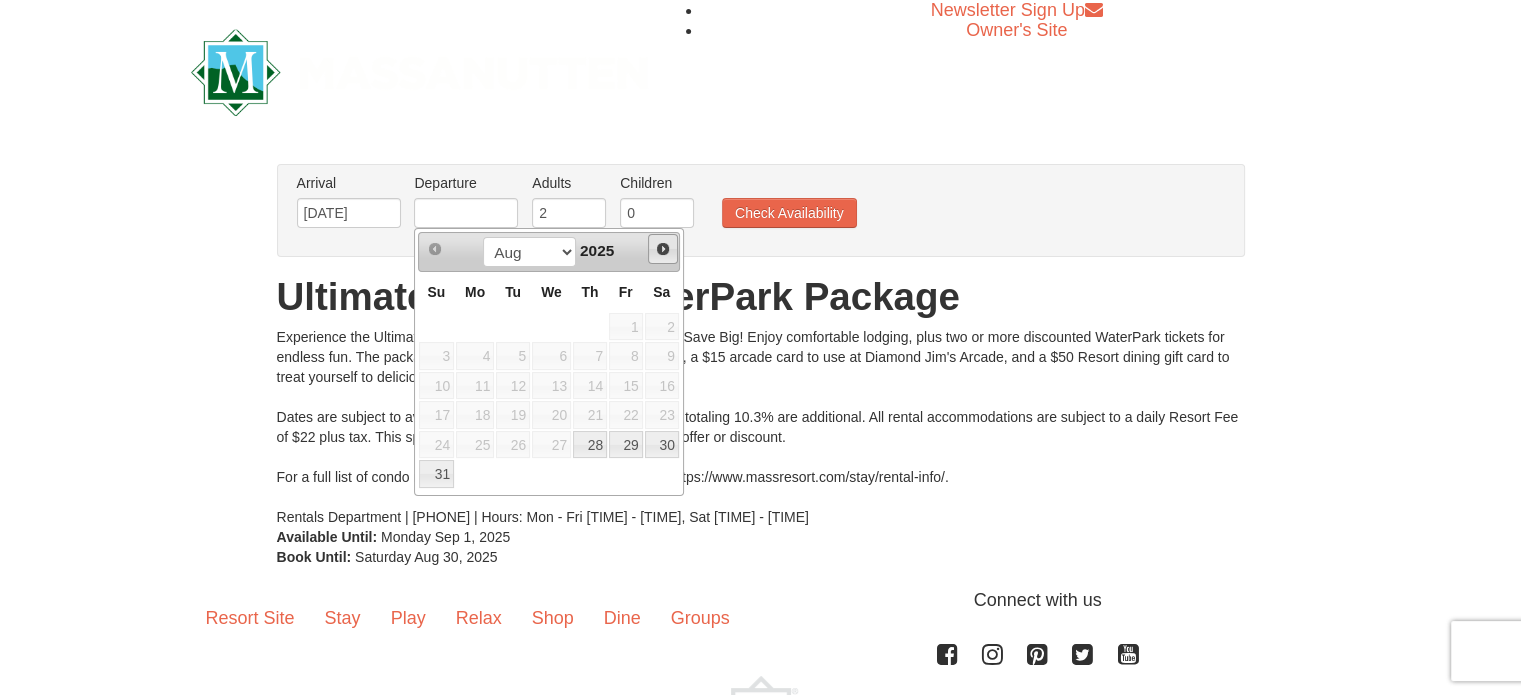click on "Next" at bounding box center [663, 249] 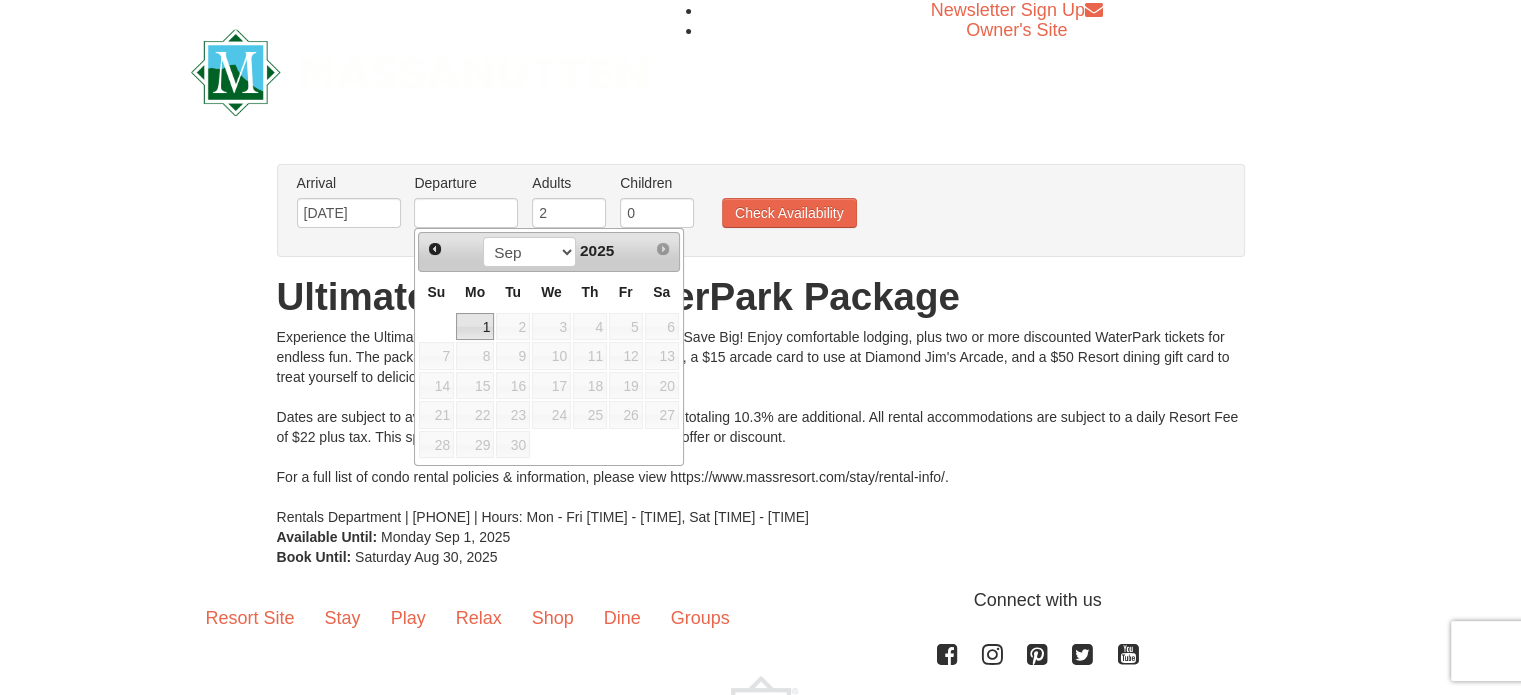 click on "1" at bounding box center [475, 327] 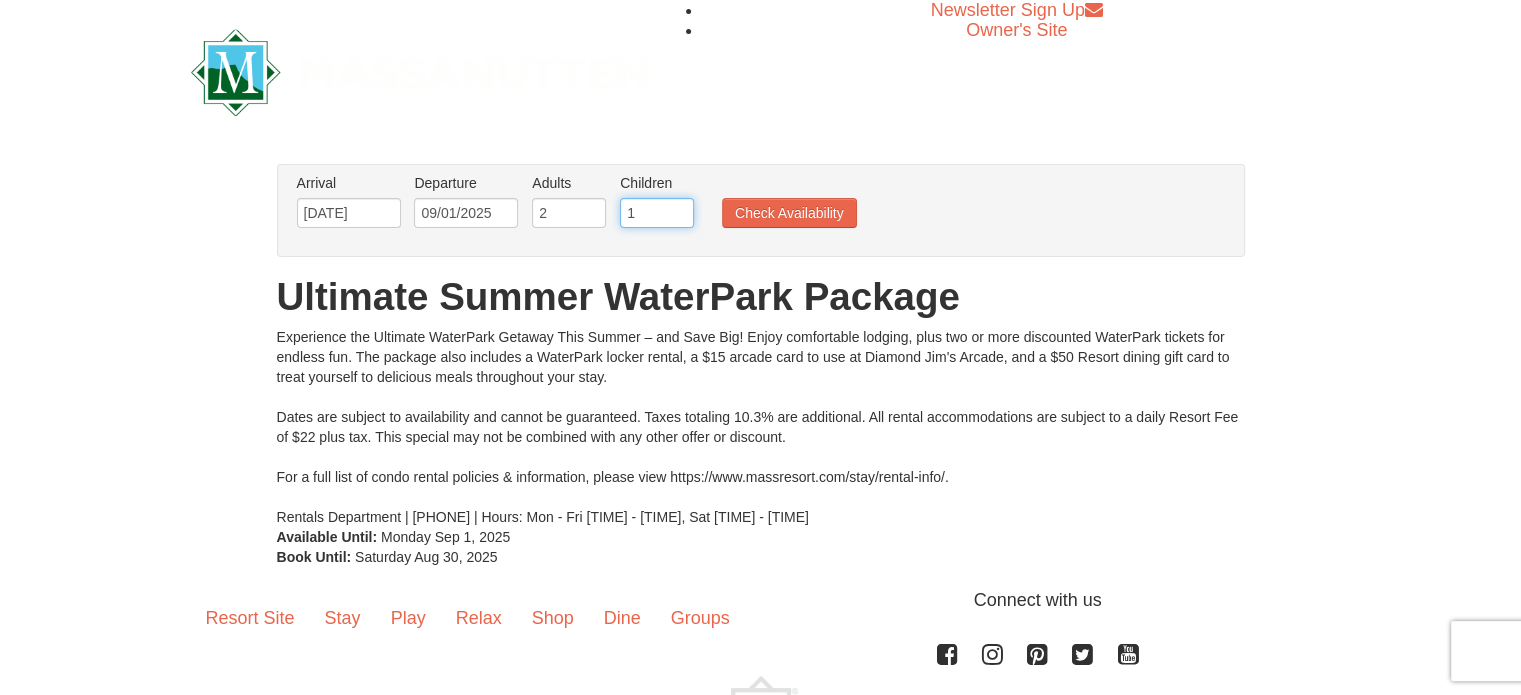 click on "1" at bounding box center (657, 213) 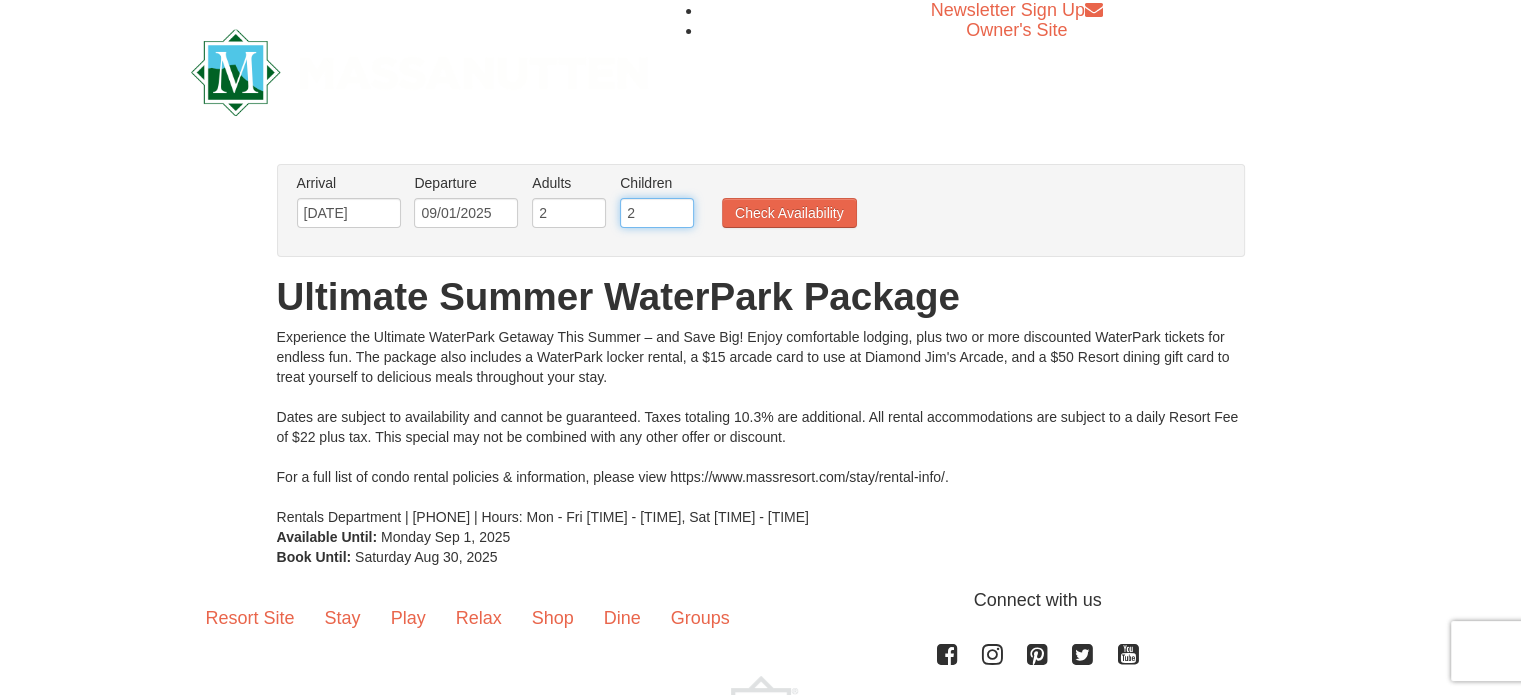 click on "2" at bounding box center (657, 213) 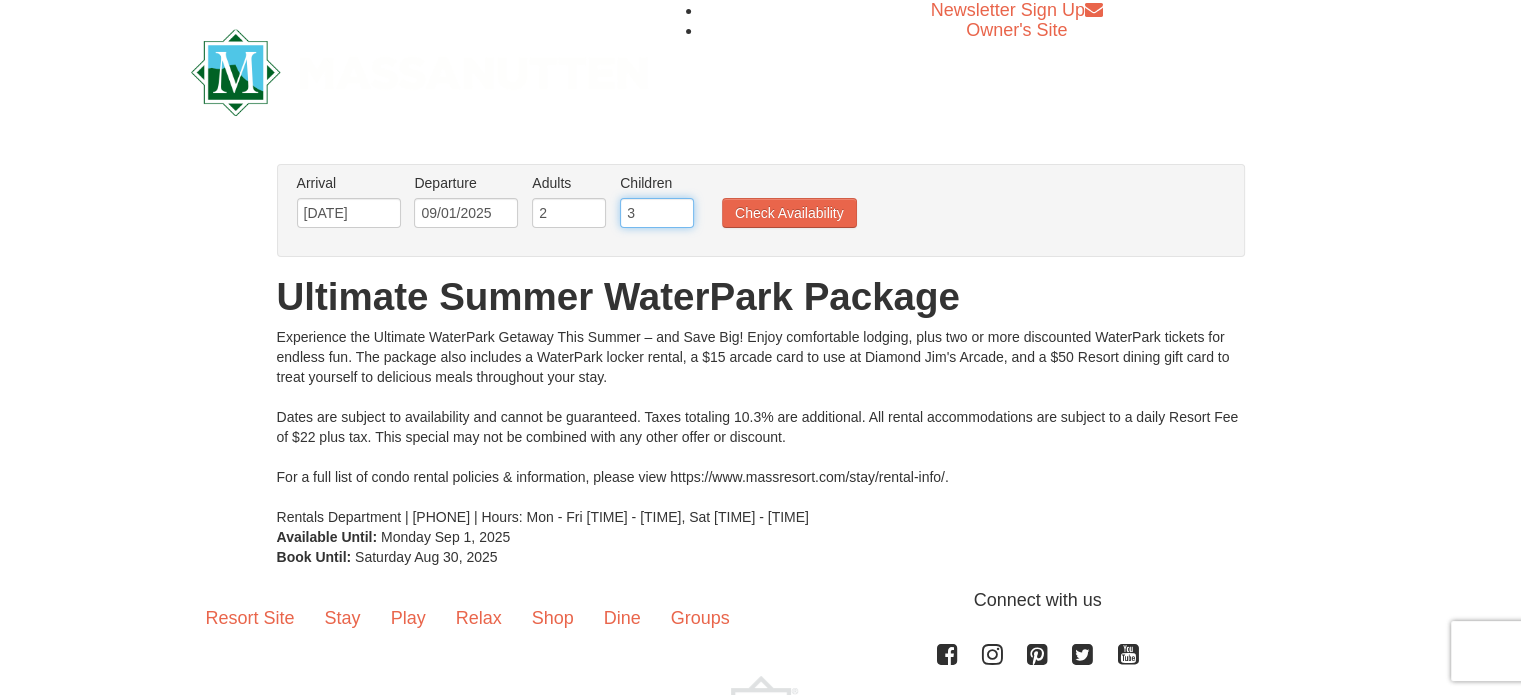 type on "3" 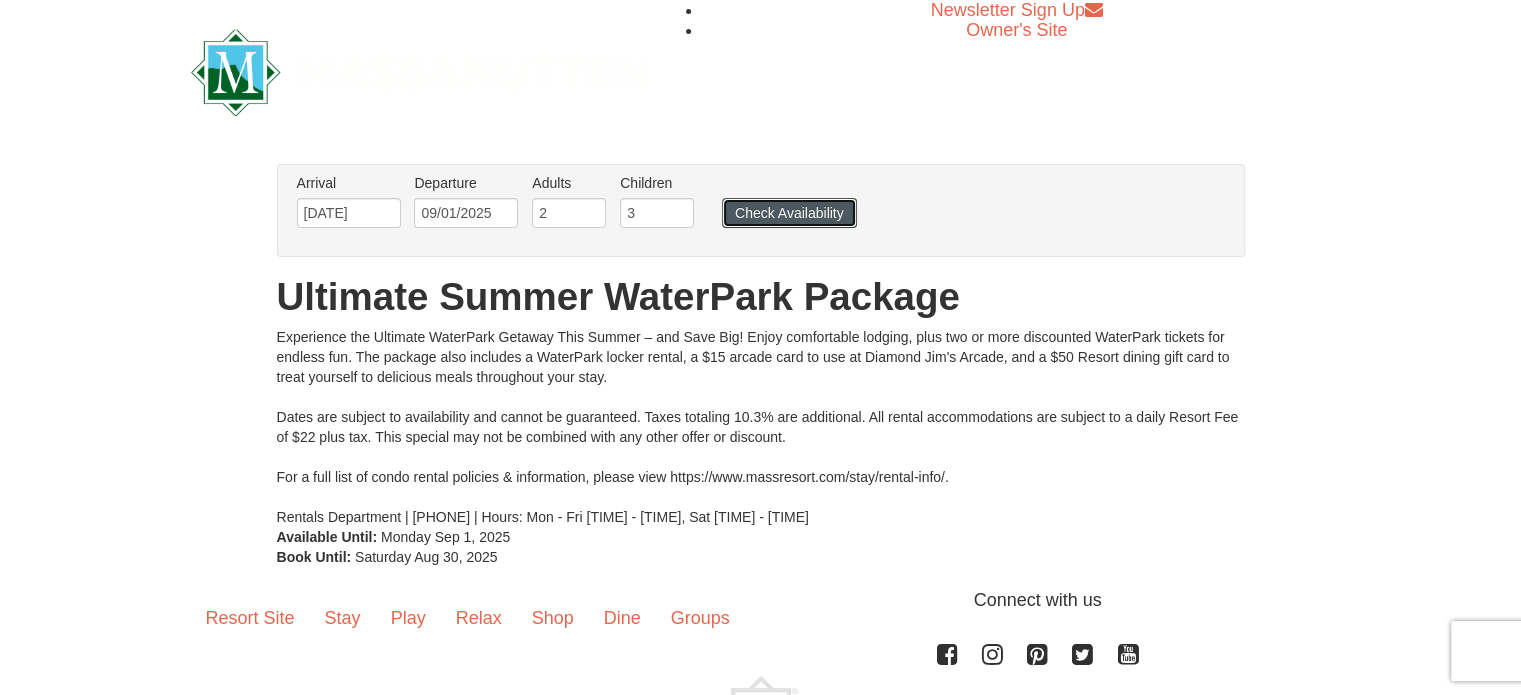 click on "Check Availability" at bounding box center (789, 213) 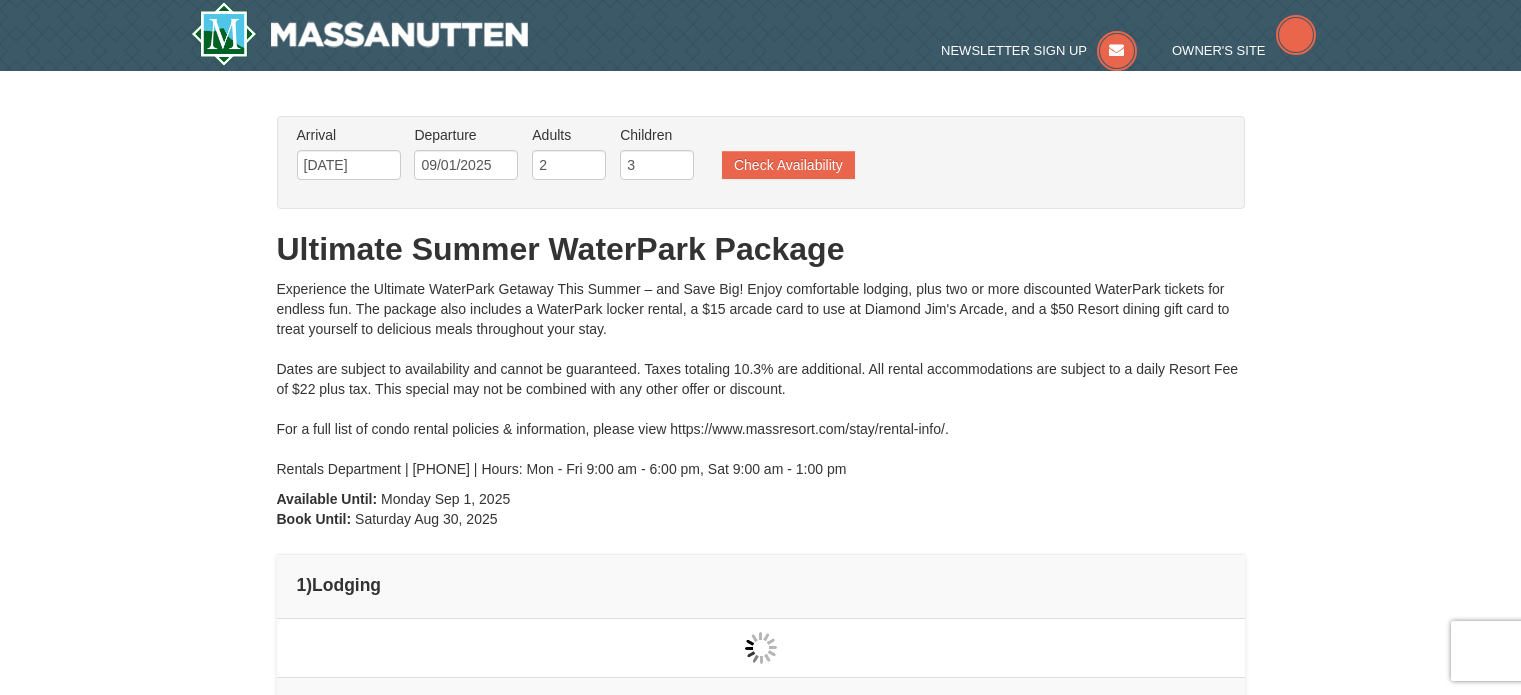 type on "08/29/2025" 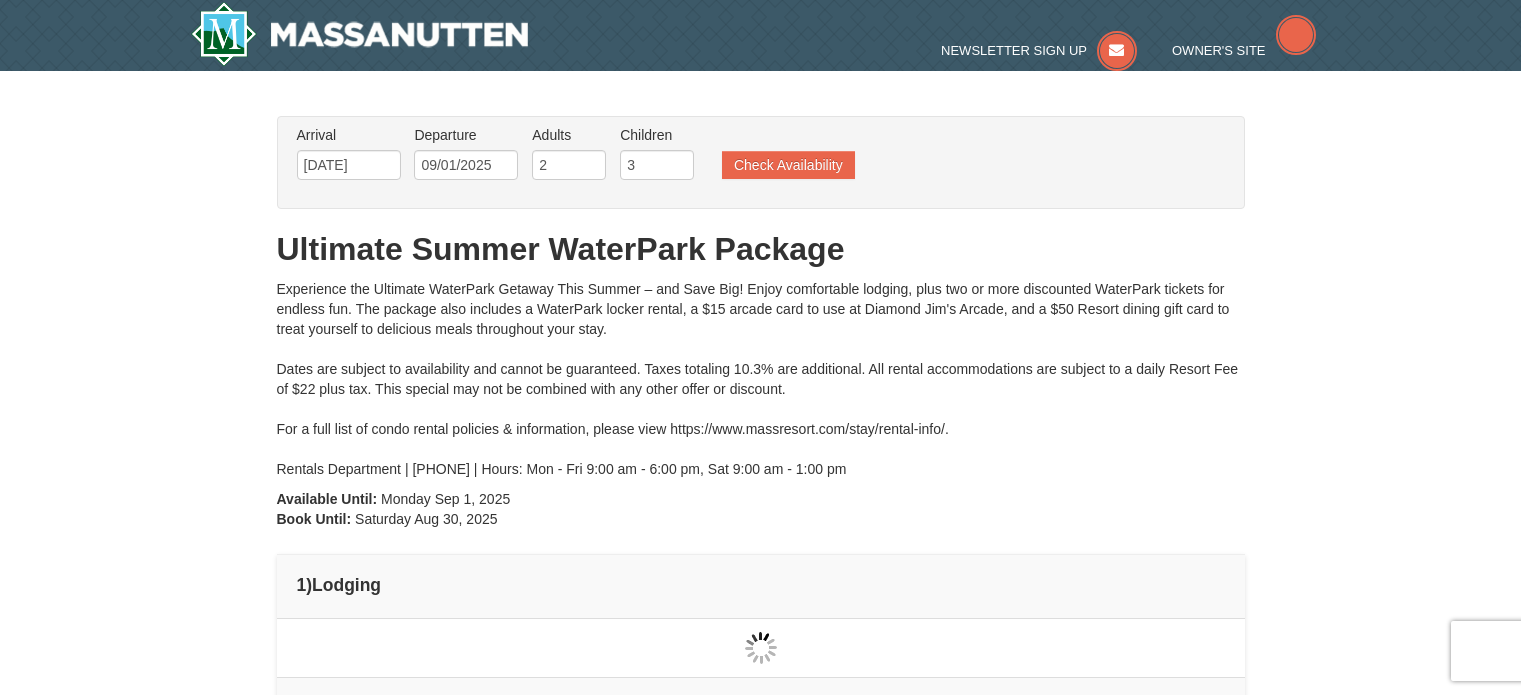 type on "08/29/2025" 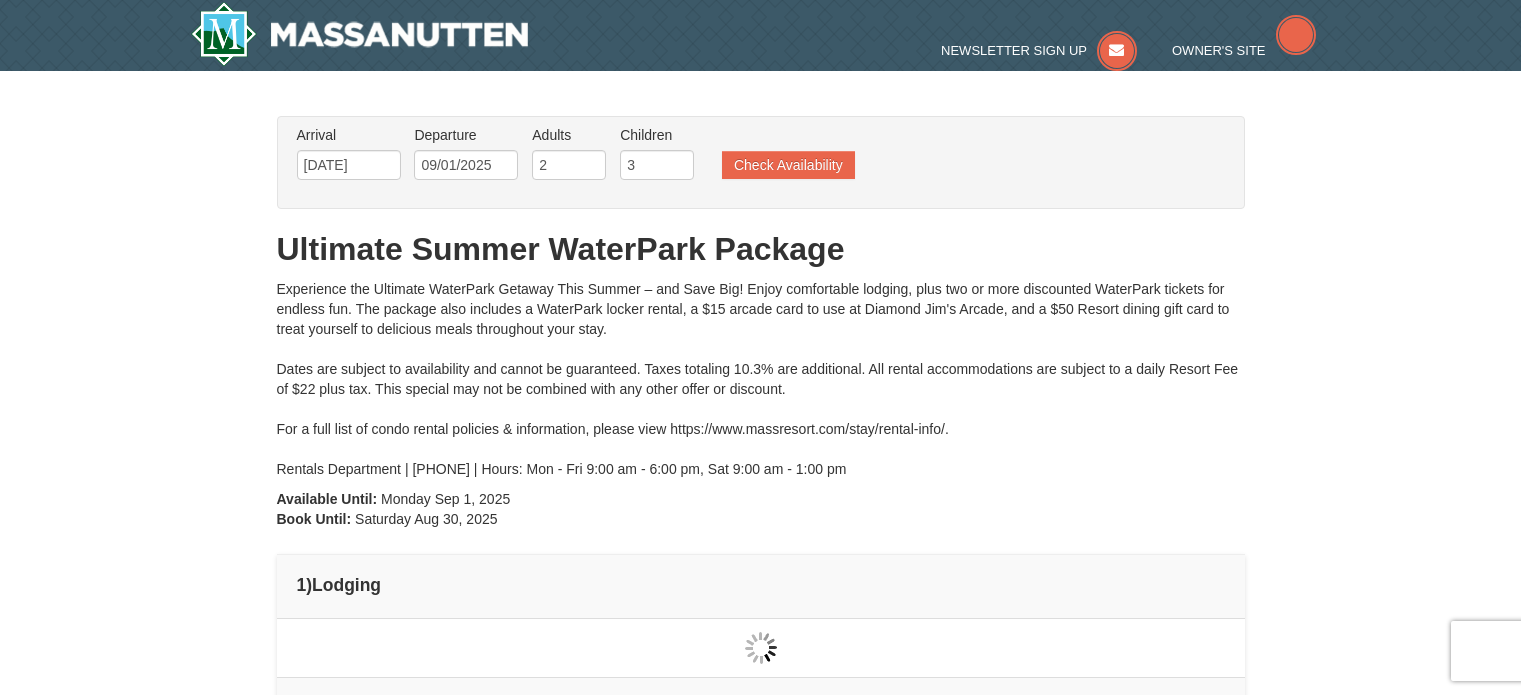 type on "[DATE]" 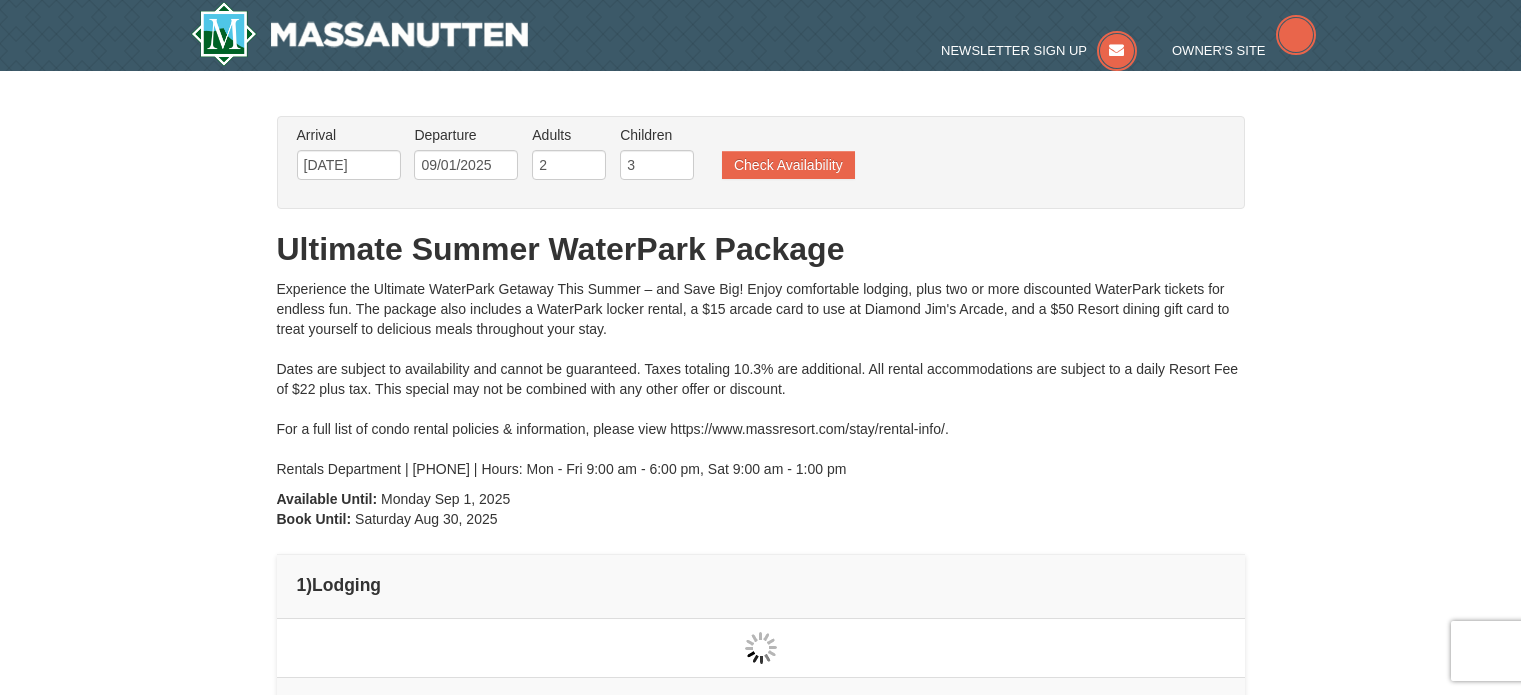 type on "[DATE]" 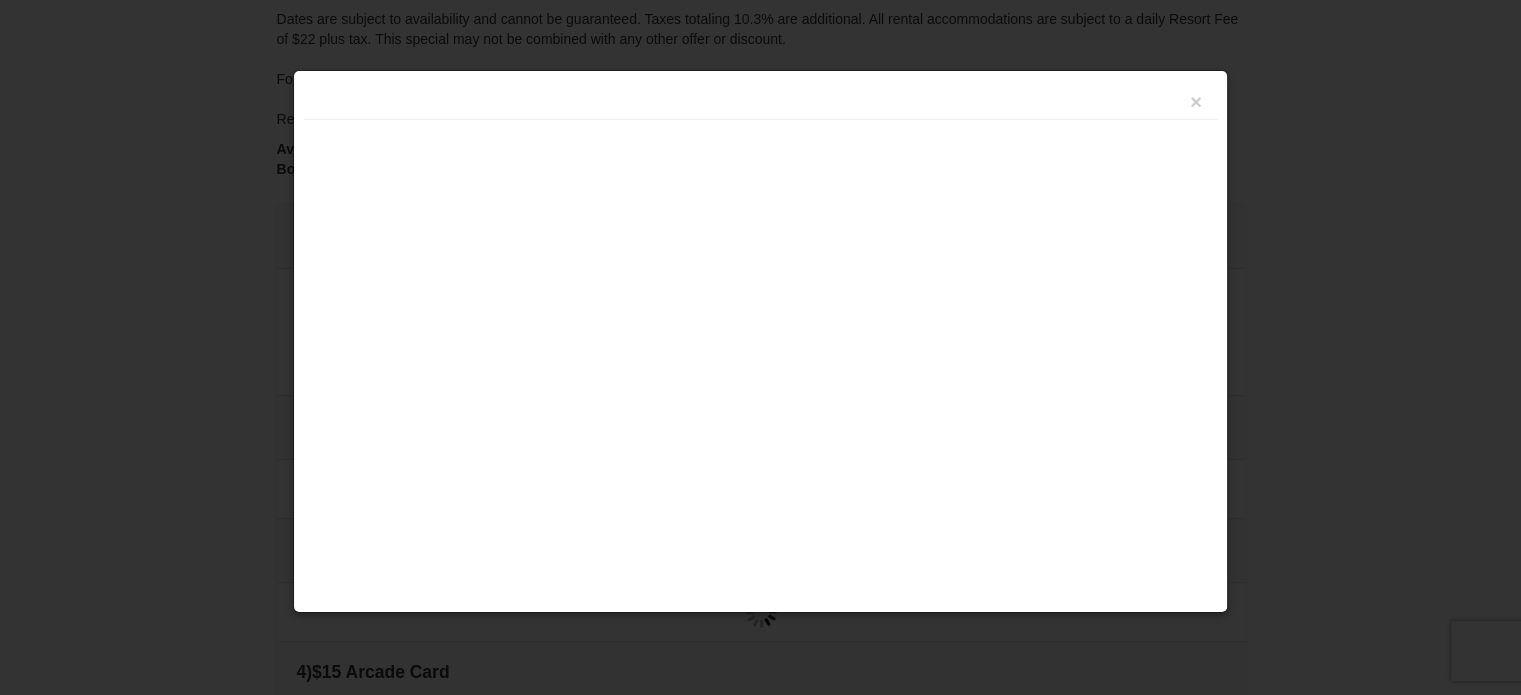 type on "09/01/2025" 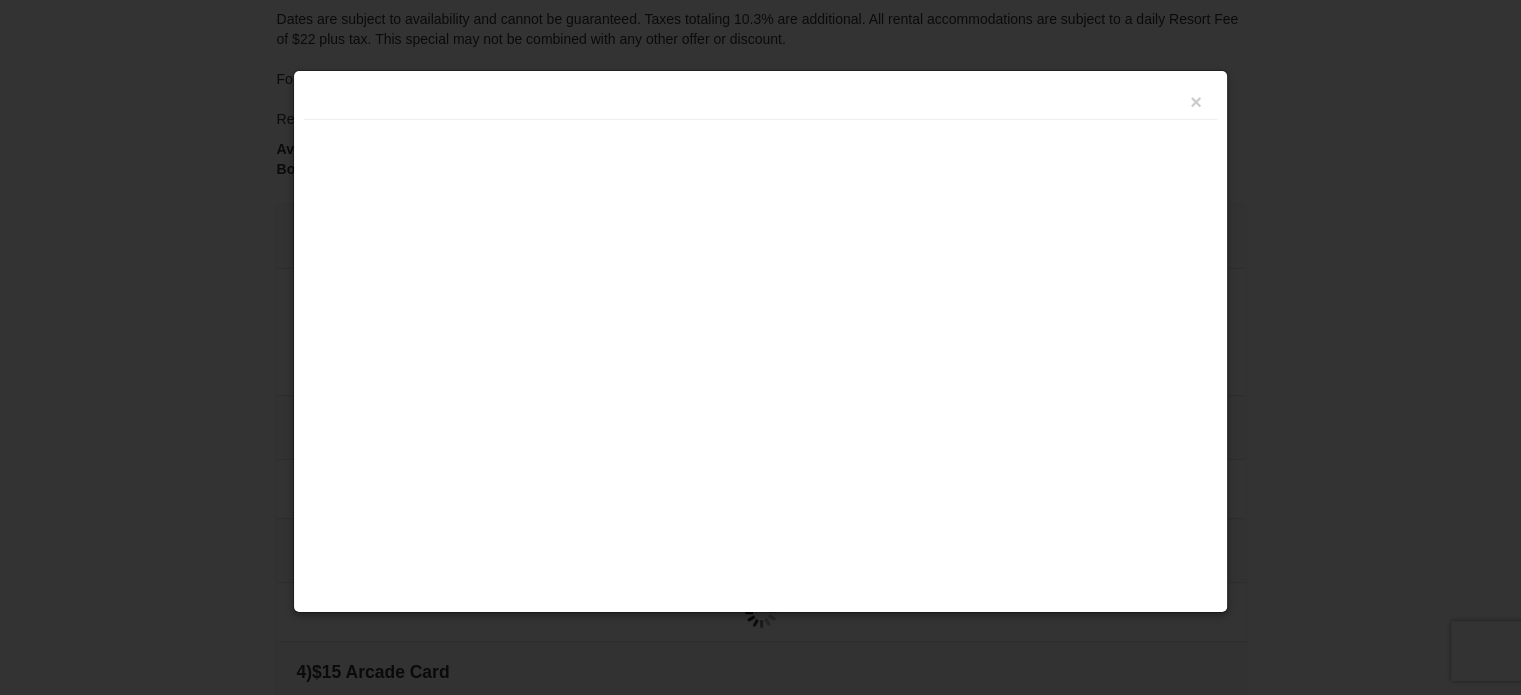 type on "09/01/2025" 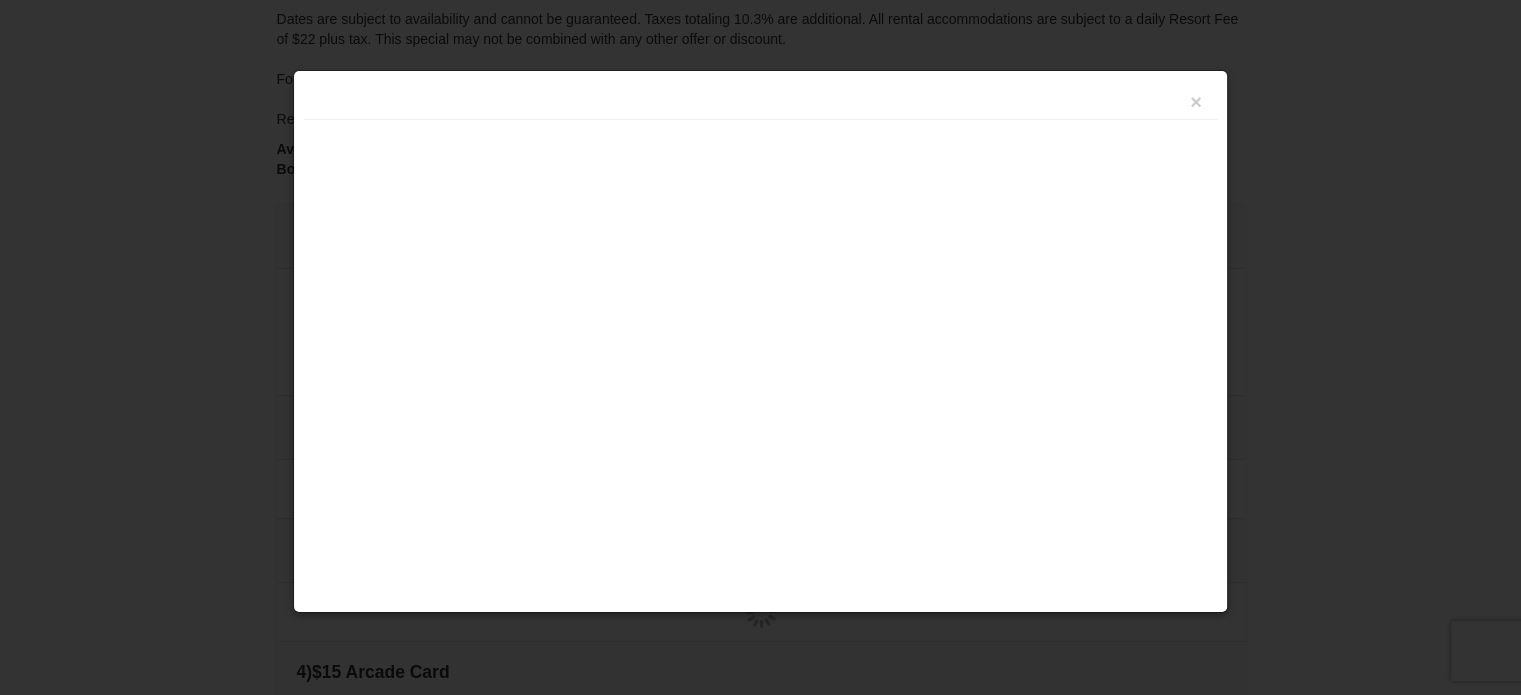 scroll, scrollTop: 577, scrollLeft: 0, axis: vertical 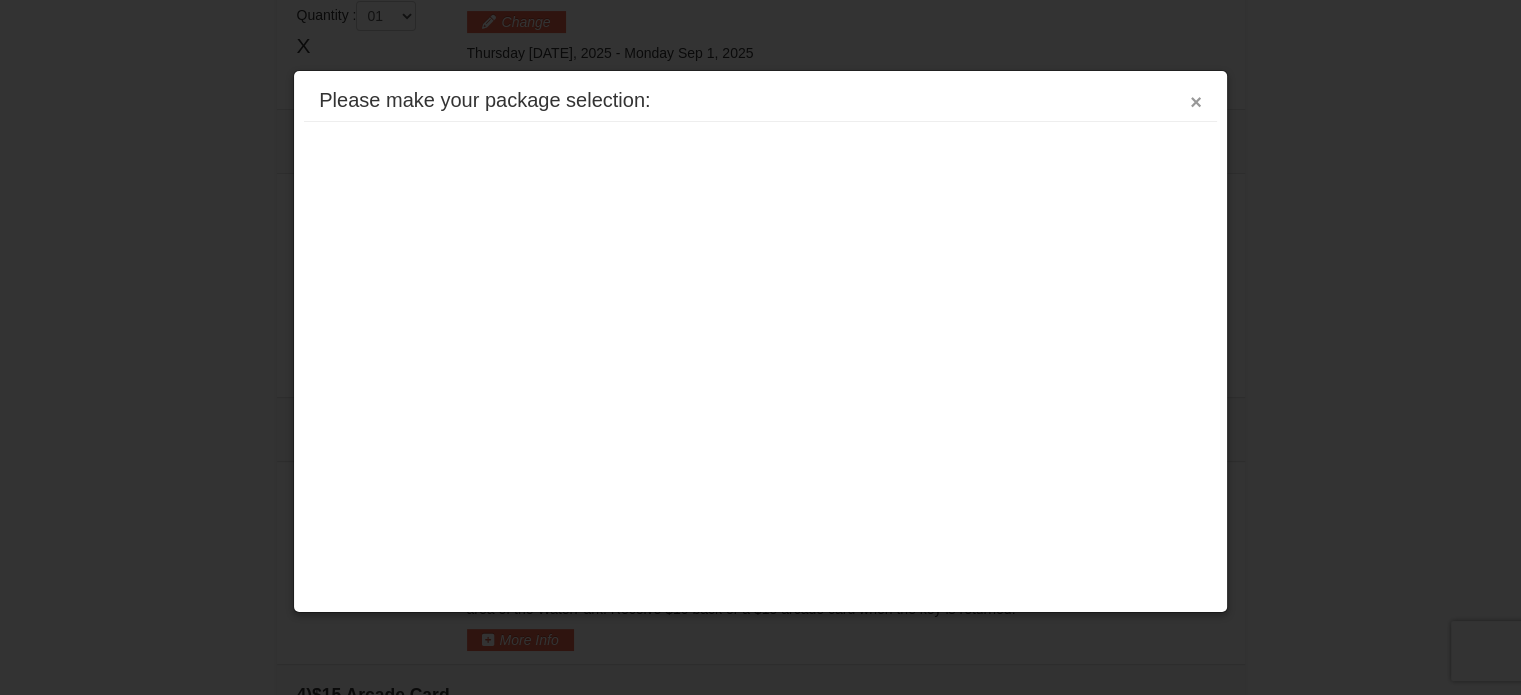 click on "×" at bounding box center [1196, 102] 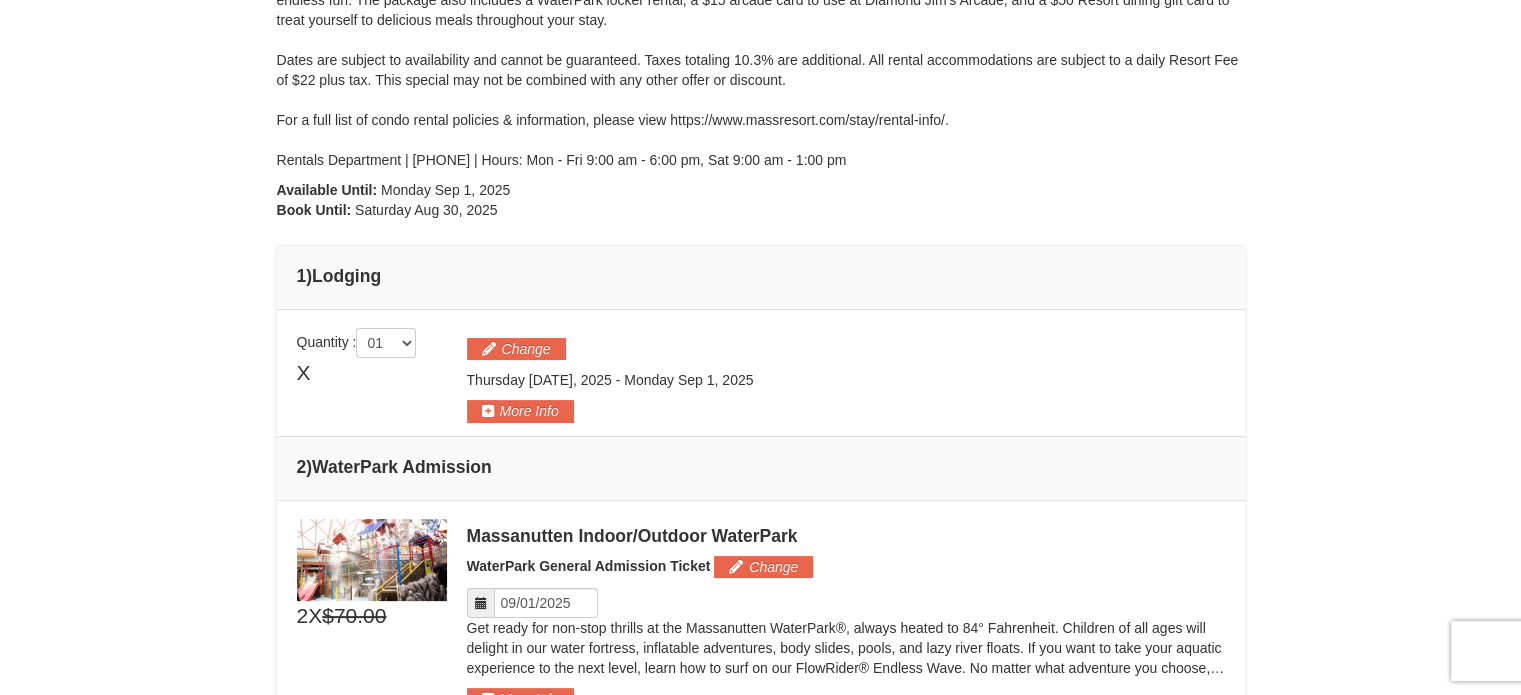 scroll, scrollTop: 300, scrollLeft: 0, axis: vertical 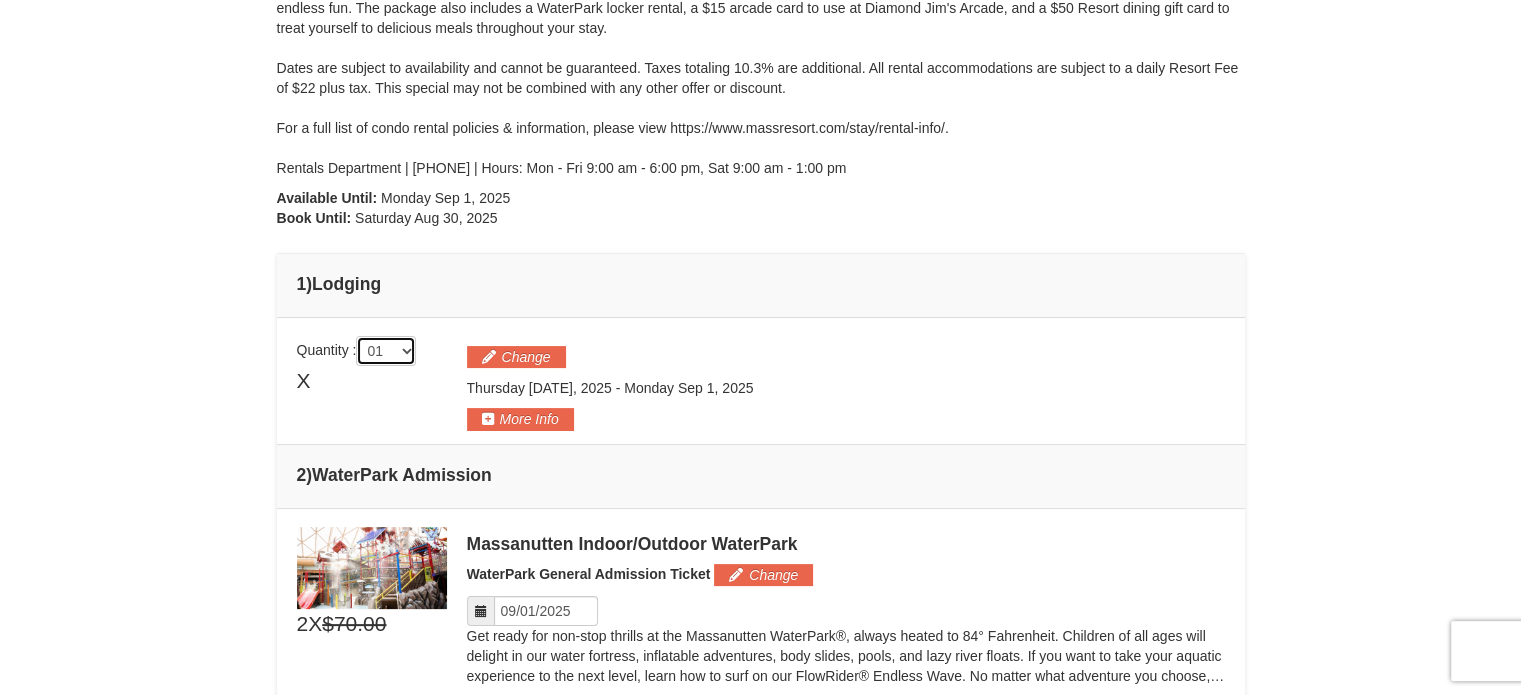 click on "01
02
03
04
05" at bounding box center [386, 351] 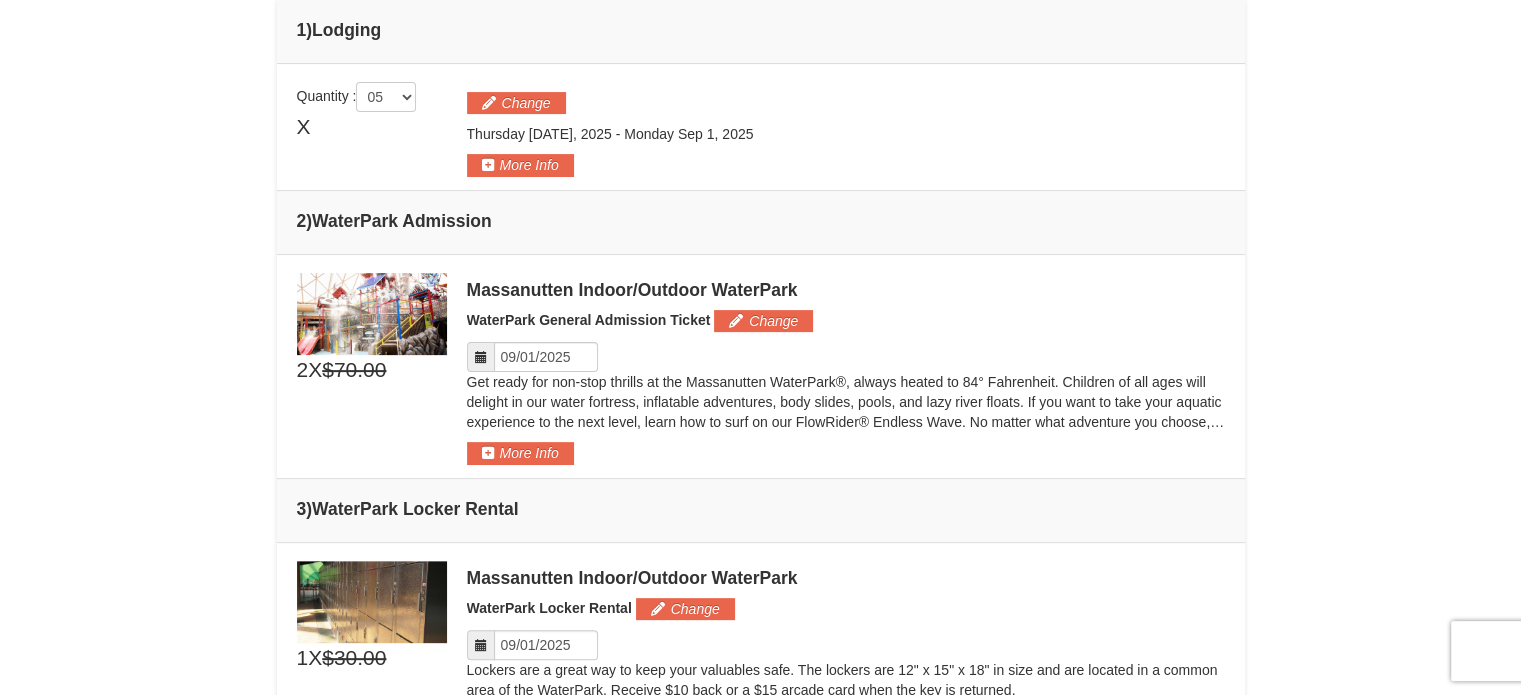 scroll, scrollTop: 600, scrollLeft: 0, axis: vertical 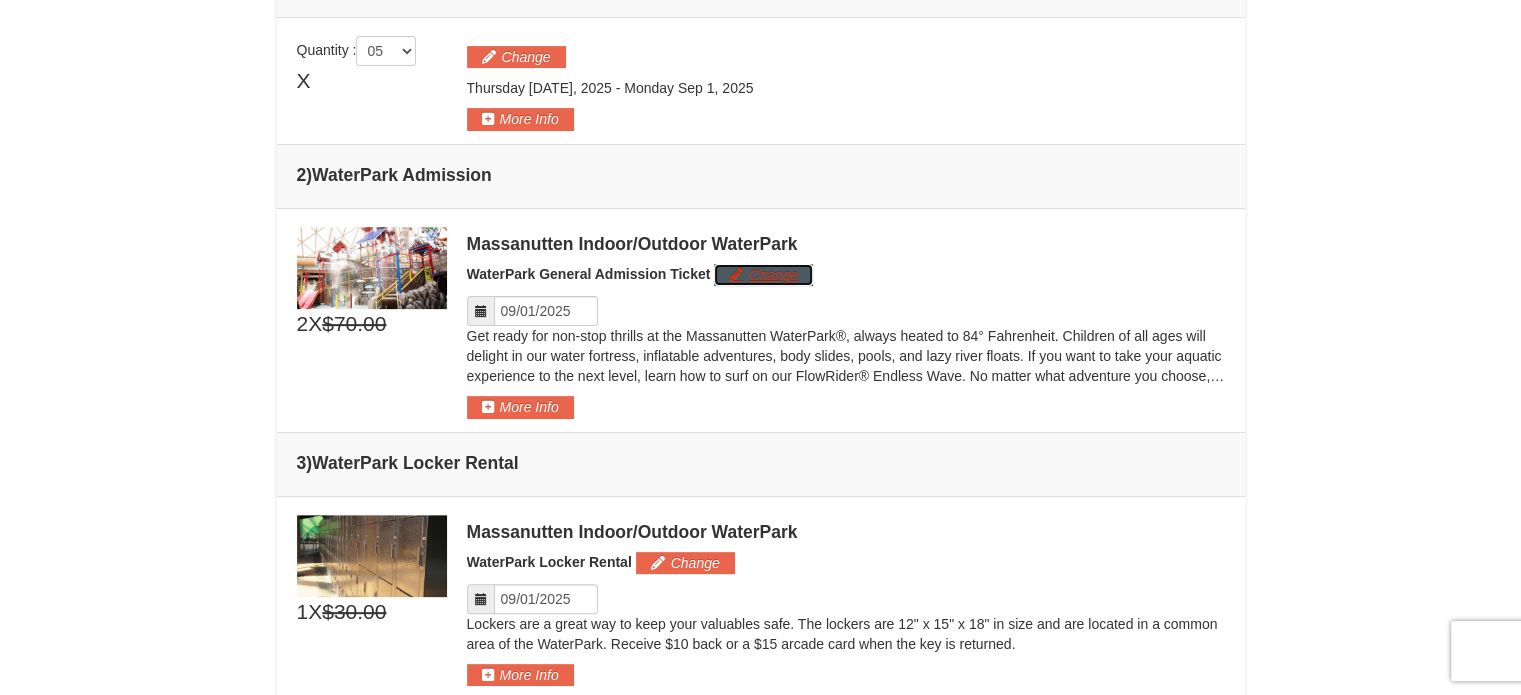 click on "Change" at bounding box center [763, 275] 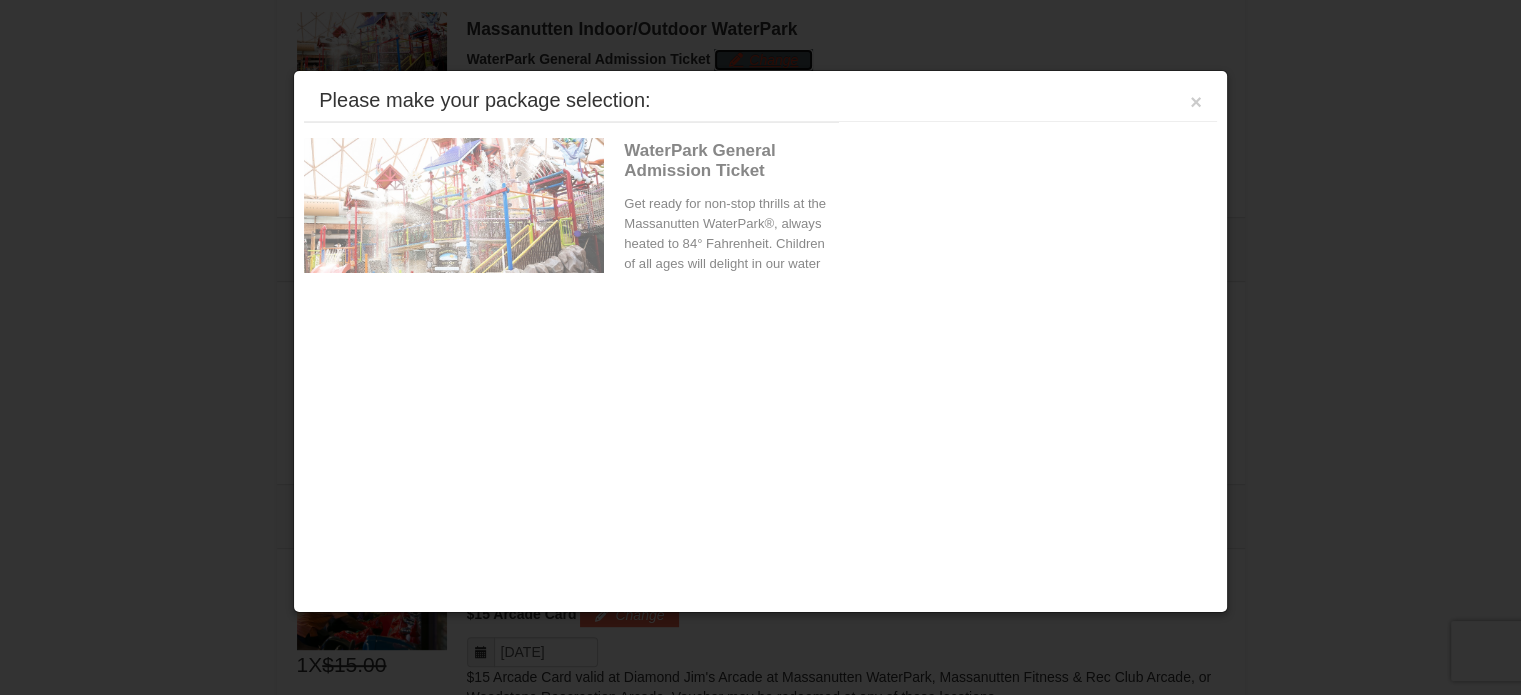 scroll, scrollTop: 825, scrollLeft: 0, axis: vertical 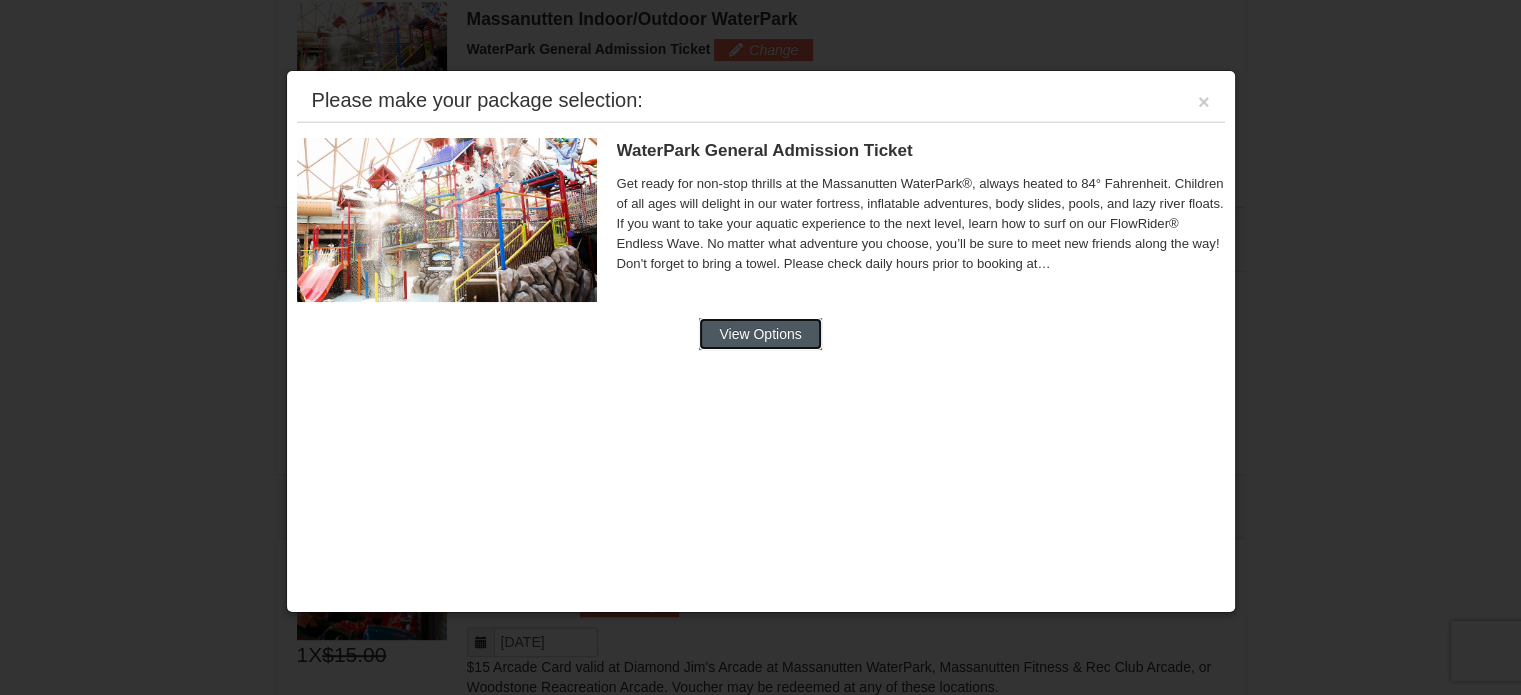 click on "View Options" at bounding box center (760, 334) 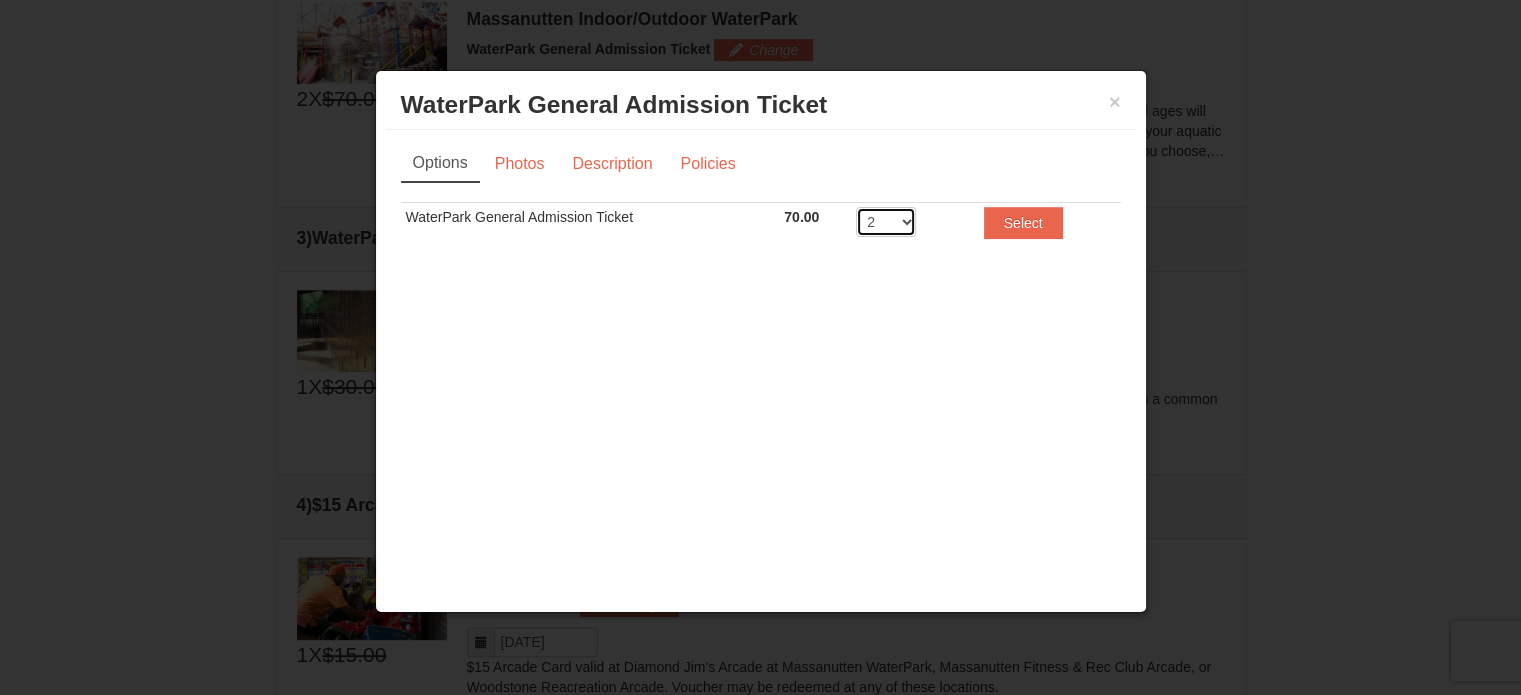 click on "2 3 4 5 6 7 8" at bounding box center [886, 222] 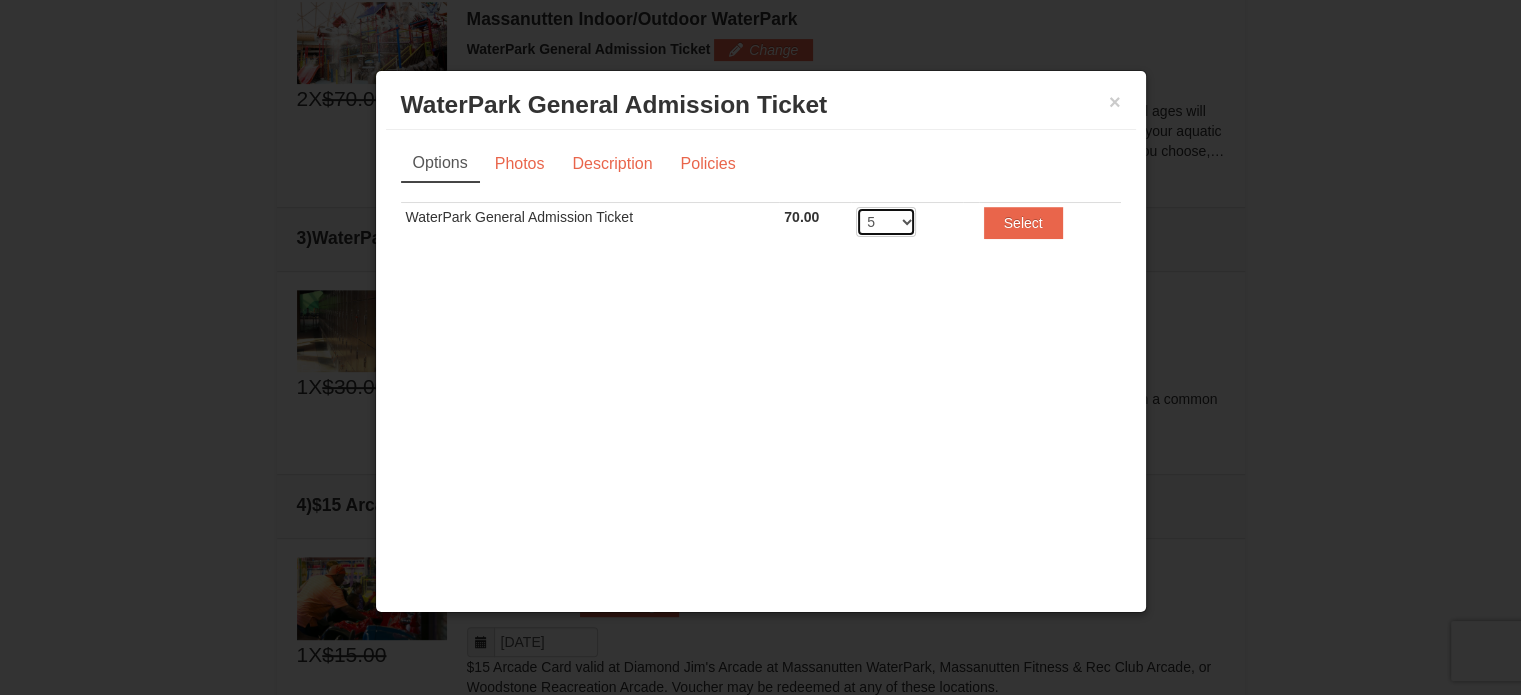 click on "2 3 4 5 6 7 8" at bounding box center [886, 222] 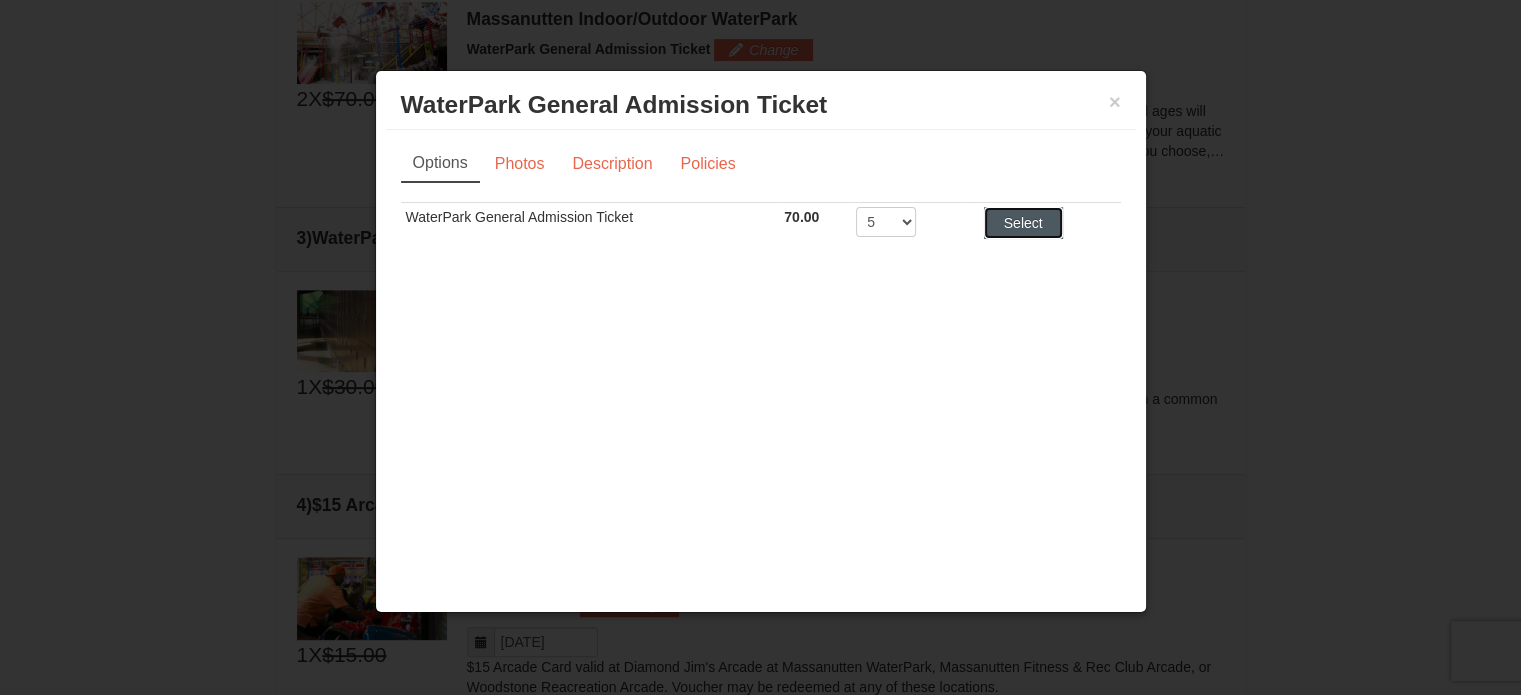 click on "Select" at bounding box center [1023, 223] 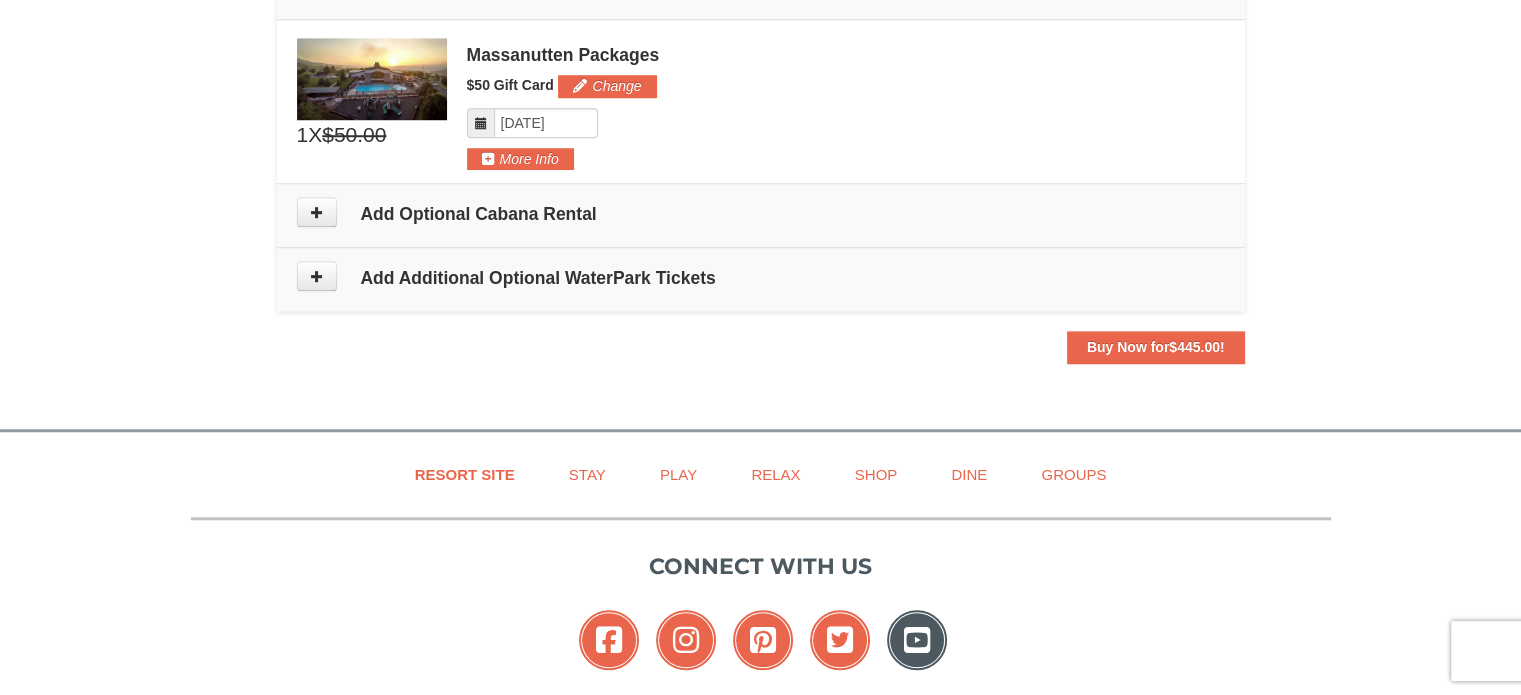 scroll, scrollTop: 1800, scrollLeft: 0, axis: vertical 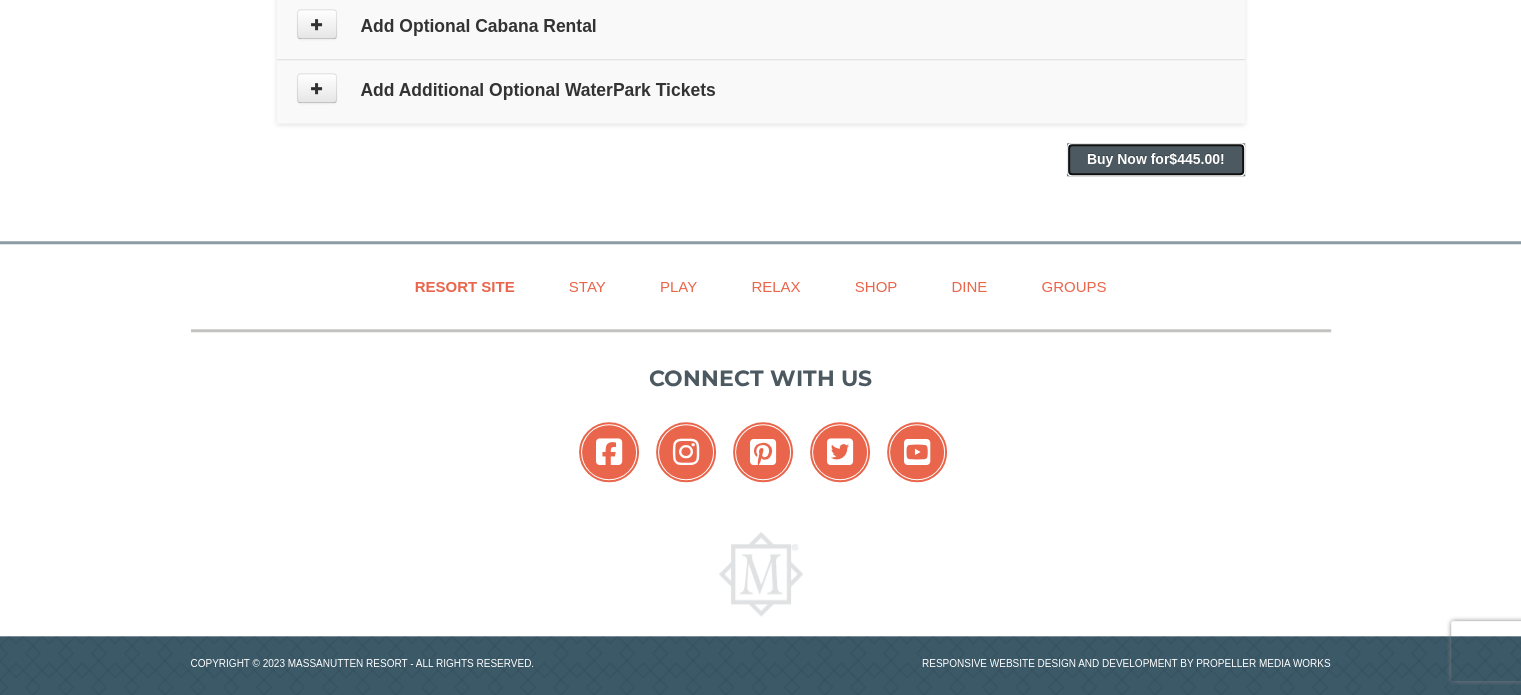 click on "Buy Now for
$445.00 !" at bounding box center [1156, 159] 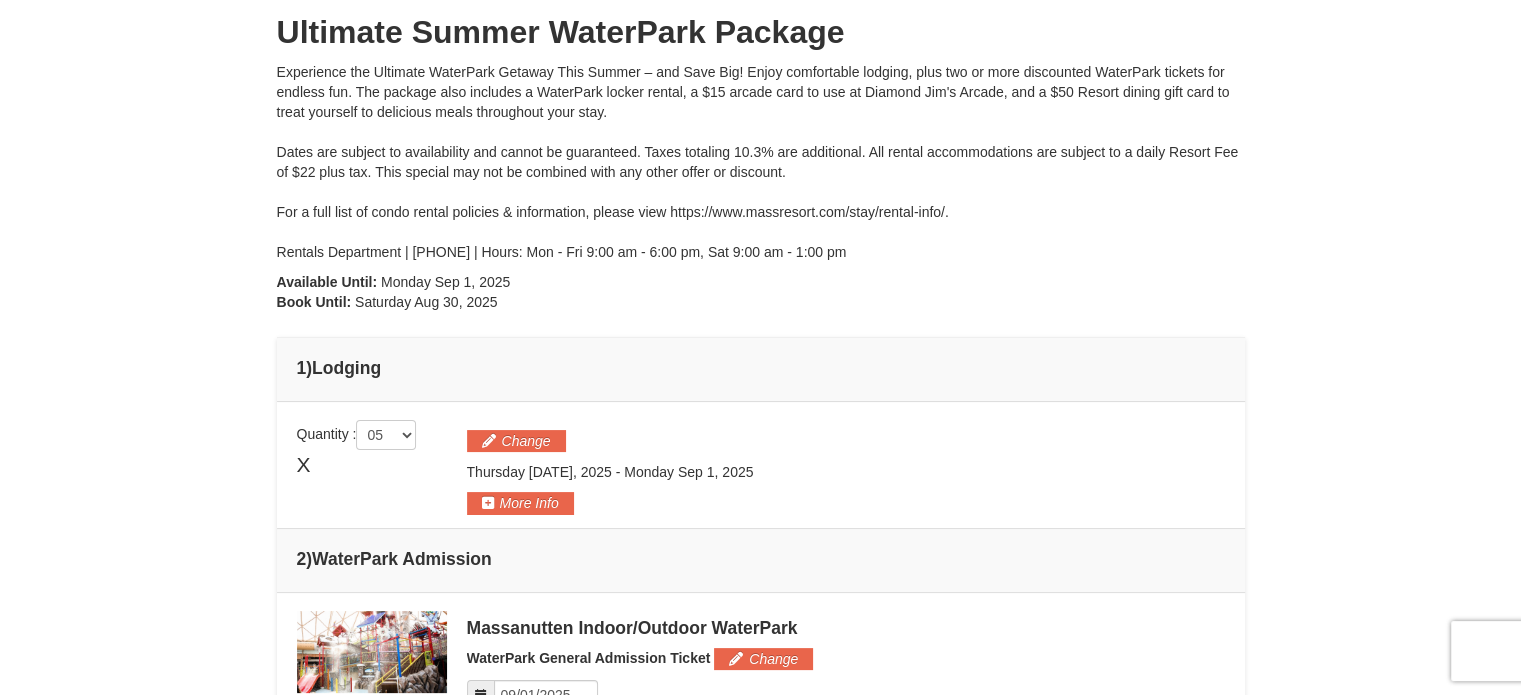 scroll, scrollTop: 200, scrollLeft: 0, axis: vertical 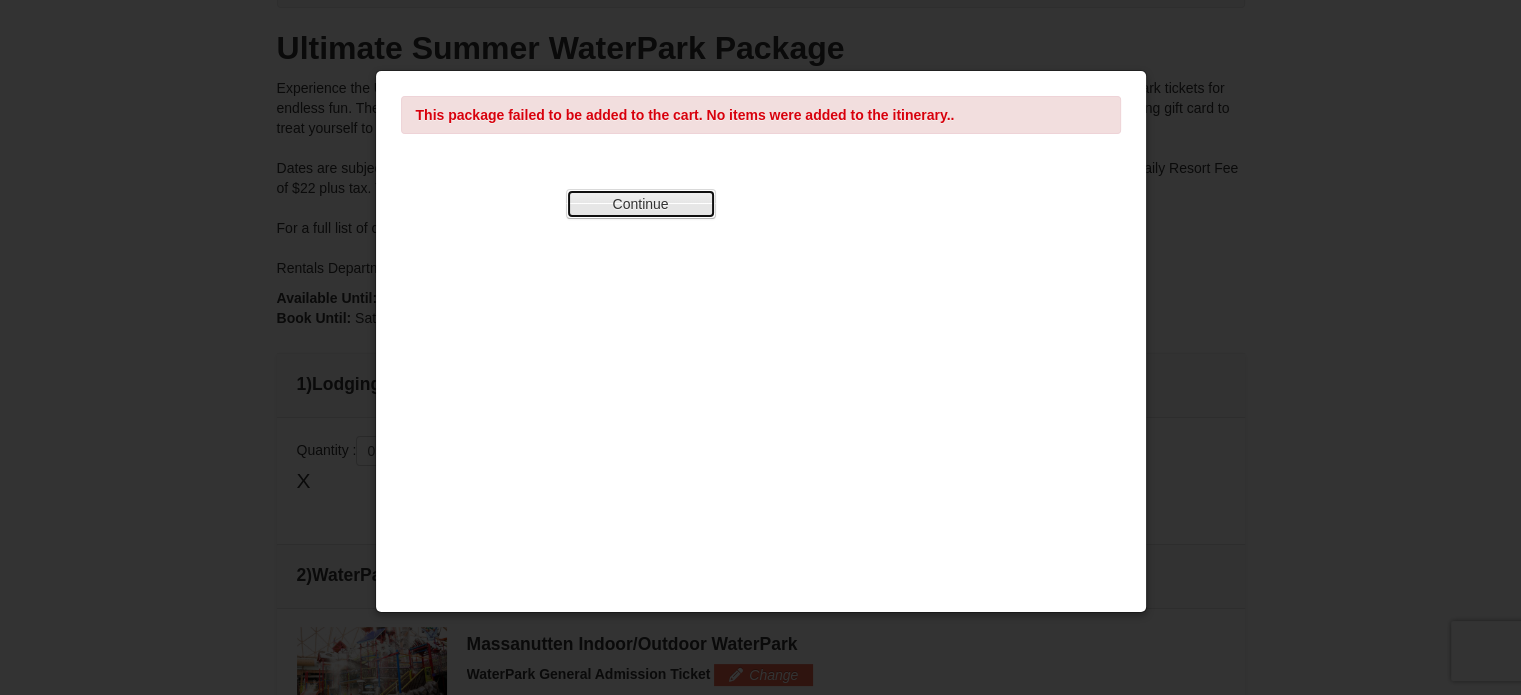 click on "Continue" at bounding box center (641, 204) 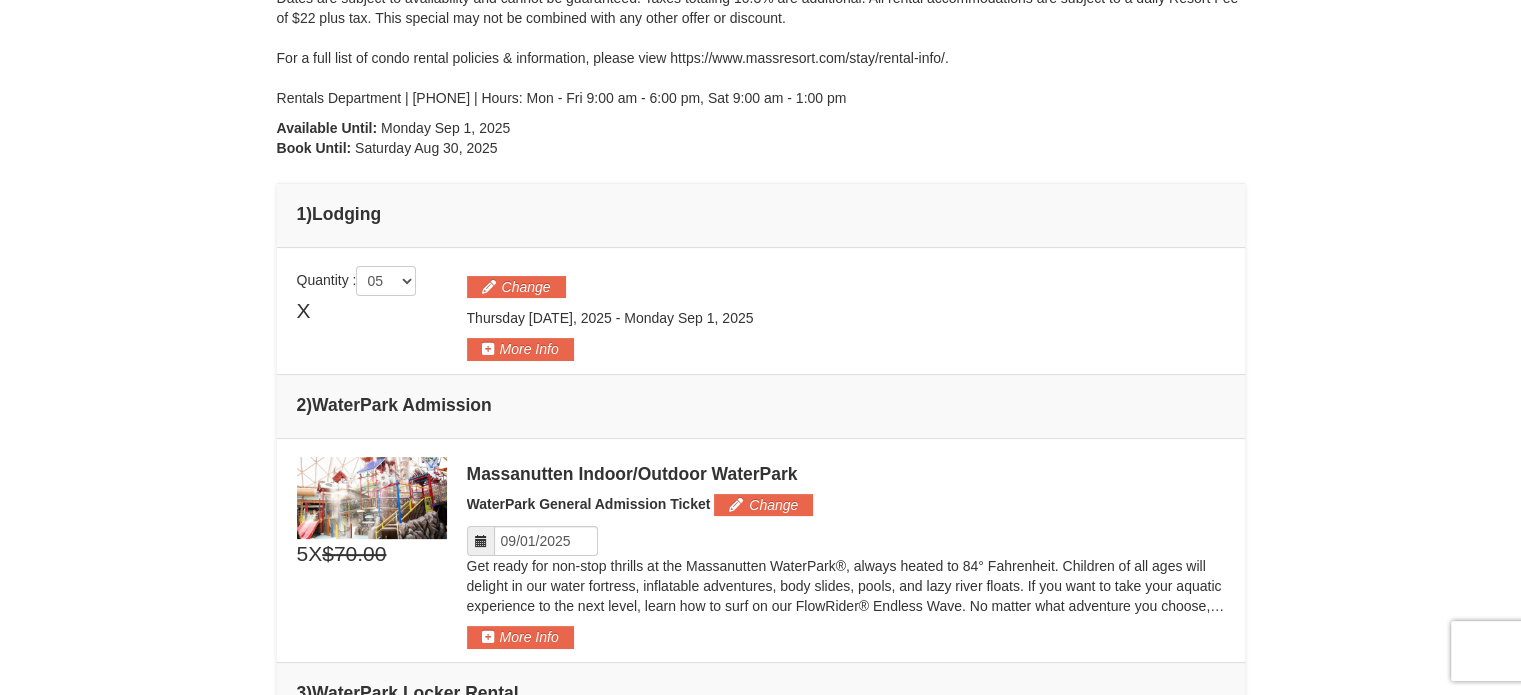 scroll, scrollTop: 400, scrollLeft: 0, axis: vertical 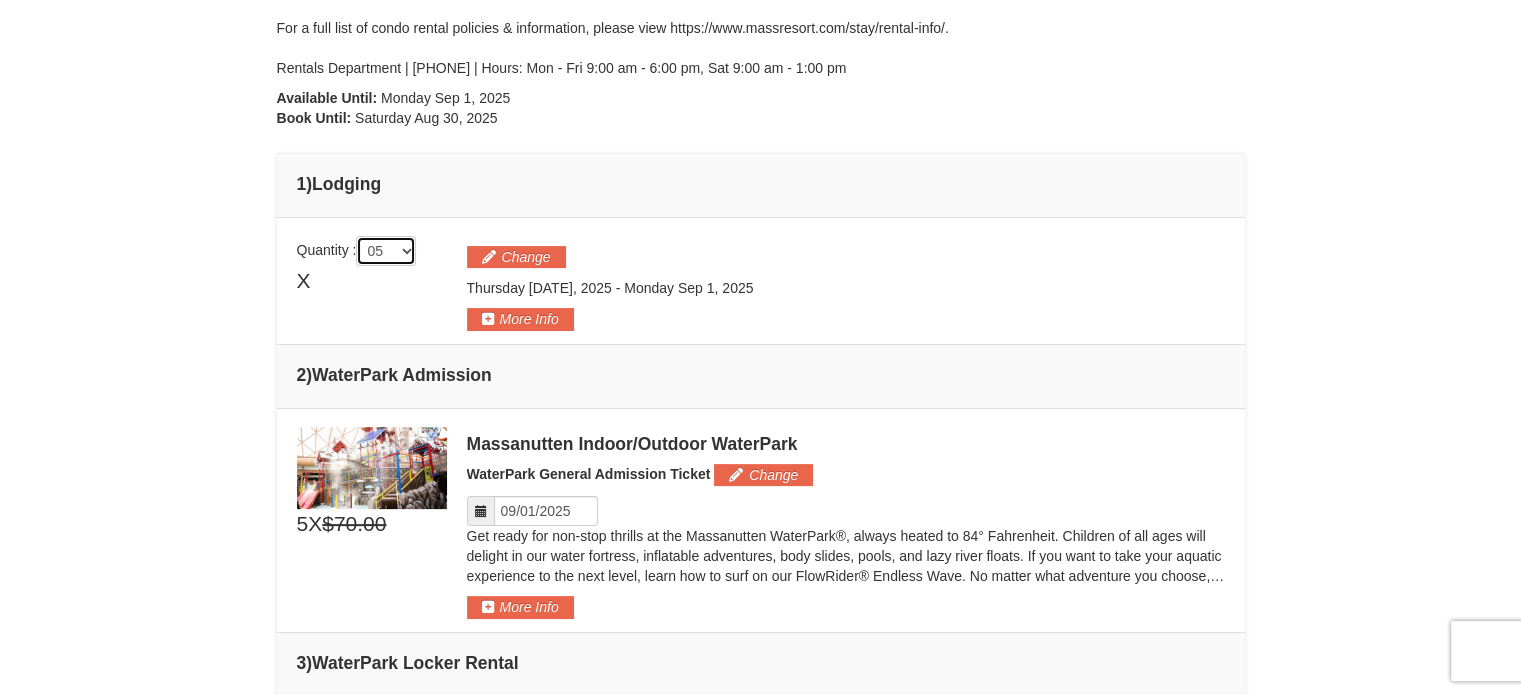 click on "01
02
03
04
05" at bounding box center [386, 251] 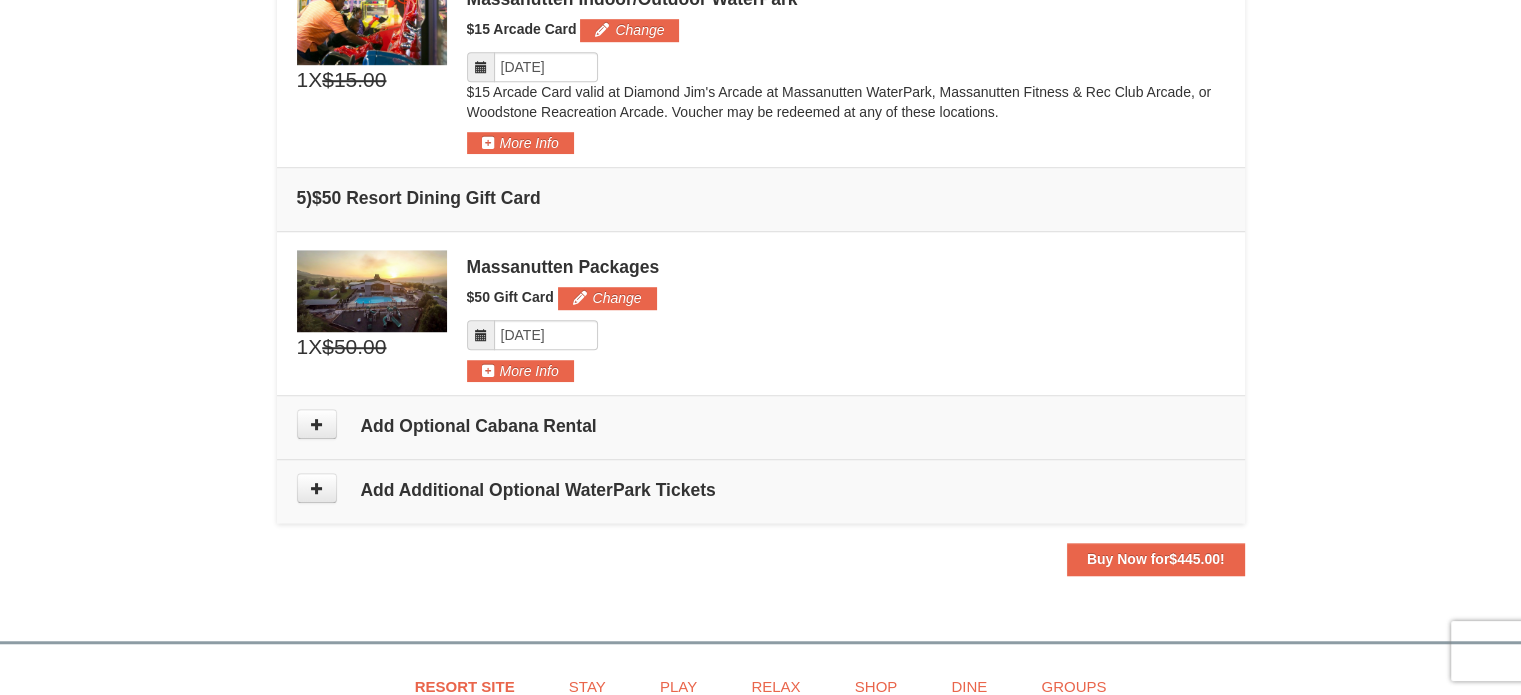 scroll, scrollTop: 1500, scrollLeft: 0, axis: vertical 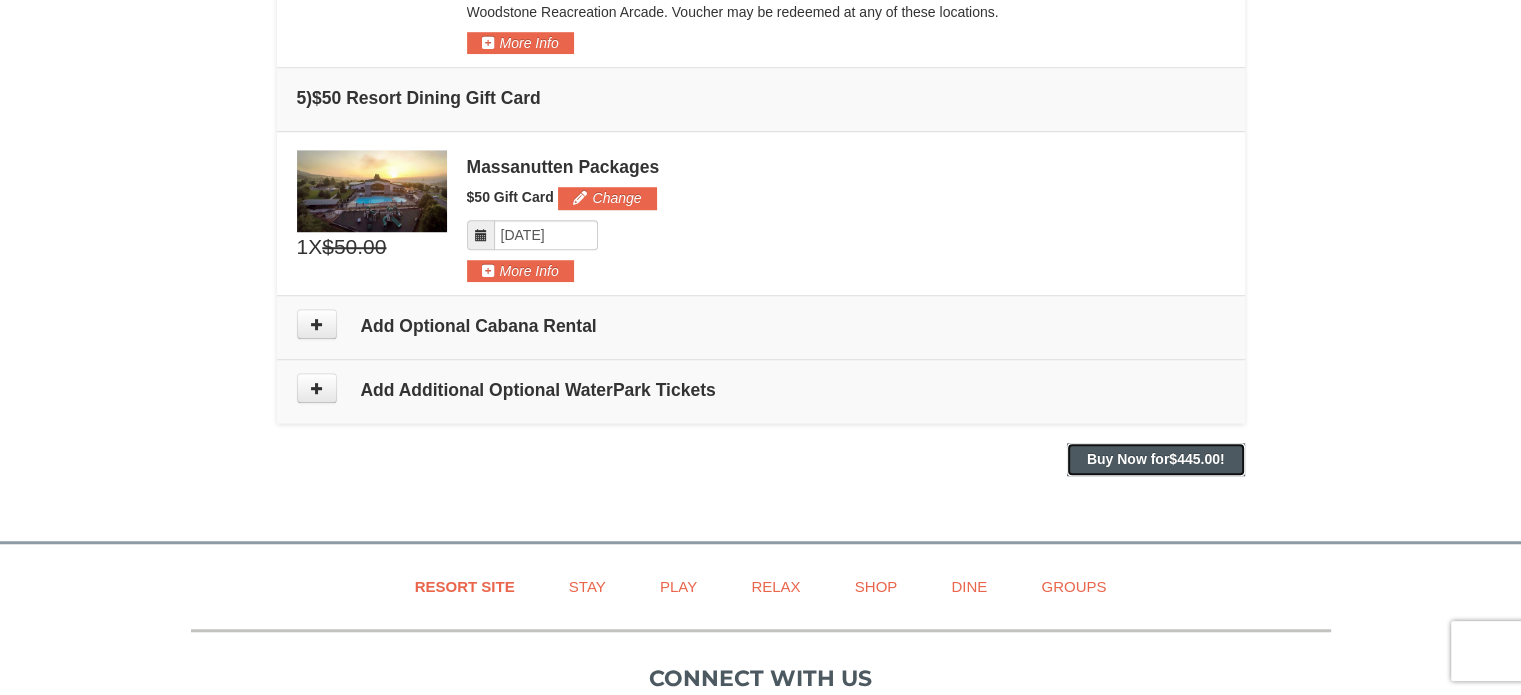 click on "Buy Now for
$445.00 !" at bounding box center (1156, 459) 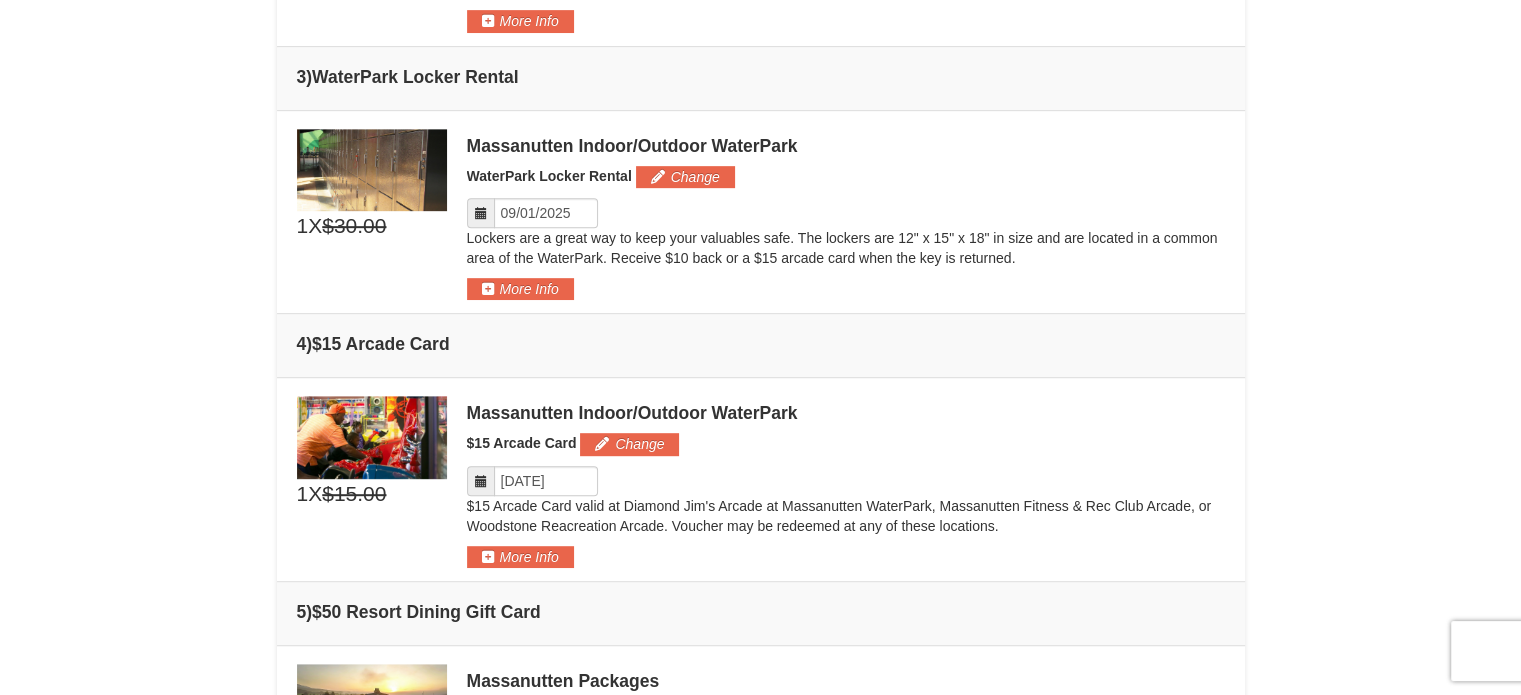 scroll, scrollTop: 400, scrollLeft: 0, axis: vertical 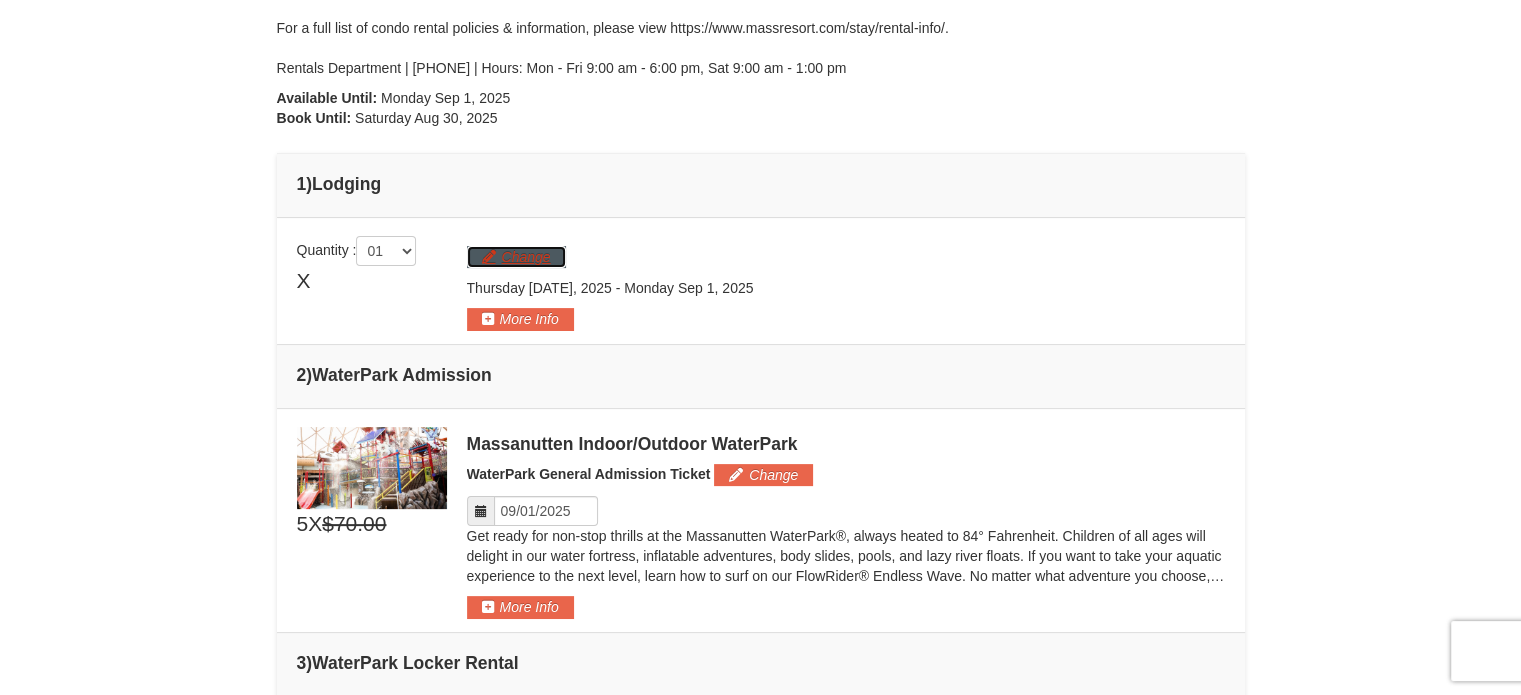click on "Change" at bounding box center [516, 257] 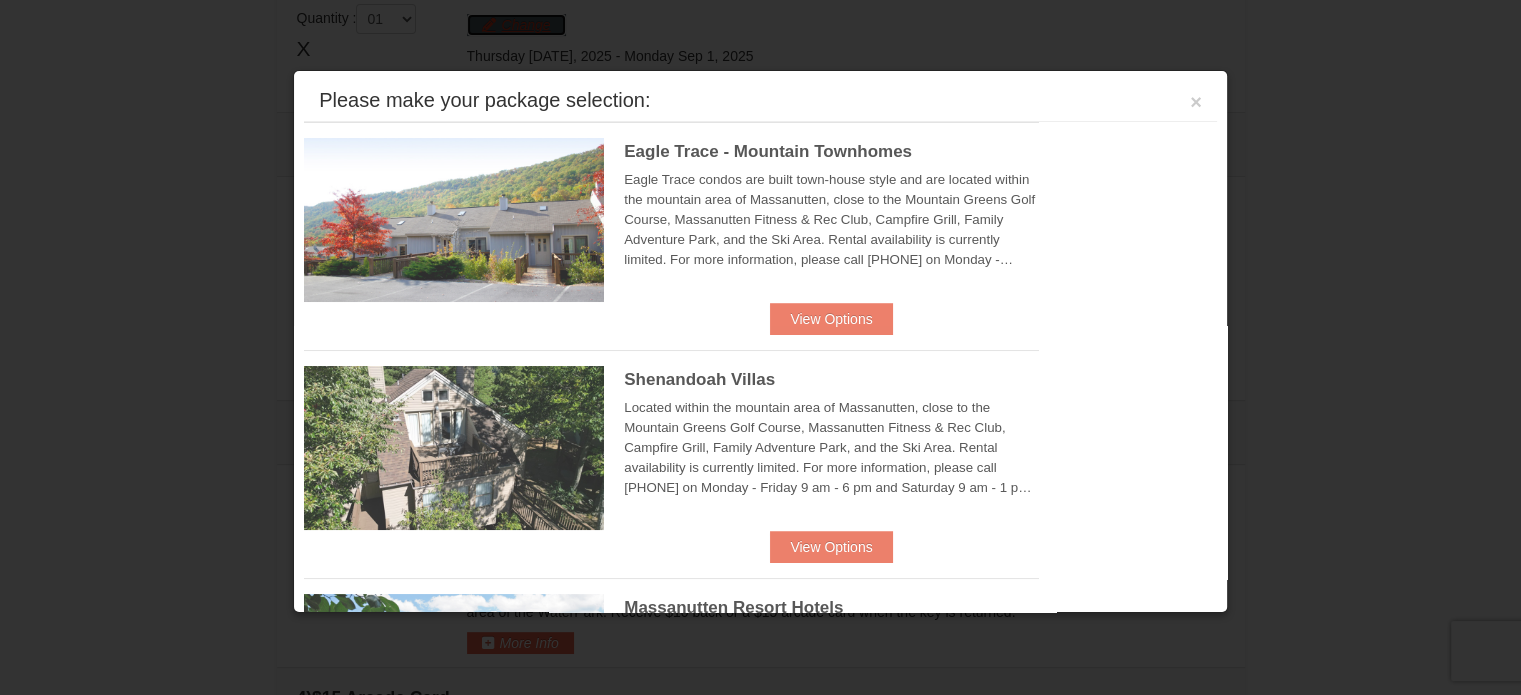 scroll, scrollTop: 635, scrollLeft: 0, axis: vertical 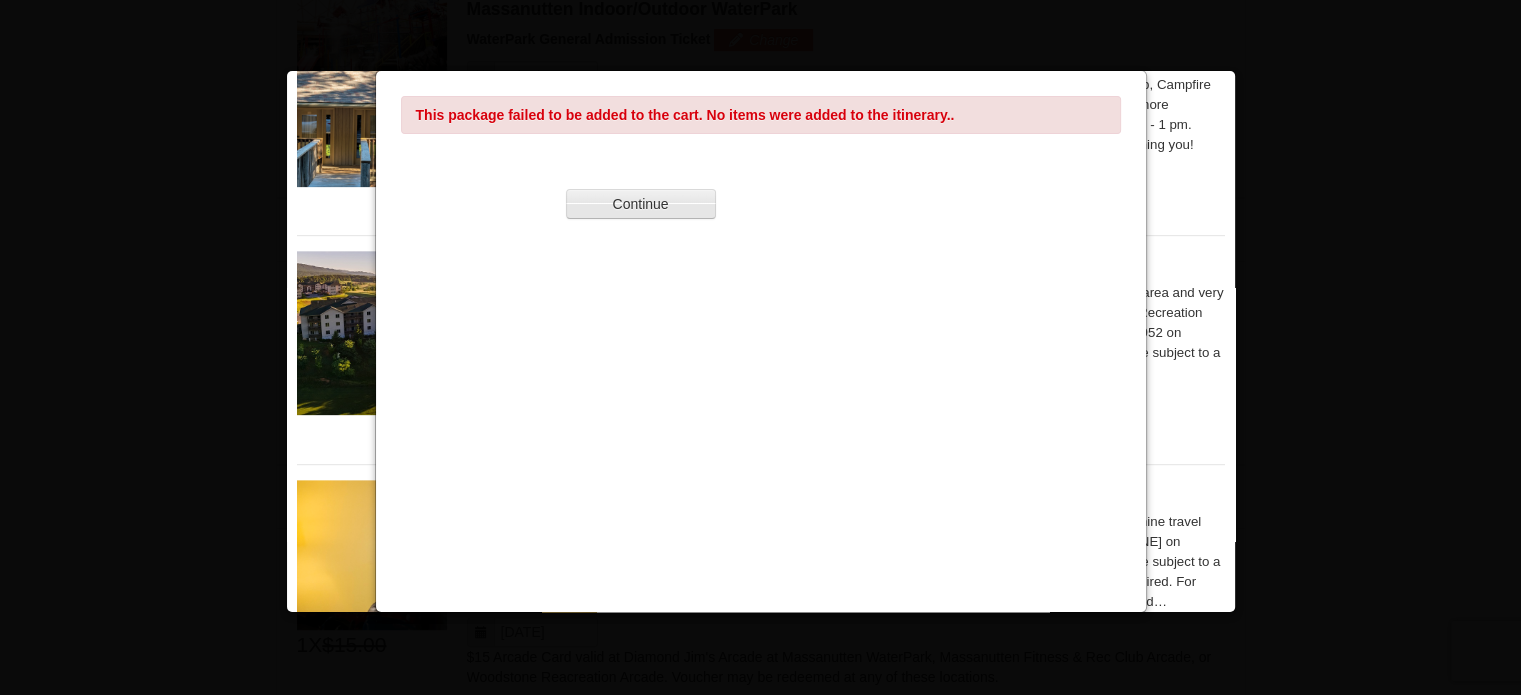 click on "Continue" at bounding box center (641, 204) 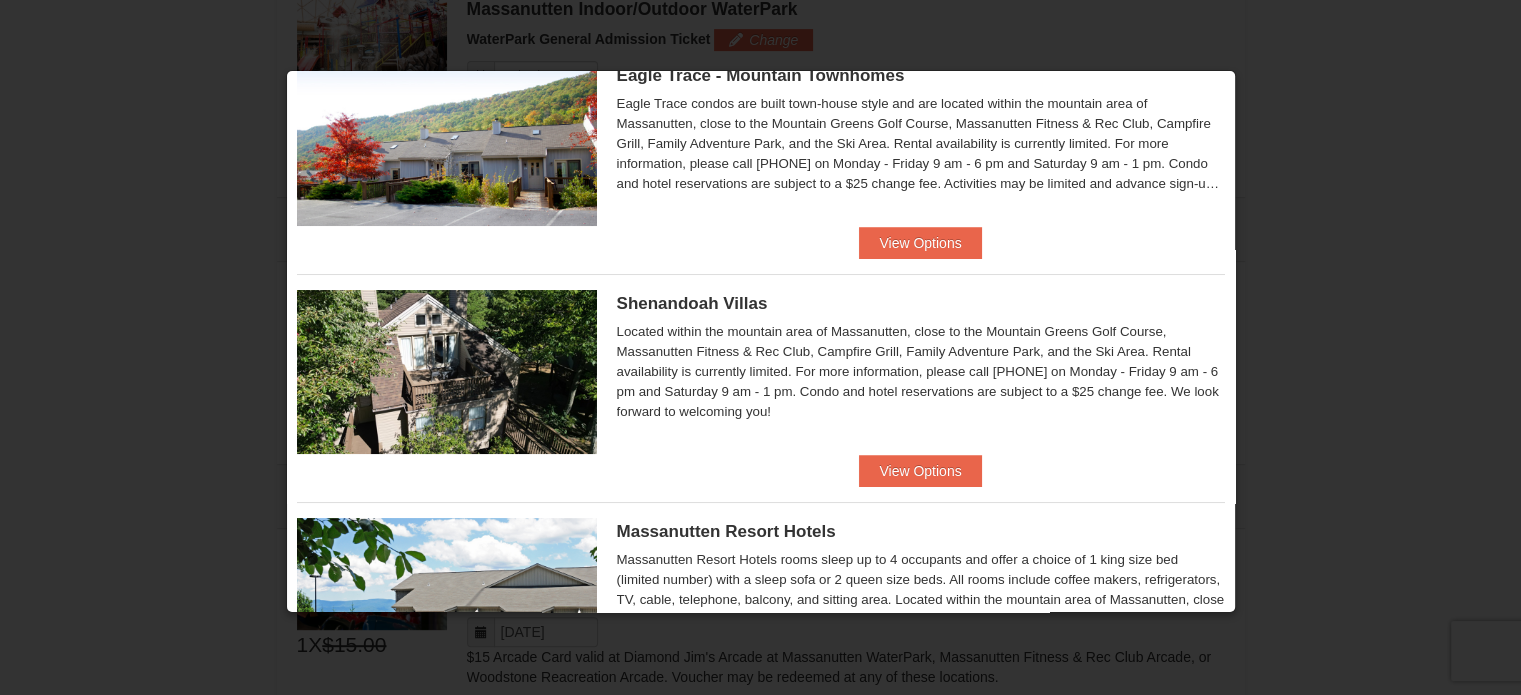 scroll, scrollTop: 0, scrollLeft: 0, axis: both 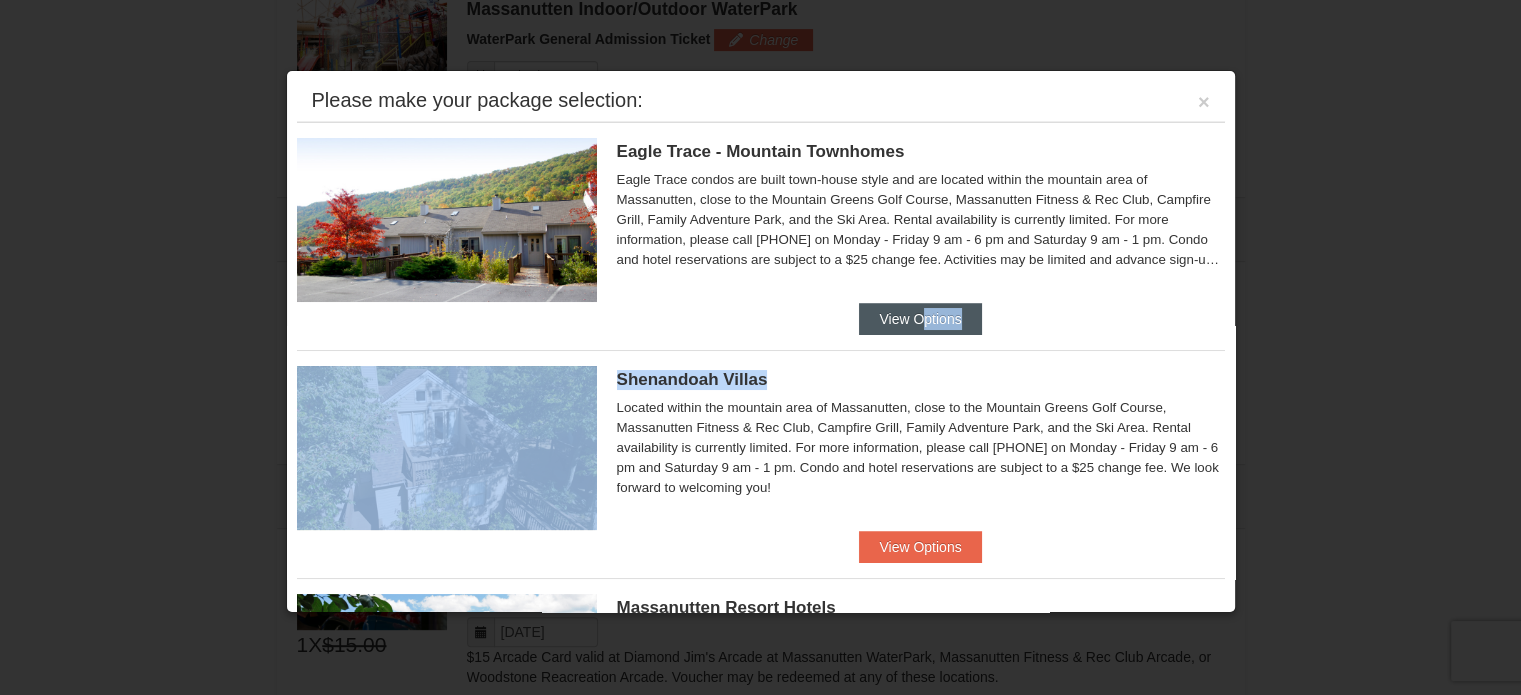 click on "Eagle Trace - Mountain Townhomes
Eagle Trace One Bedroom Townhouse with Full Kitchen
$209.88
$230.75" at bounding box center (761, 807) 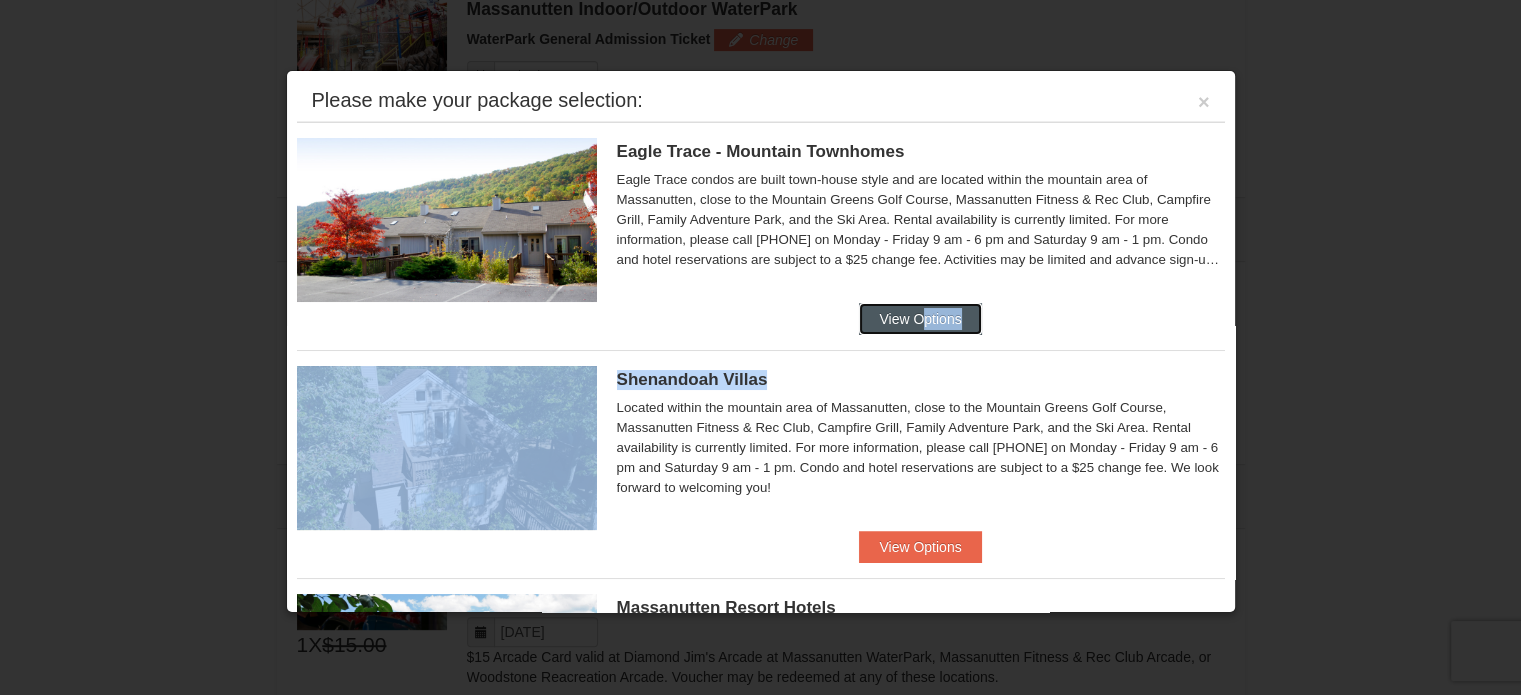 click on "View Options" at bounding box center [920, 319] 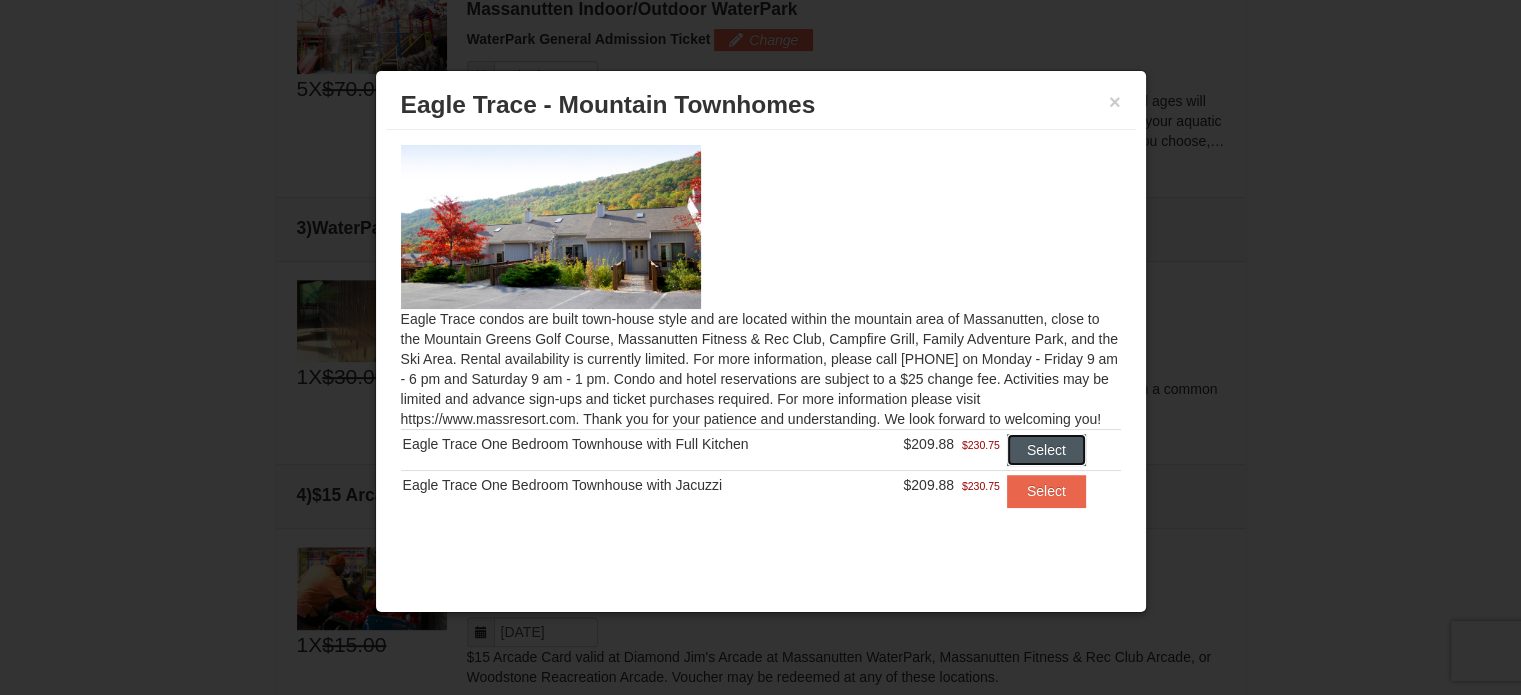 click on "Select" at bounding box center [1046, 450] 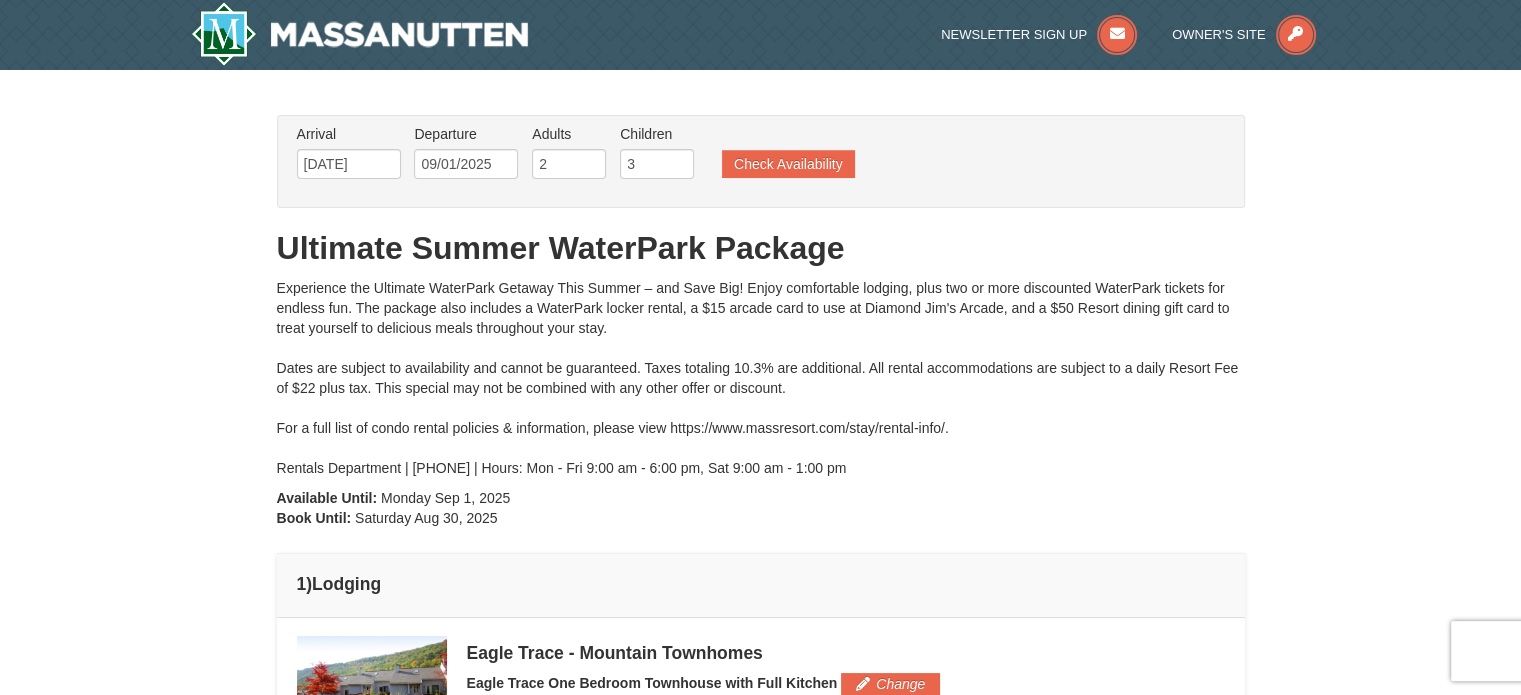 scroll, scrollTop: 0, scrollLeft: 0, axis: both 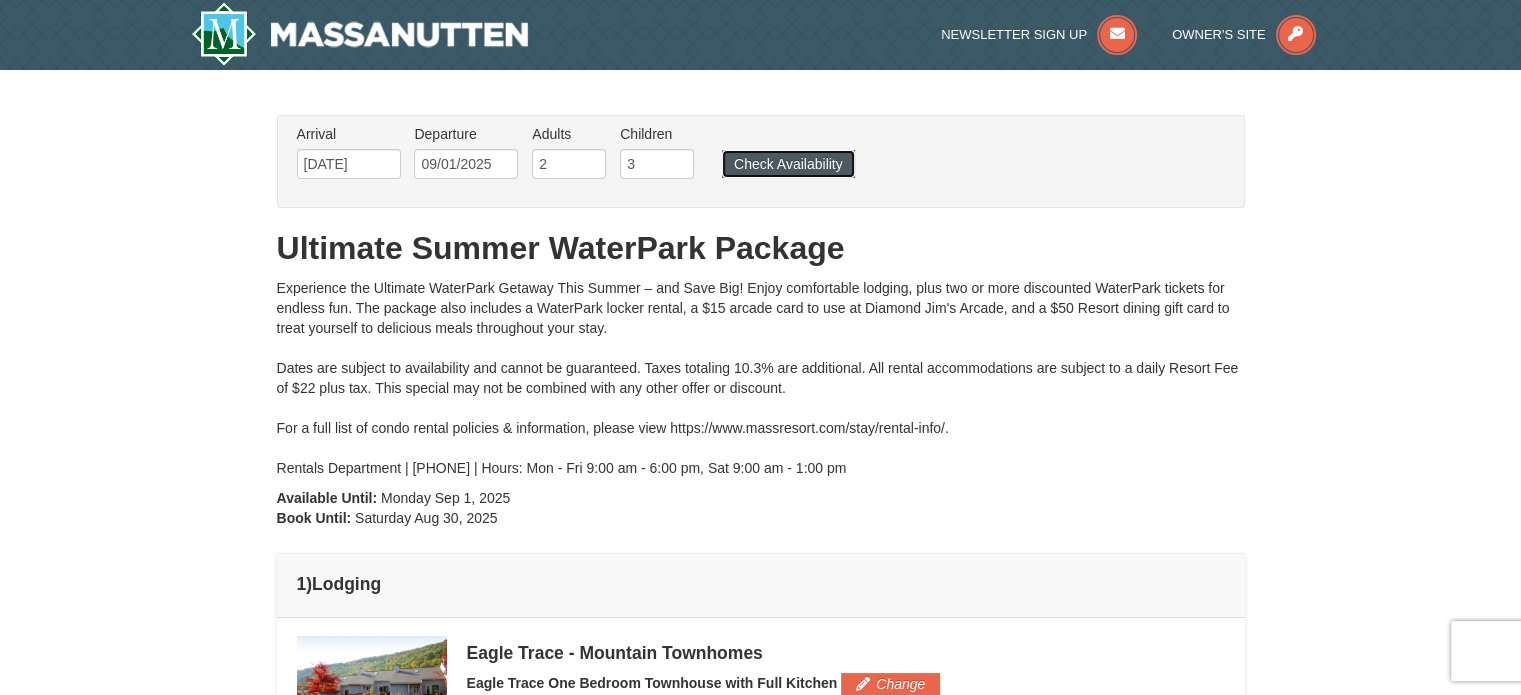 click on "Check Availability" at bounding box center [788, 164] 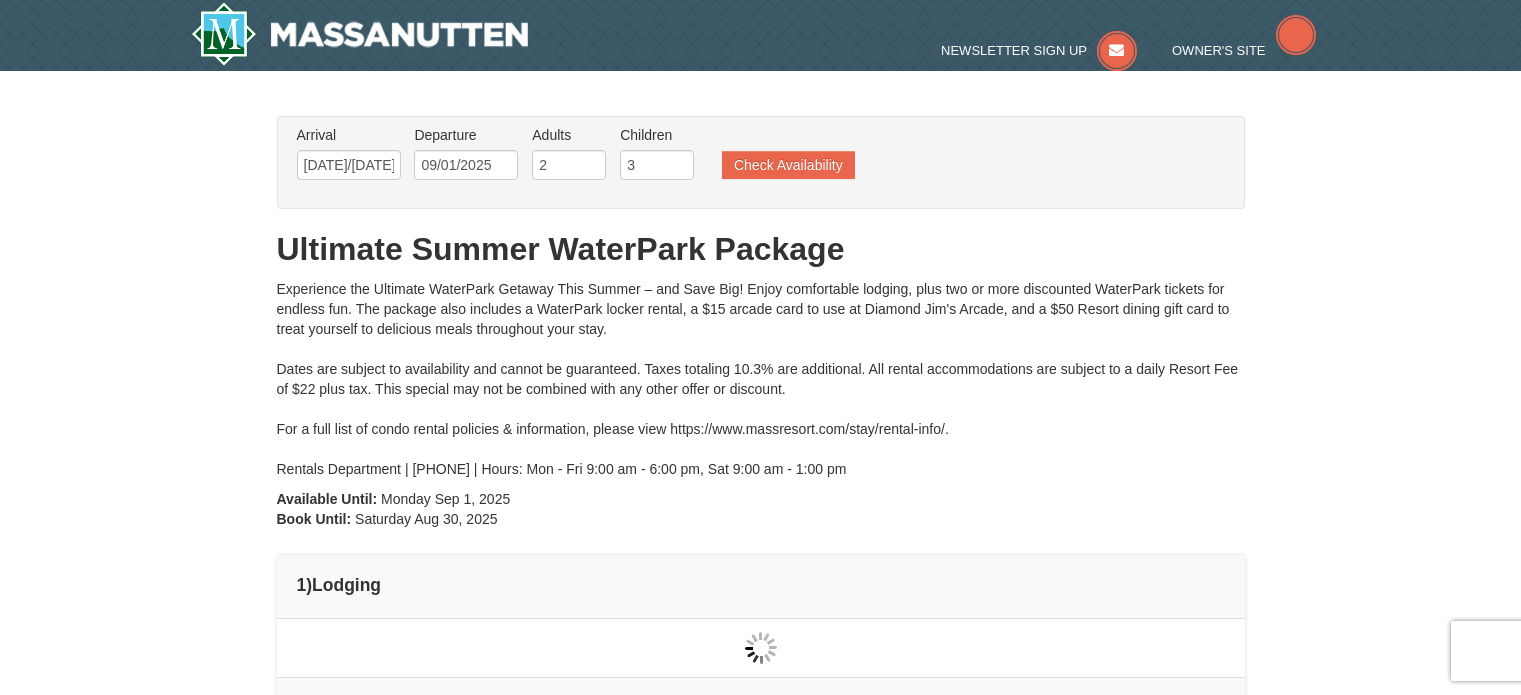 type on "08/29/2025" 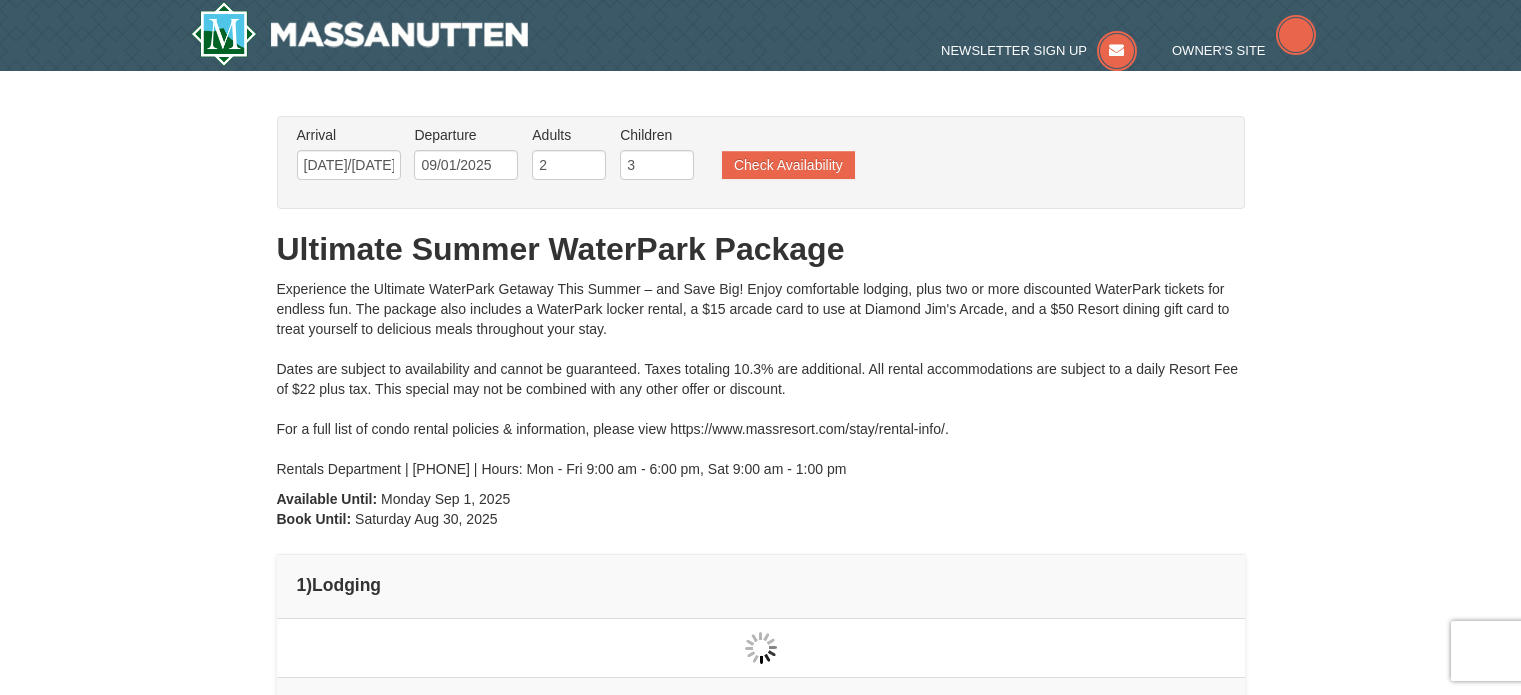type on "08/29/2025" 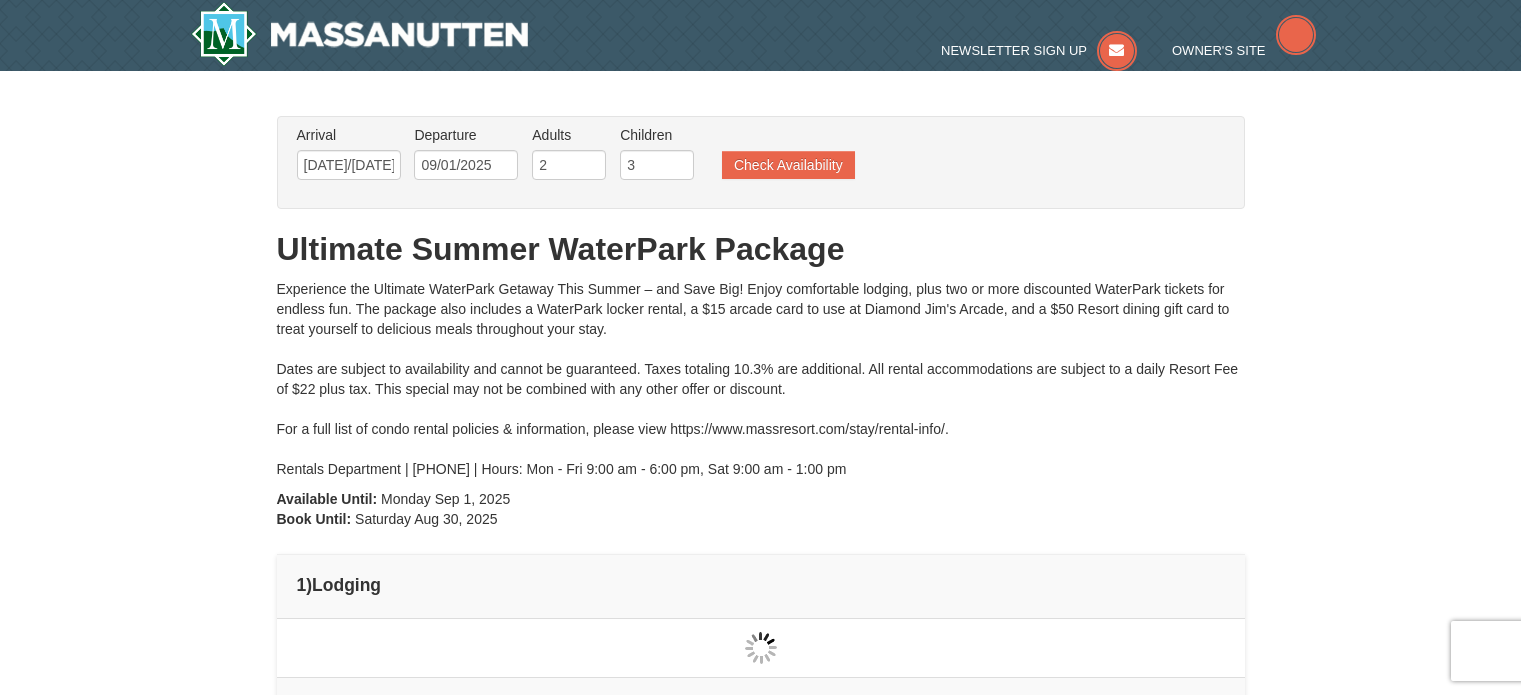 type on "[DATE]" 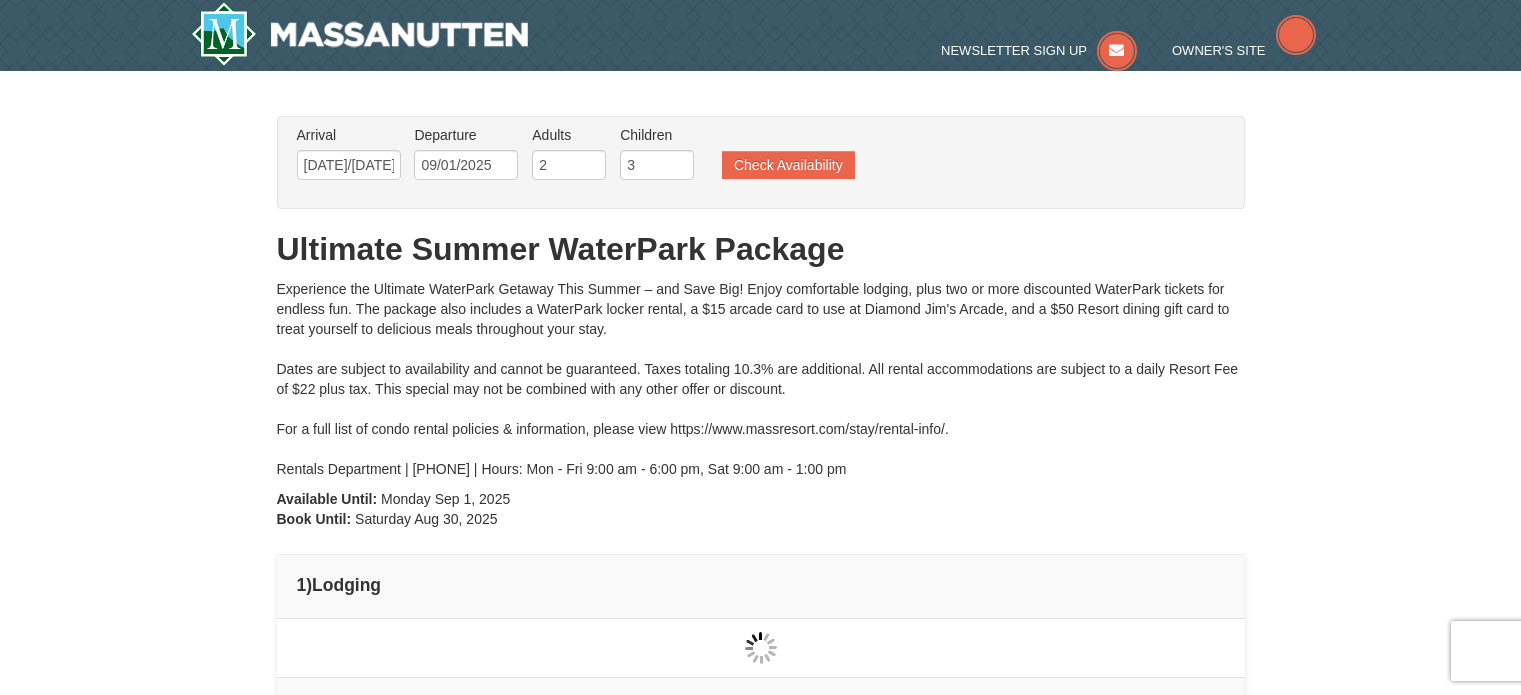 type on "[DATE]" 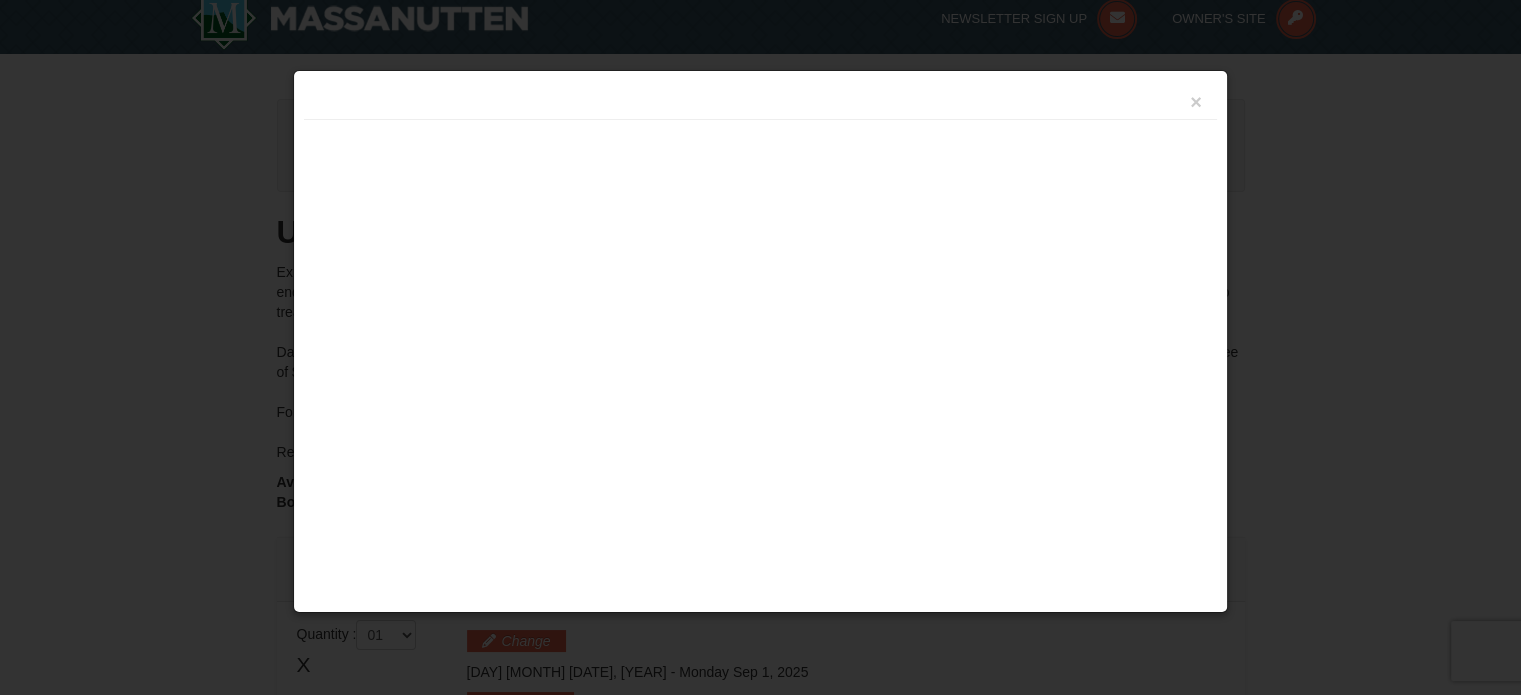type on "09/01/2025" 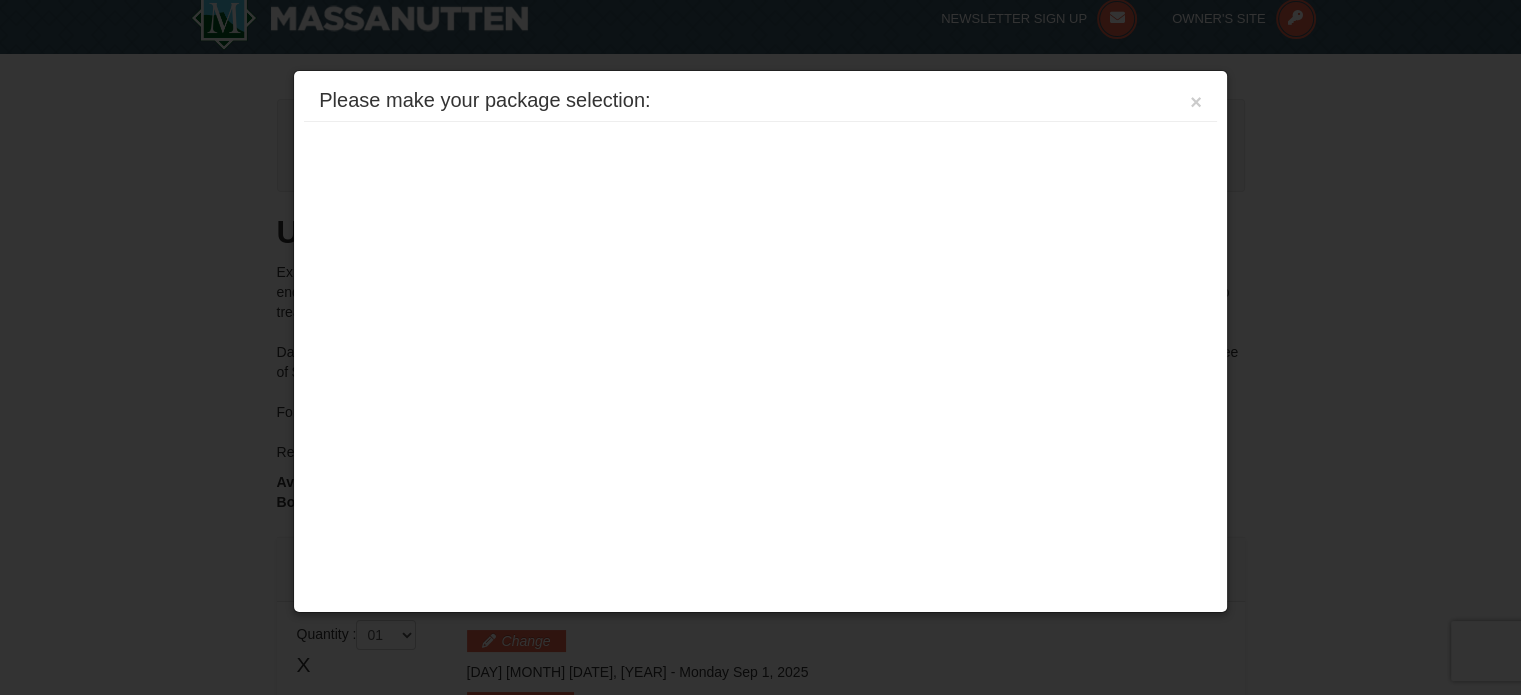 scroll, scrollTop: 494, scrollLeft: 0, axis: vertical 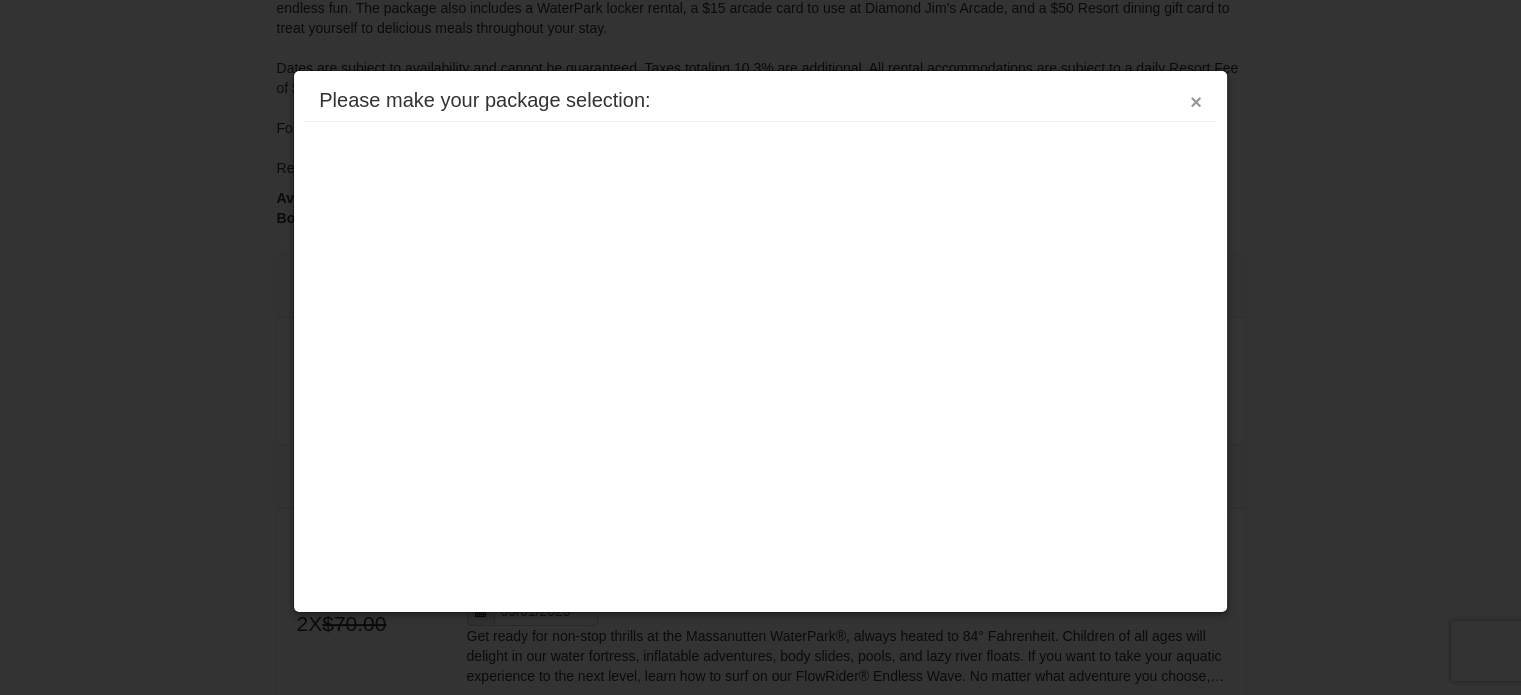 click on "×" at bounding box center (1196, 102) 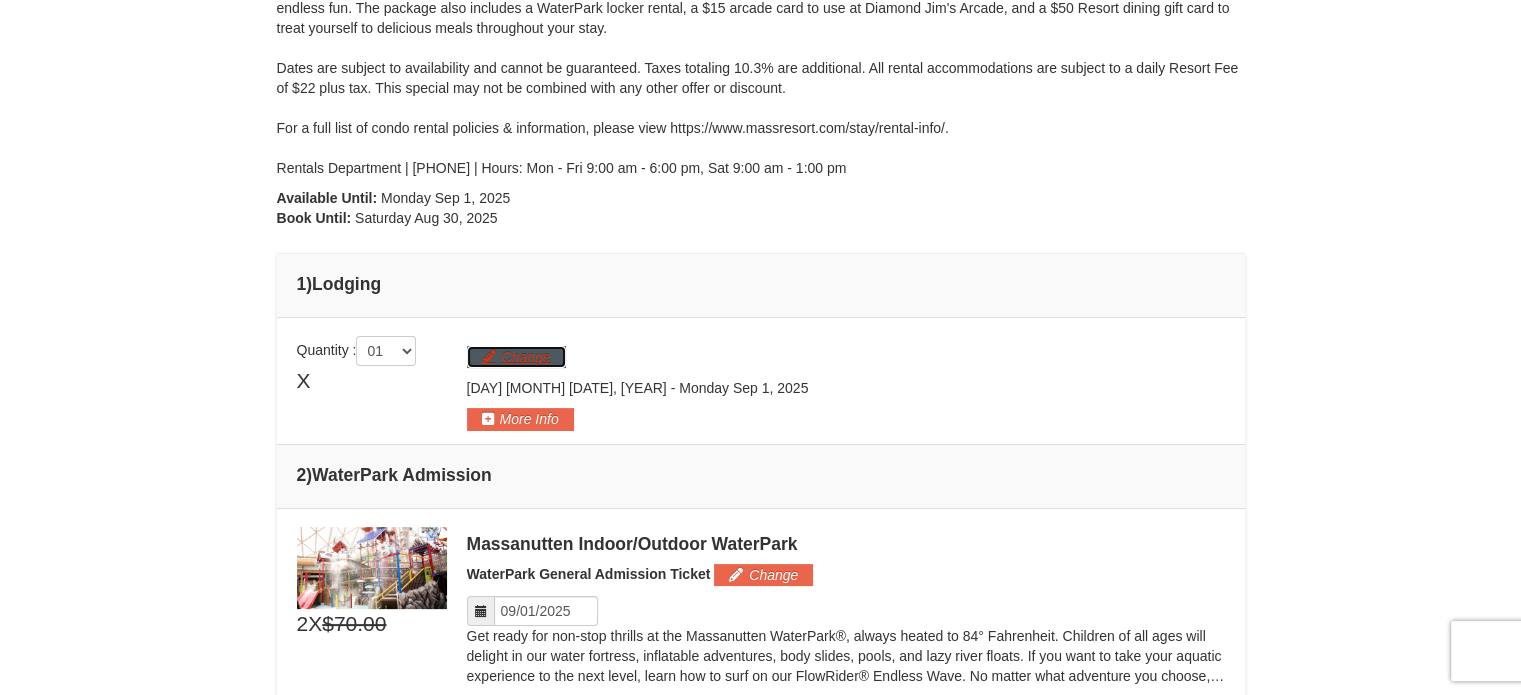 click on "Change" at bounding box center [516, 357] 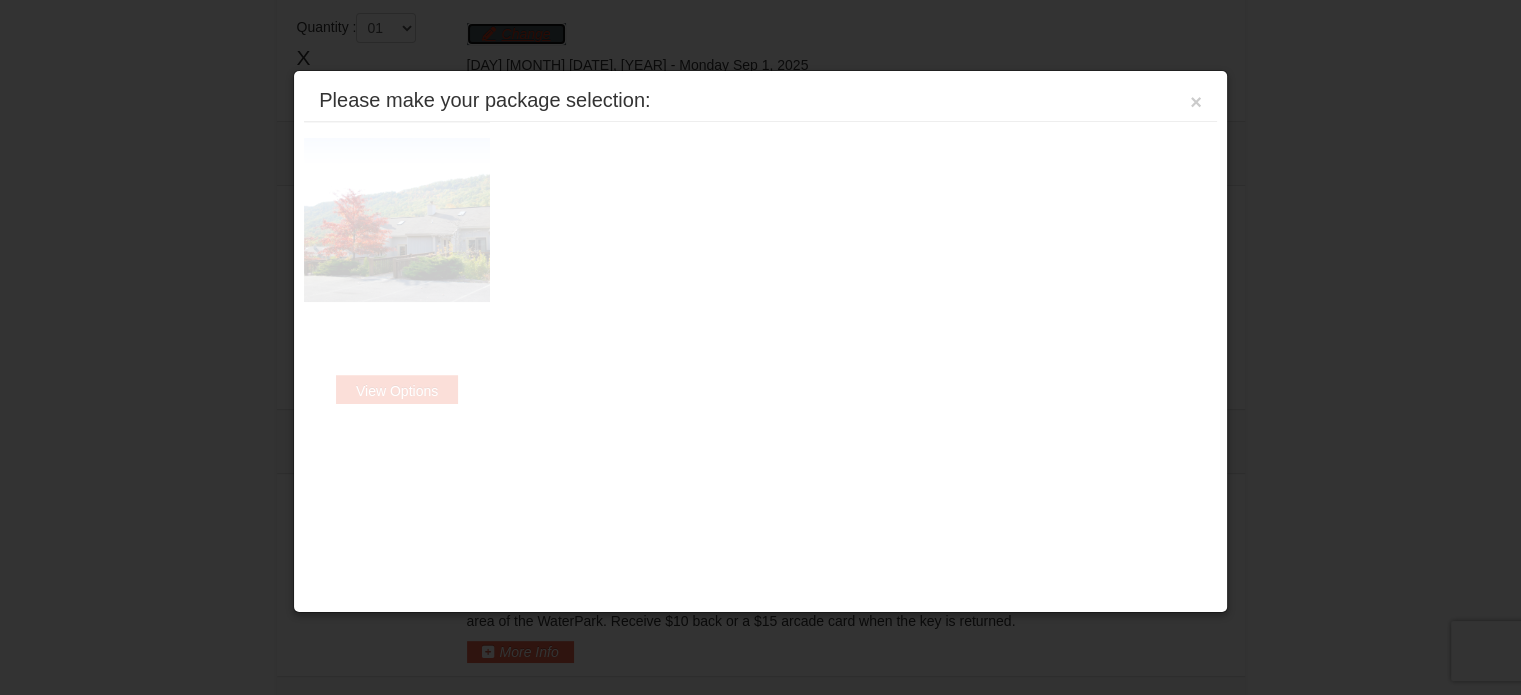 scroll, scrollTop: 635, scrollLeft: 0, axis: vertical 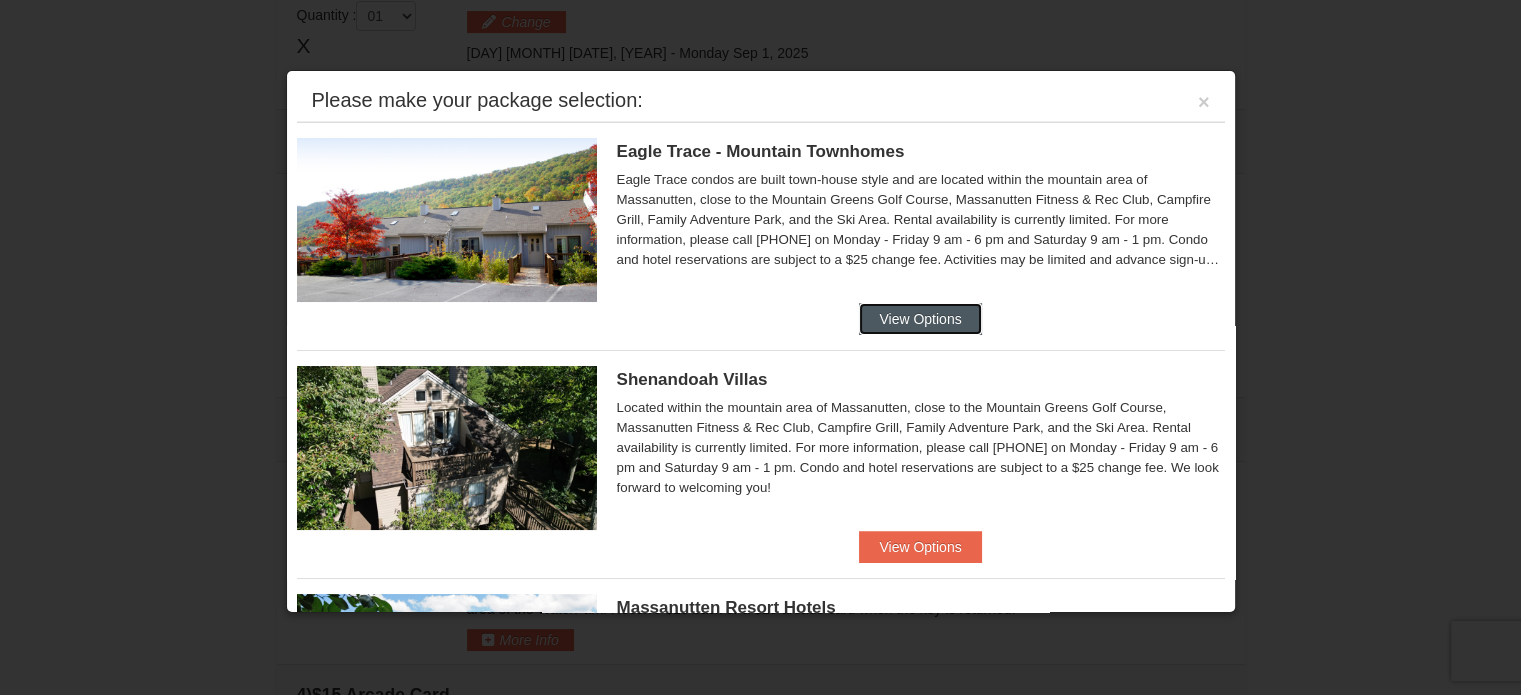click on "View Options" at bounding box center [920, 319] 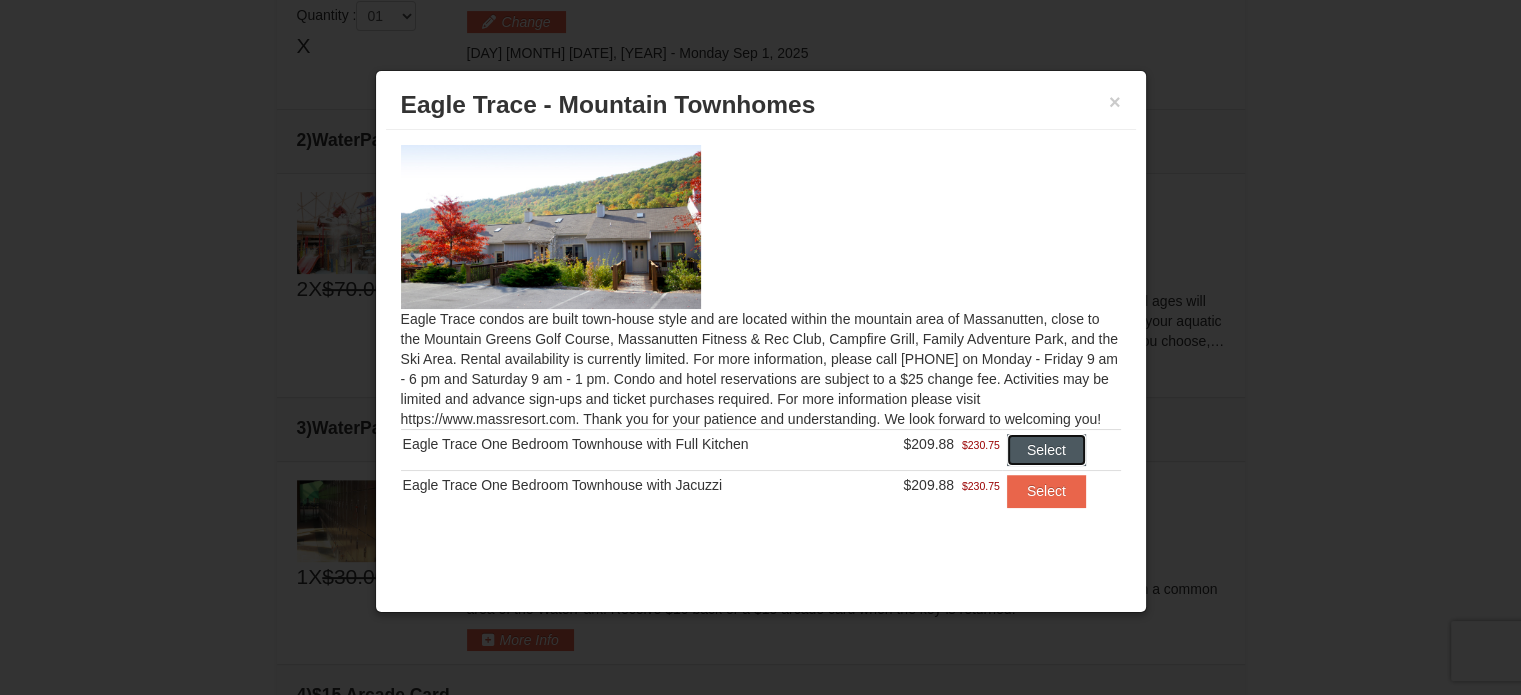 click on "Select" at bounding box center (1046, 450) 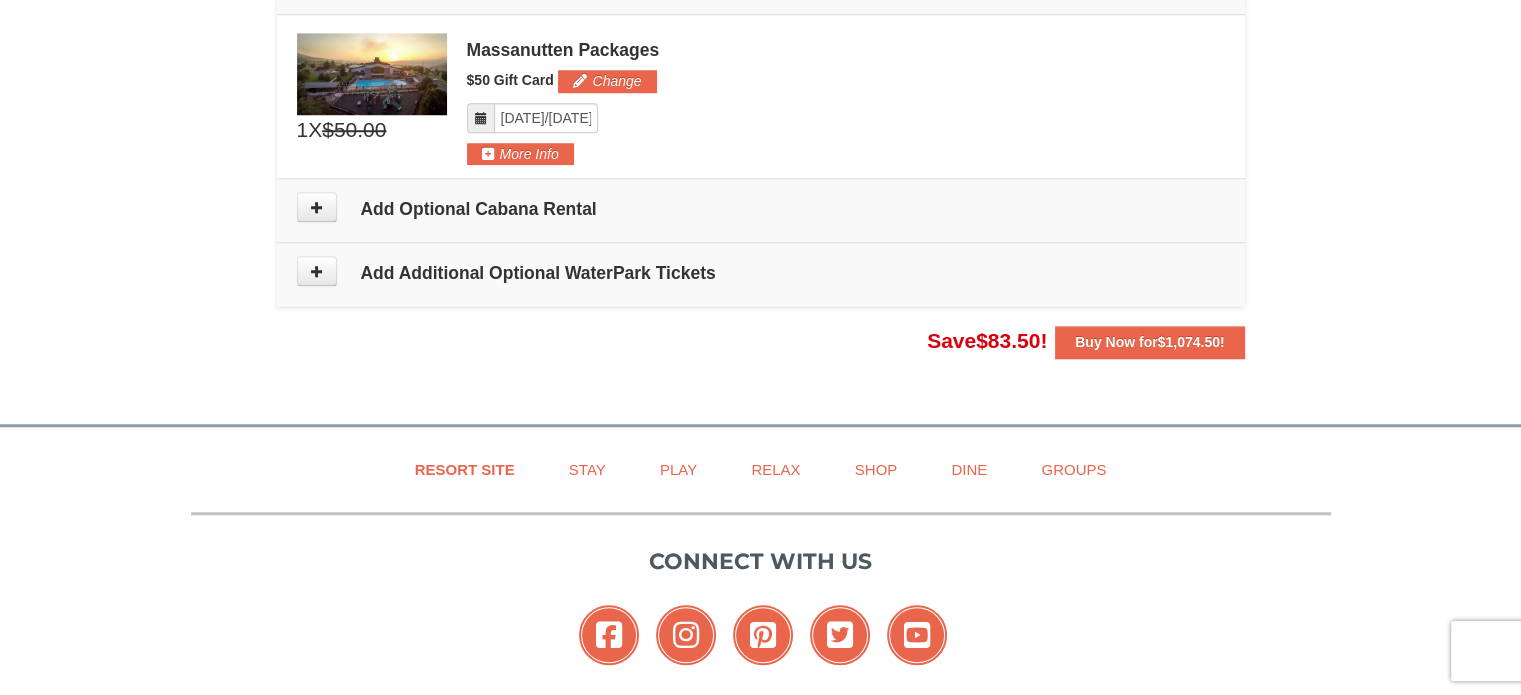 scroll, scrollTop: 1800, scrollLeft: 0, axis: vertical 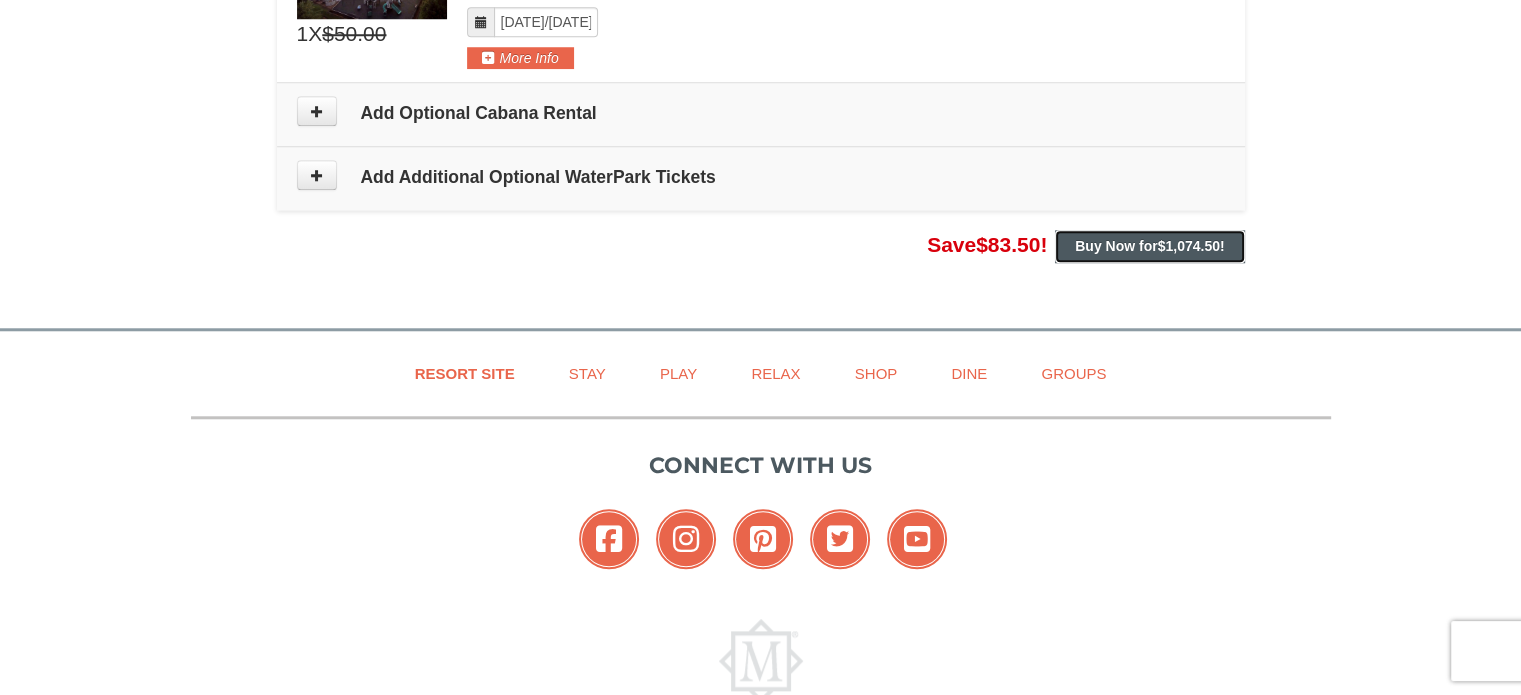 click on "Buy Now for
$1,074.50 !" at bounding box center (1149, 246) 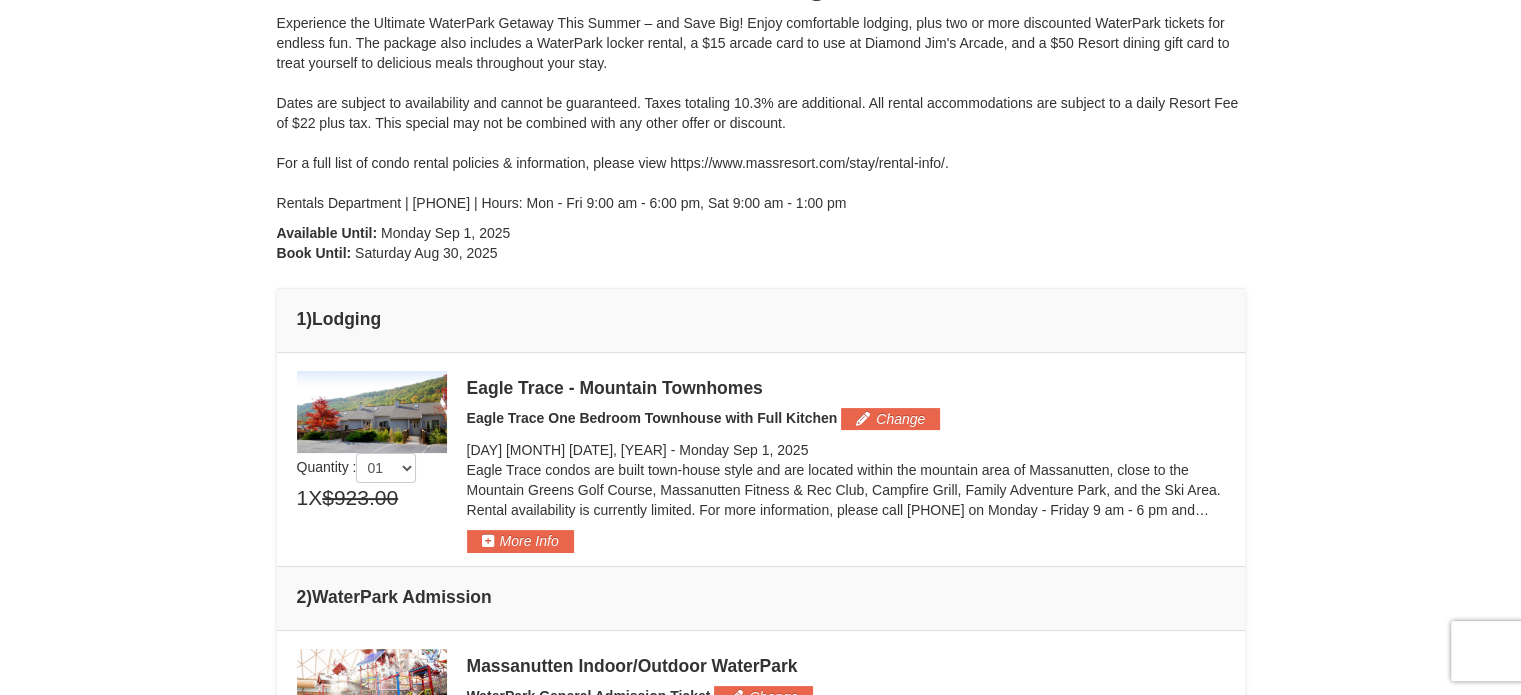 scroll, scrollTop: 300, scrollLeft: 0, axis: vertical 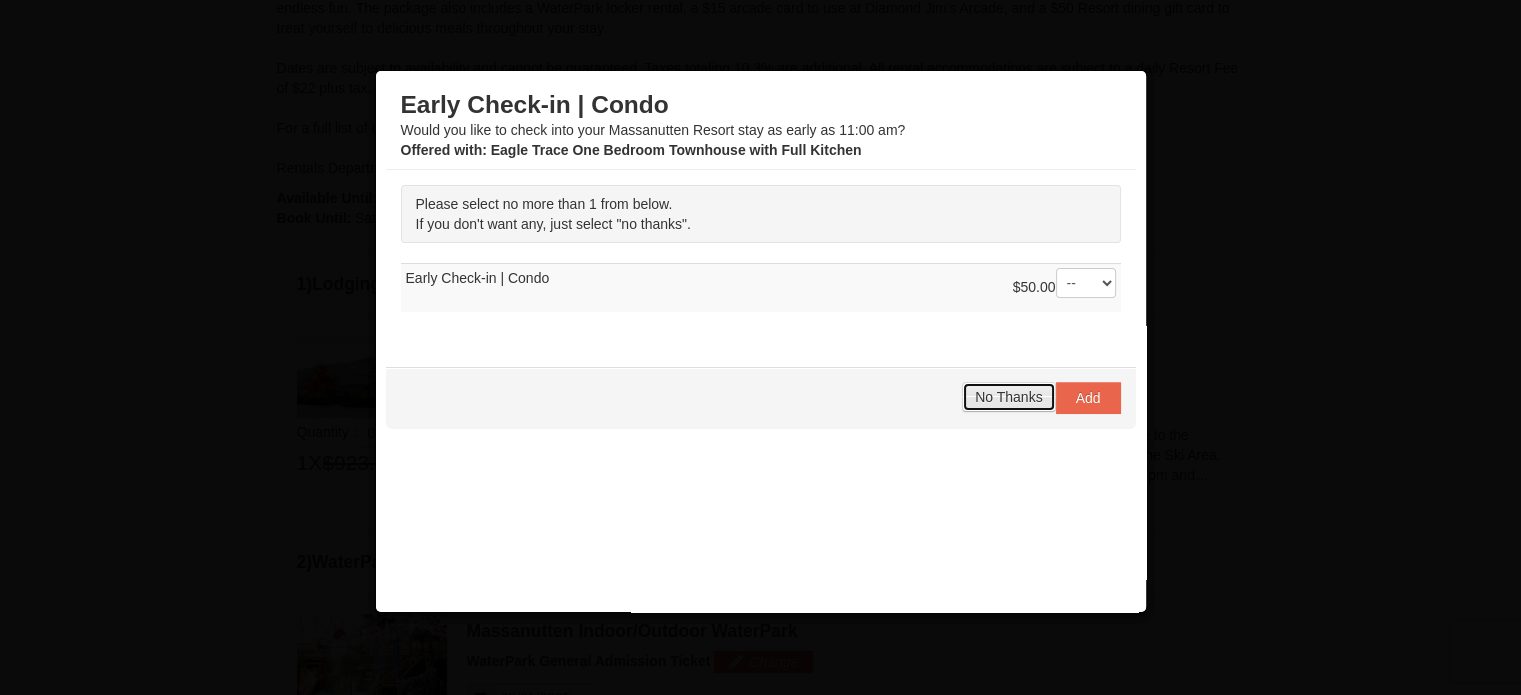 click on "No Thanks" at bounding box center [1008, 397] 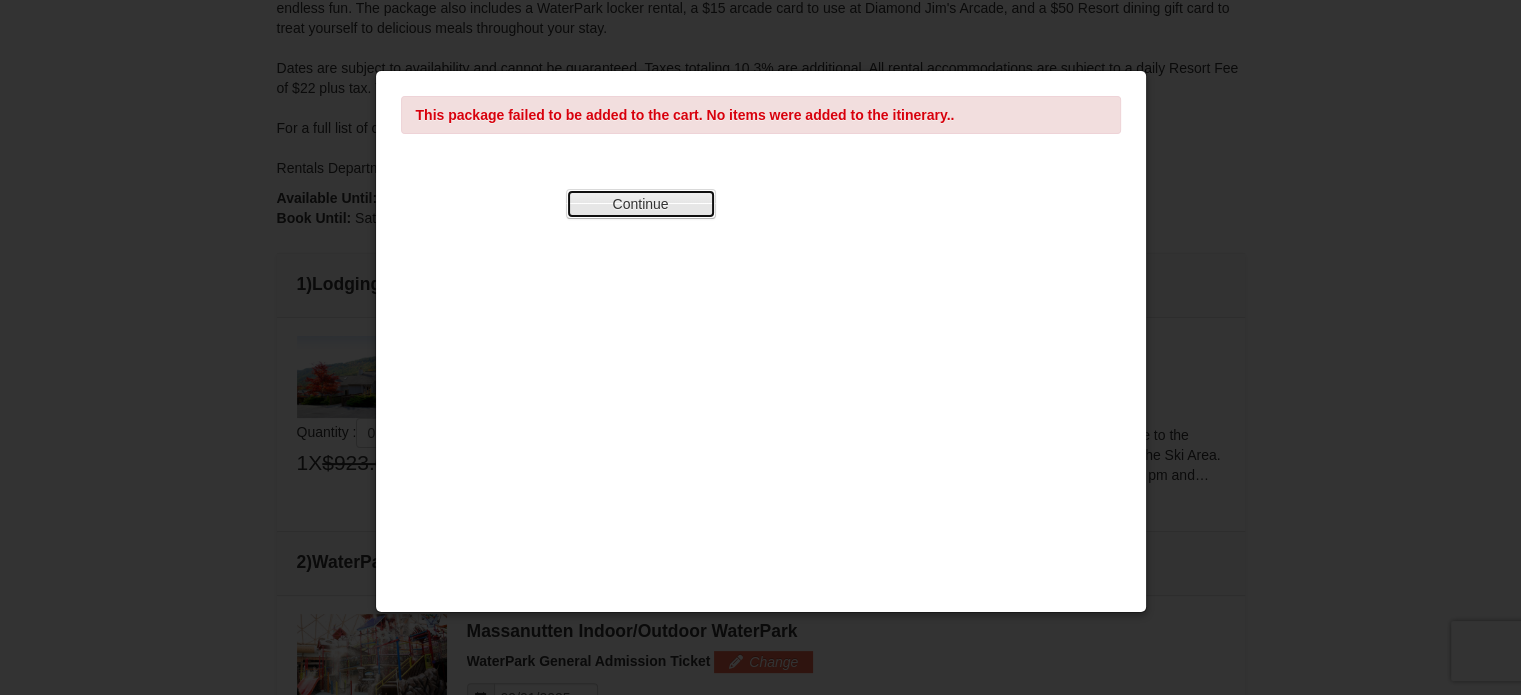 click on "Continue" at bounding box center [641, 204] 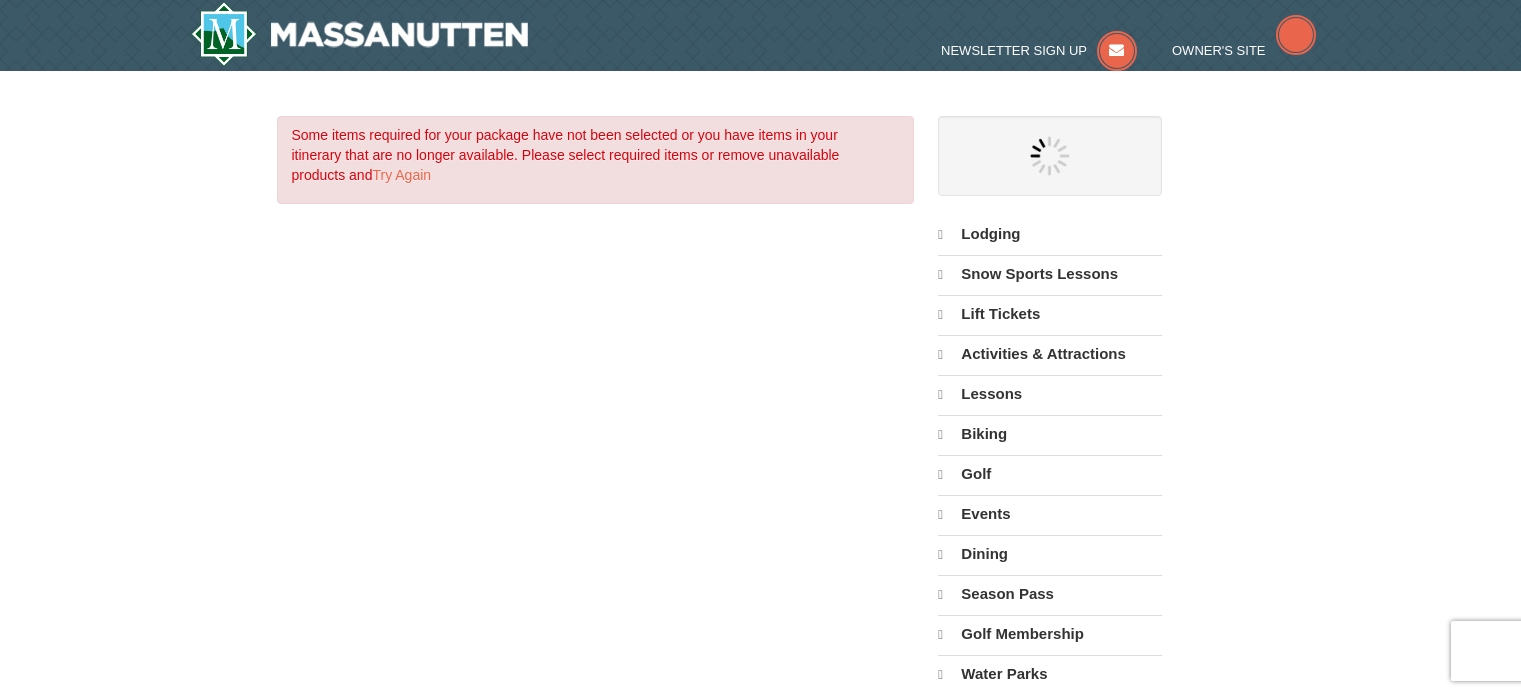 scroll, scrollTop: 0, scrollLeft: 0, axis: both 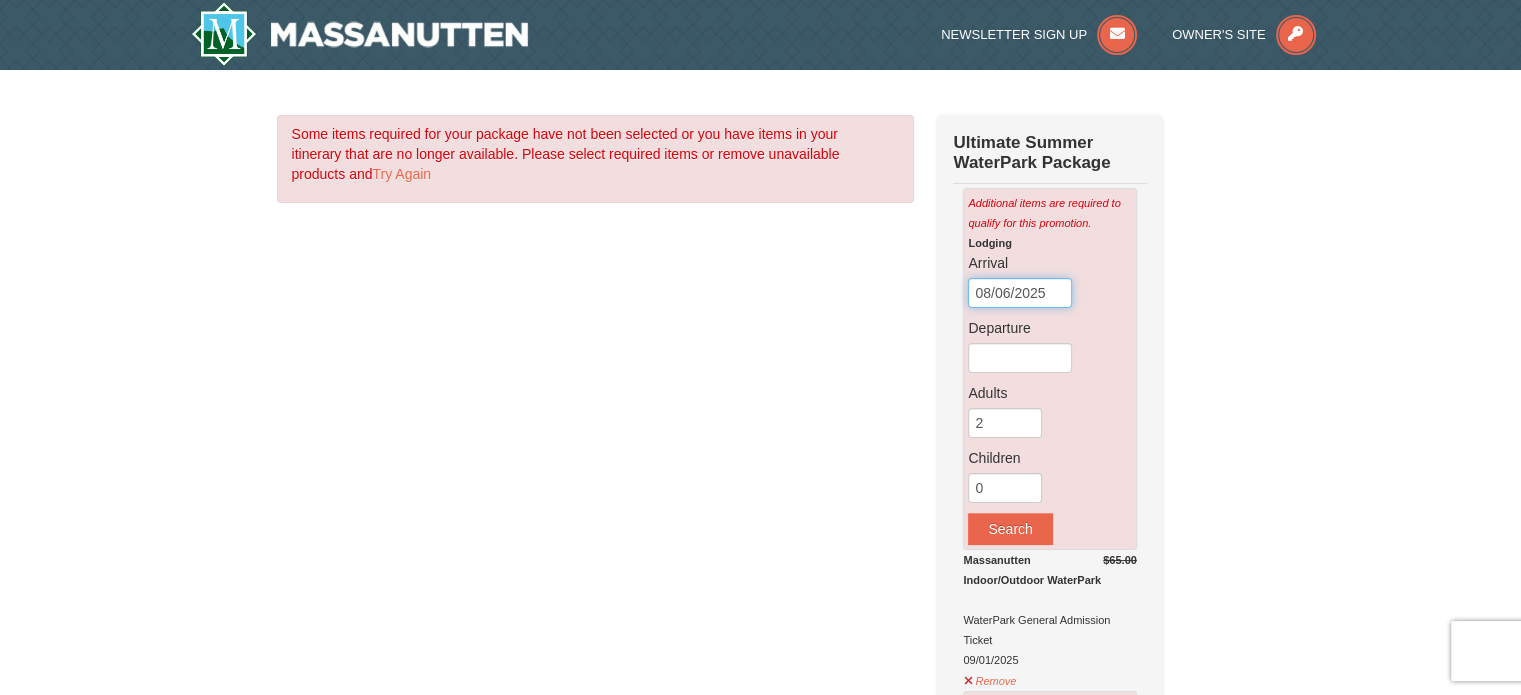 click on "08/06/2025" at bounding box center [1020, 293] 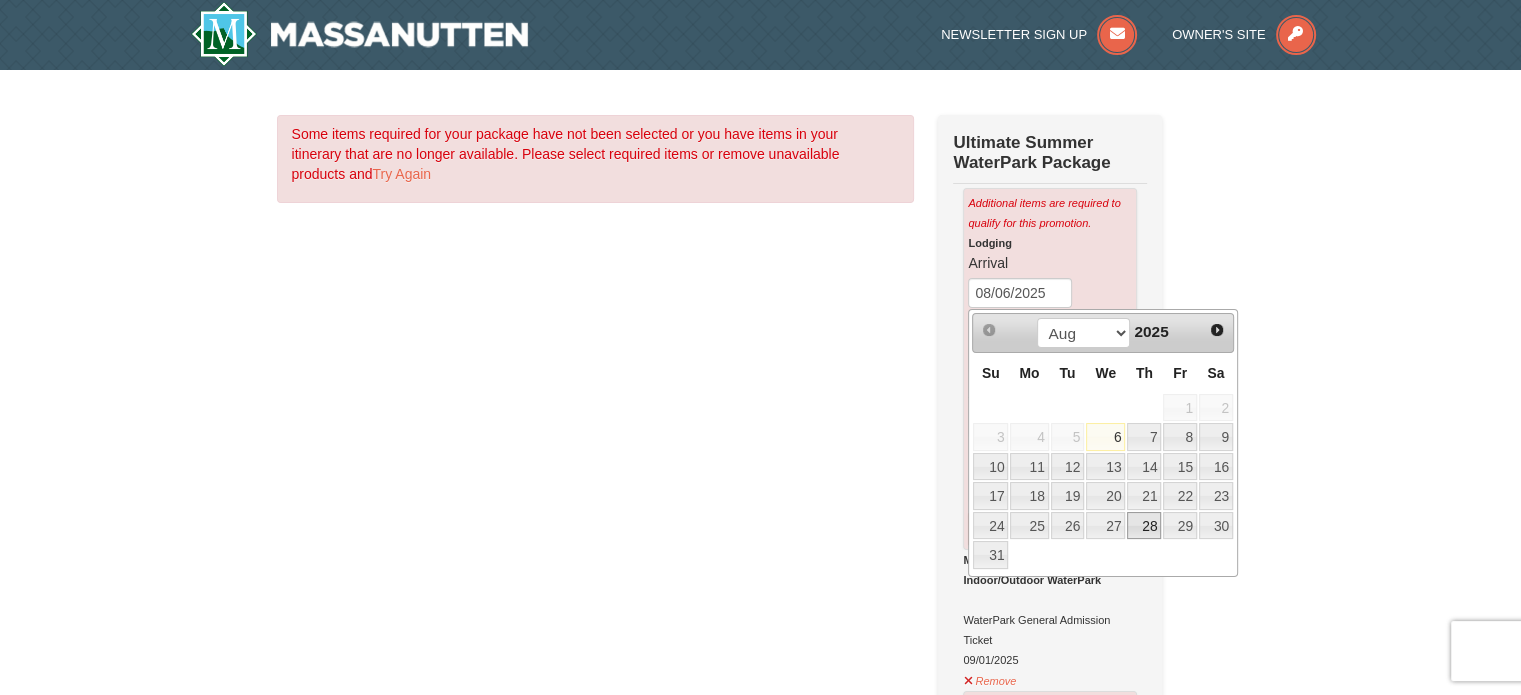 click on "28" at bounding box center [1144, 526] 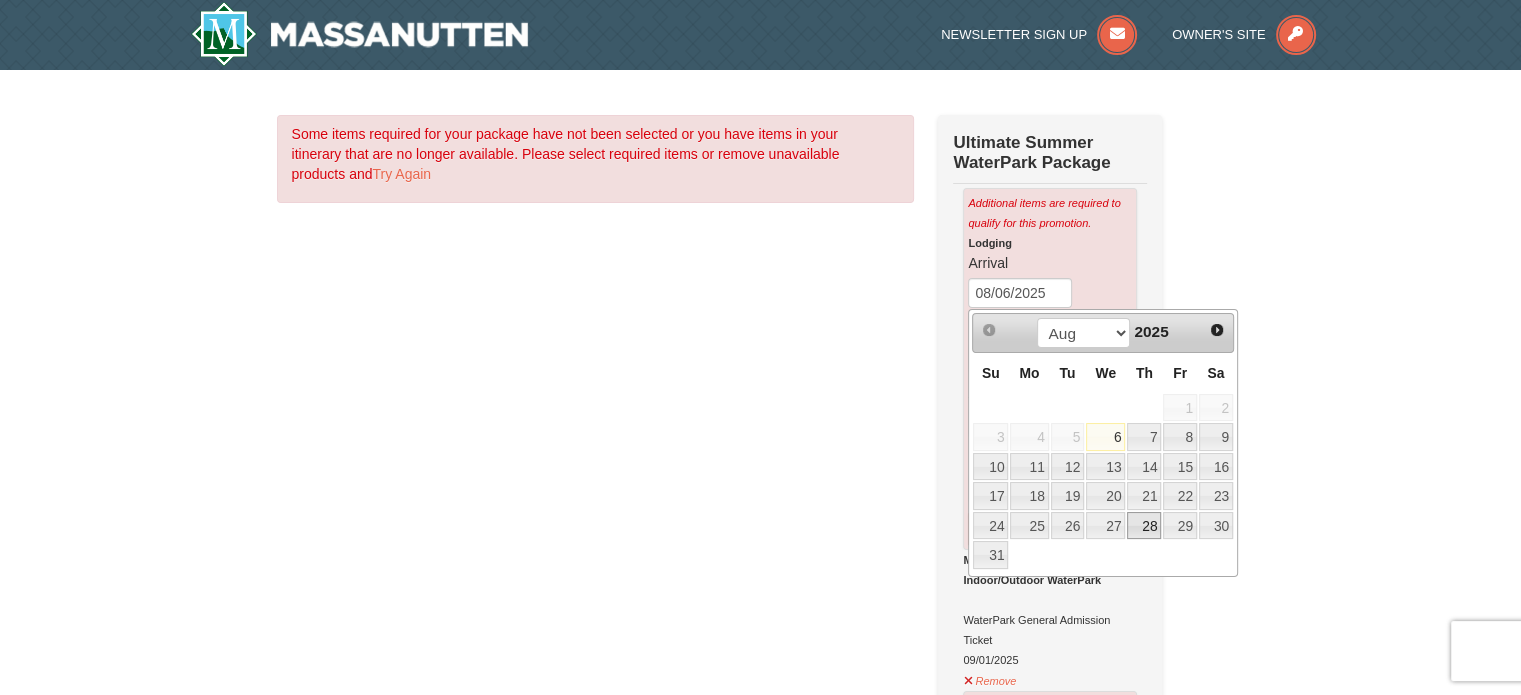 type on "[DATE]" 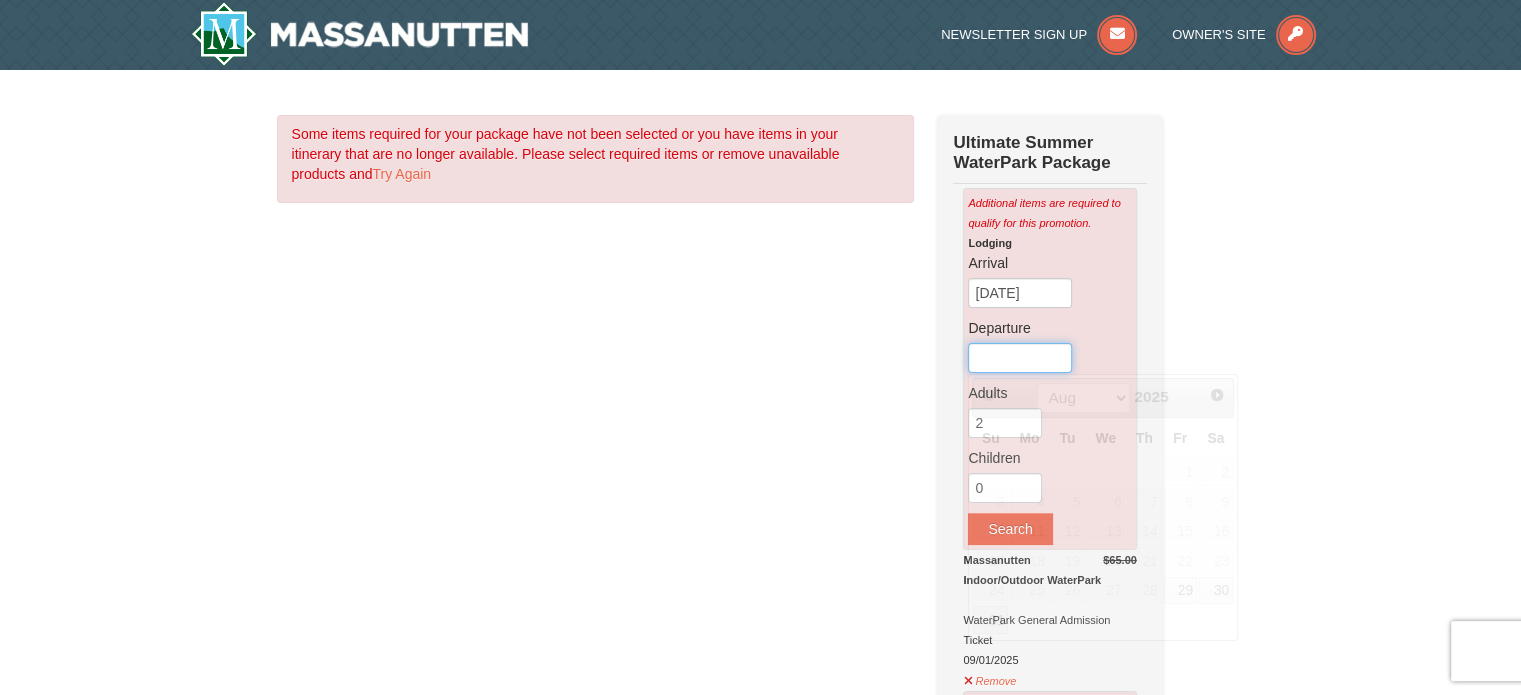 click at bounding box center (1020, 358) 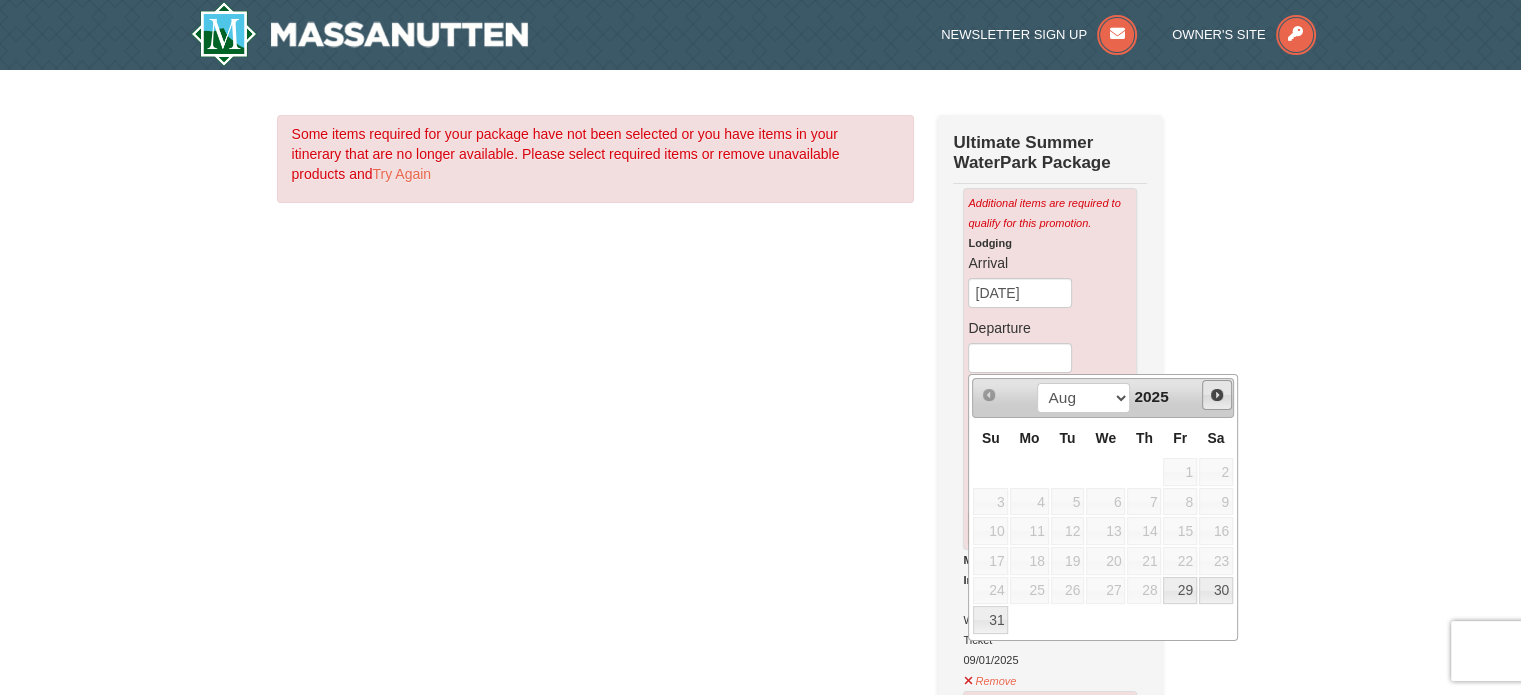 click on "Next" at bounding box center (1217, 395) 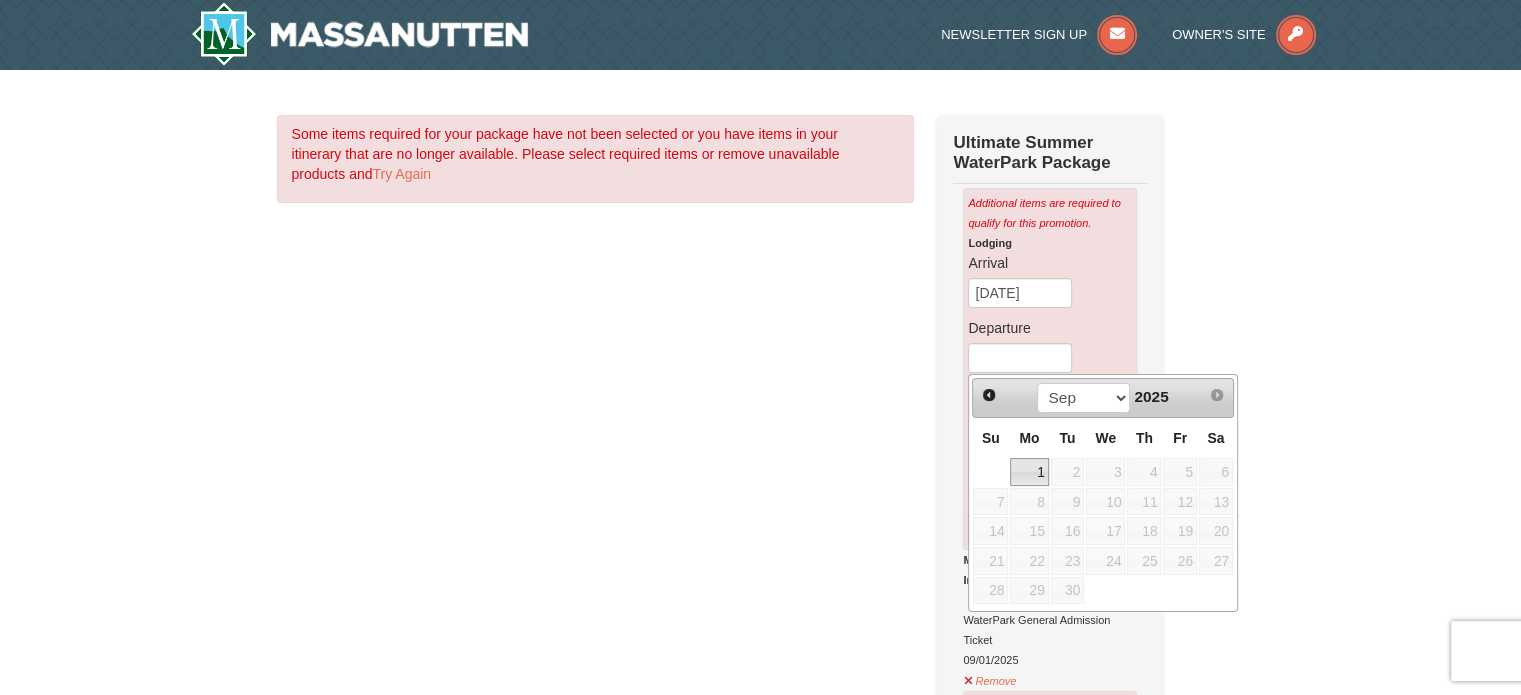 click on "1" at bounding box center [1029, 472] 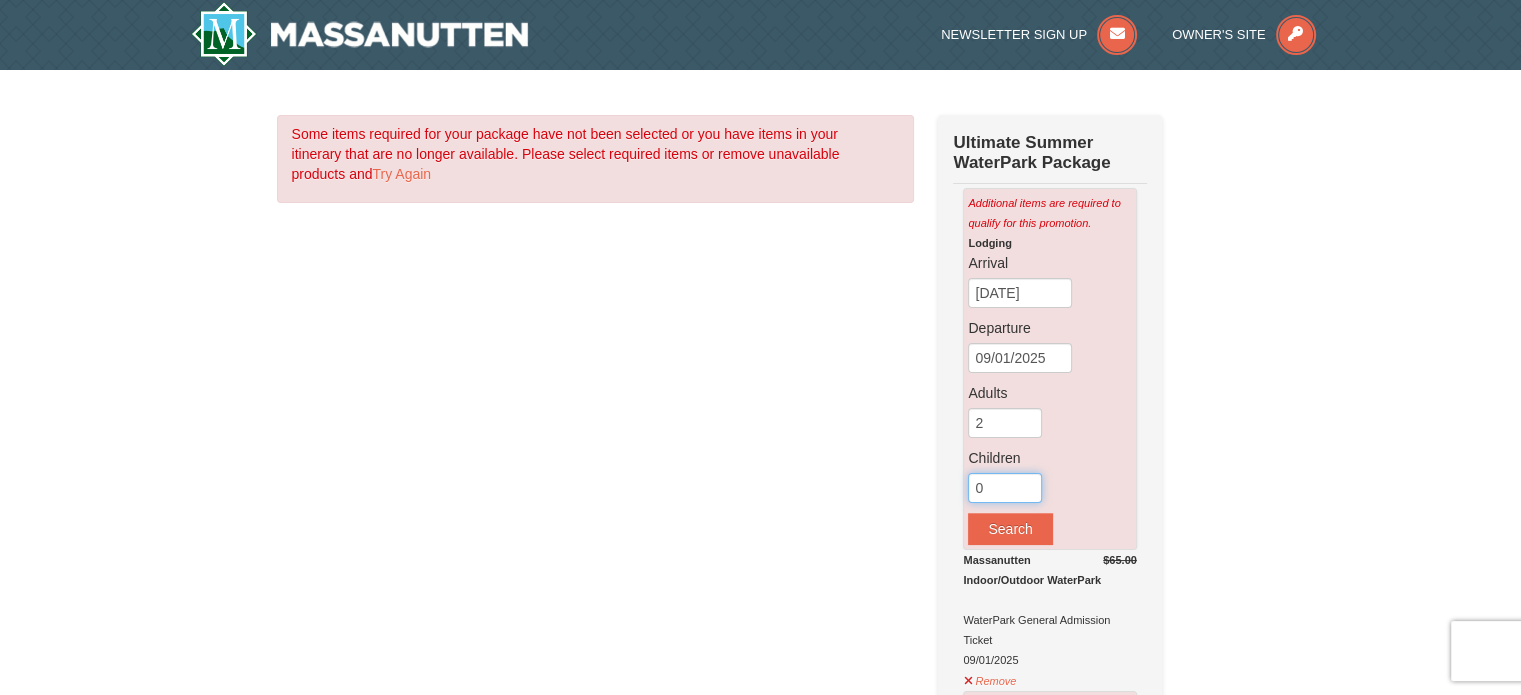 click on "0" at bounding box center [1005, 488] 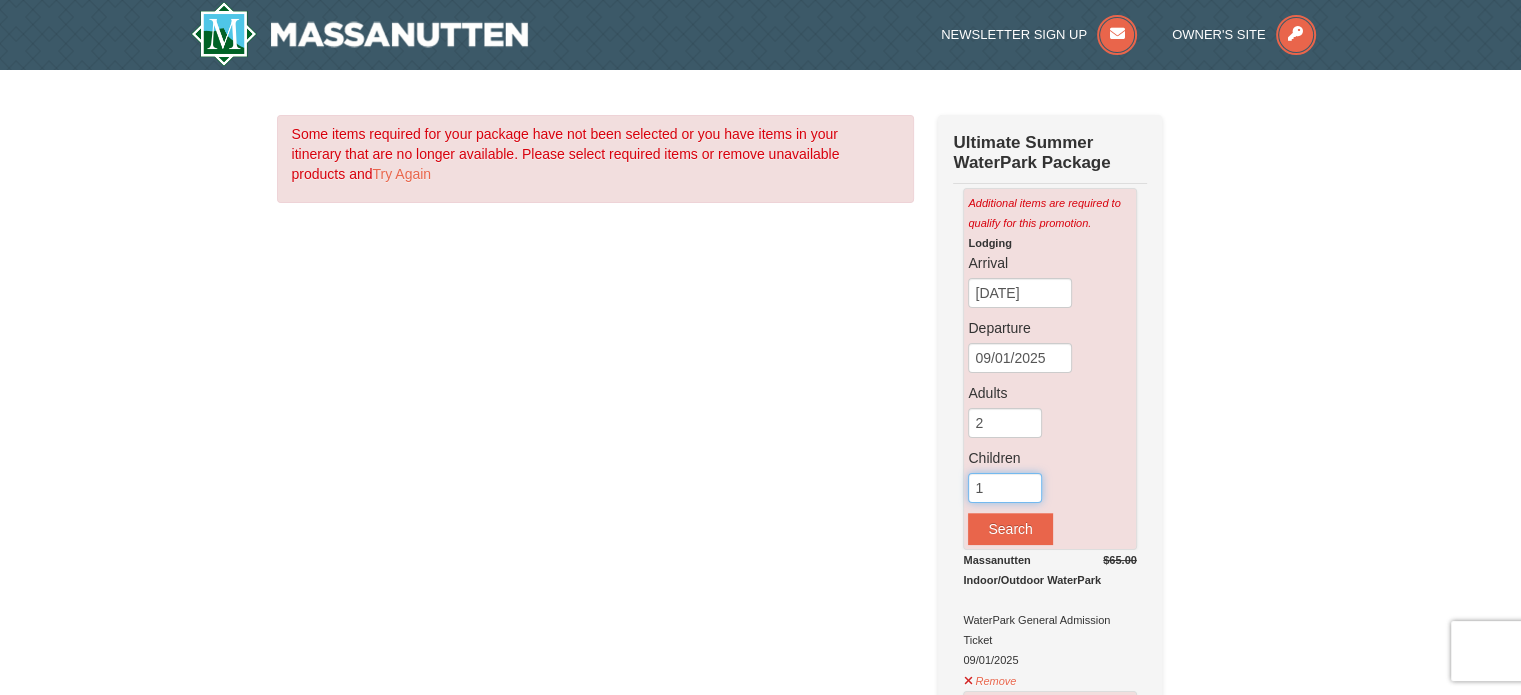 click on "1" at bounding box center (1005, 488) 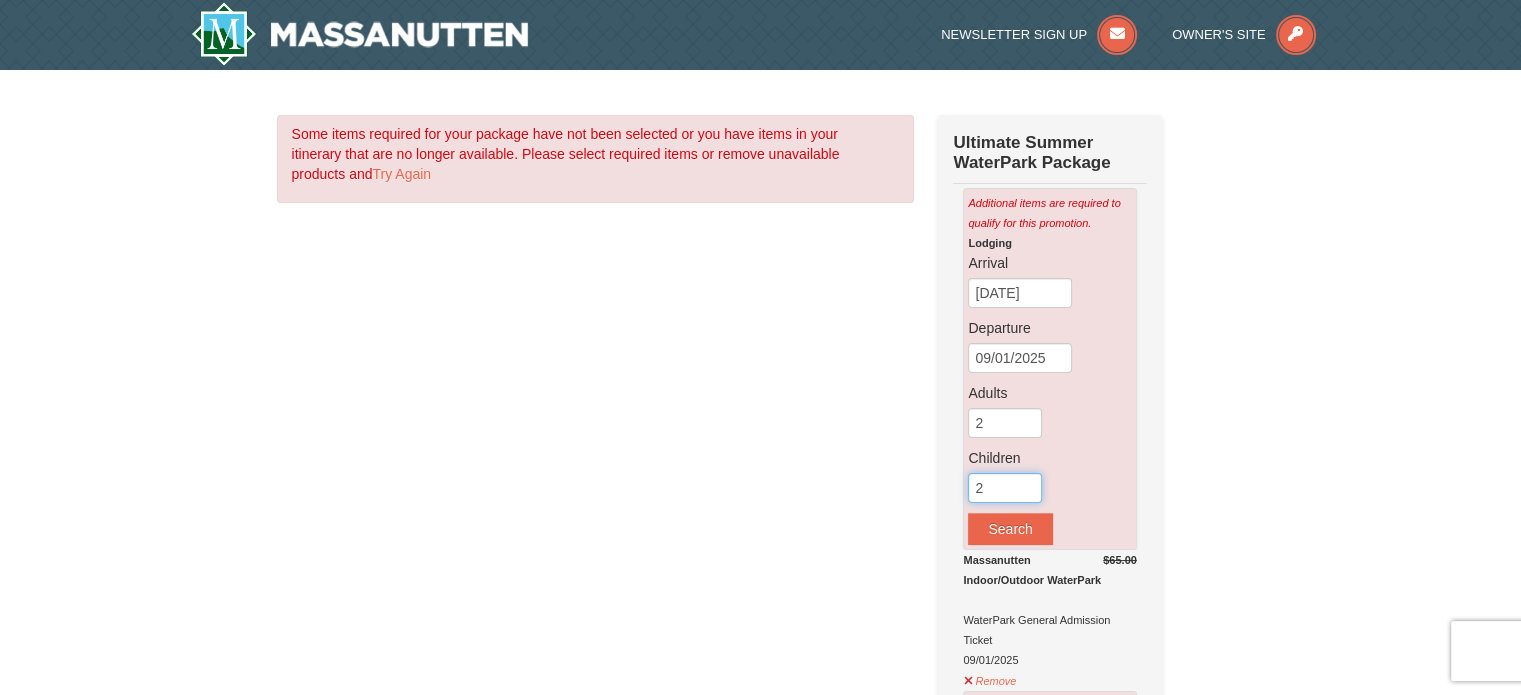 click on "2" at bounding box center (1005, 488) 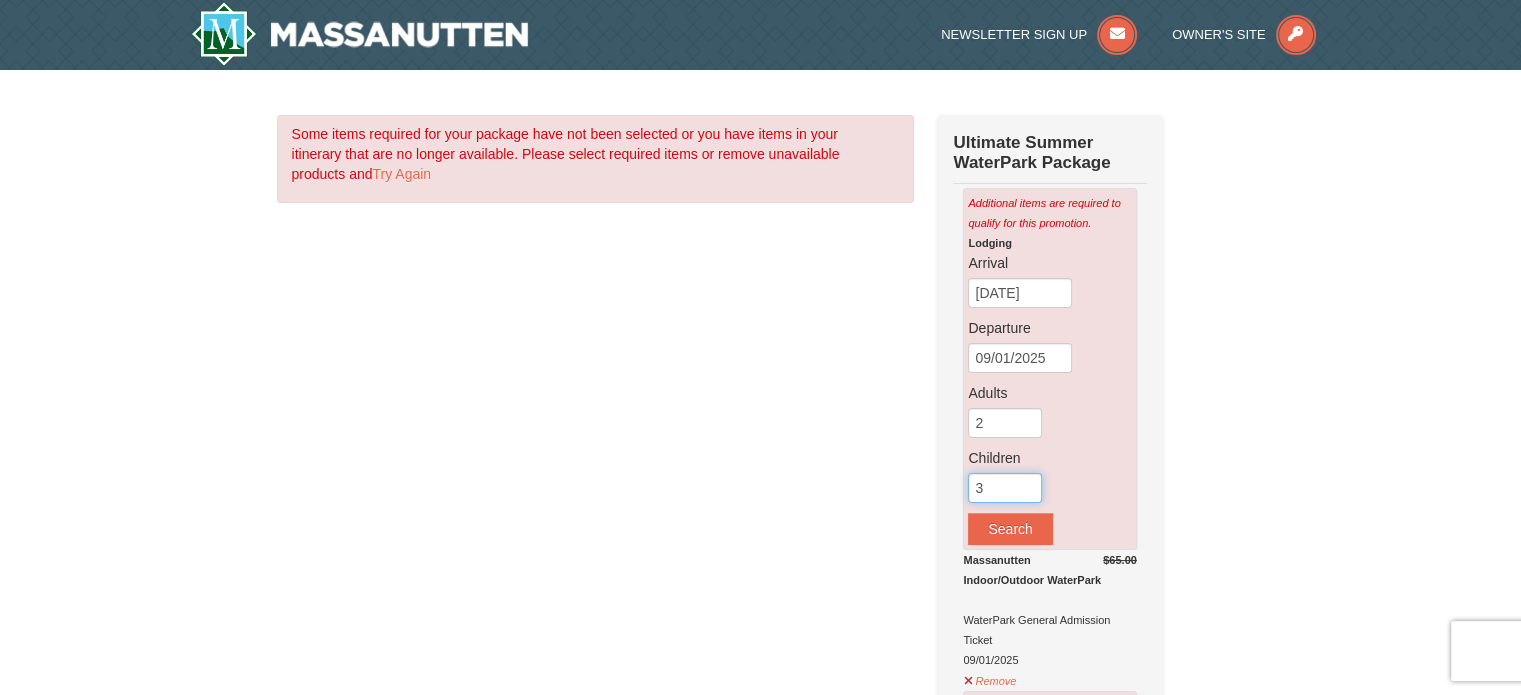 click on "3" at bounding box center [1005, 488] 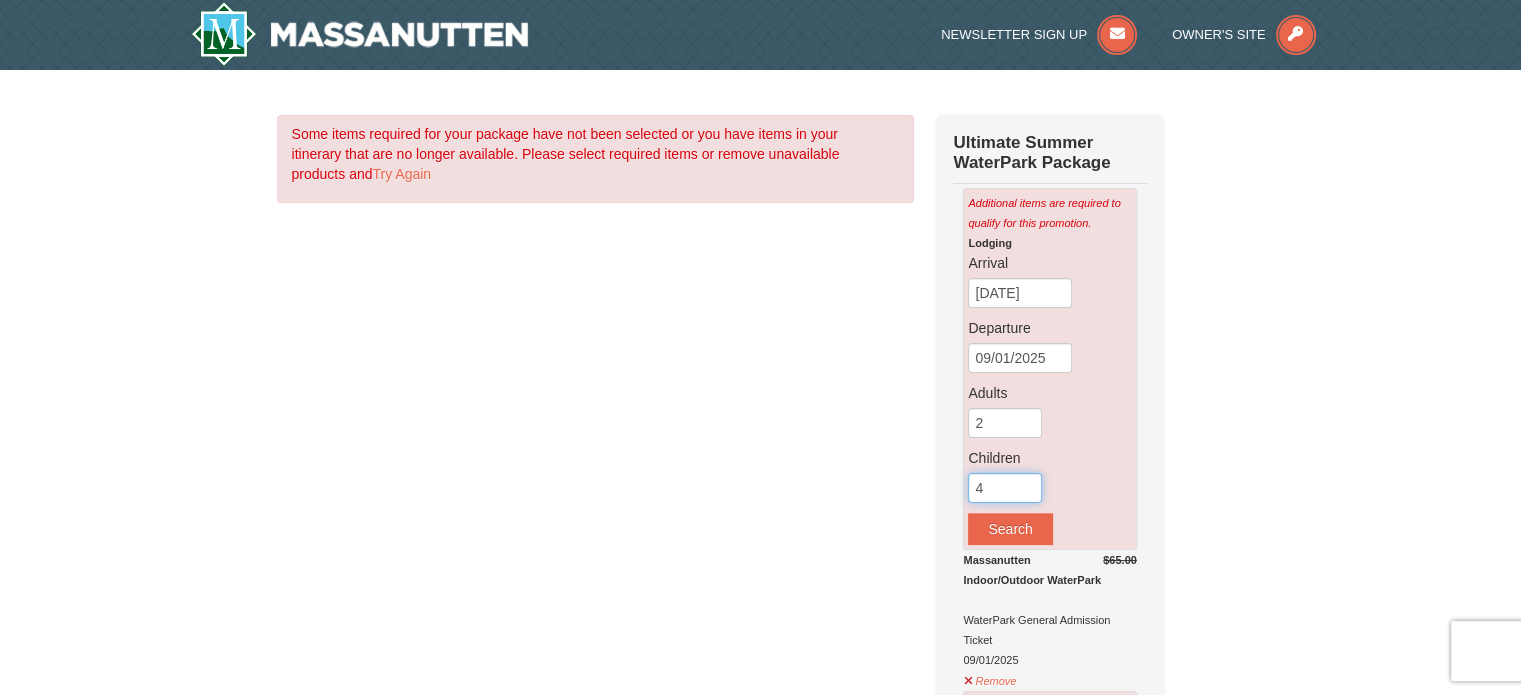 click on "4" at bounding box center [1005, 488] 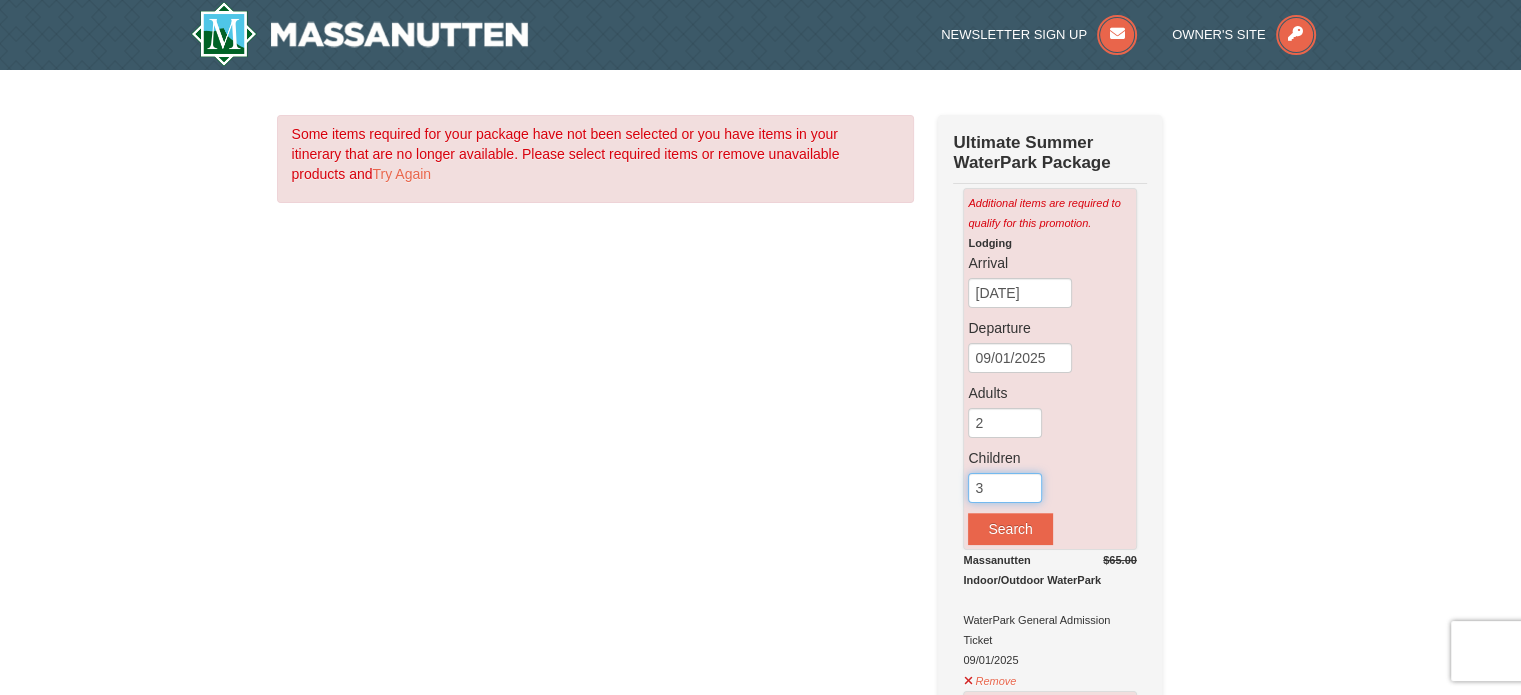 type on "3" 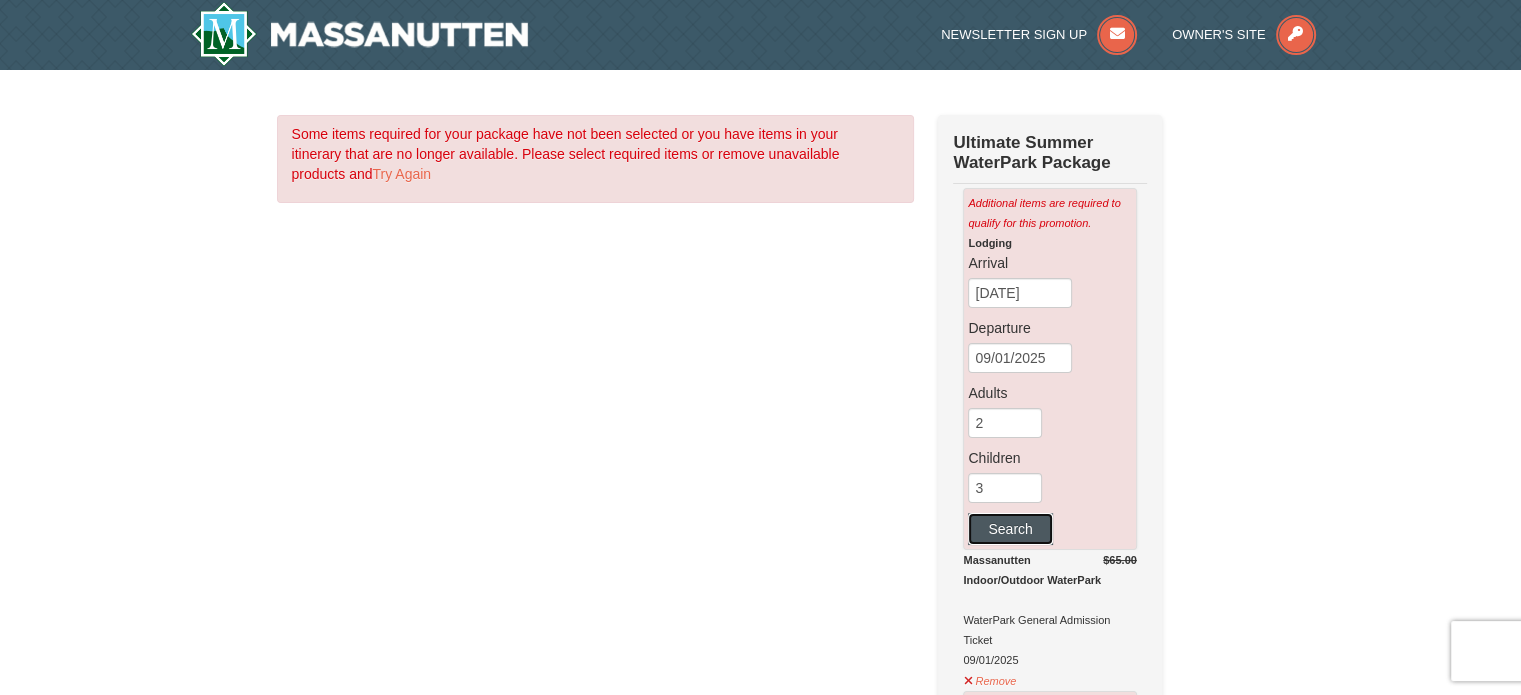 click on "Search" at bounding box center (1010, 529) 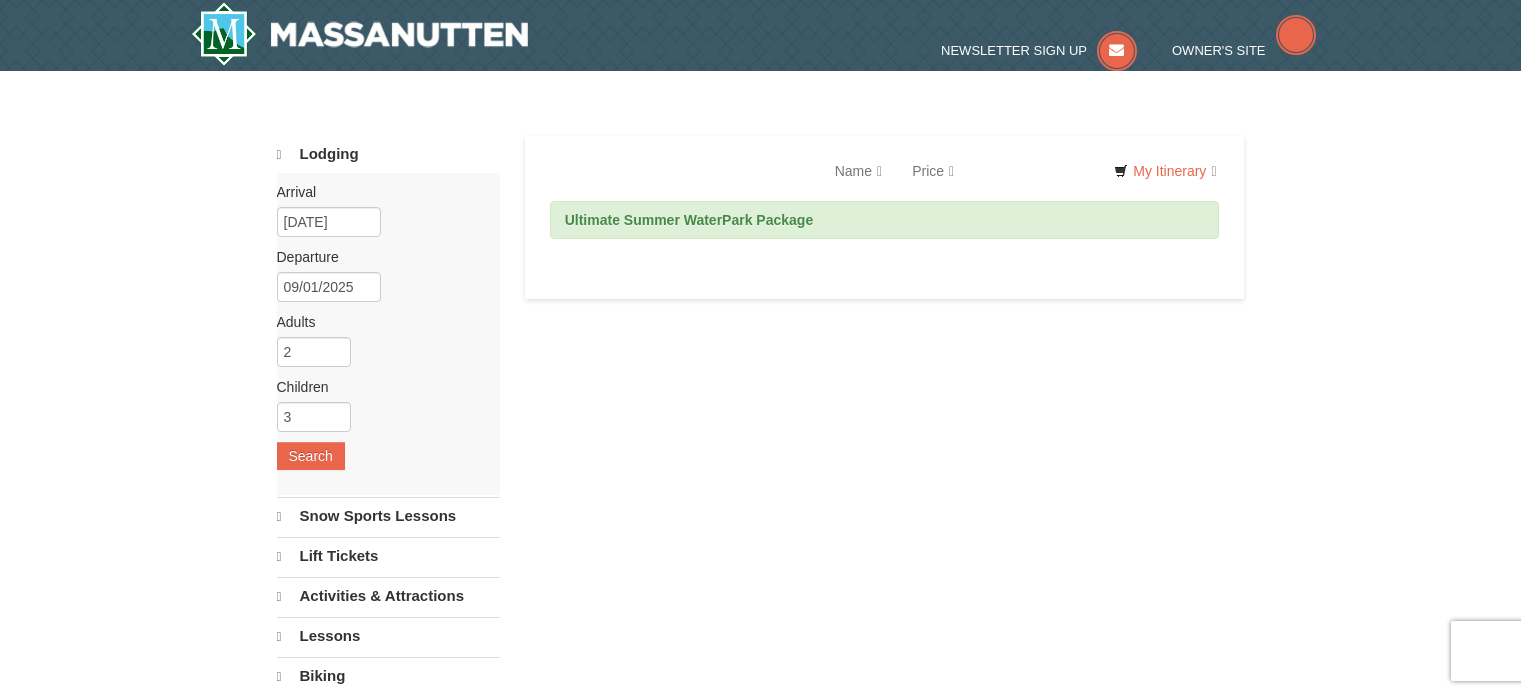scroll, scrollTop: 0, scrollLeft: 0, axis: both 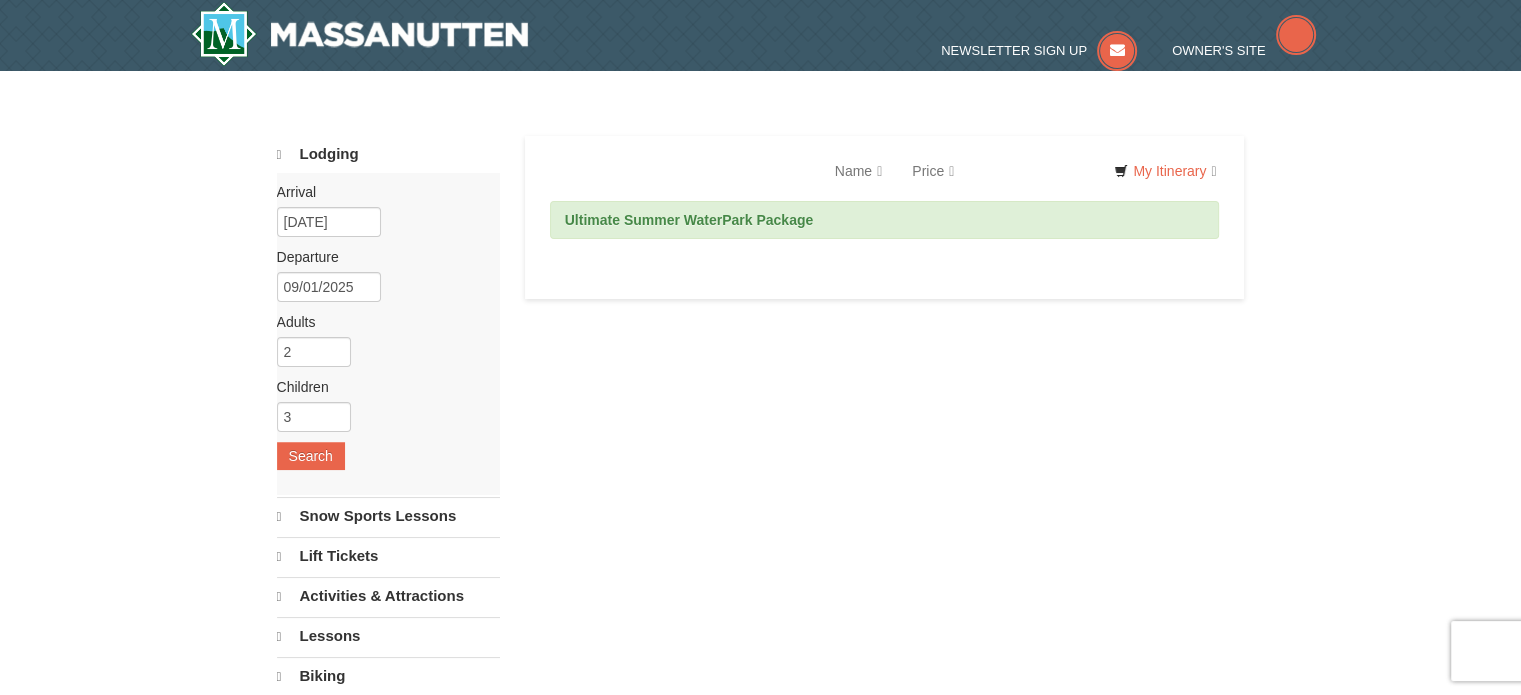 select on "8" 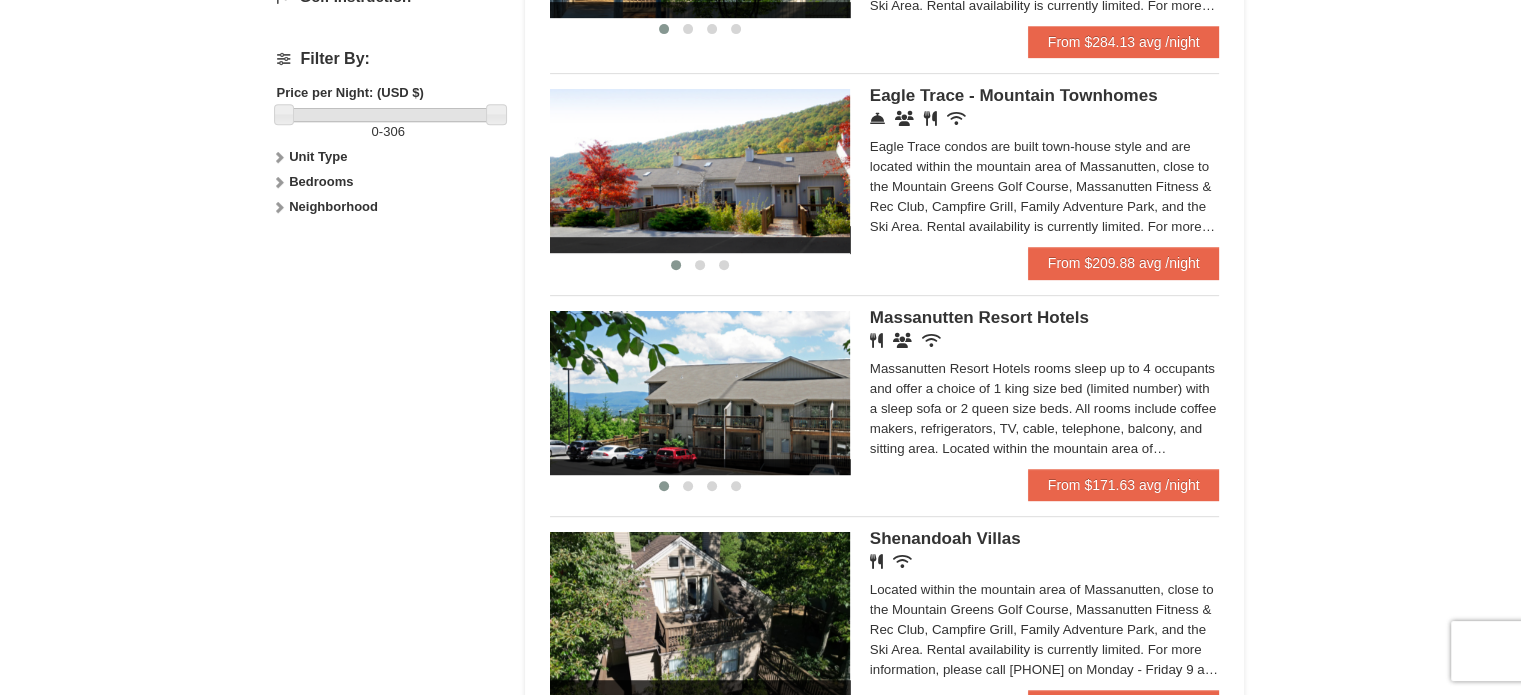 scroll, scrollTop: 900, scrollLeft: 0, axis: vertical 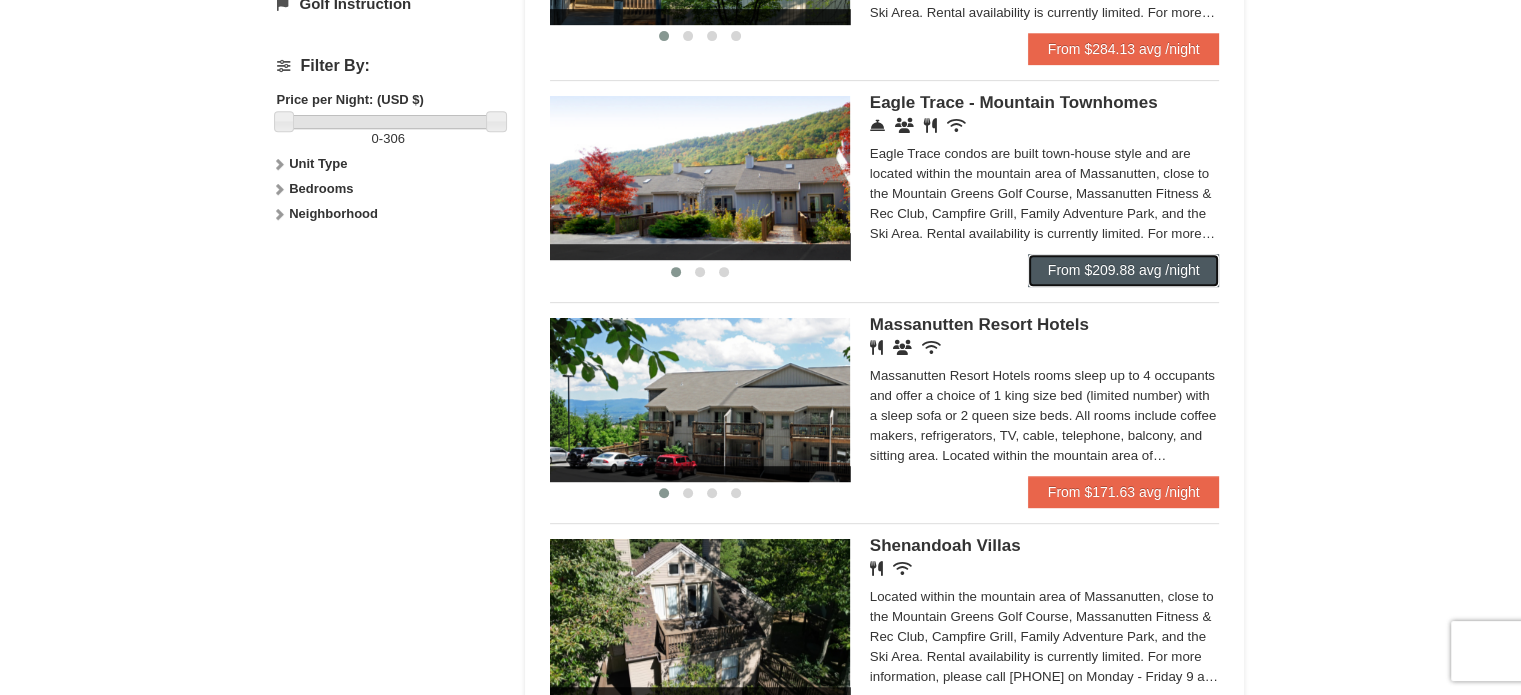click on "From $209.88 avg /night" at bounding box center (1124, 270) 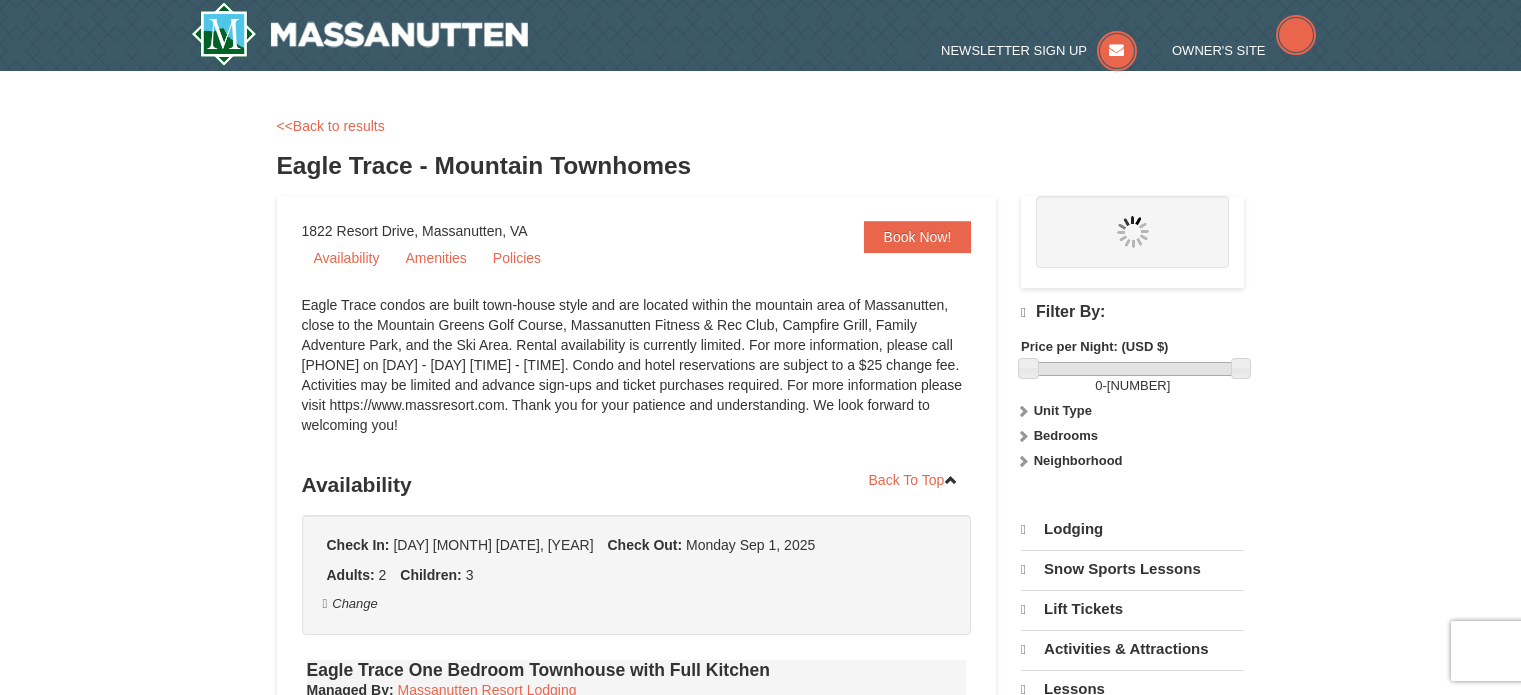 scroll, scrollTop: 0, scrollLeft: 0, axis: both 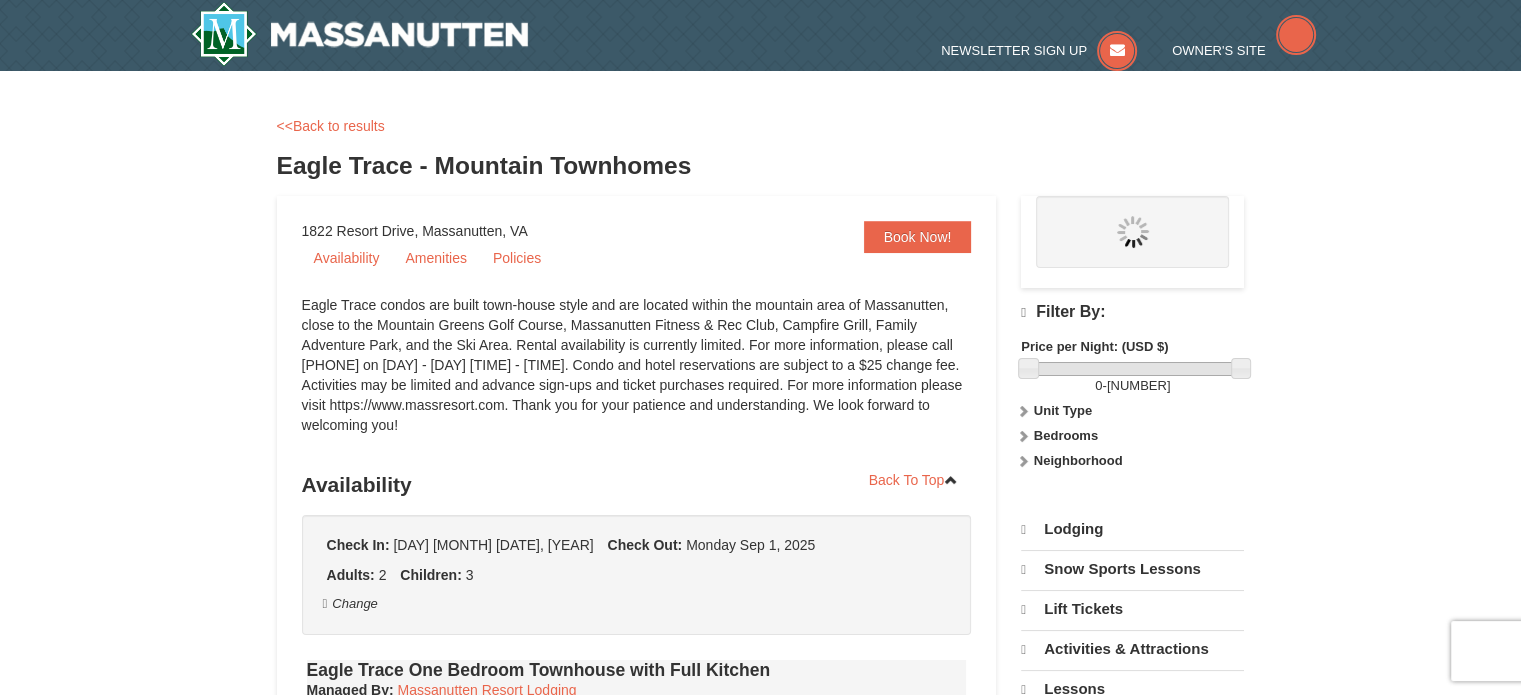select on "8" 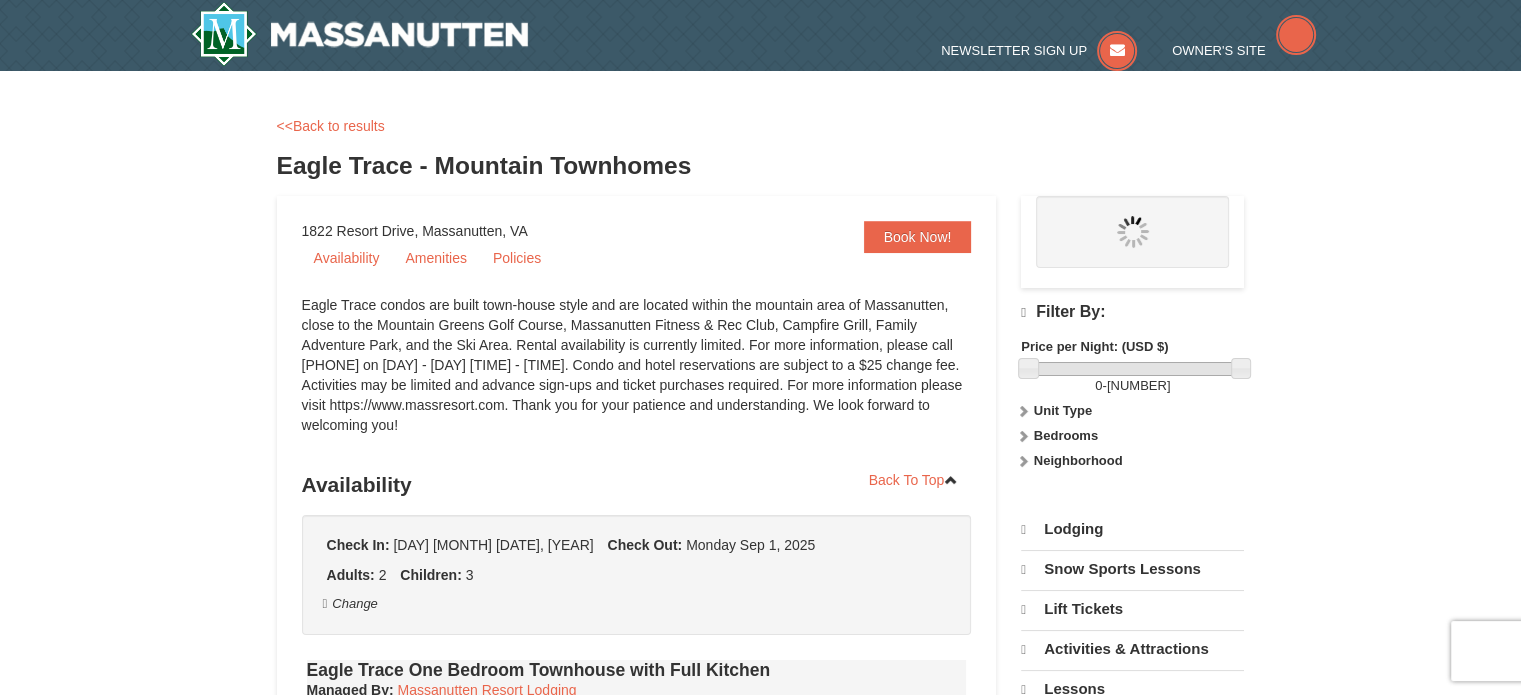 select on "8" 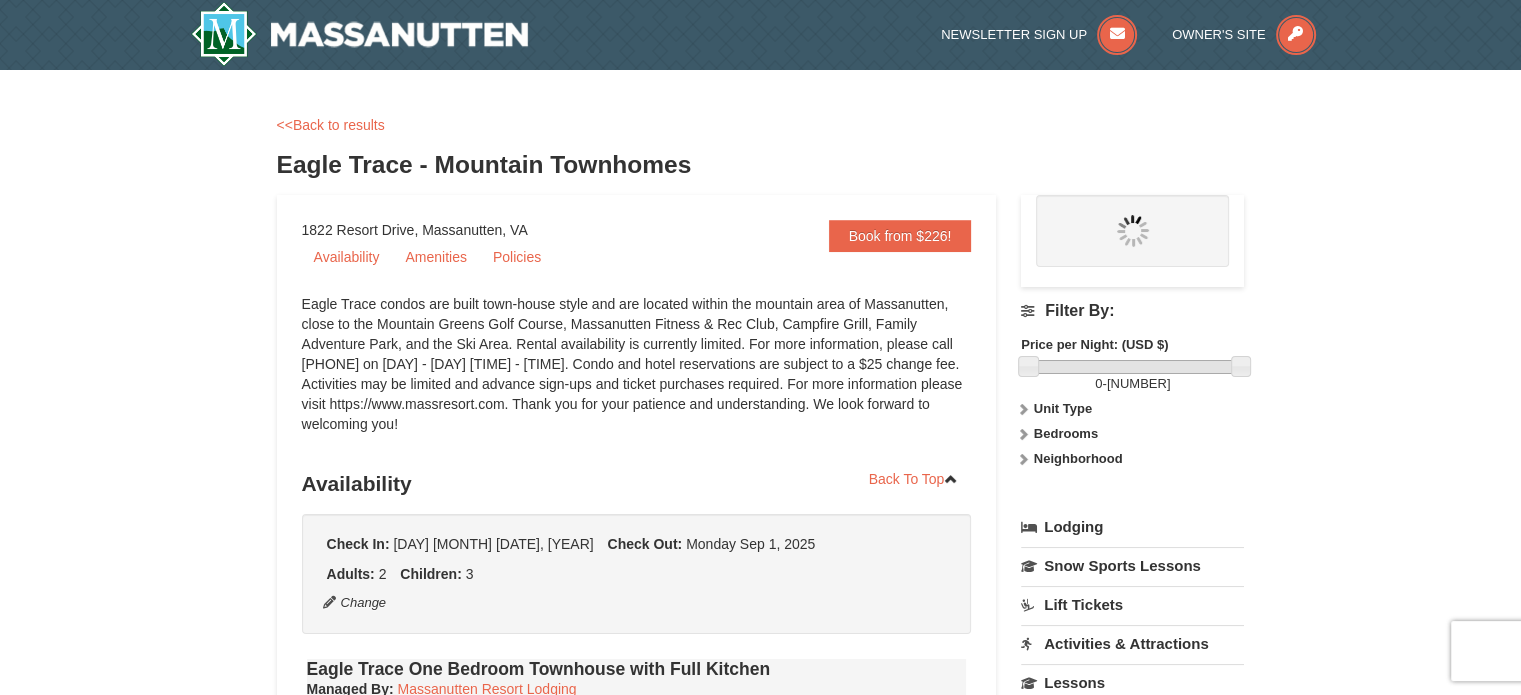 scroll, scrollTop: 0, scrollLeft: 0, axis: both 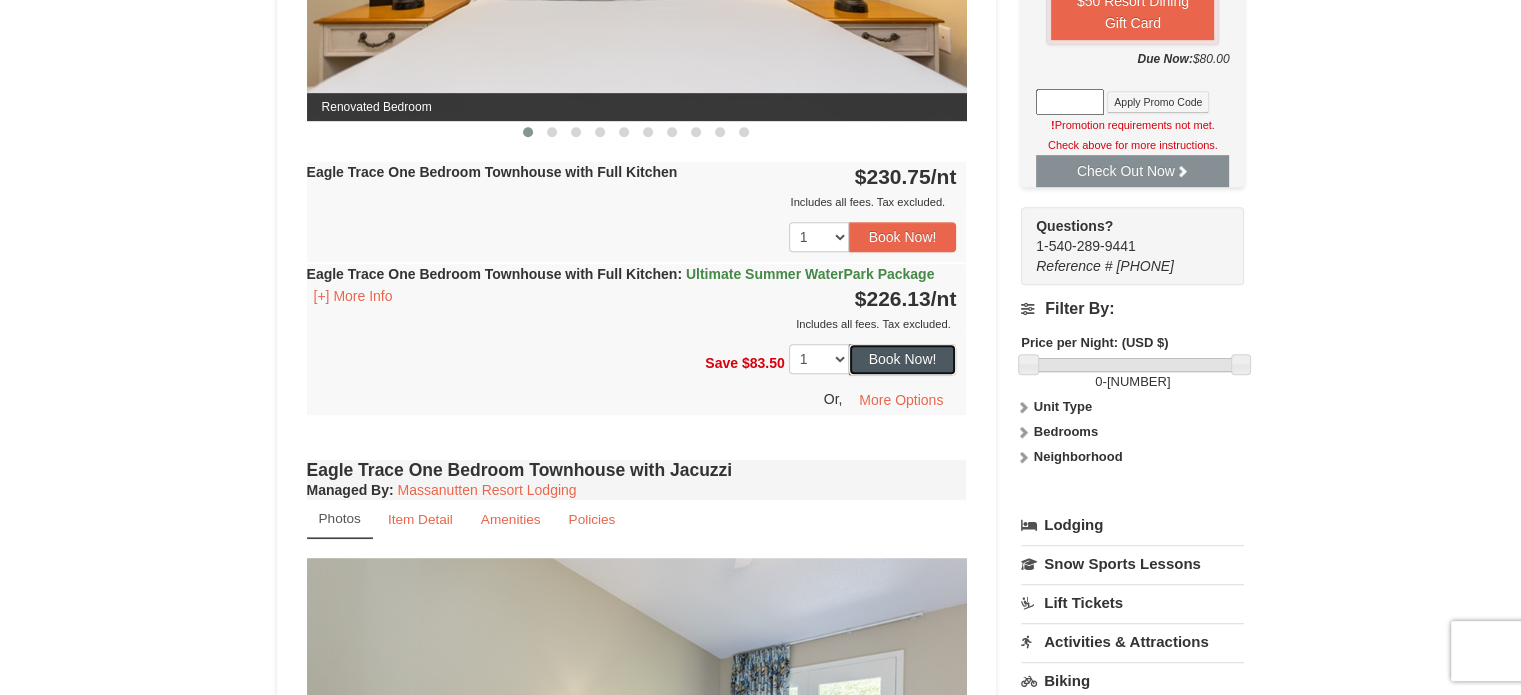 click on "Book Now!" at bounding box center (903, 359) 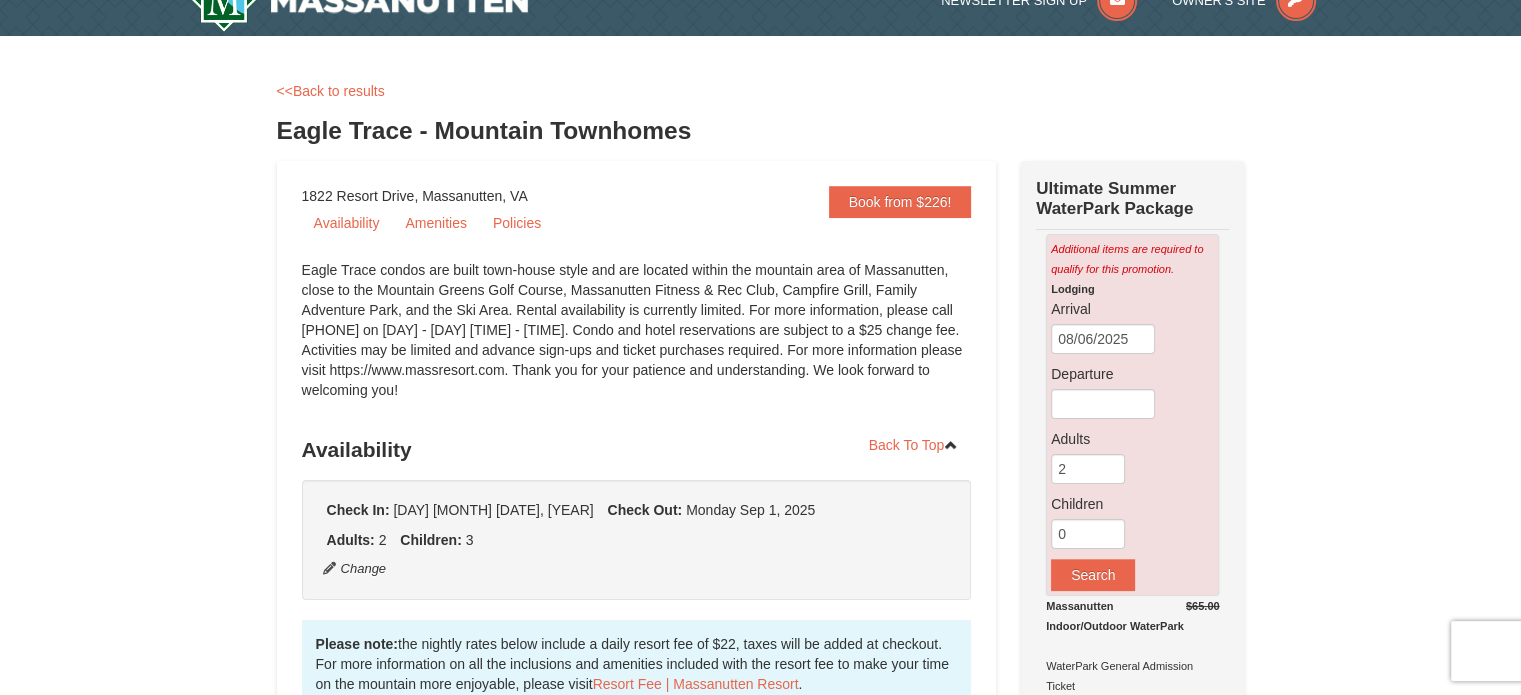 scroll, scrollTop: 0, scrollLeft: 0, axis: both 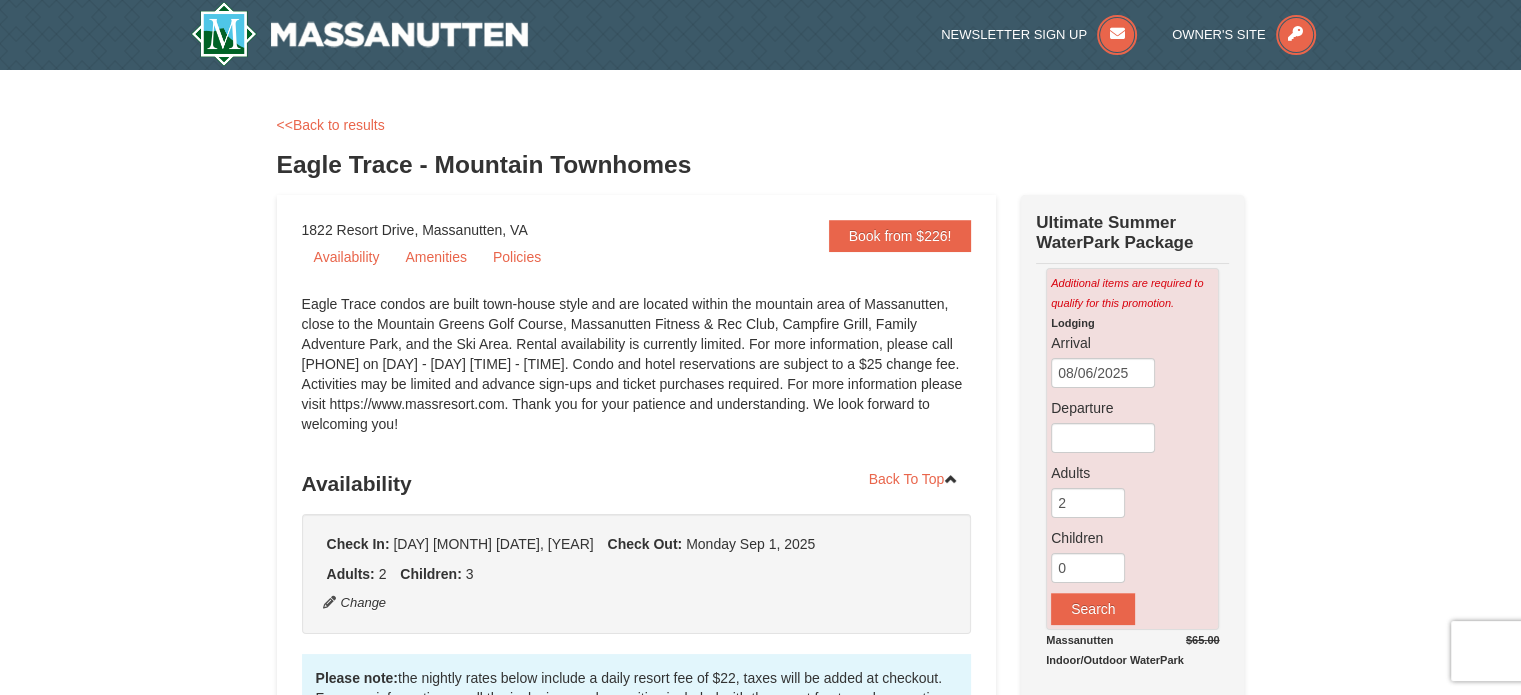click on "Book from $226!
[NUMBER] [STREET],
[CITY],
[STATE]
Eagle Trace Living Room & Dining Room
Eagle Trace Bedroom
Eagle Trace Living Room & Dining Room
Eagle Trace Bedroom
Eagle Trace Living Room & Dining Room
‹ ›
2" at bounding box center [637, 1484] 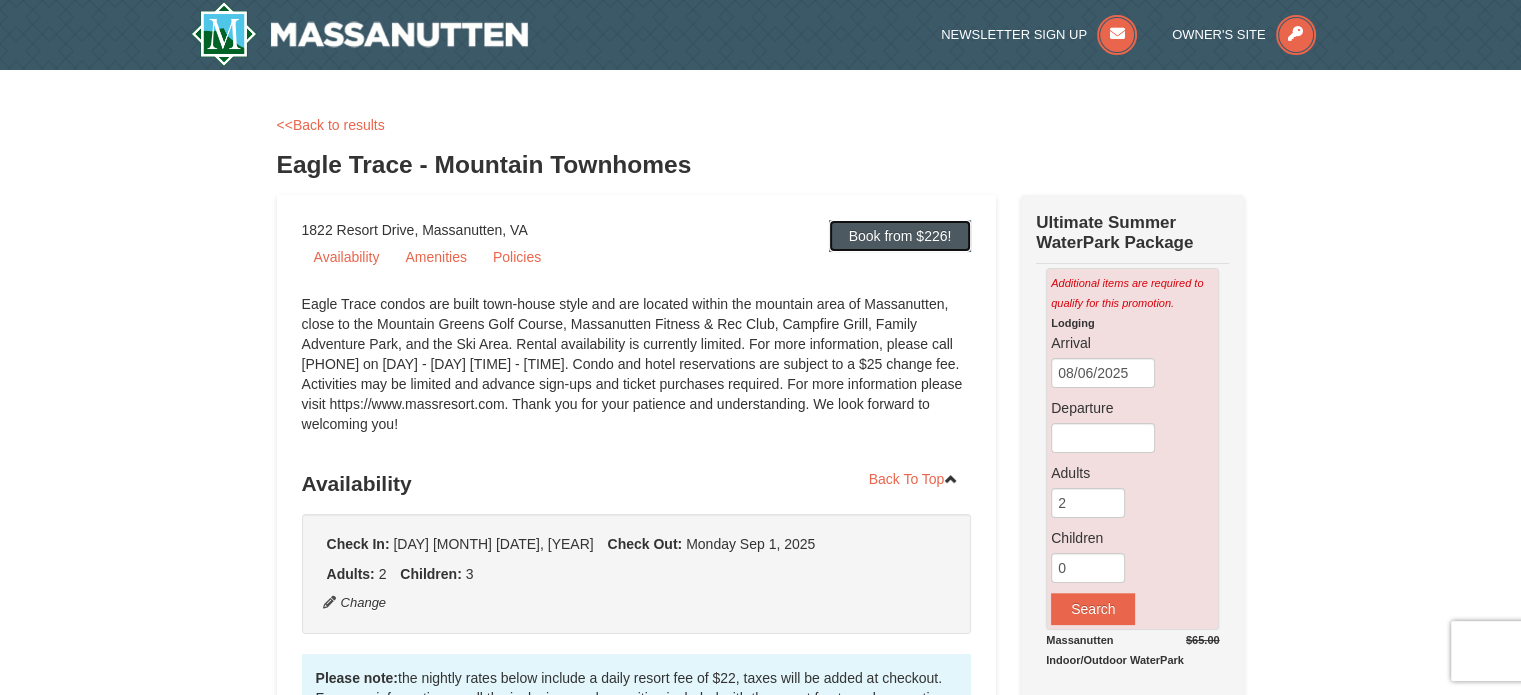 click on "Book from $226!" at bounding box center [900, 236] 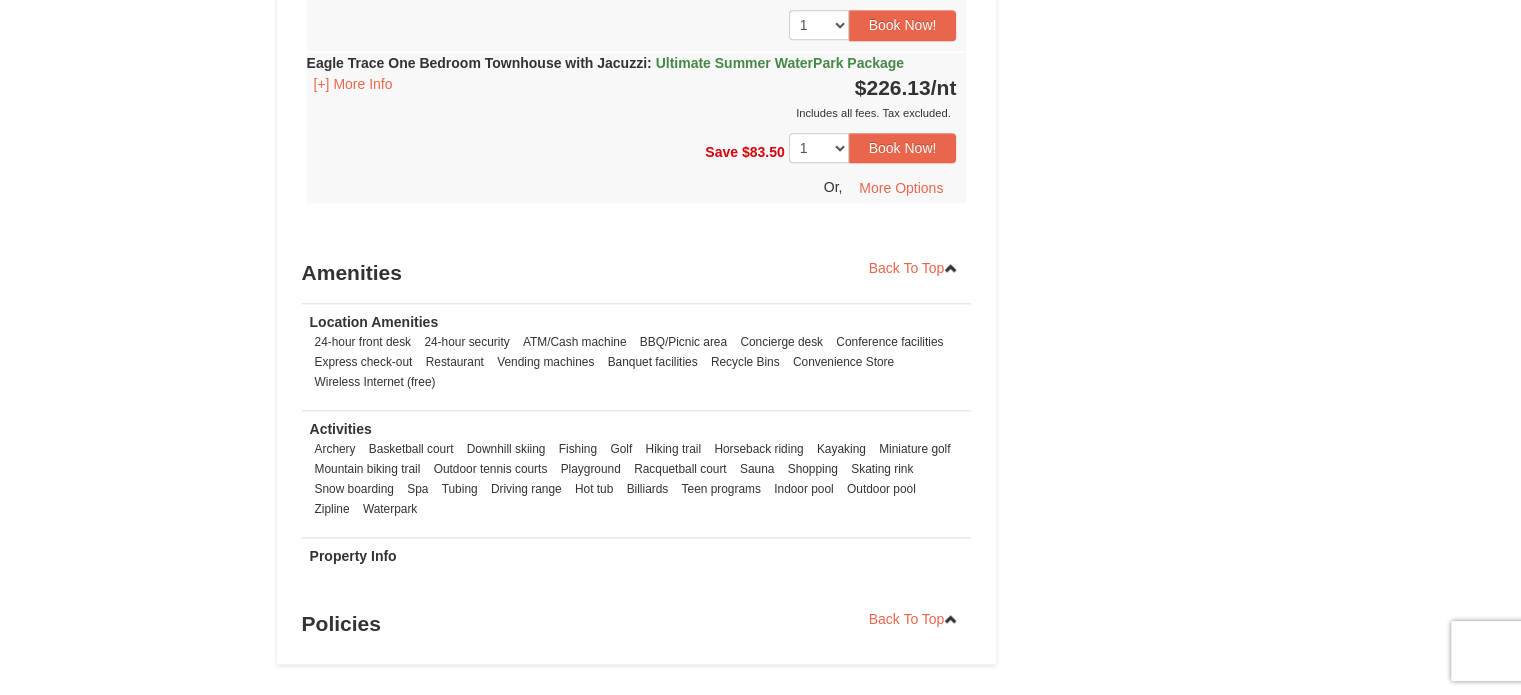 scroll, scrollTop: 2064, scrollLeft: 0, axis: vertical 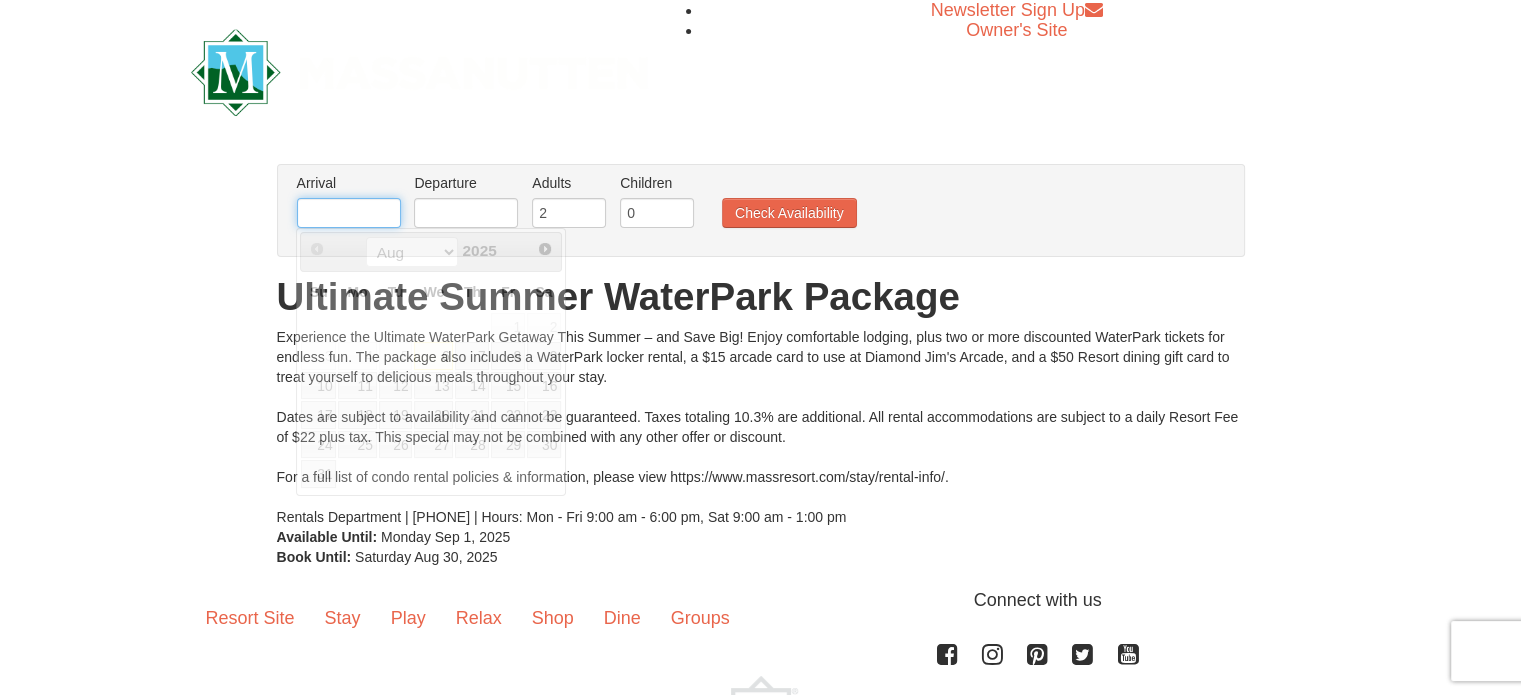 click at bounding box center [349, 213] 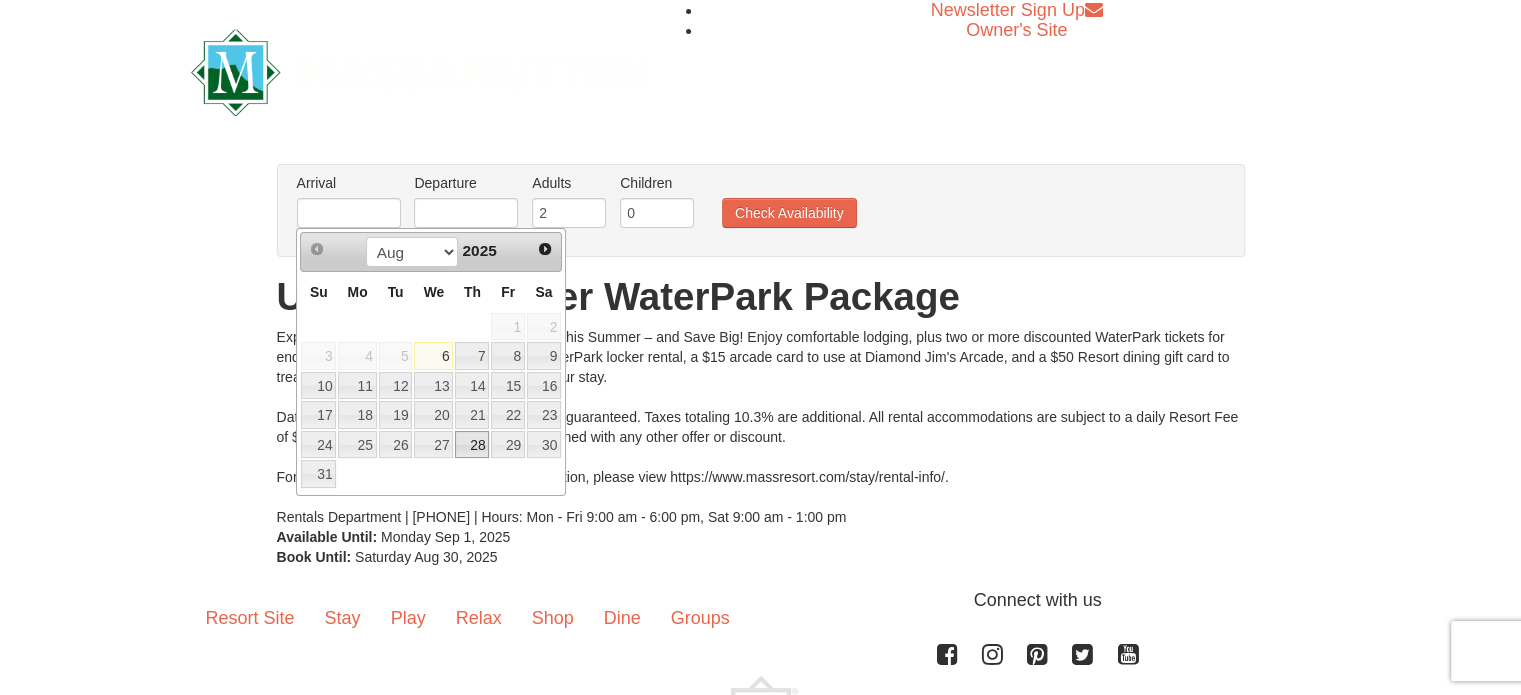 click on "28" at bounding box center [472, 445] 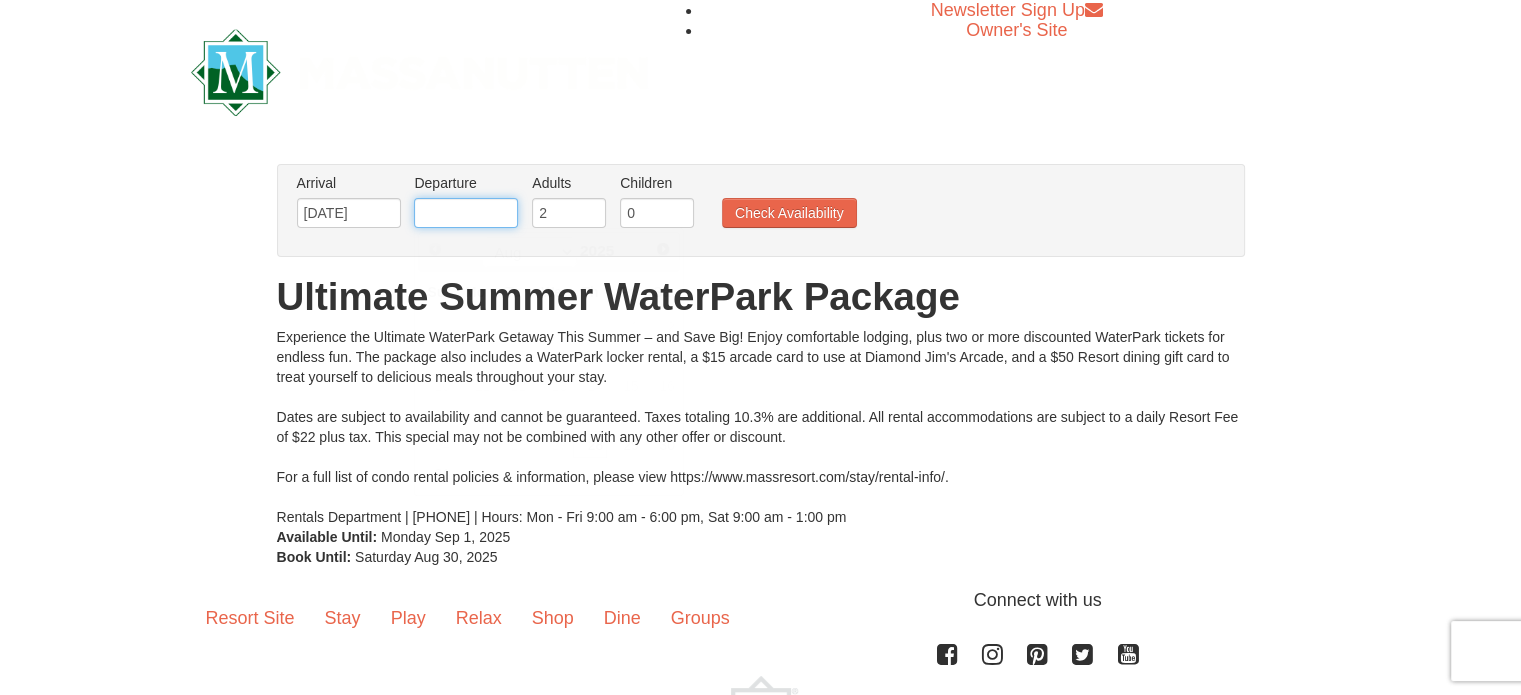 click at bounding box center [466, 213] 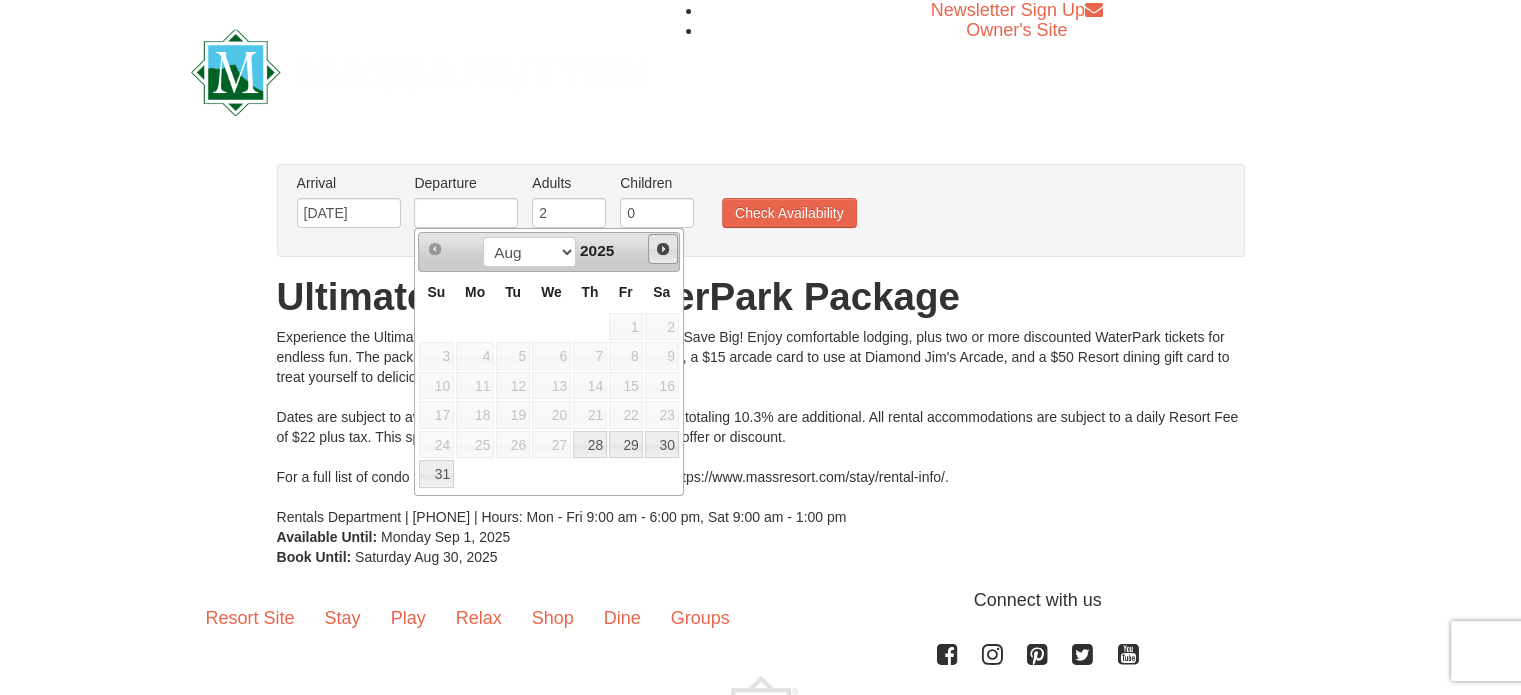 click on "Next" at bounding box center [663, 249] 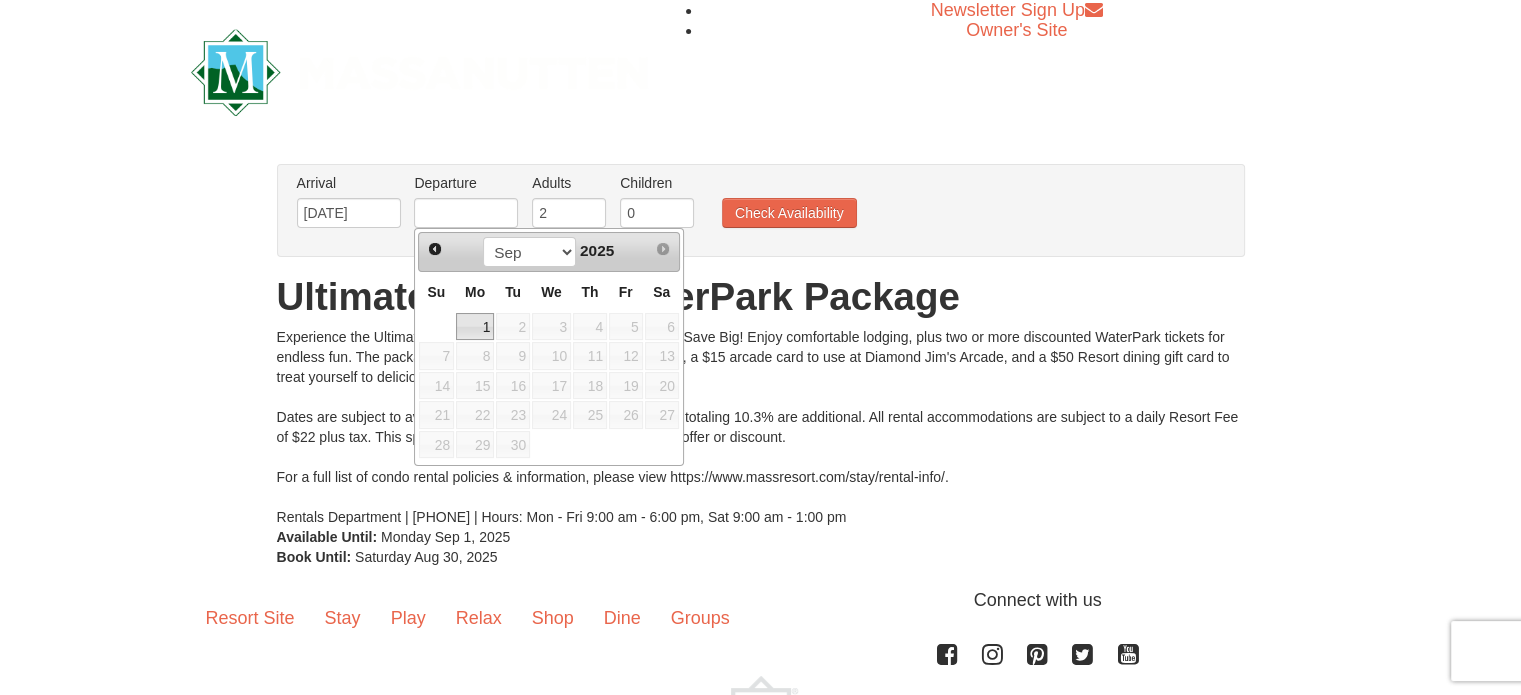 click on "1" at bounding box center [475, 327] 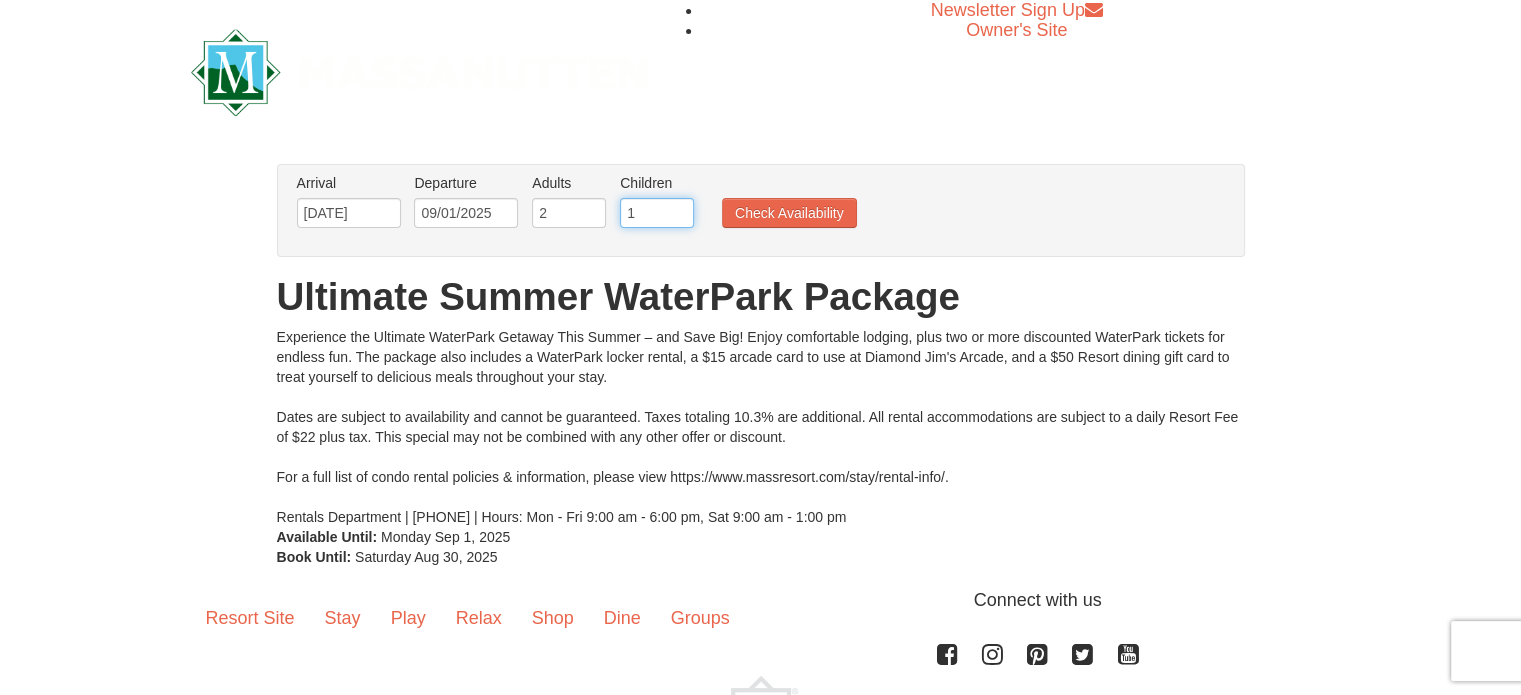 click on "1" at bounding box center (657, 213) 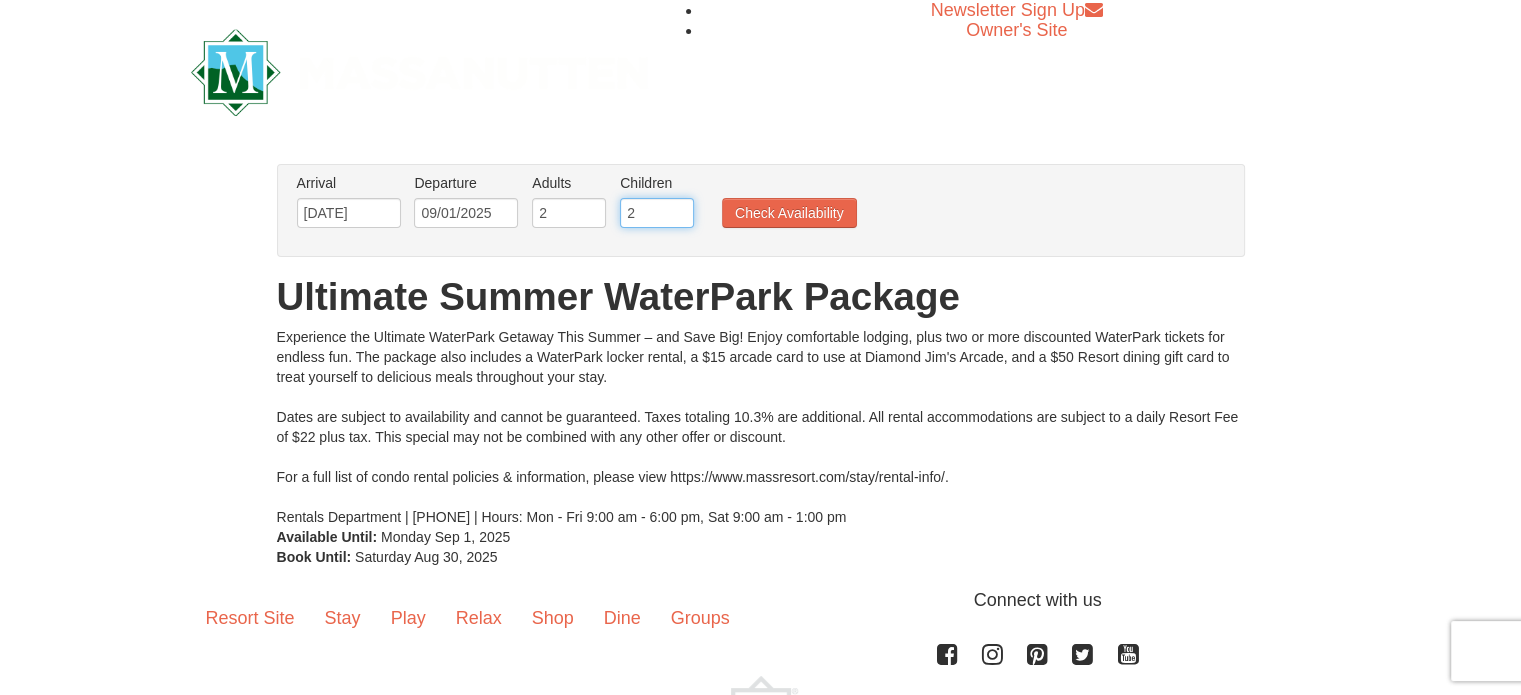 click on "2" at bounding box center (657, 213) 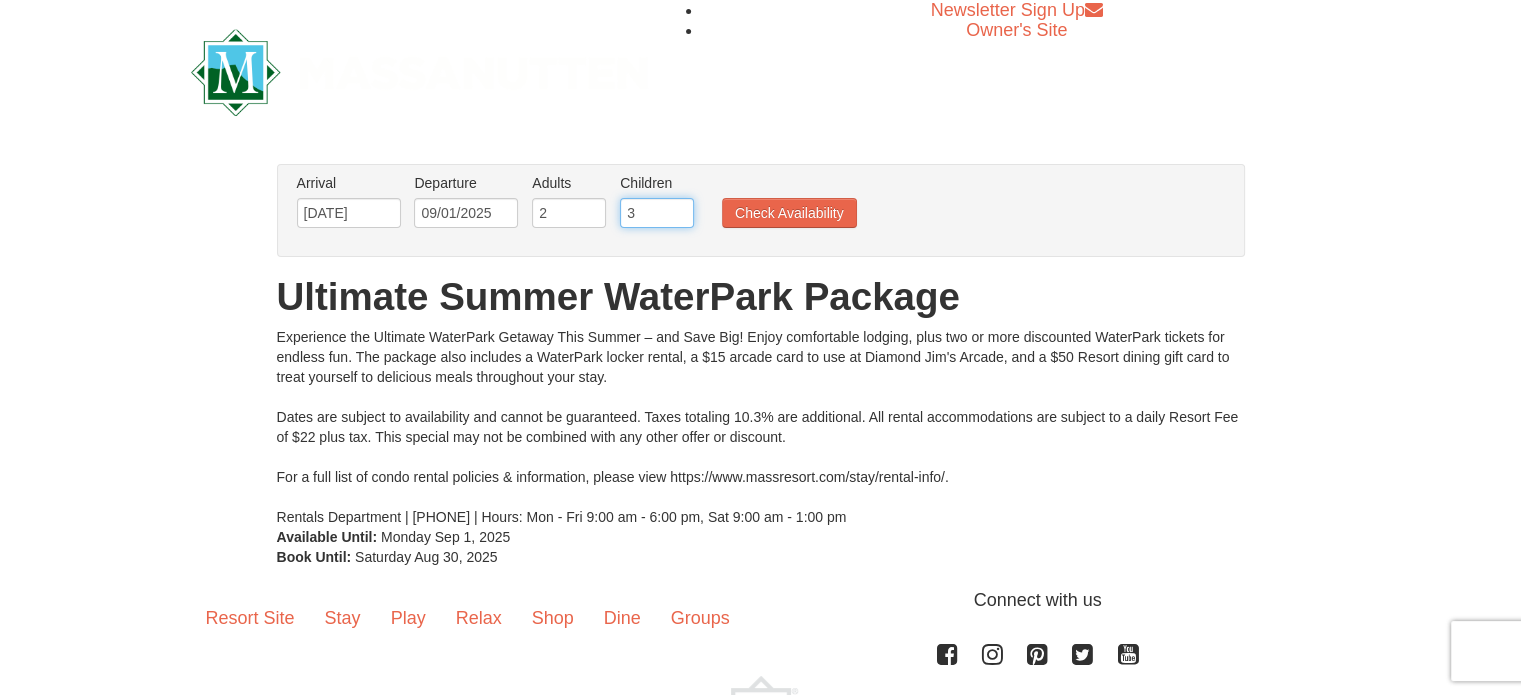 type on "3" 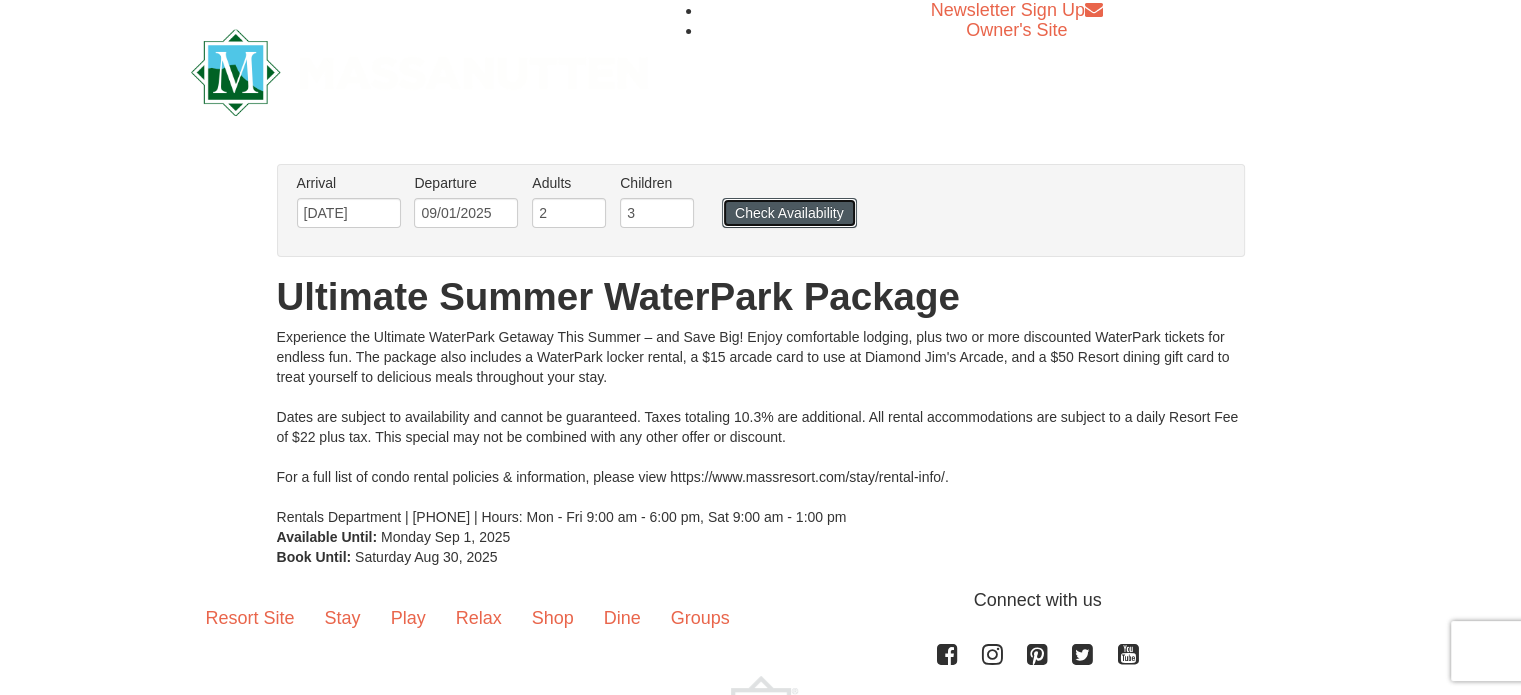click on "Check Availability" at bounding box center (789, 213) 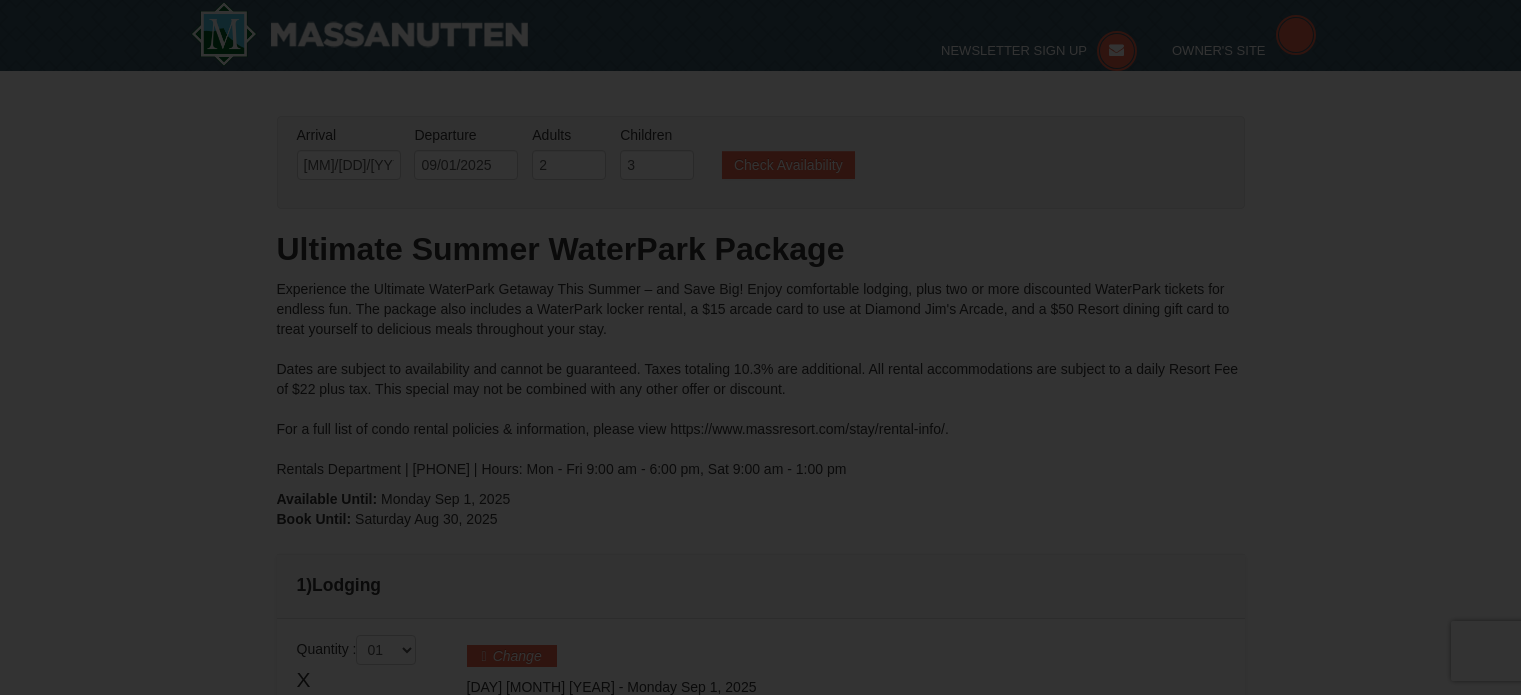 type on "09/01/2025" 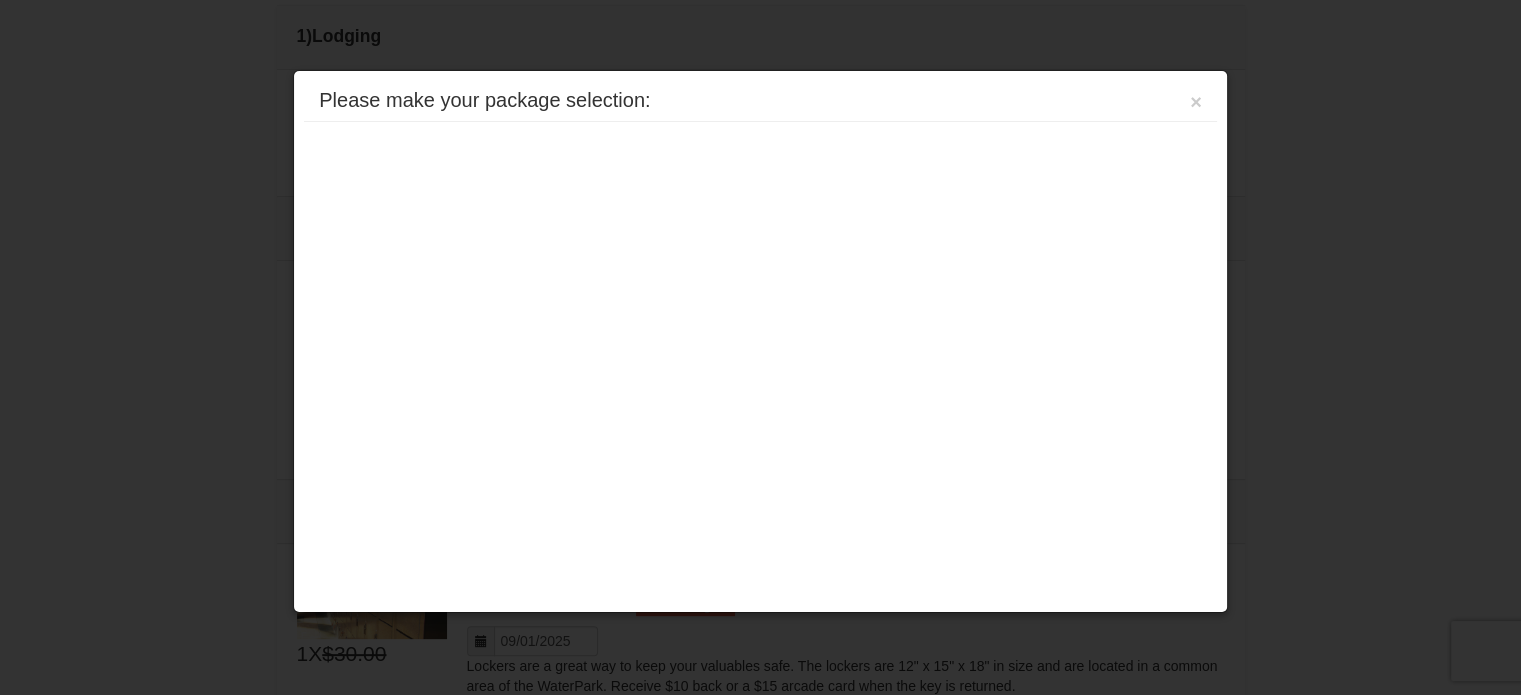scroll, scrollTop: 631, scrollLeft: 0, axis: vertical 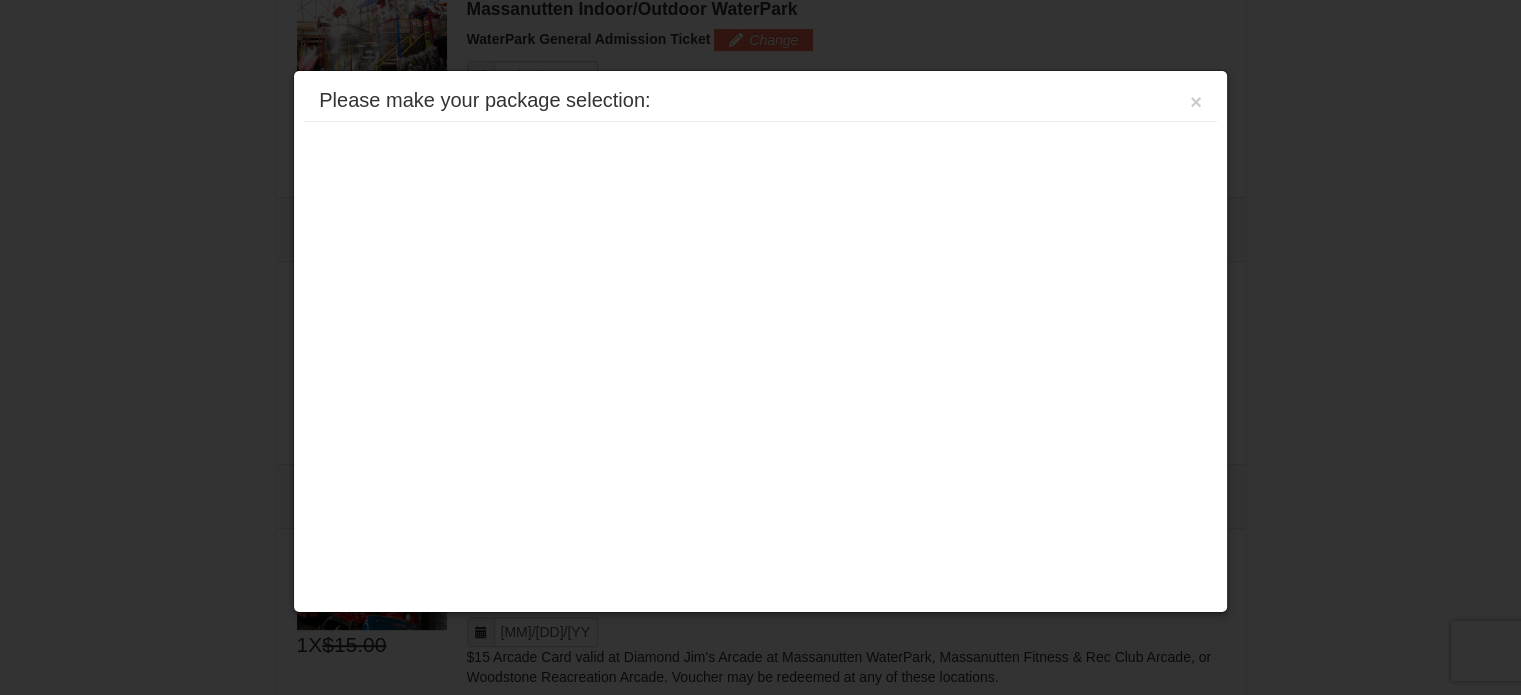 click on "Please make your package selection:
×
Eagle Trace - Mountain Townhomes
Eagle Trace One Bedroom Townhouse with Full Kitchen
Book Now" at bounding box center [760, 341] 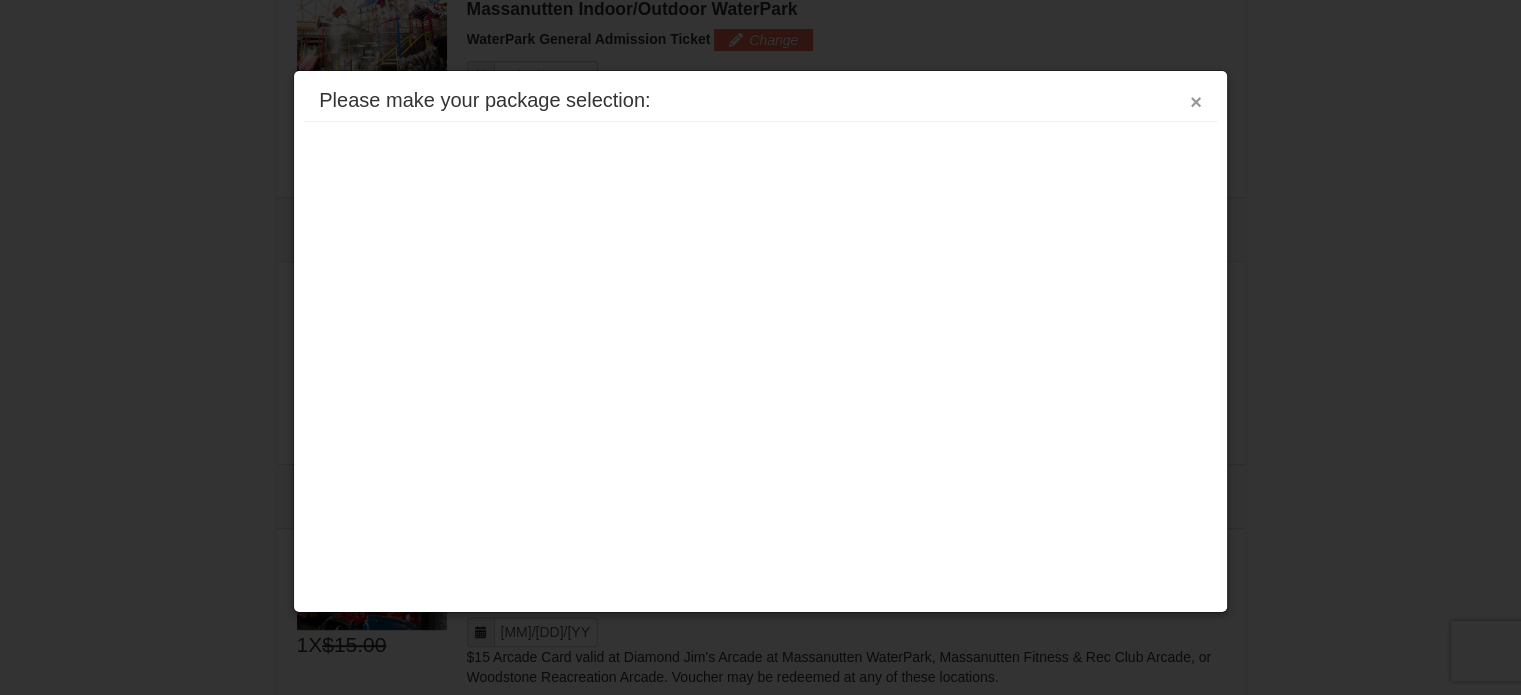 click on "×" at bounding box center (1196, 102) 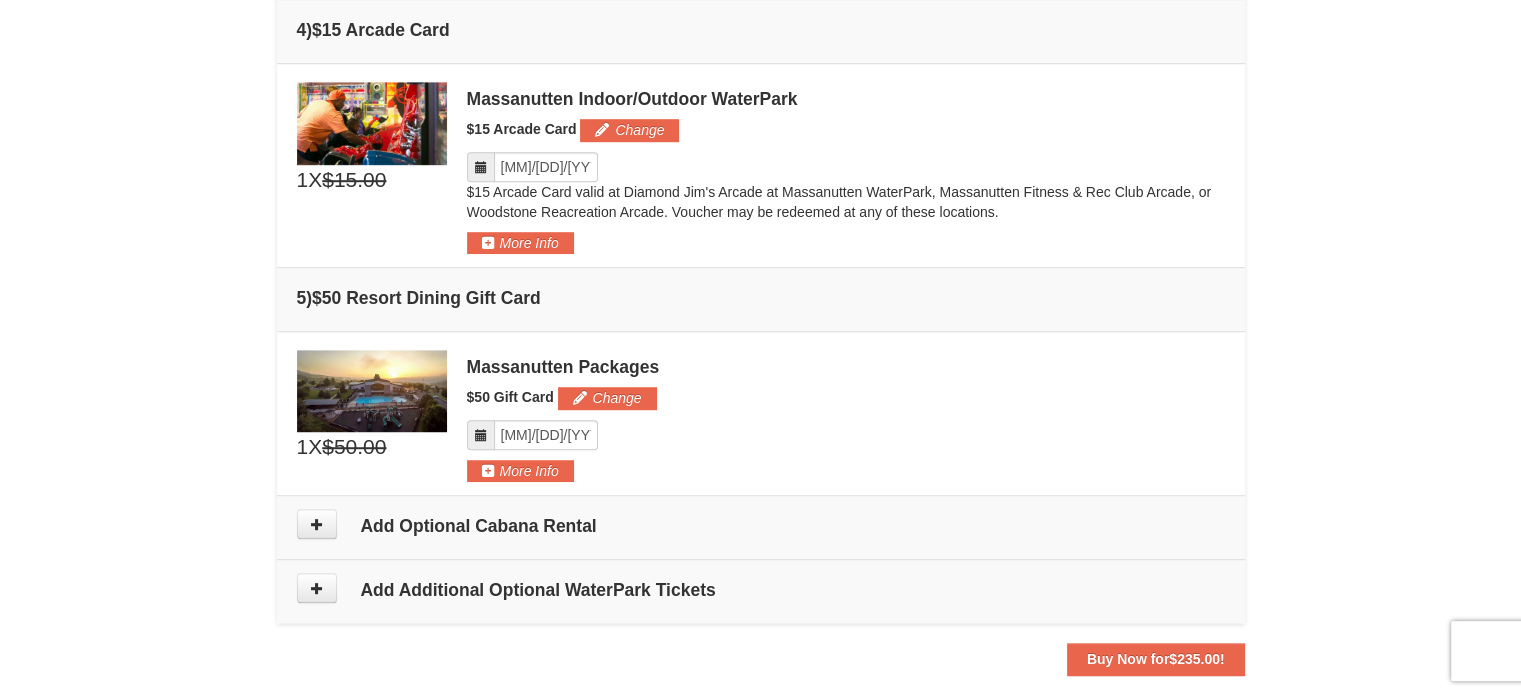 scroll, scrollTop: 1400, scrollLeft: 0, axis: vertical 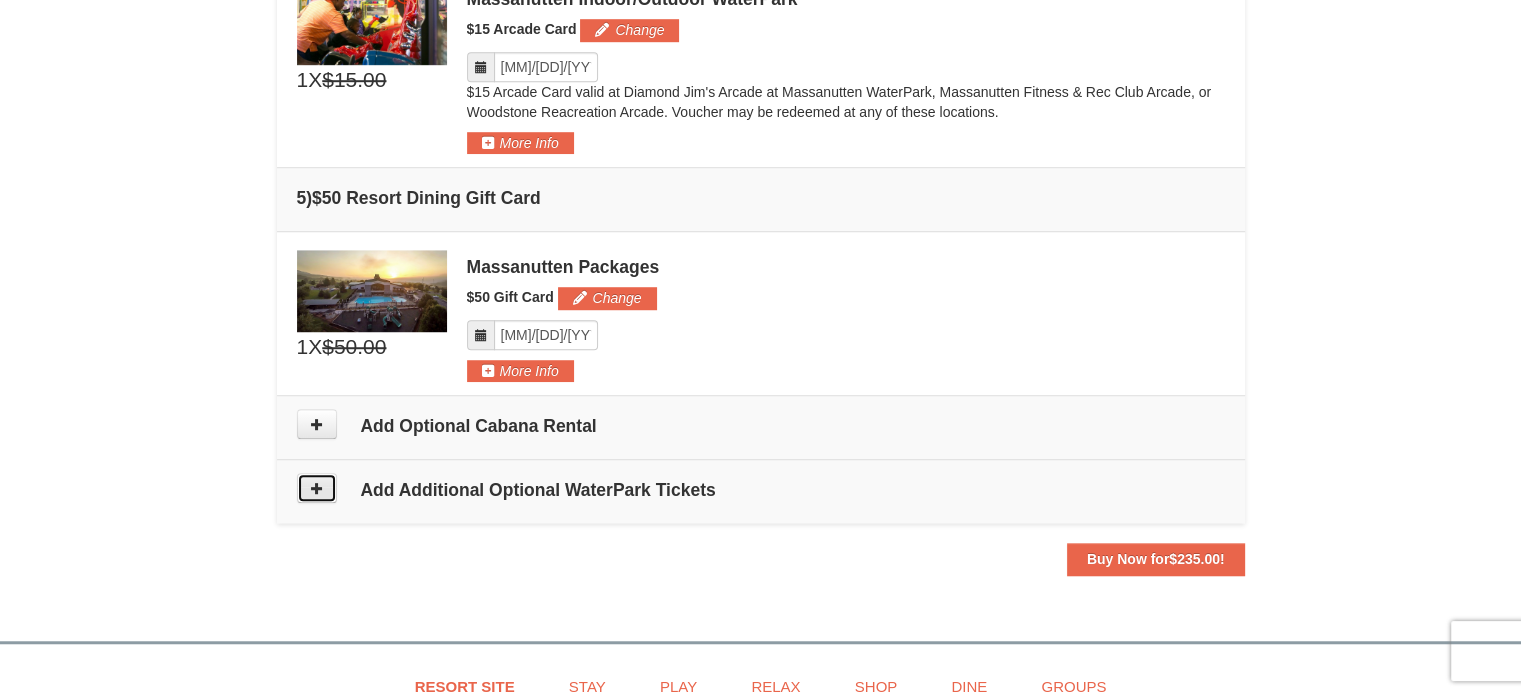 click at bounding box center [317, 488] 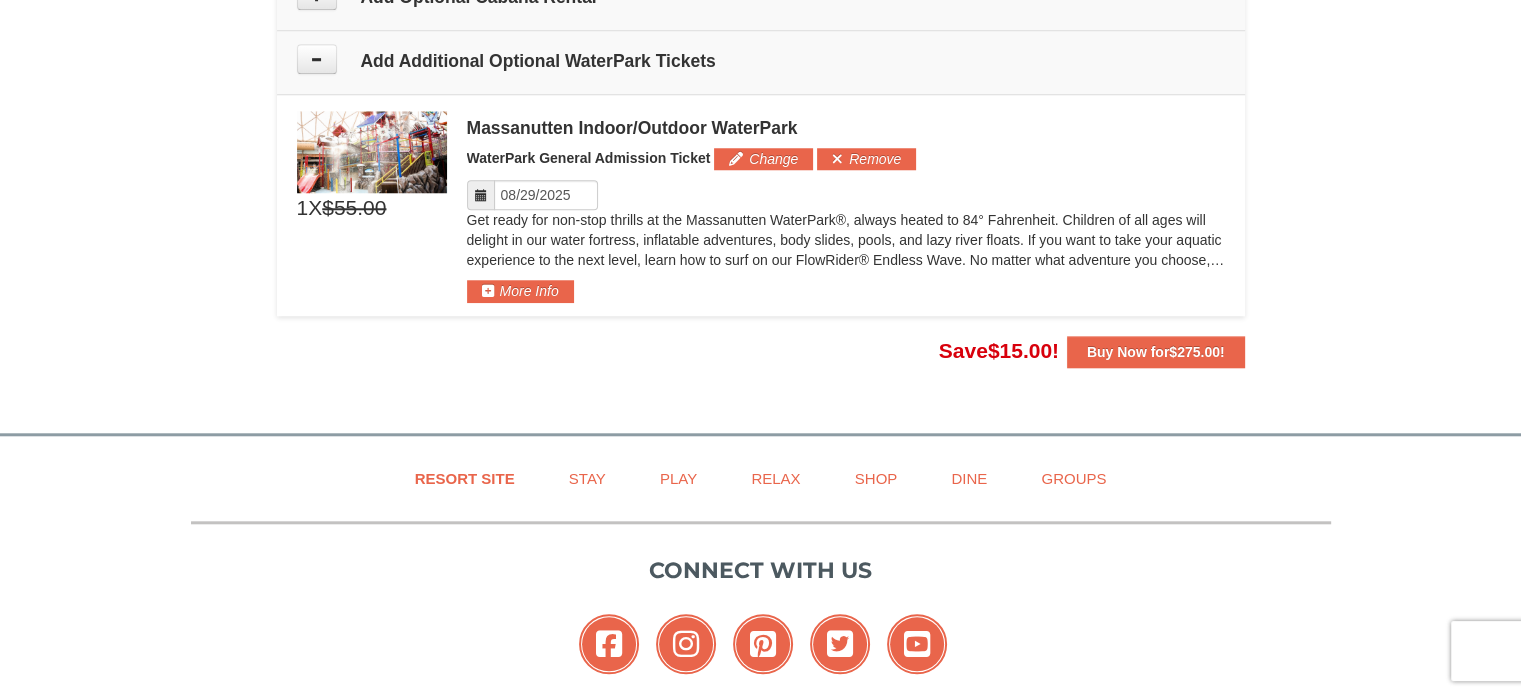 scroll, scrollTop: 1855, scrollLeft: 0, axis: vertical 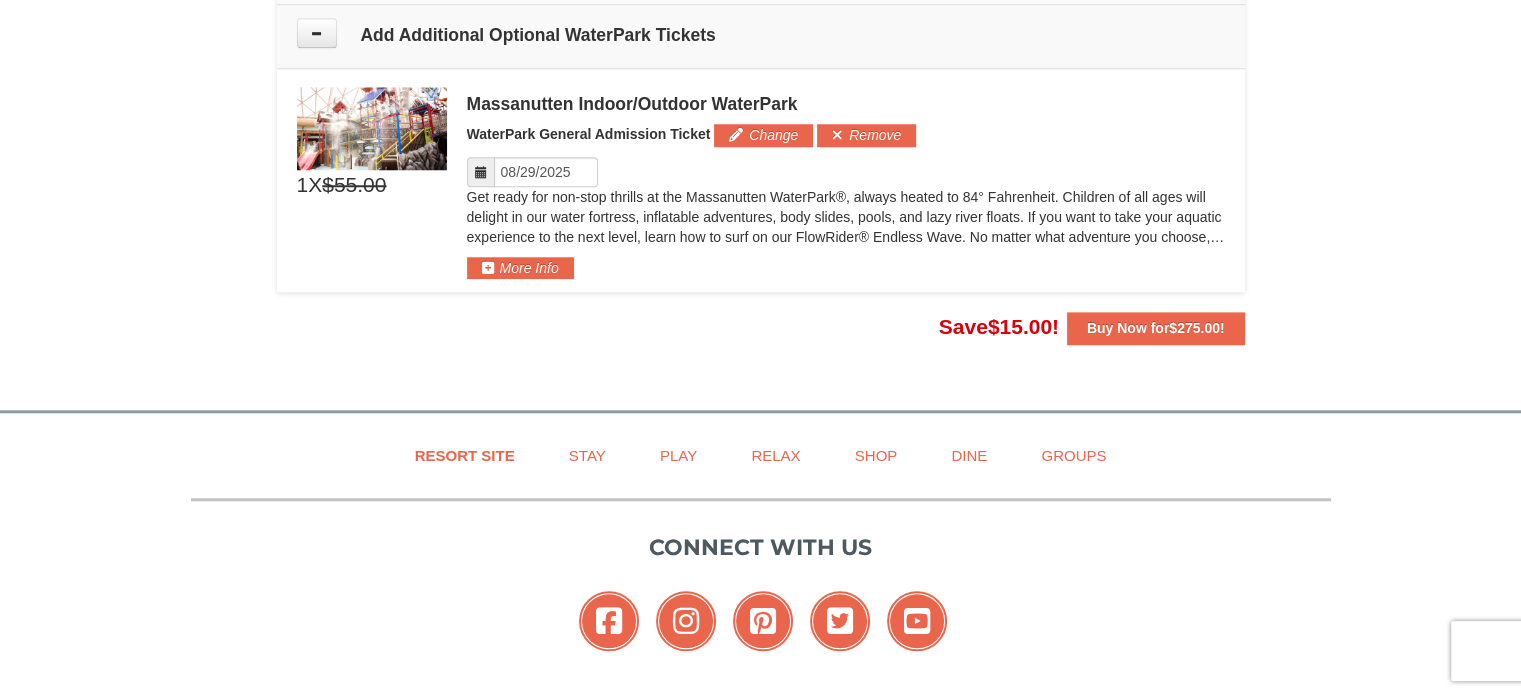 click at bounding box center [481, 172] 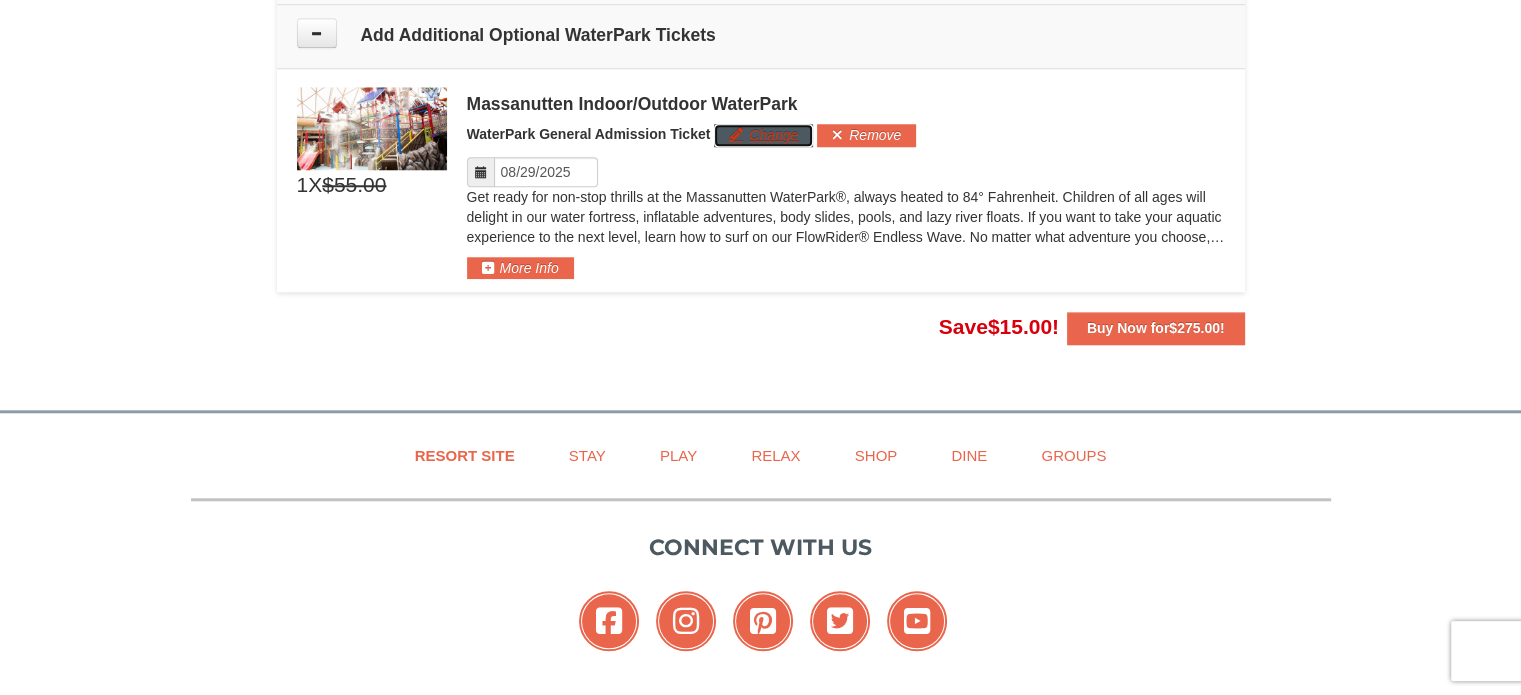 click on "Change" at bounding box center (763, 135) 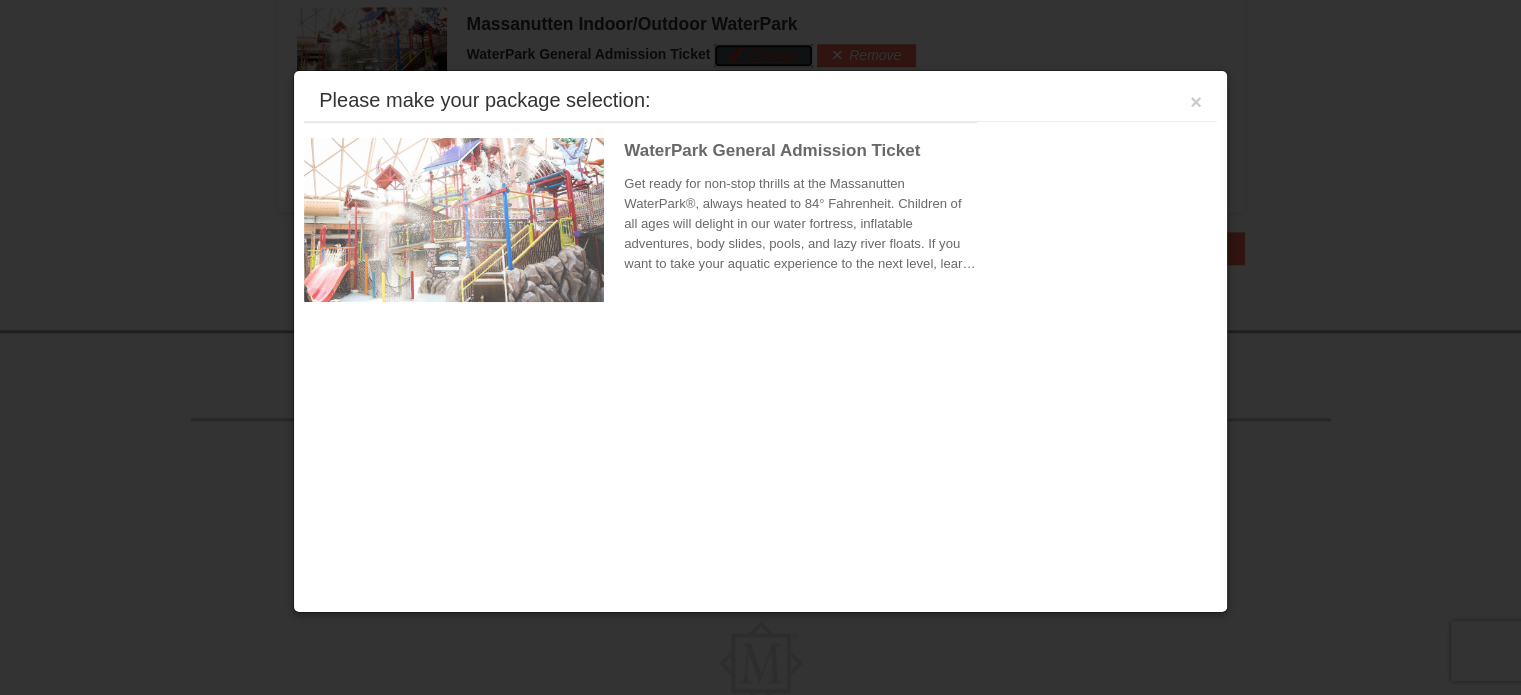 scroll, scrollTop: 1937, scrollLeft: 0, axis: vertical 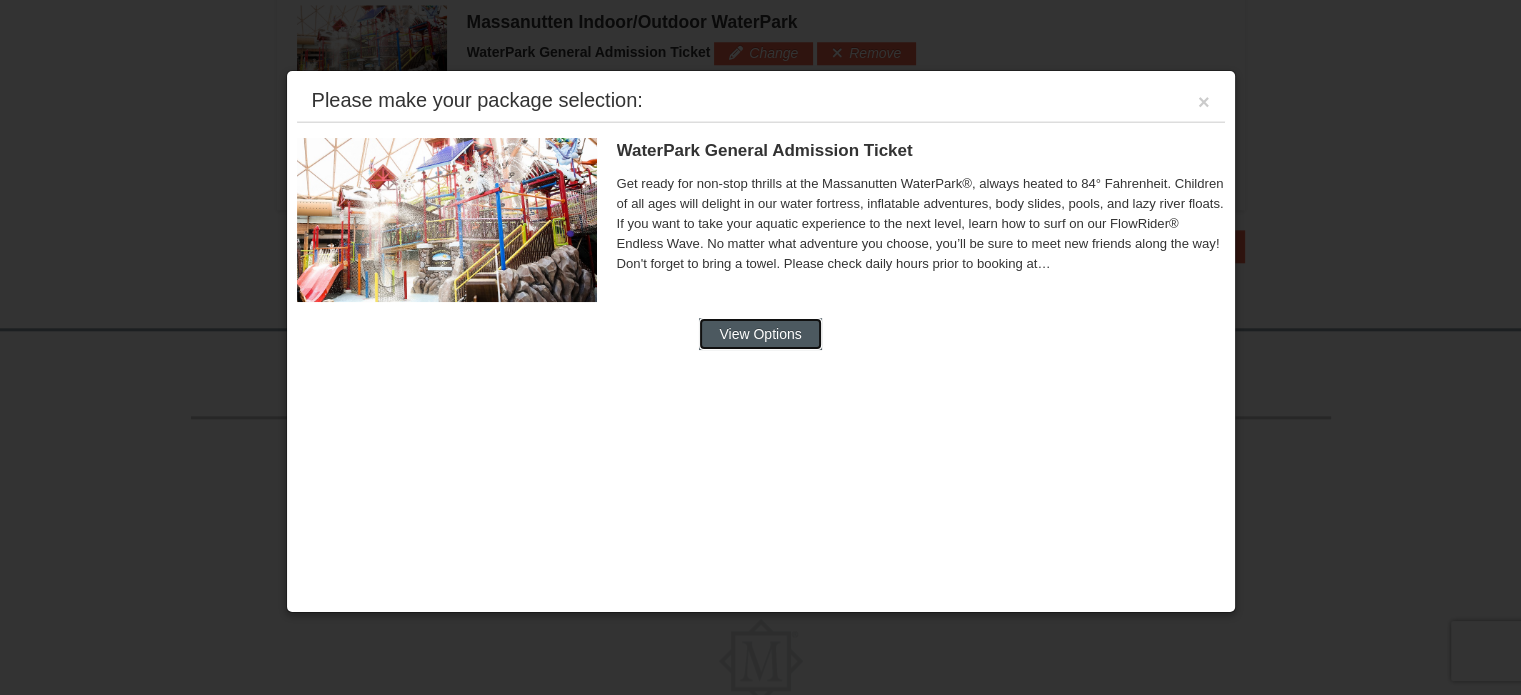 click on "View Options" at bounding box center [760, 334] 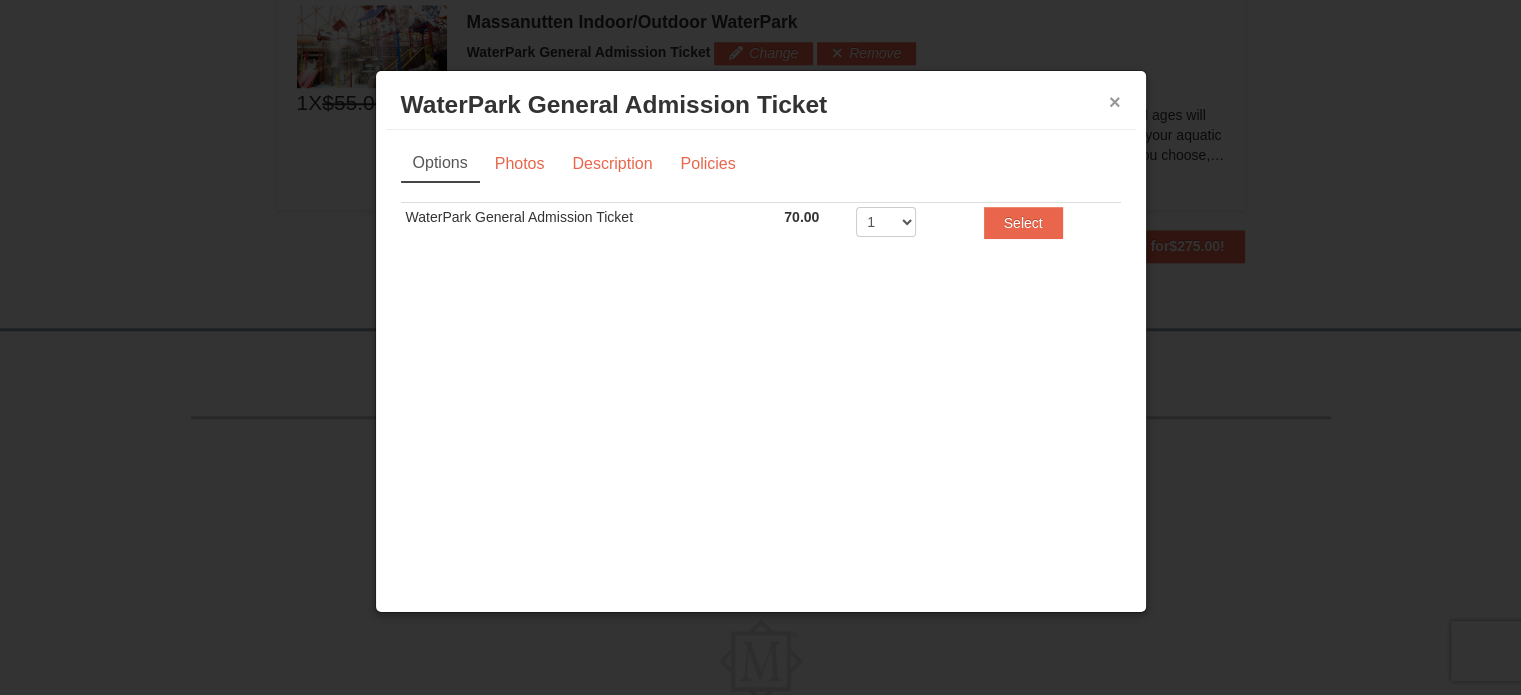click on "×" at bounding box center [1115, 102] 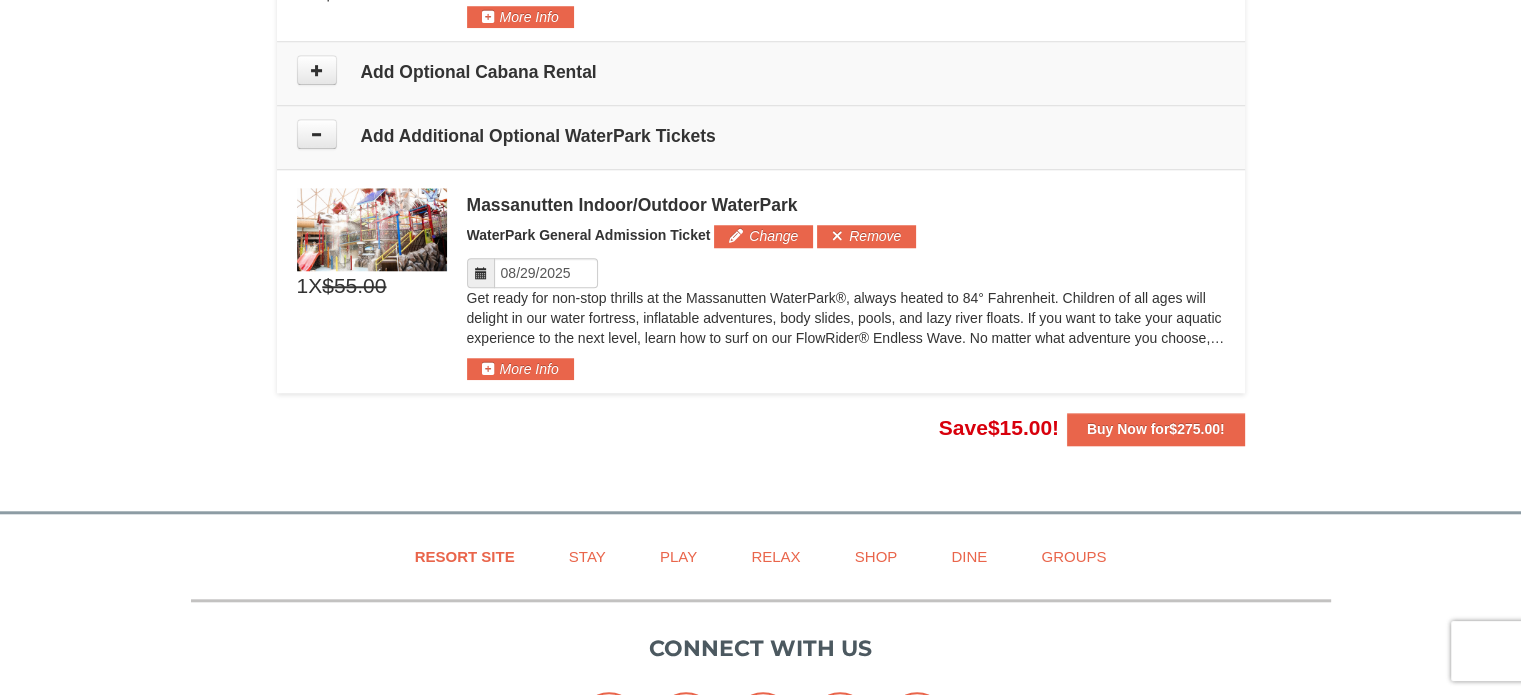 scroll, scrollTop: 1737, scrollLeft: 0, axis: vertical 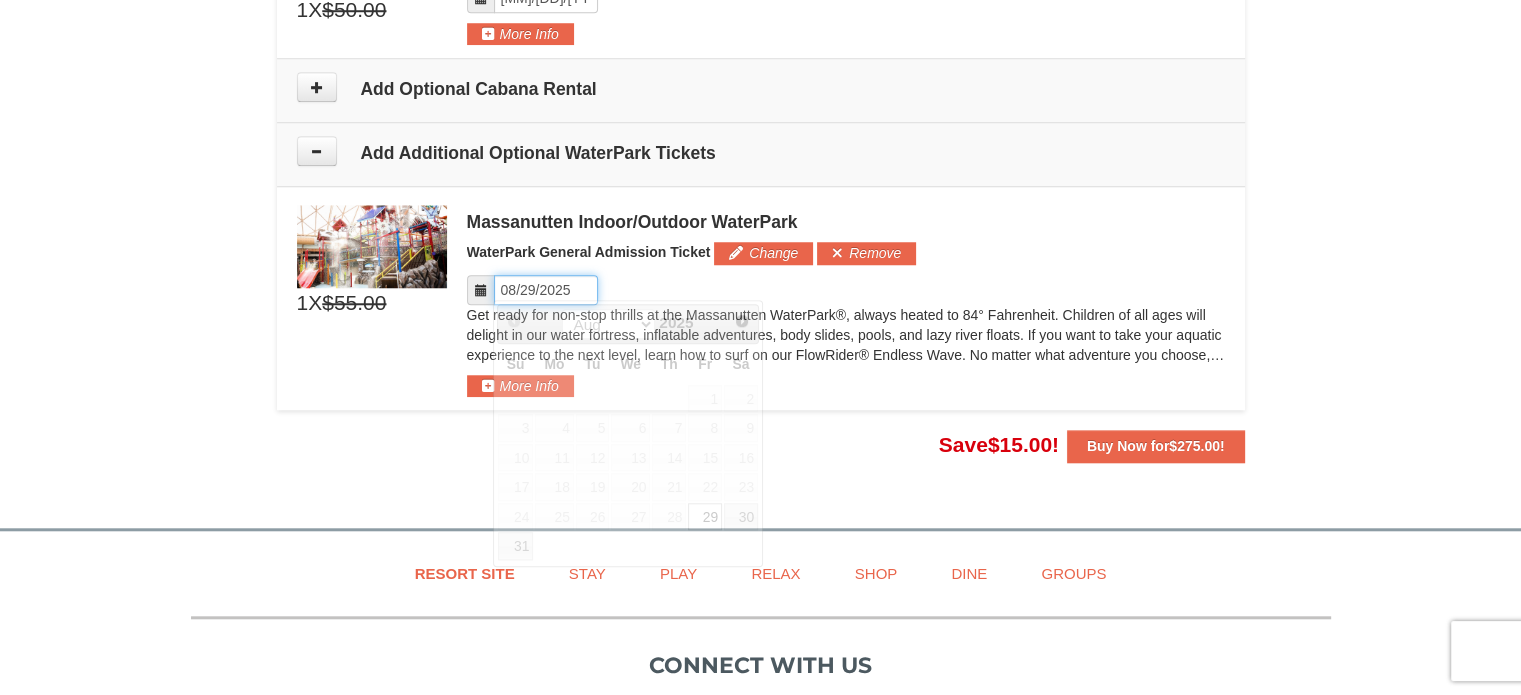 click on "Please format dates MM/DD/YYYY" at bounding box center [546, 290] 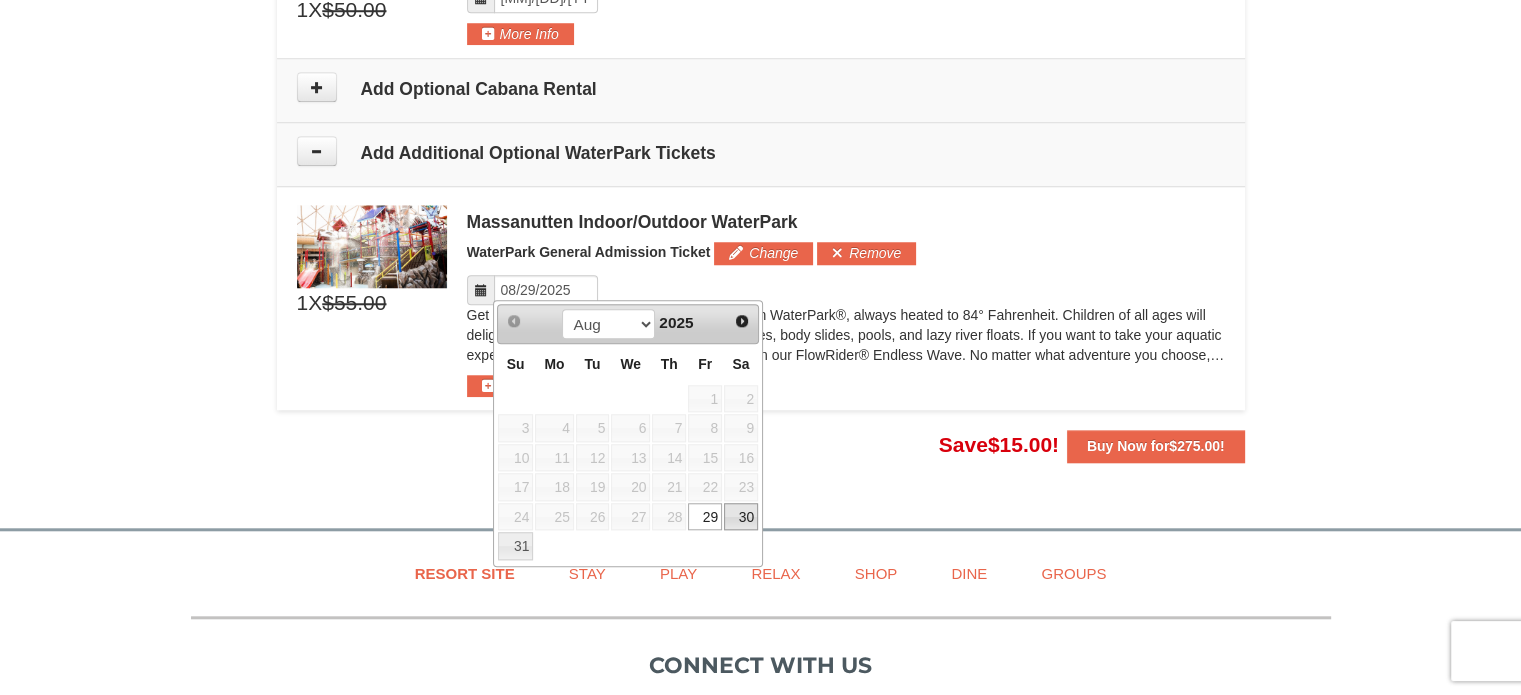 click on "30" at bounding box center (741, 517) 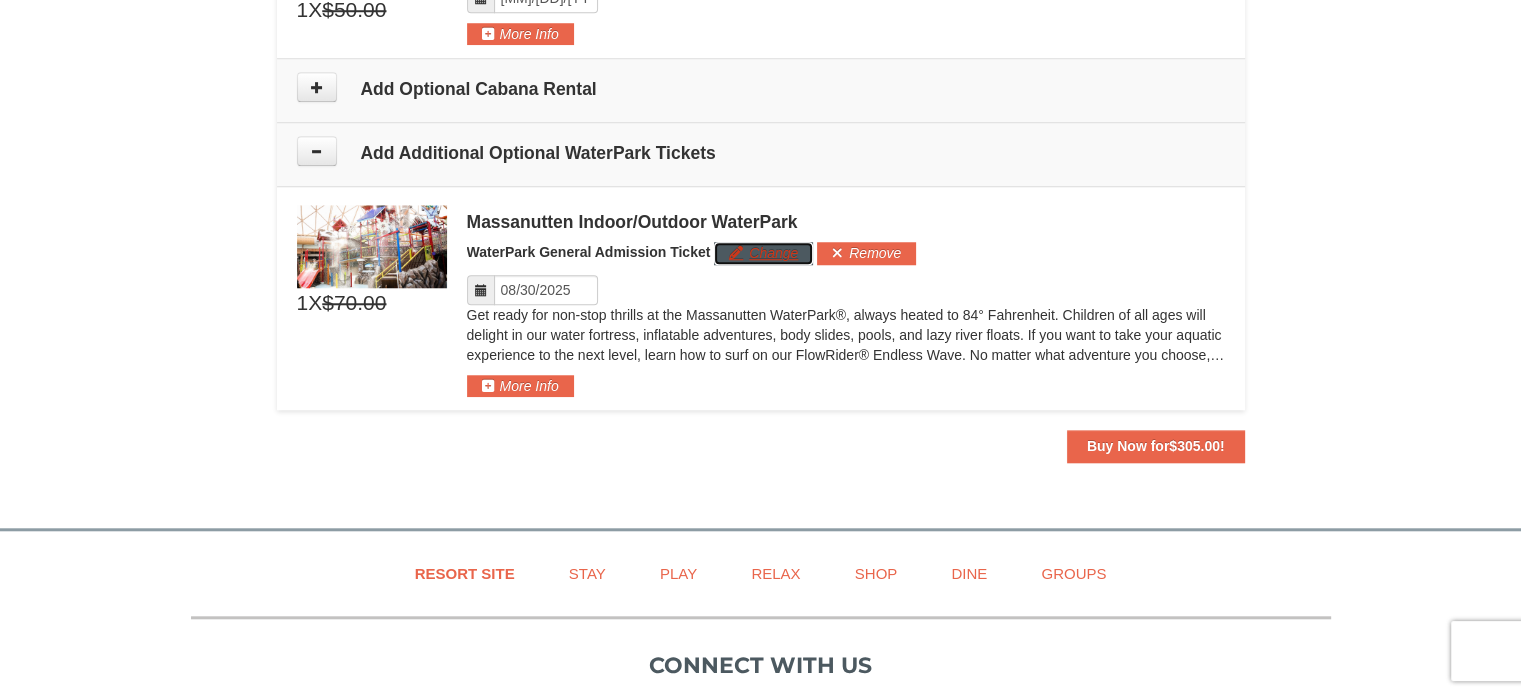 click on "Change" at bounding box center [763, 253] 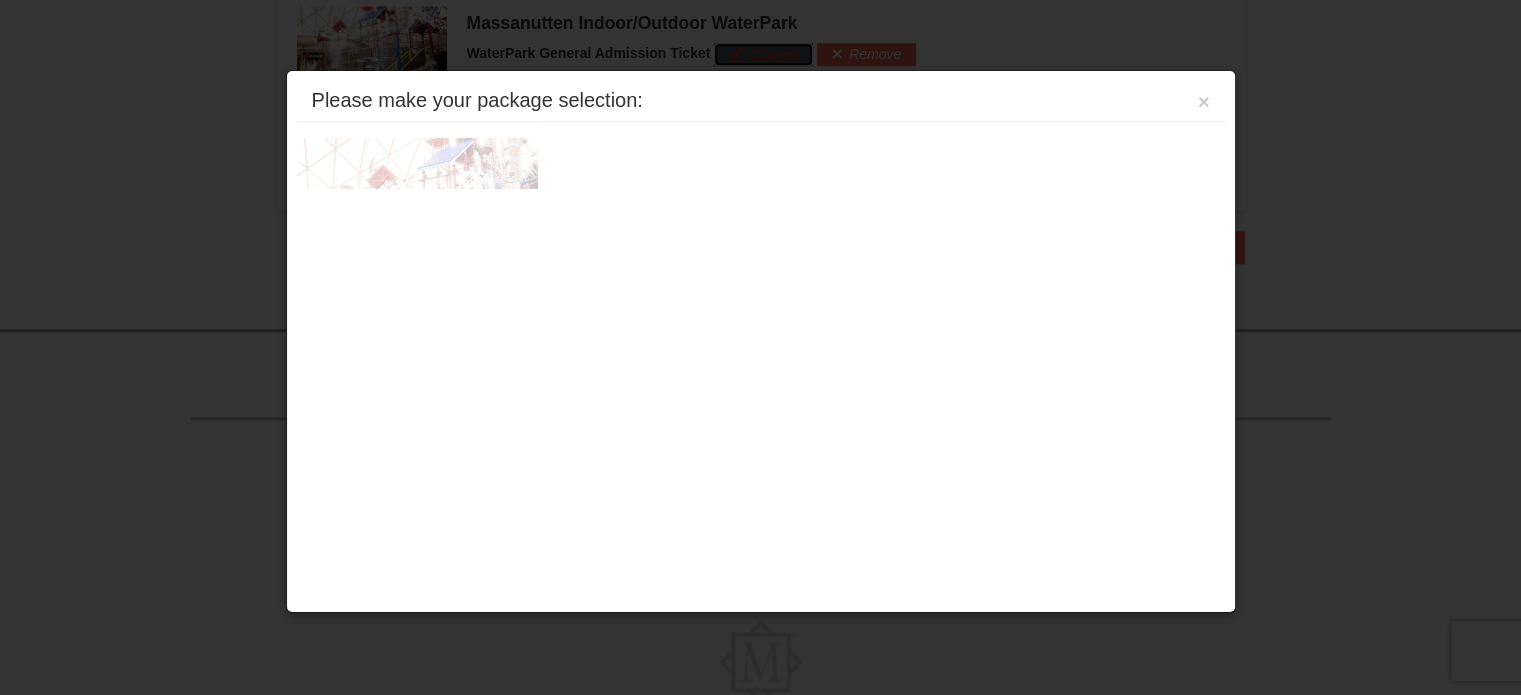 scroll, scrollTop: 1937, scrollLeft: 0, axis: vertical 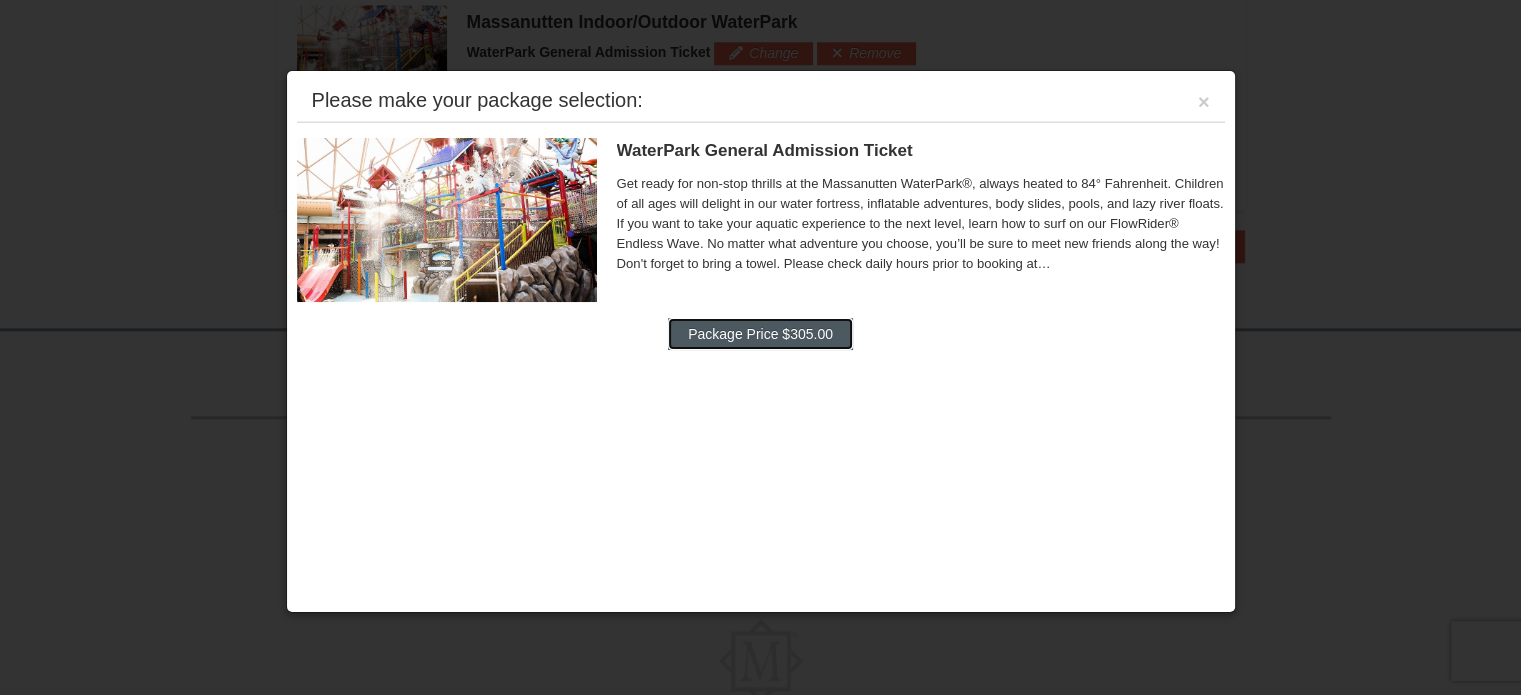 click on "Package Price $305.00" at bounding box center (760, 334) 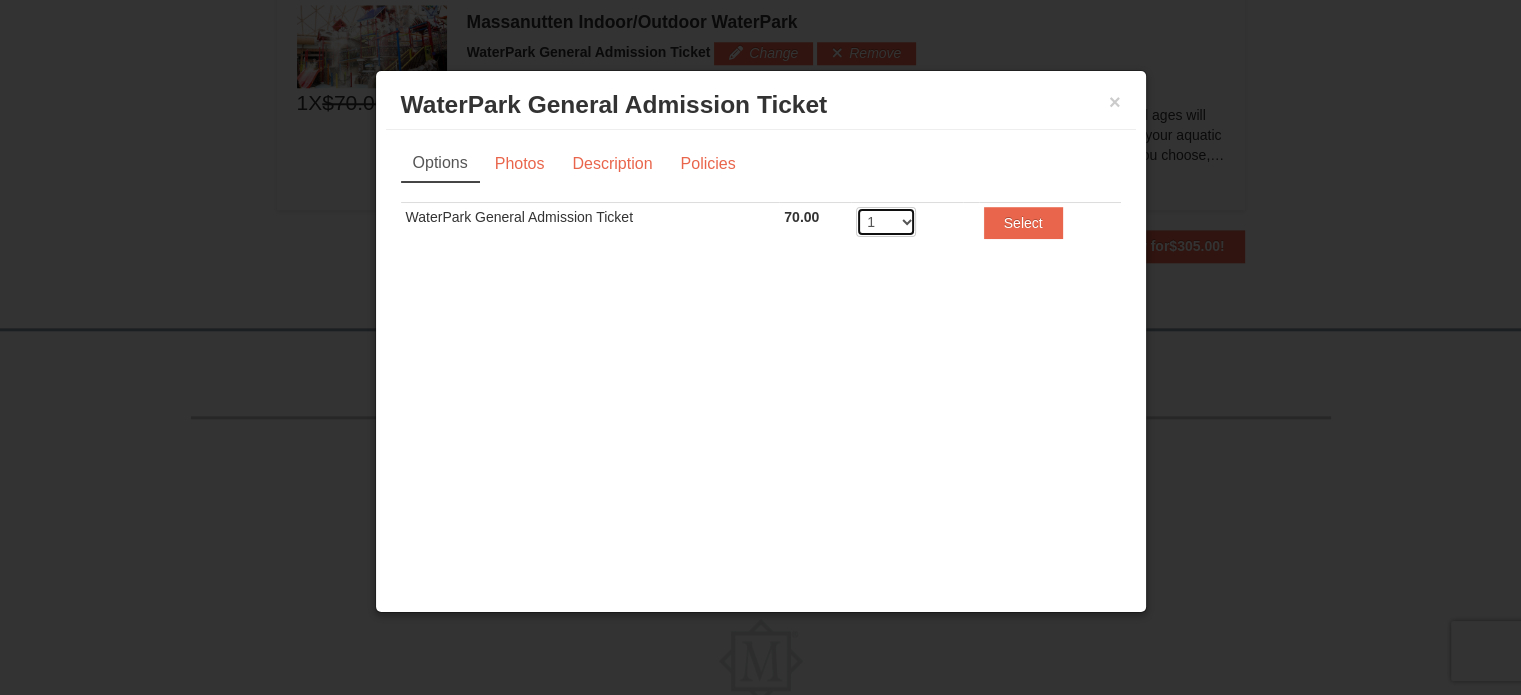 click on "1 2 3 4 5 6 7 8 9 10 11 12 13 14 15 16 17 18 19 20" at bounding box center (886, 222) 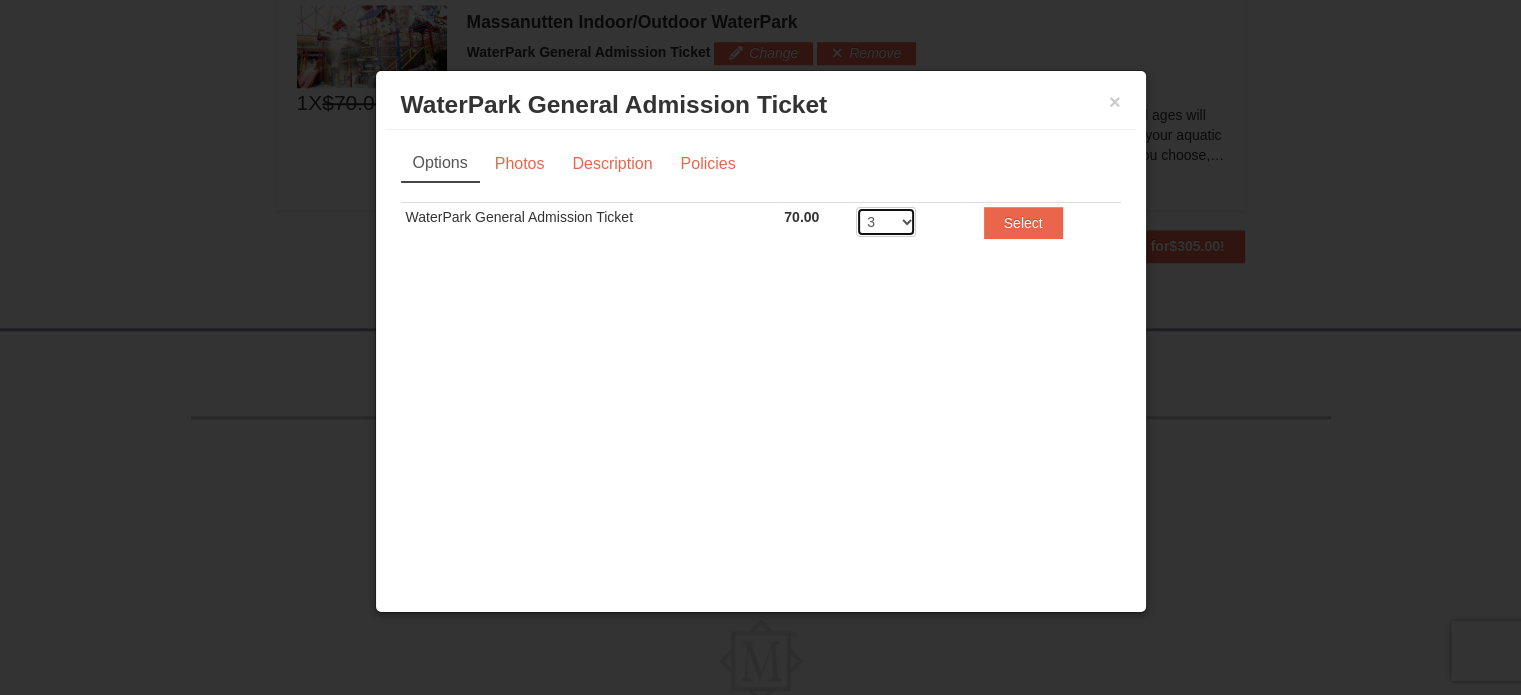 click on "1 2 3 4 5 6 7 8 9 10 11 12 13 14 15 16 17 18 19 20" at bounding box center (886, 222) 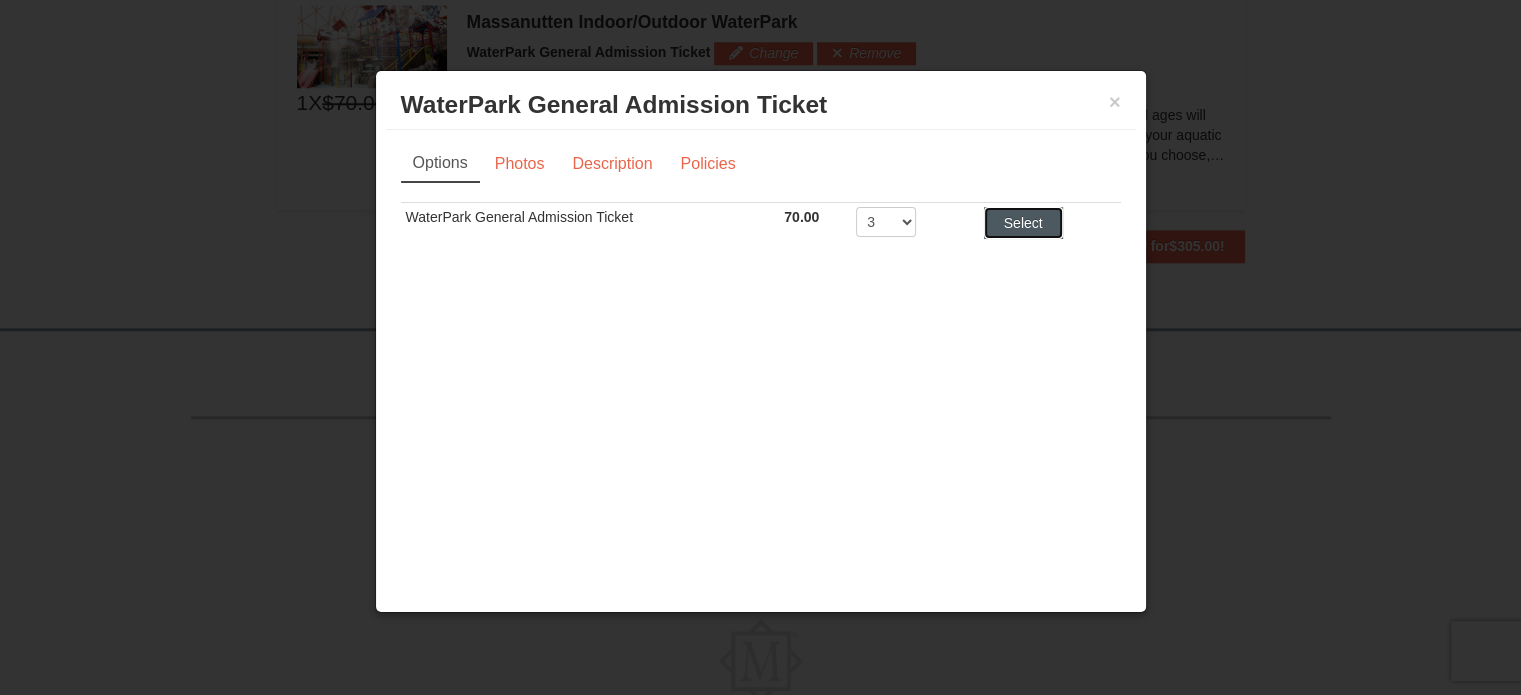 click on "Select" at bounding box center (1023, 223) 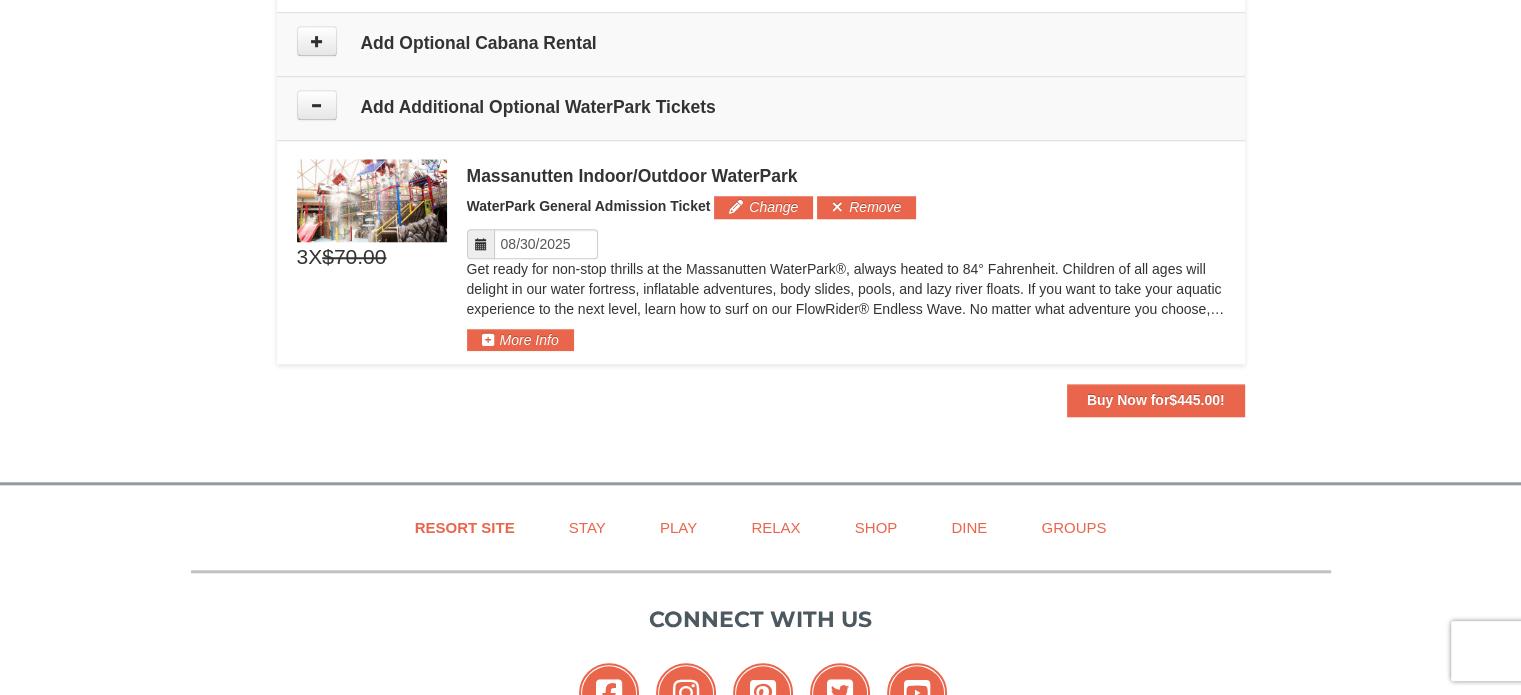 scroll, scrollTop: 1737, scrollLeft: 0, axis: vertical 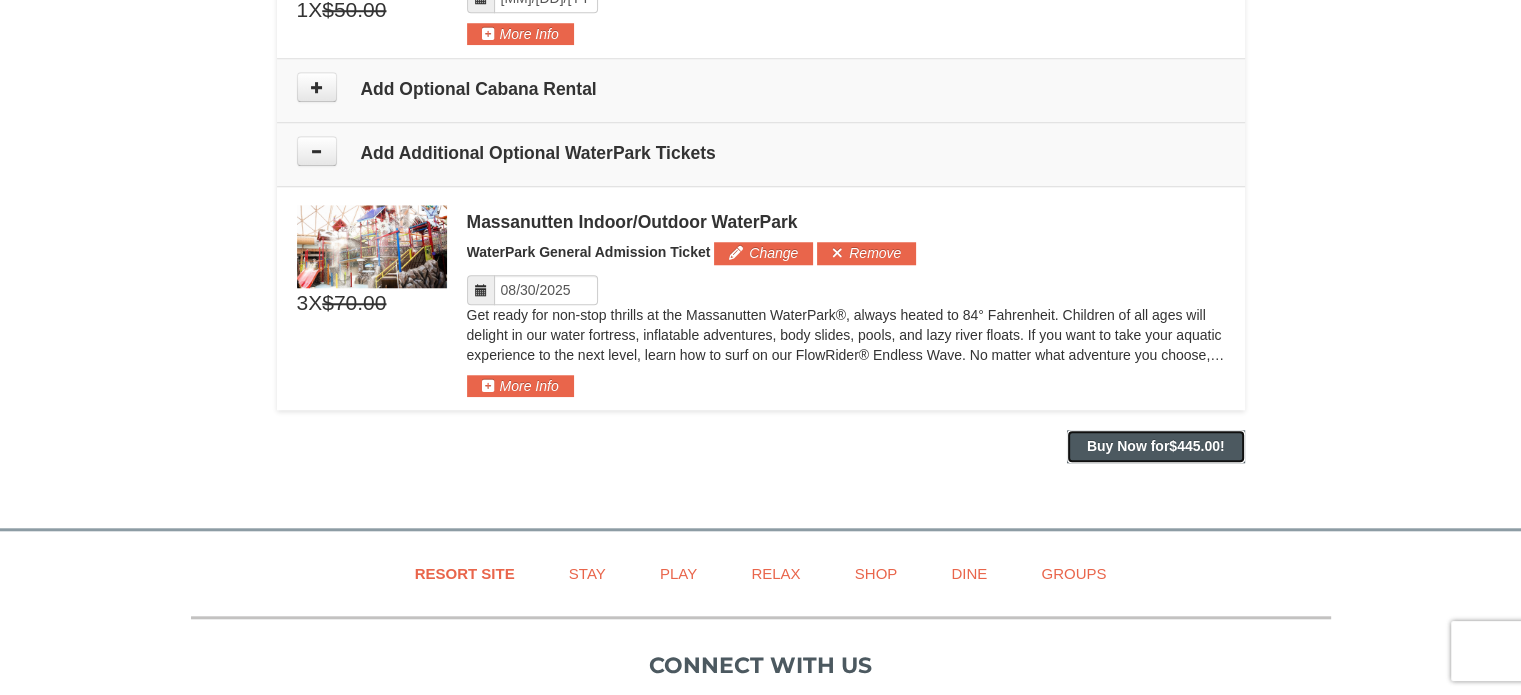 click on "Buy Now for
$445.00 !" at bounding box center (1156, 446) 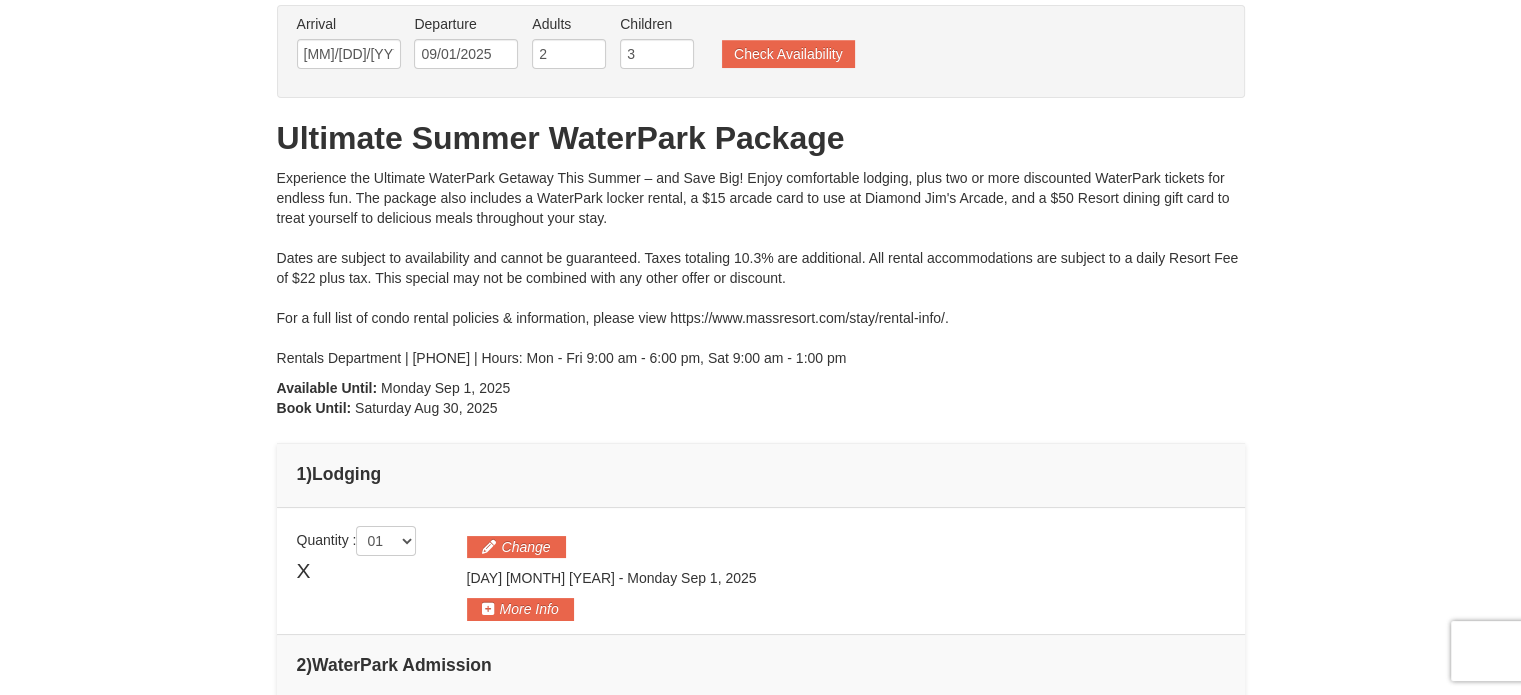 scroll, scrollTop: 237, scrollLeft: 0, axis: vertical 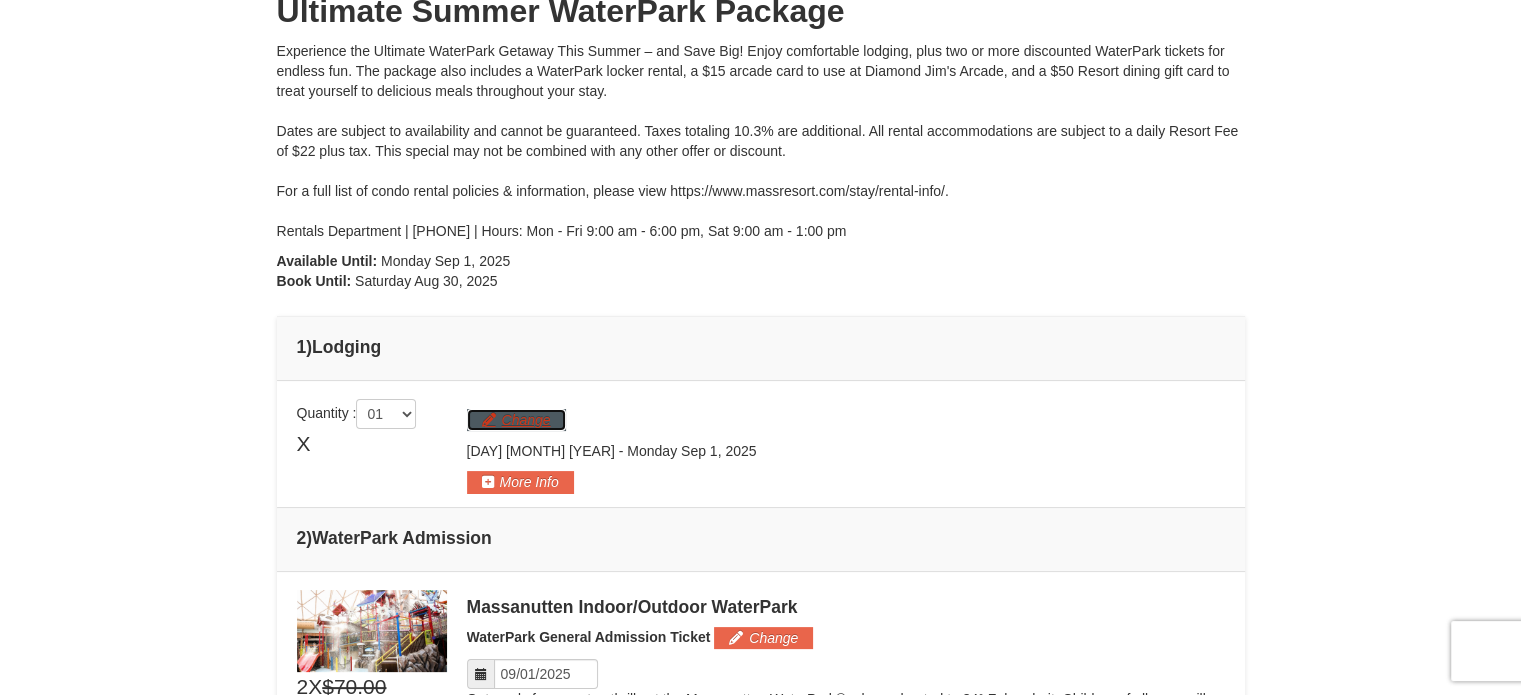 click on "Change" at bounding box center (516, 420) 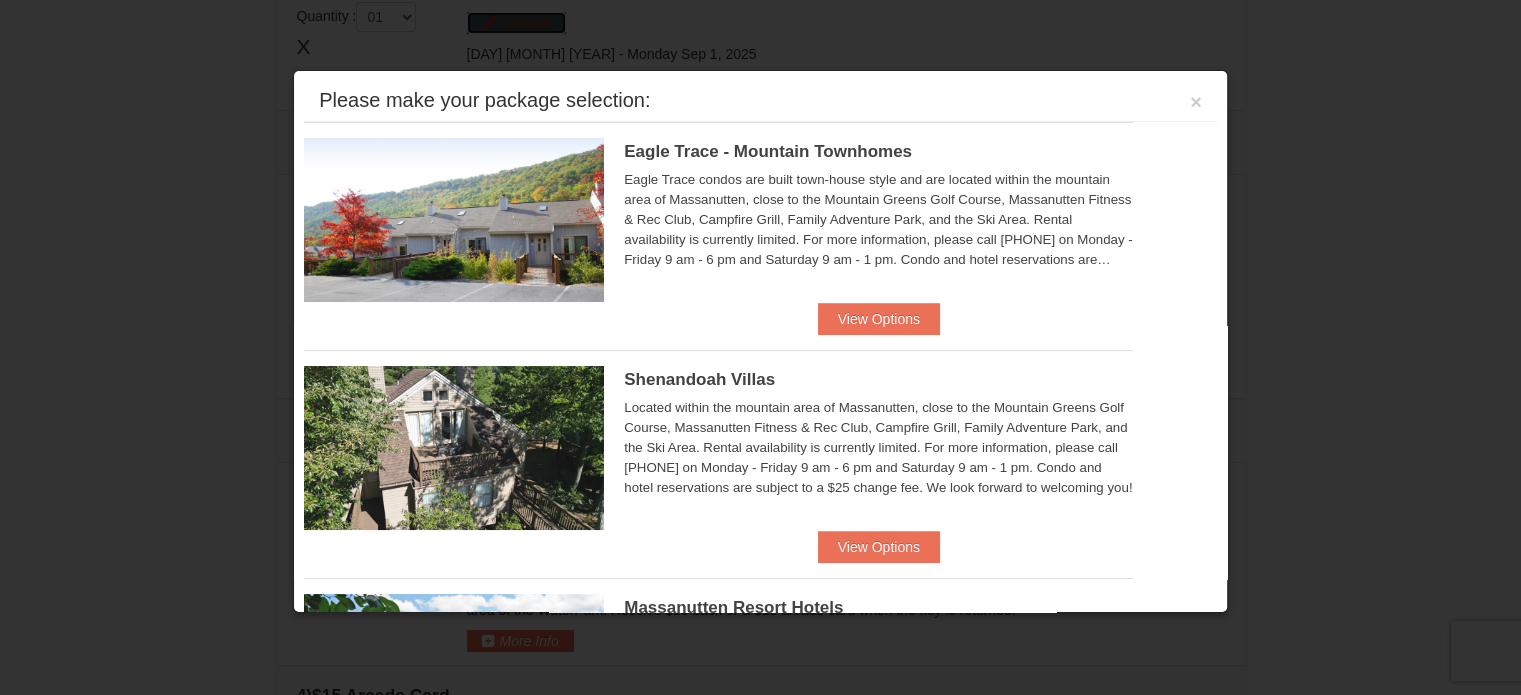 scroll, scrollTop: 635, scrollLeft: 0, axis: vertical 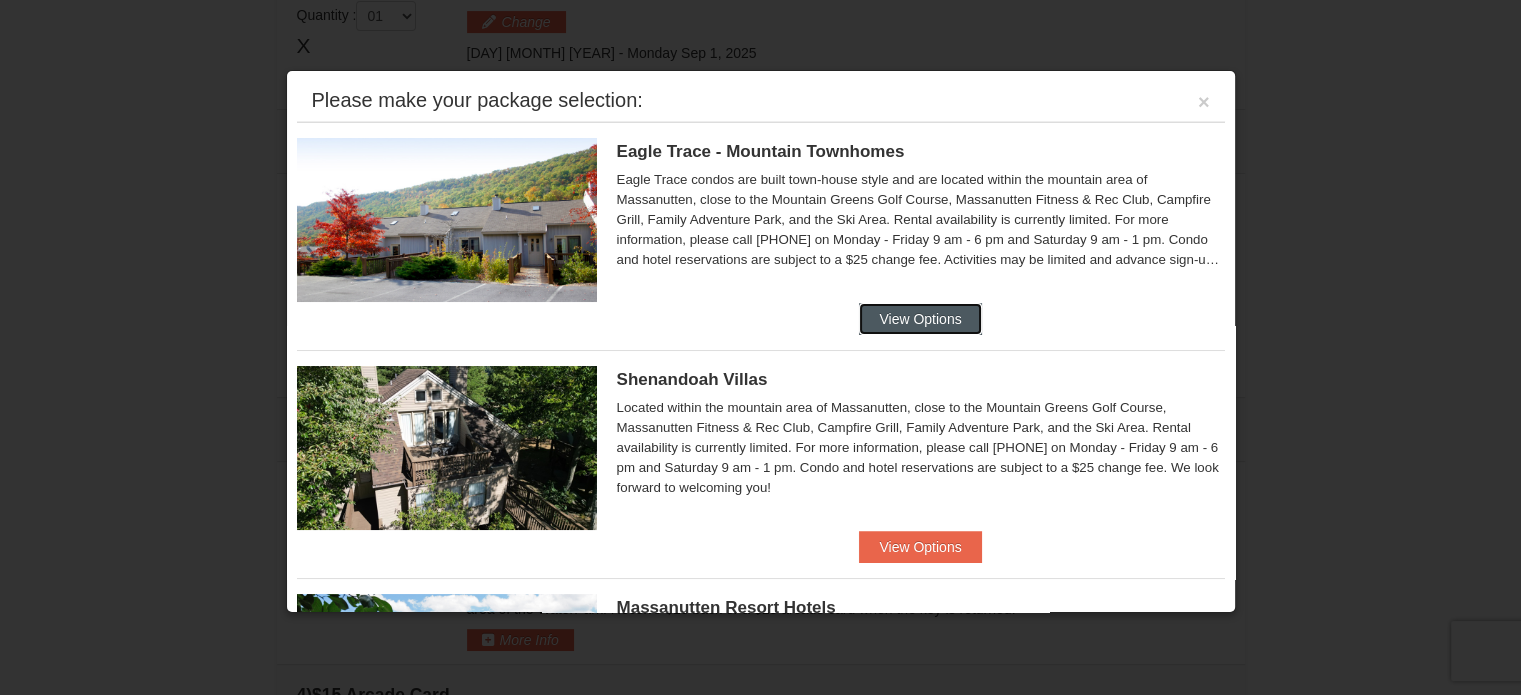 click on "View Options" at bounding box center [920, 319] 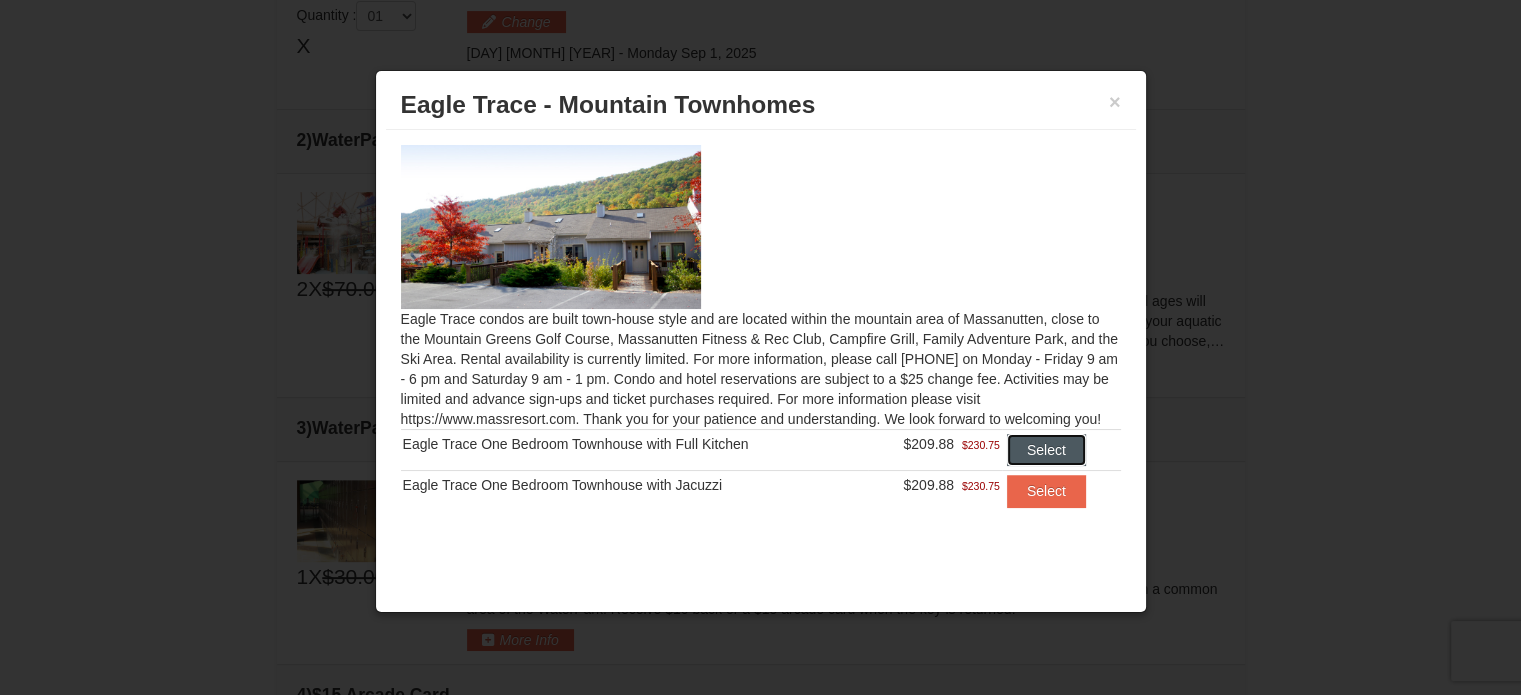 click on "Select" at bounding box center [1046, 450] 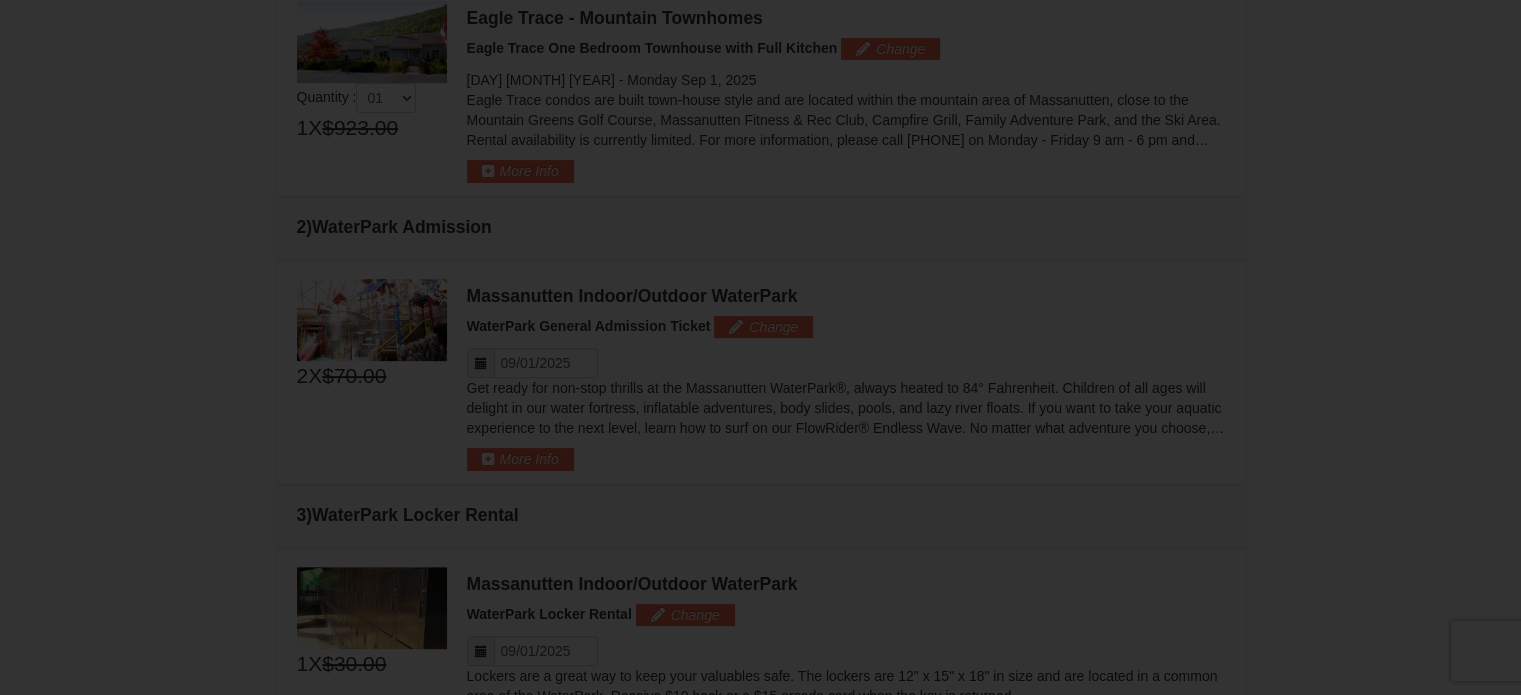 scroll, scrollTop: 716, scrollLeft: 0, axis: vertical 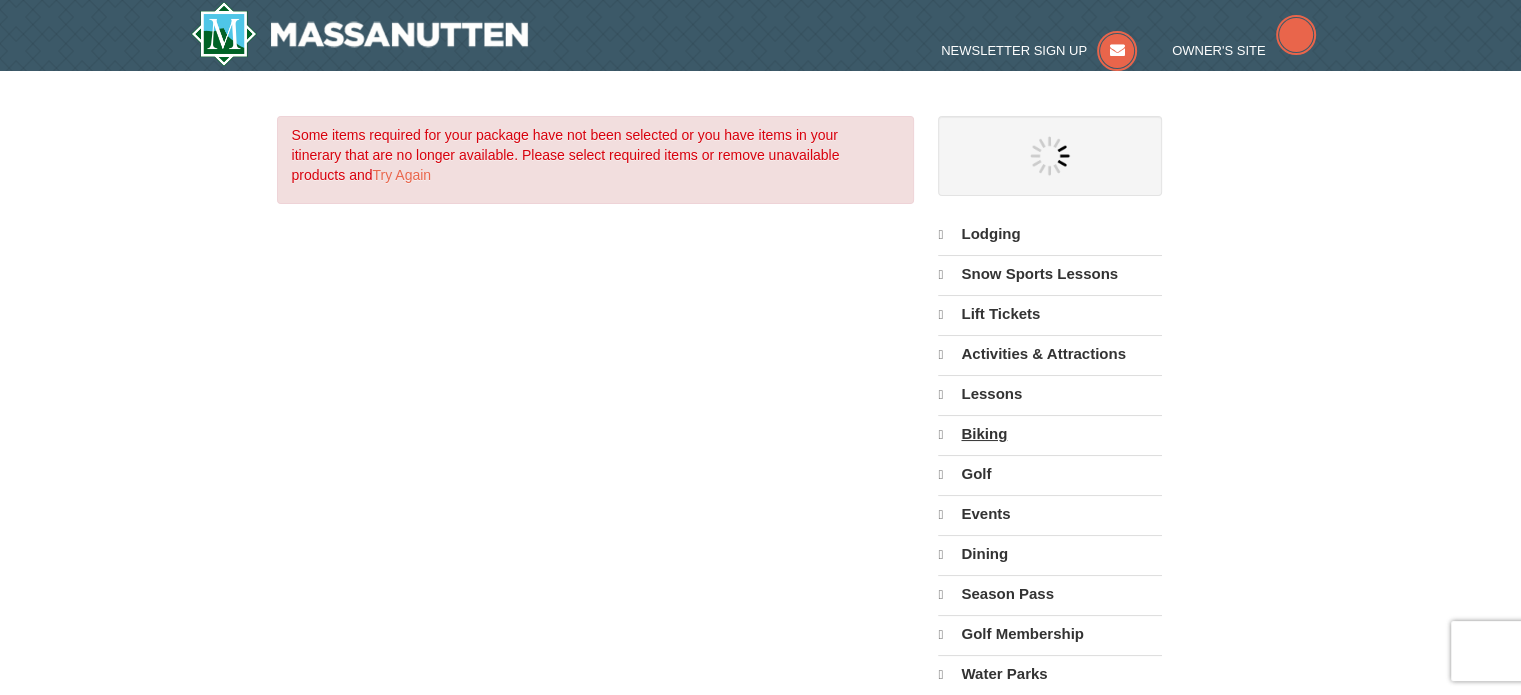 select on "8" 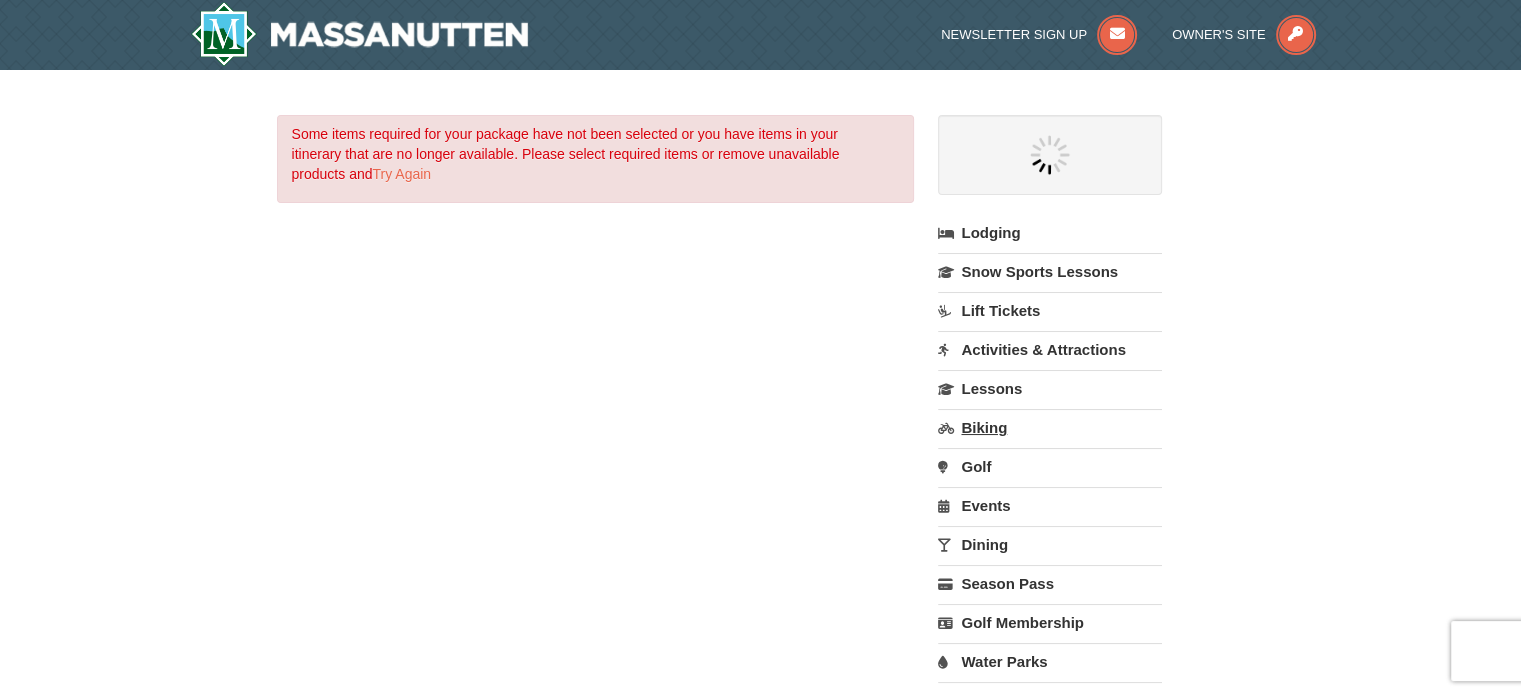 scroll, scrollTop: 0, scrollLeft: 0, axis: both 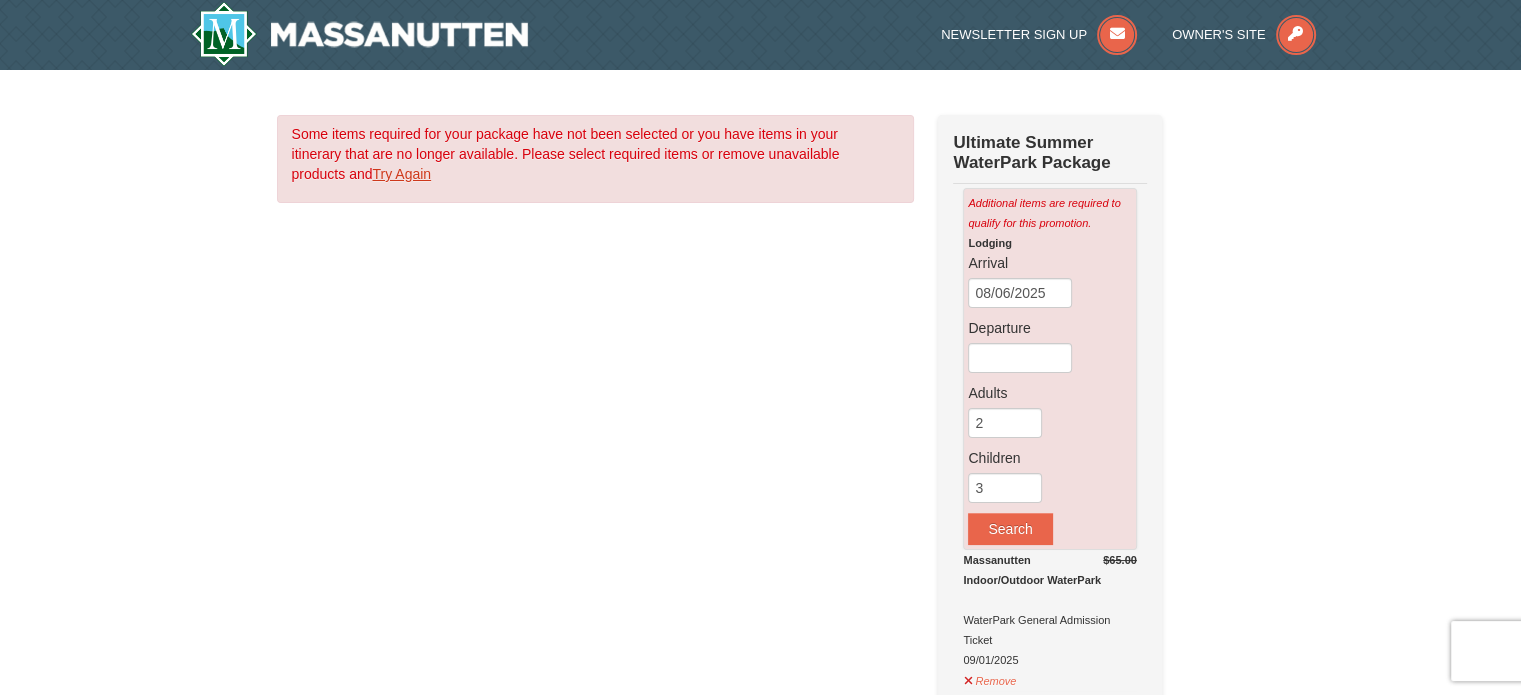click on "Try Again" at bounding box center [401, 174] 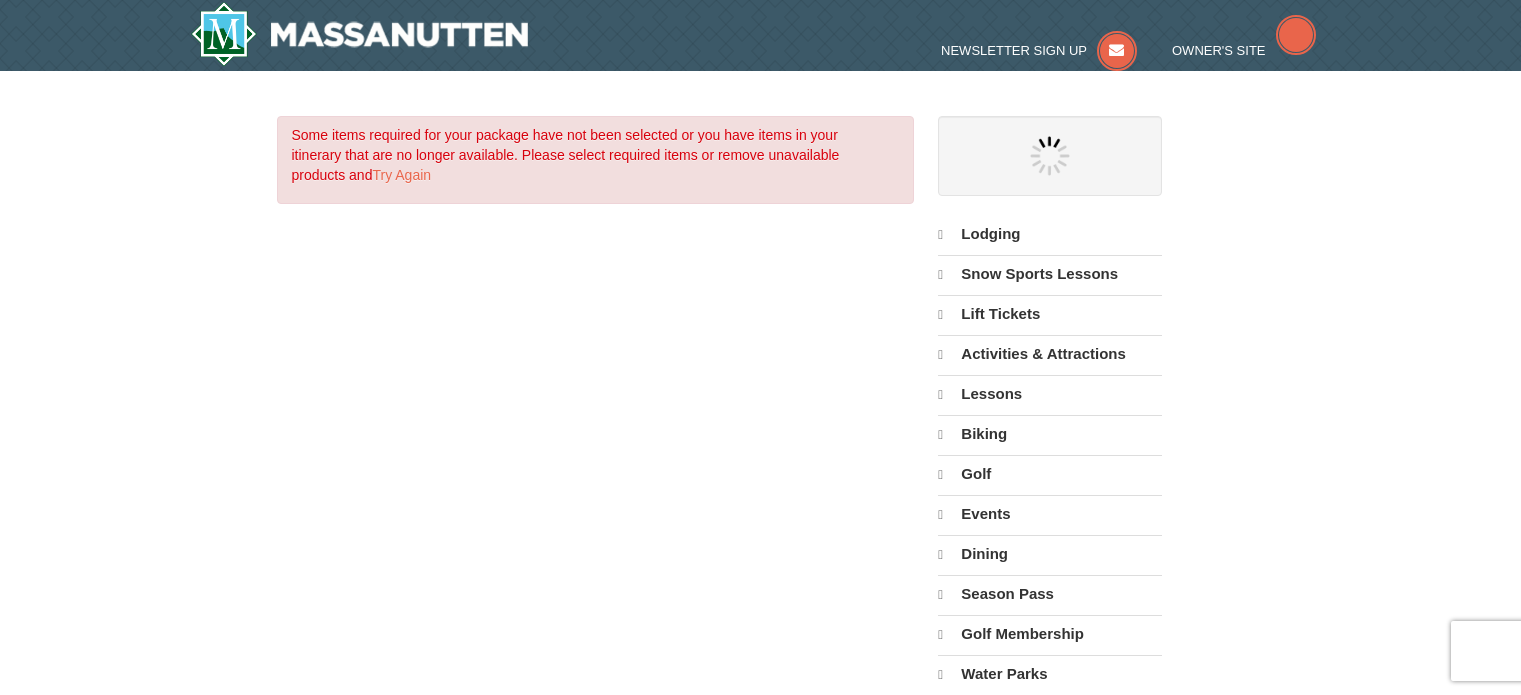 scroll, scrollTop: 0, scrollLeft: 0, axis: both 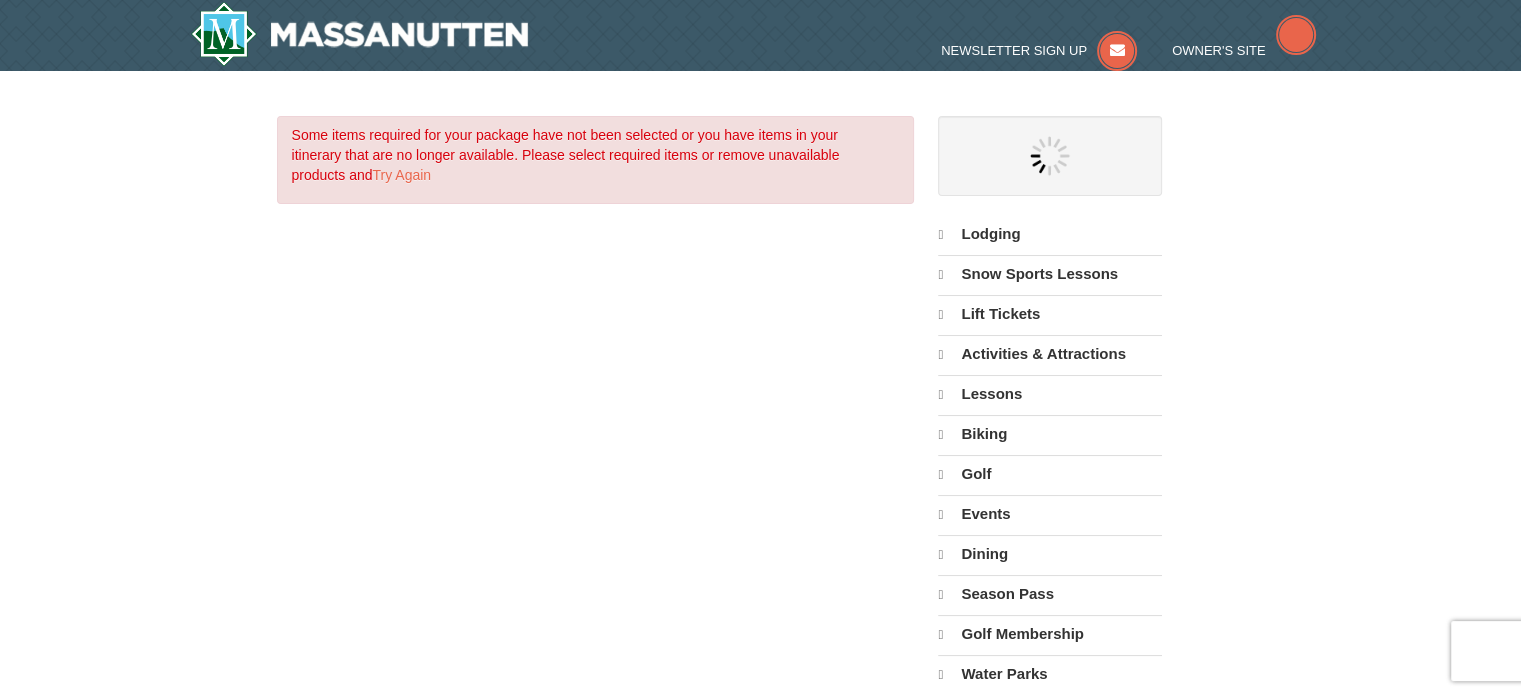 select on "8" 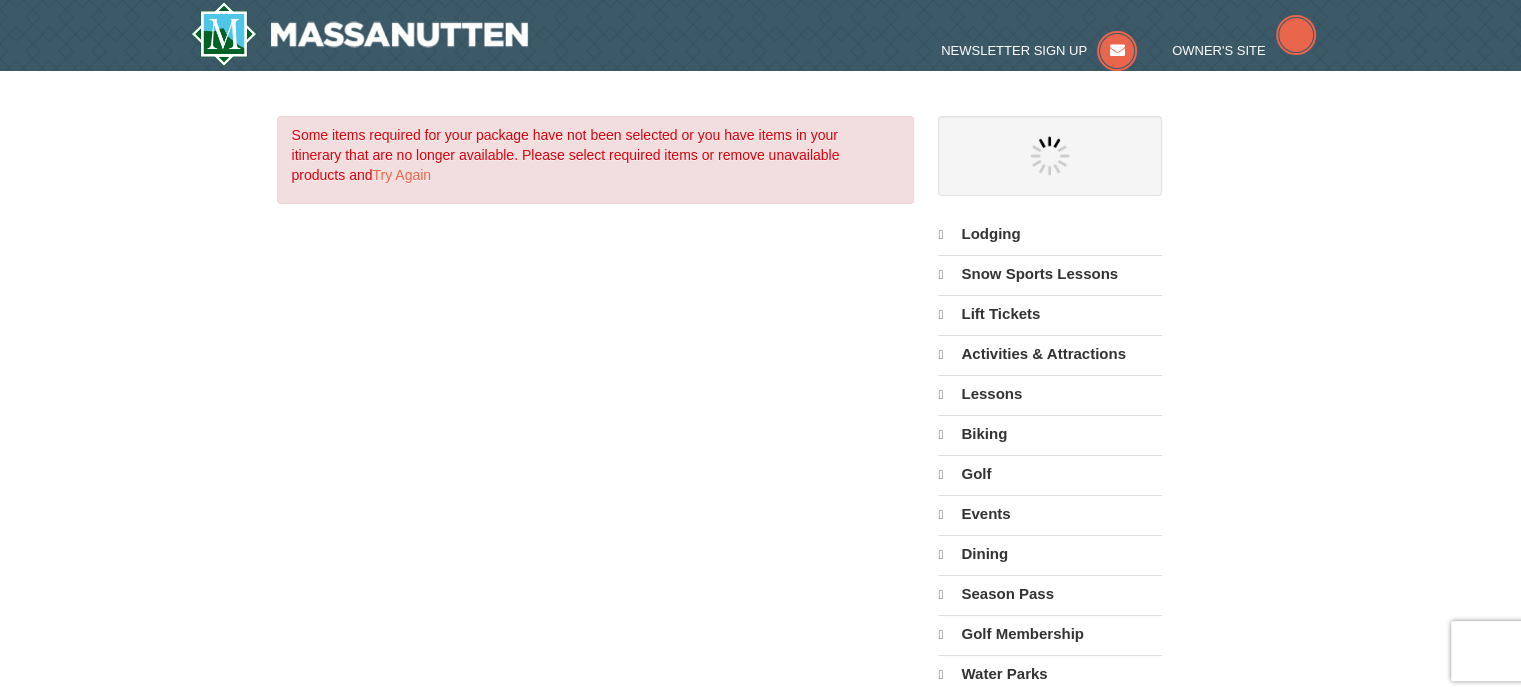 select on "8" 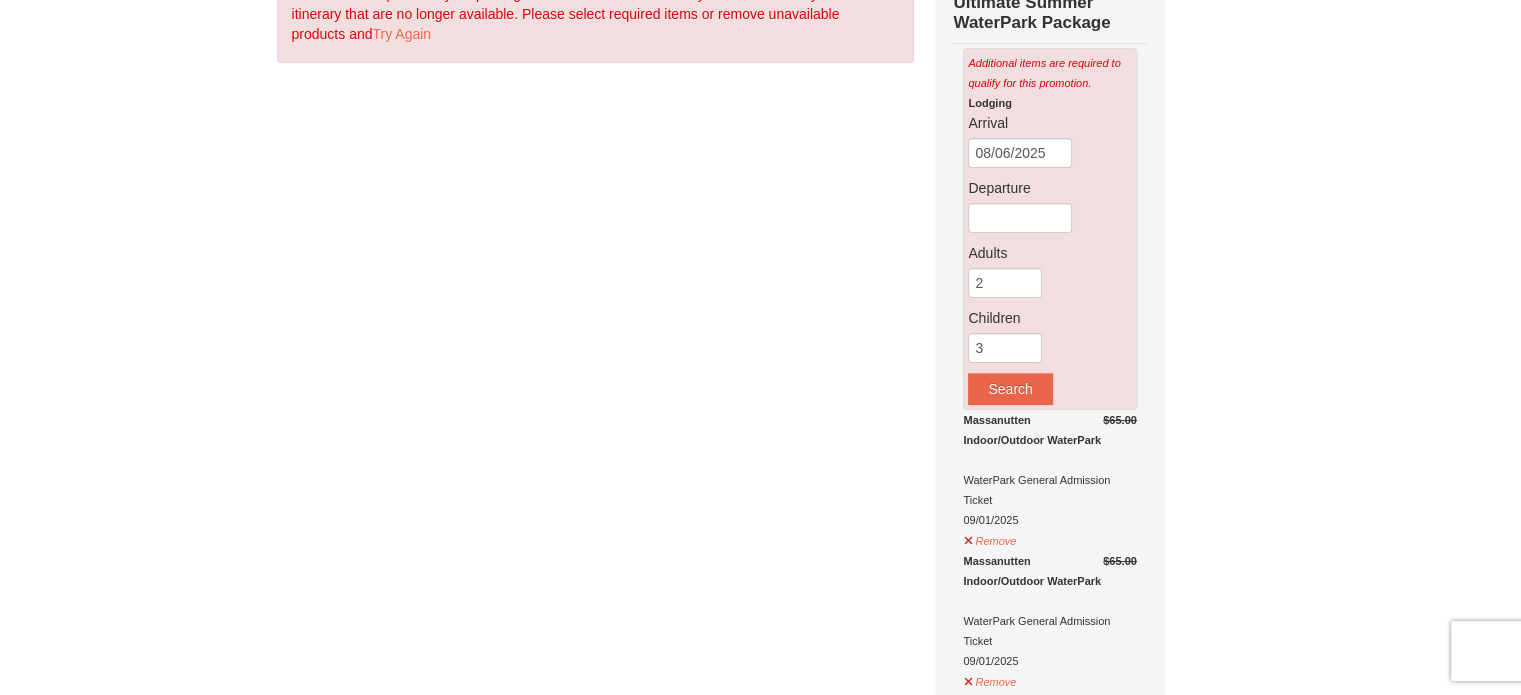 scroll, scrollTop: 0, scrollLeft: 0, axis: both 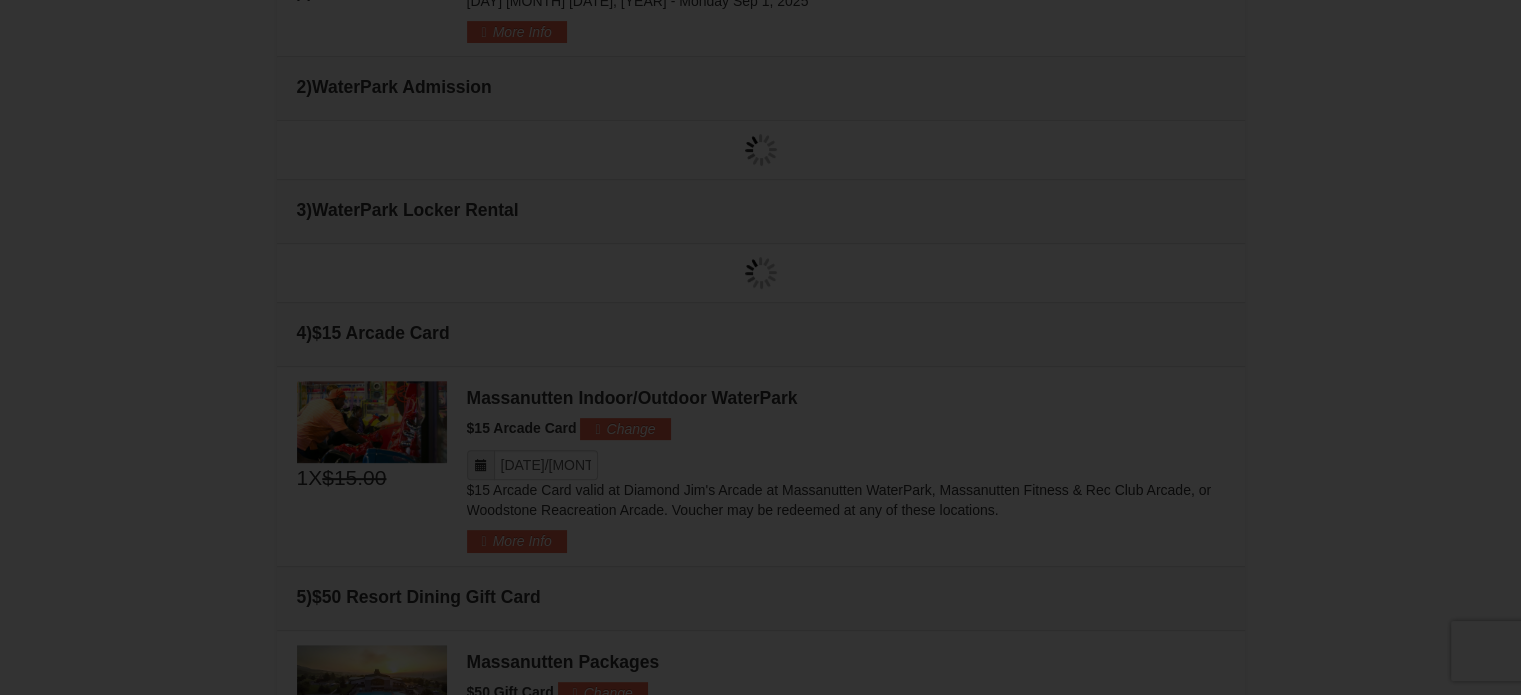 type on "09/01/2025" 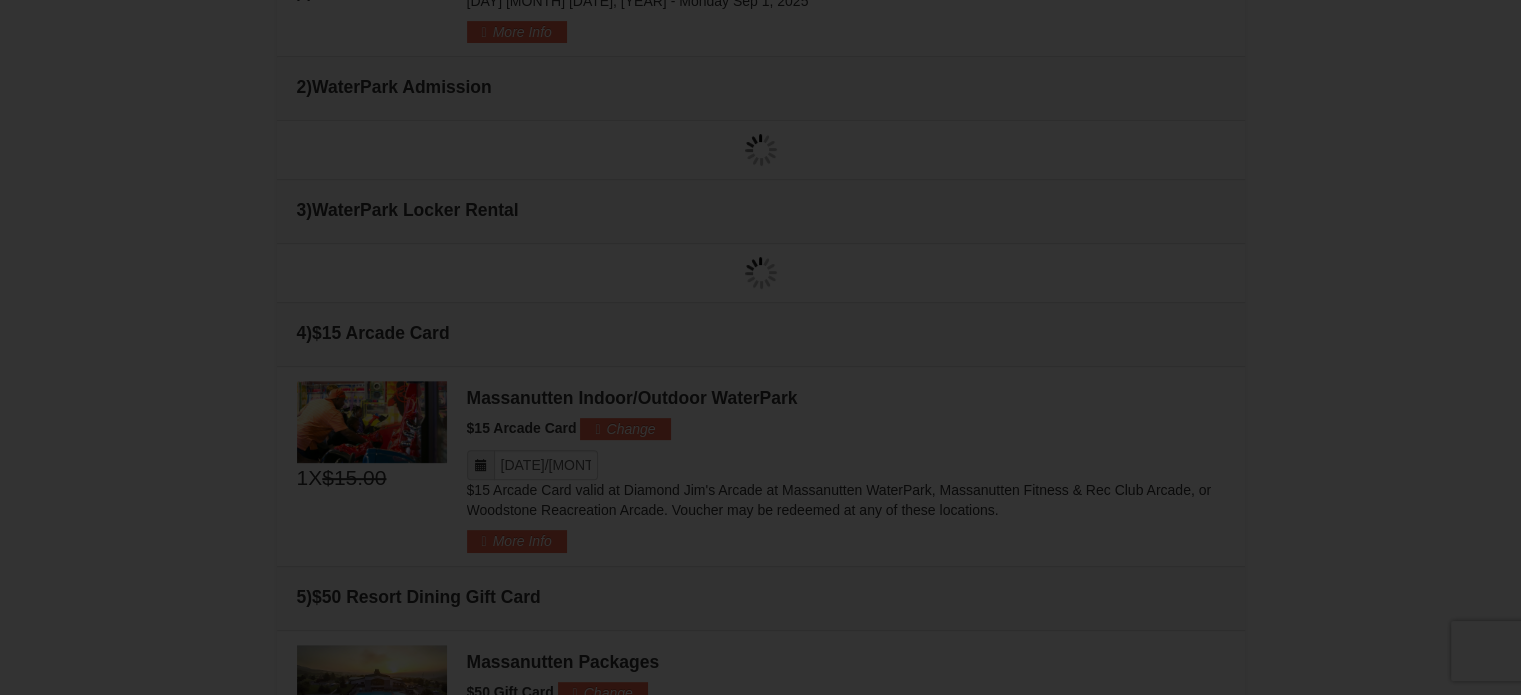 type on "09/01/2025" 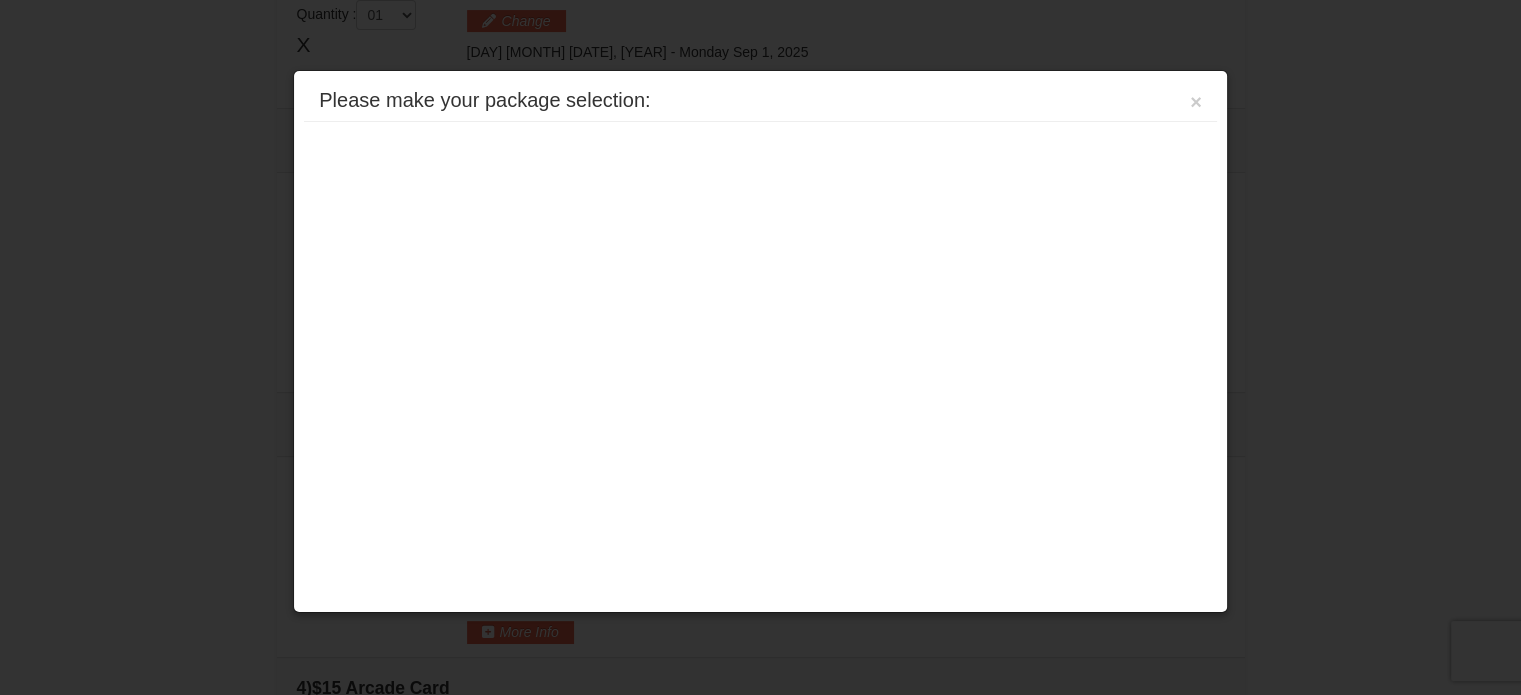 scroll, scrollTop: 631, scrollLeft: 0, axis: vertical 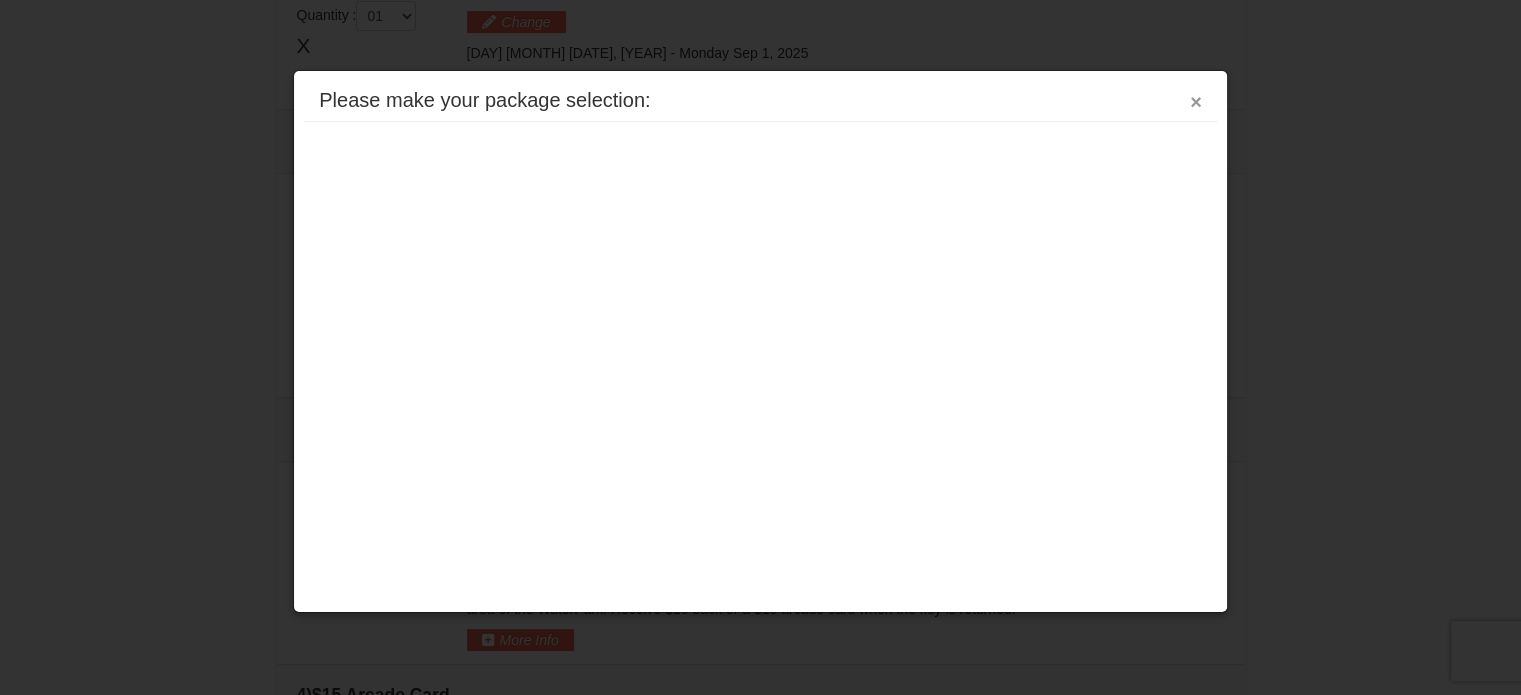 click on "×" at bounding box center [1196, 102] 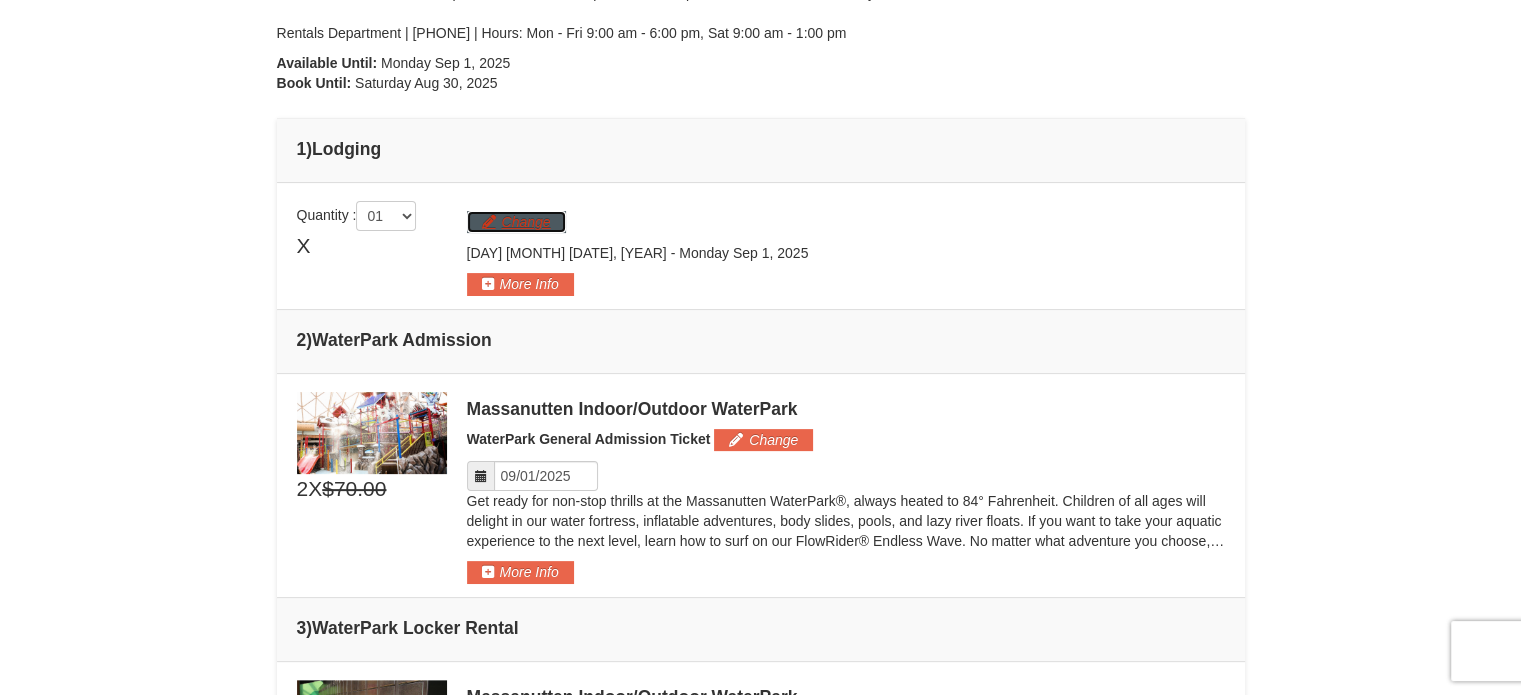 click on "Change" at bounding box center [516, 222] 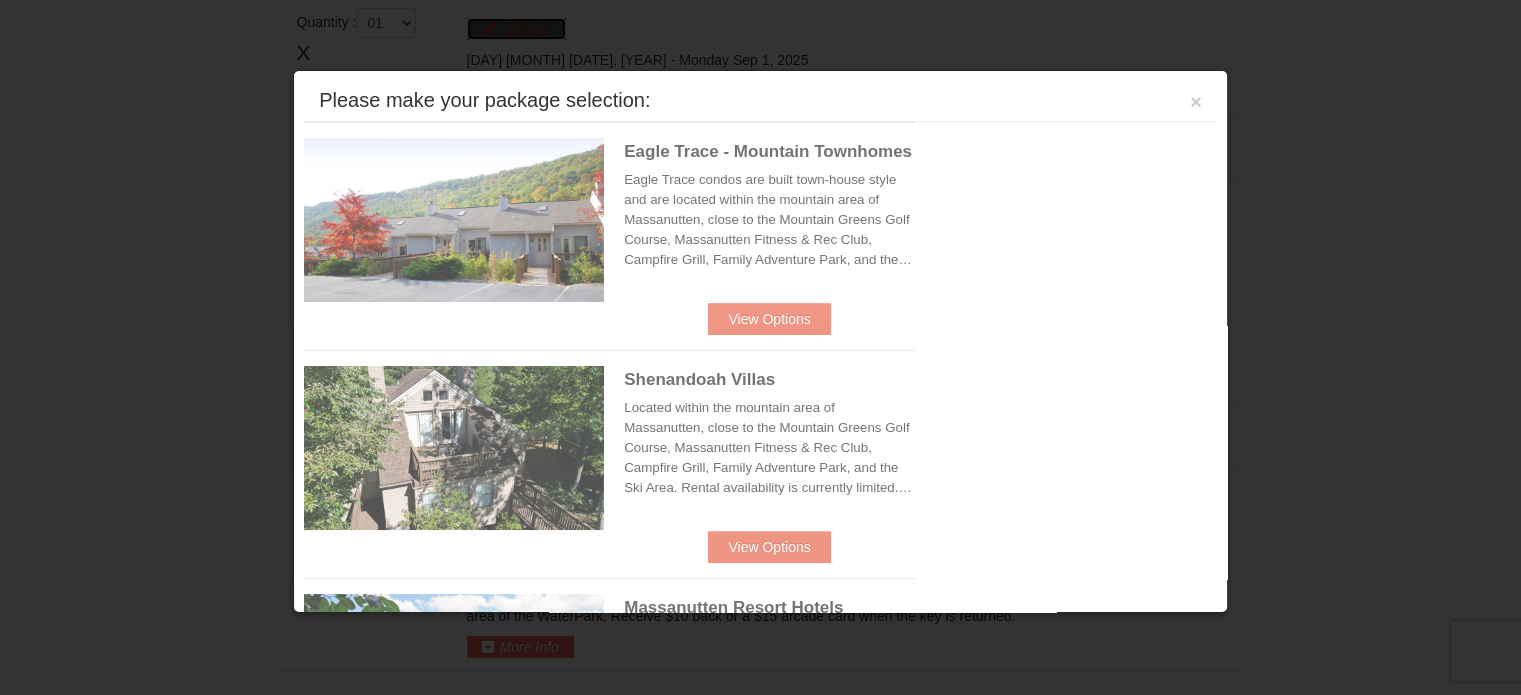 scroll, scrollTop: 635, scrollLeft: 0, axis: vertical 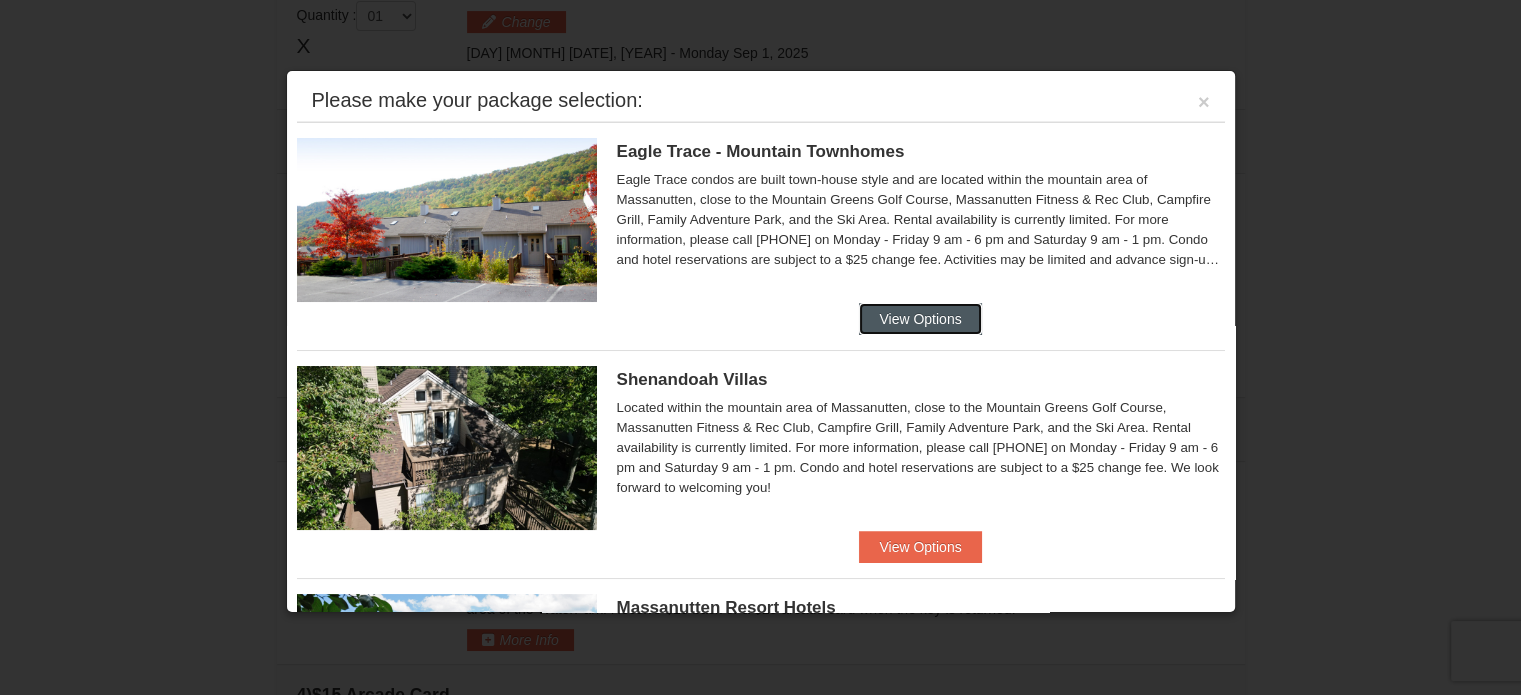 click on "View Options" at bounding box center (920, 319) 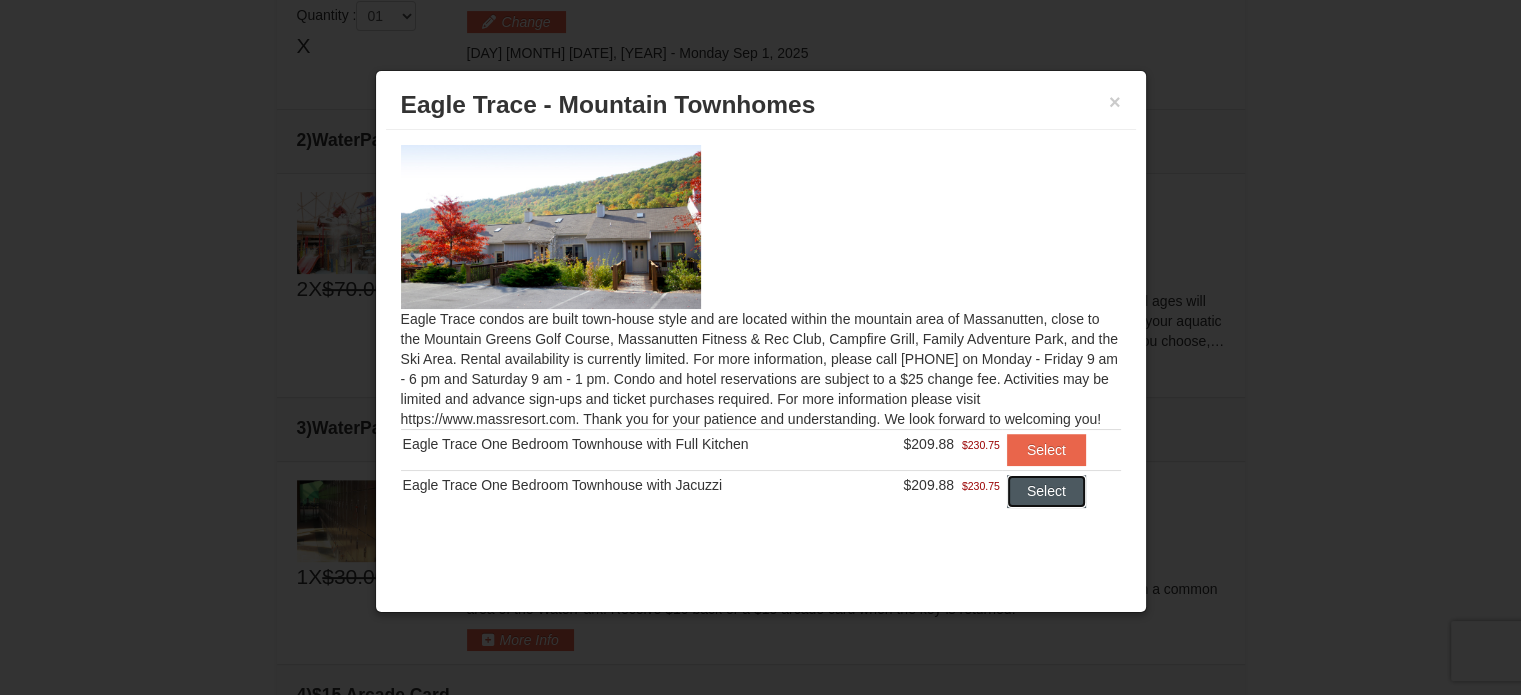 click on "Select" at bounding box center [1046, 491] 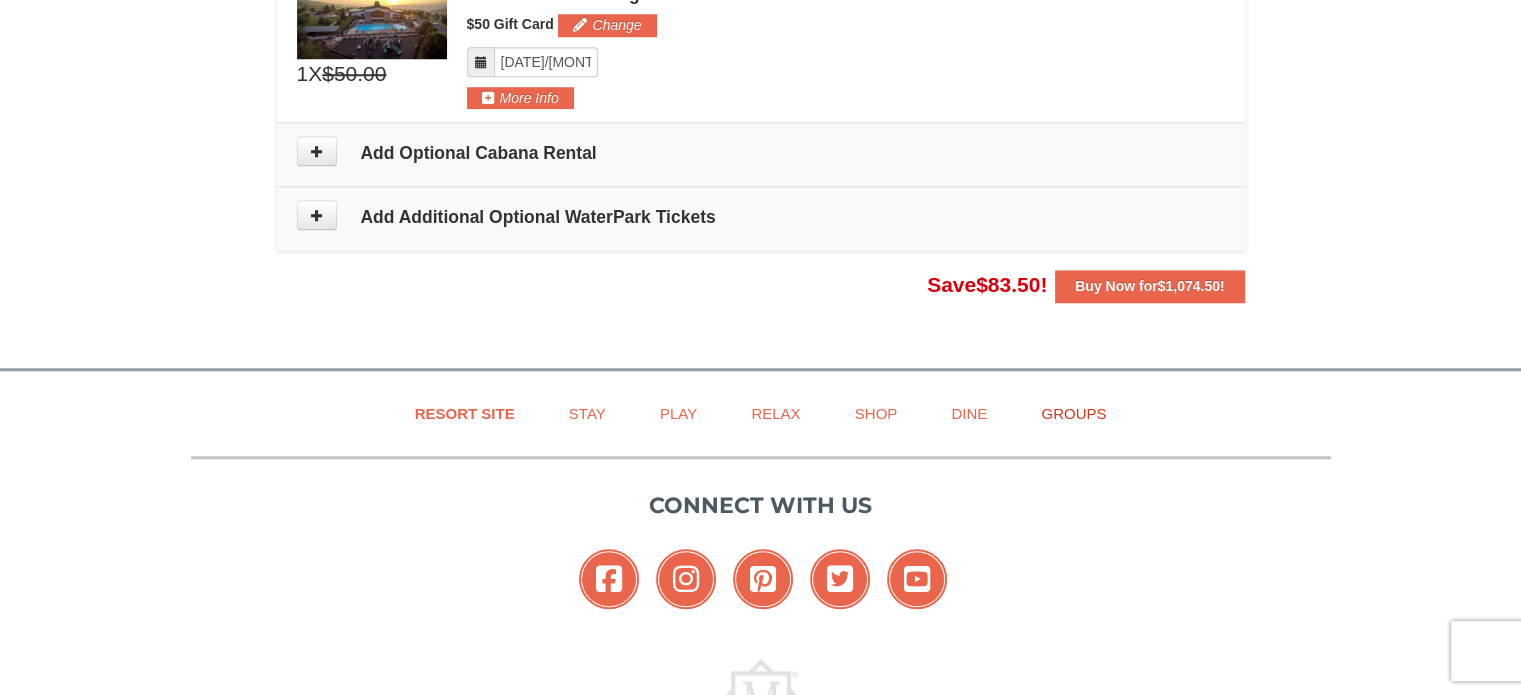 scroll, scrollTop: 1816, scrollLeft: 0, axis: vertical 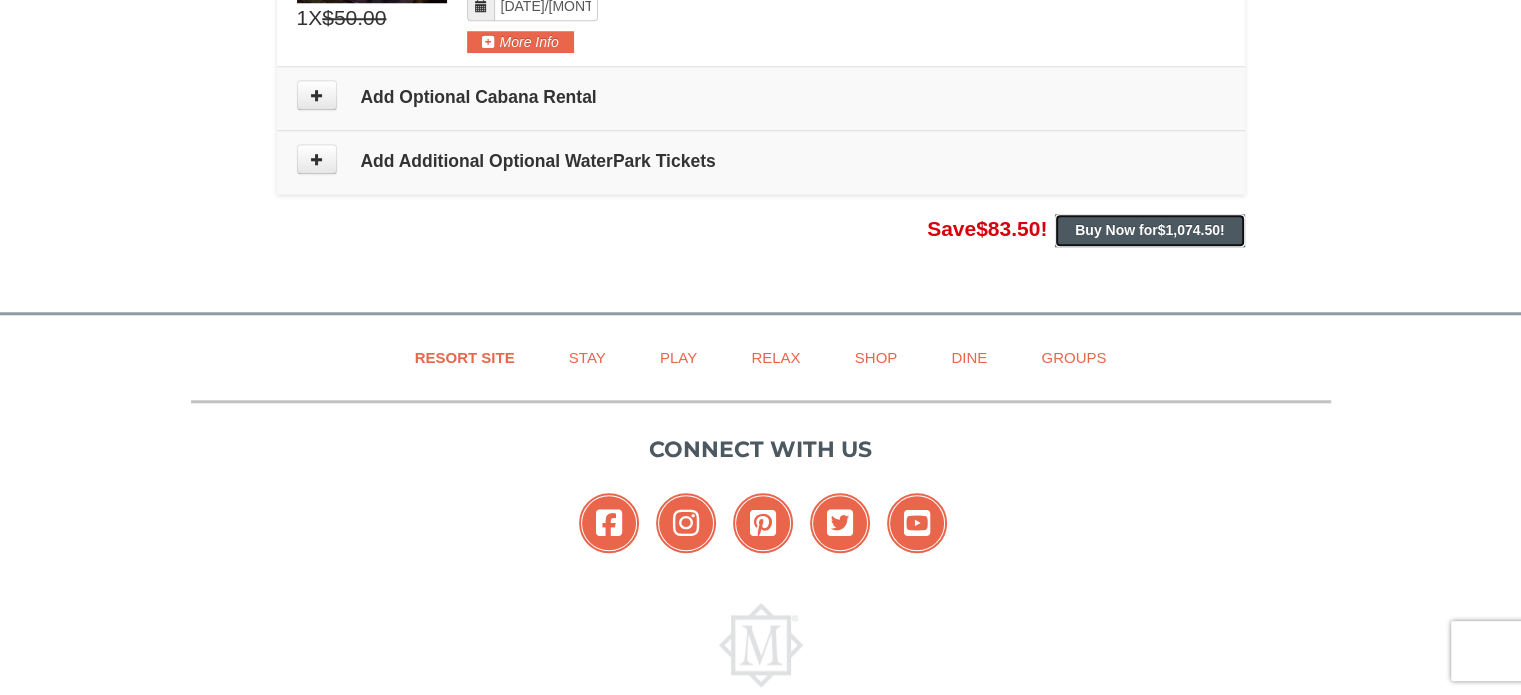 click on "Buy Now for
$1,074.50 !" at bounding box center (1149, 230) 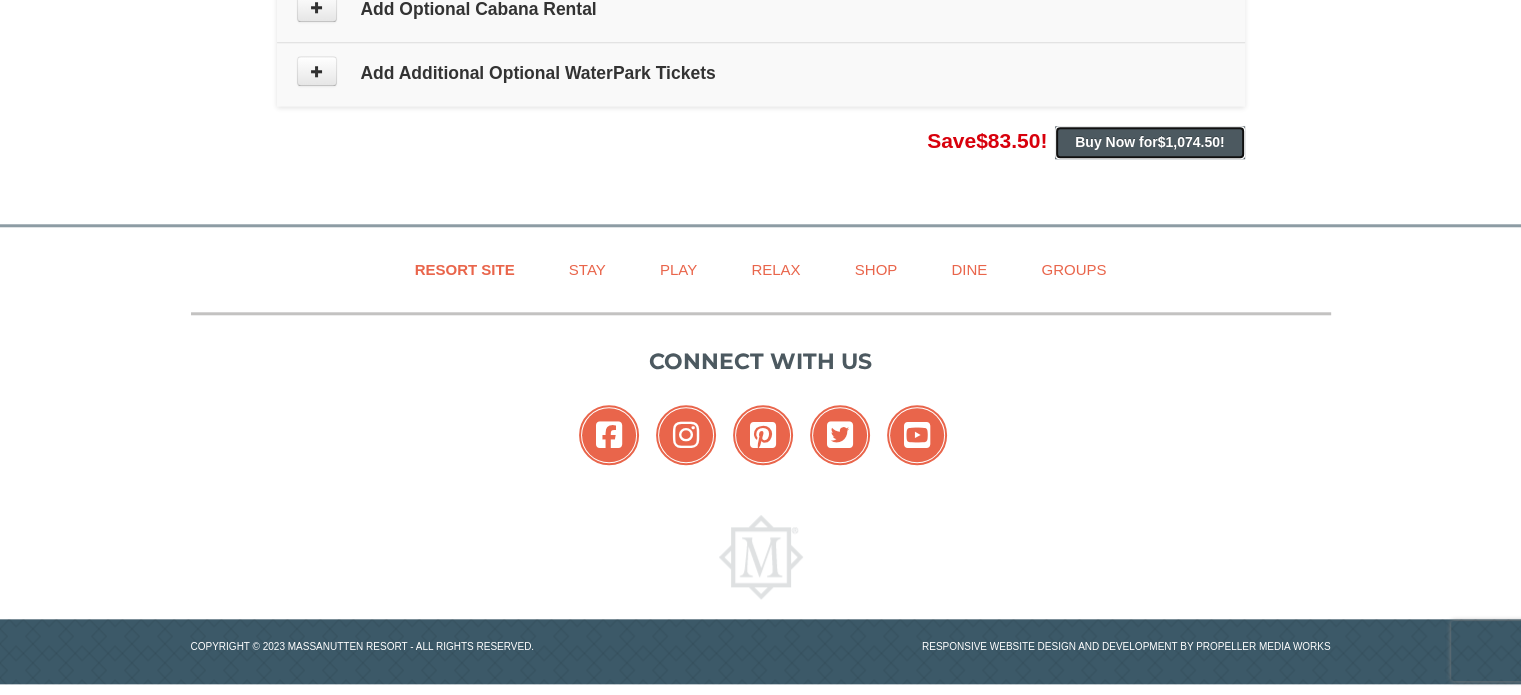 scroll, scrollTop: 1907, scrollLeft: 0, axis: vertical 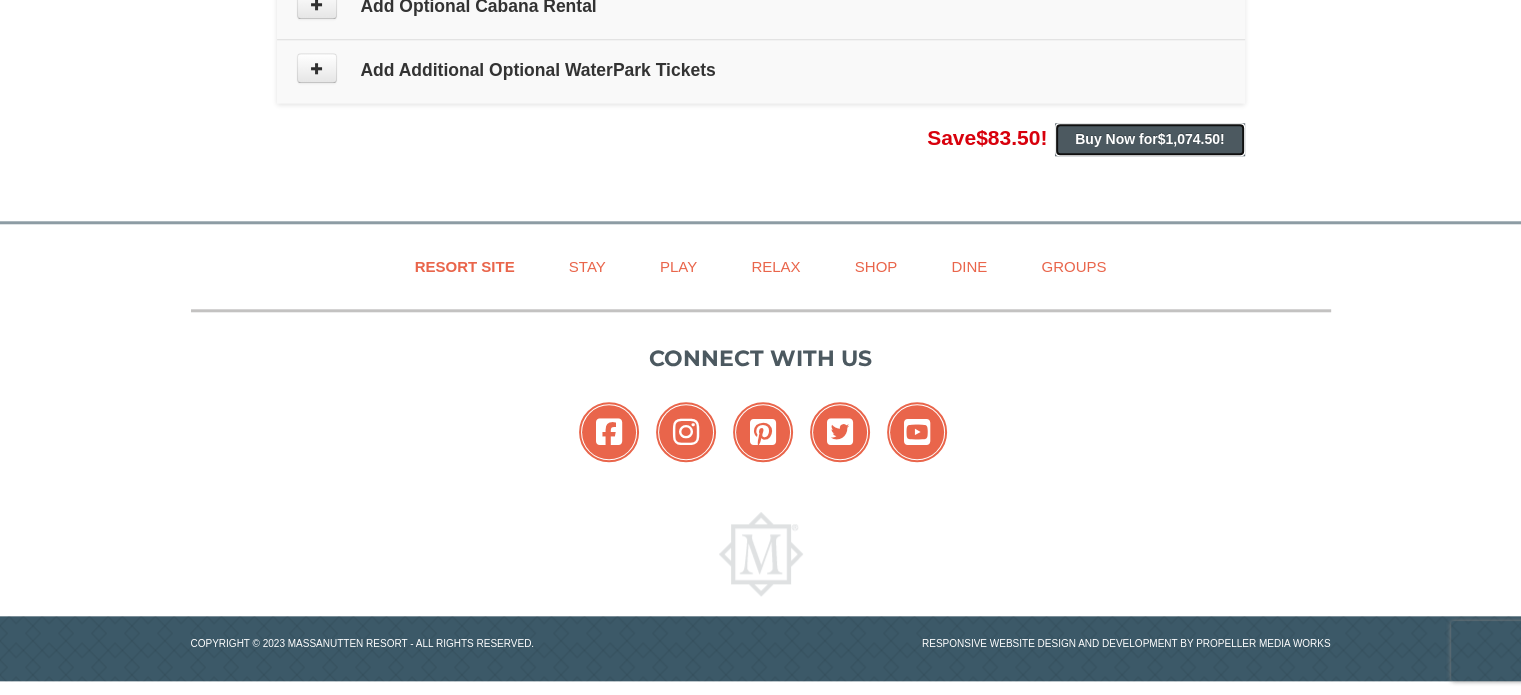 click on "Buy Now for
$1,074.50 !" at bounding box center (1149, 139) 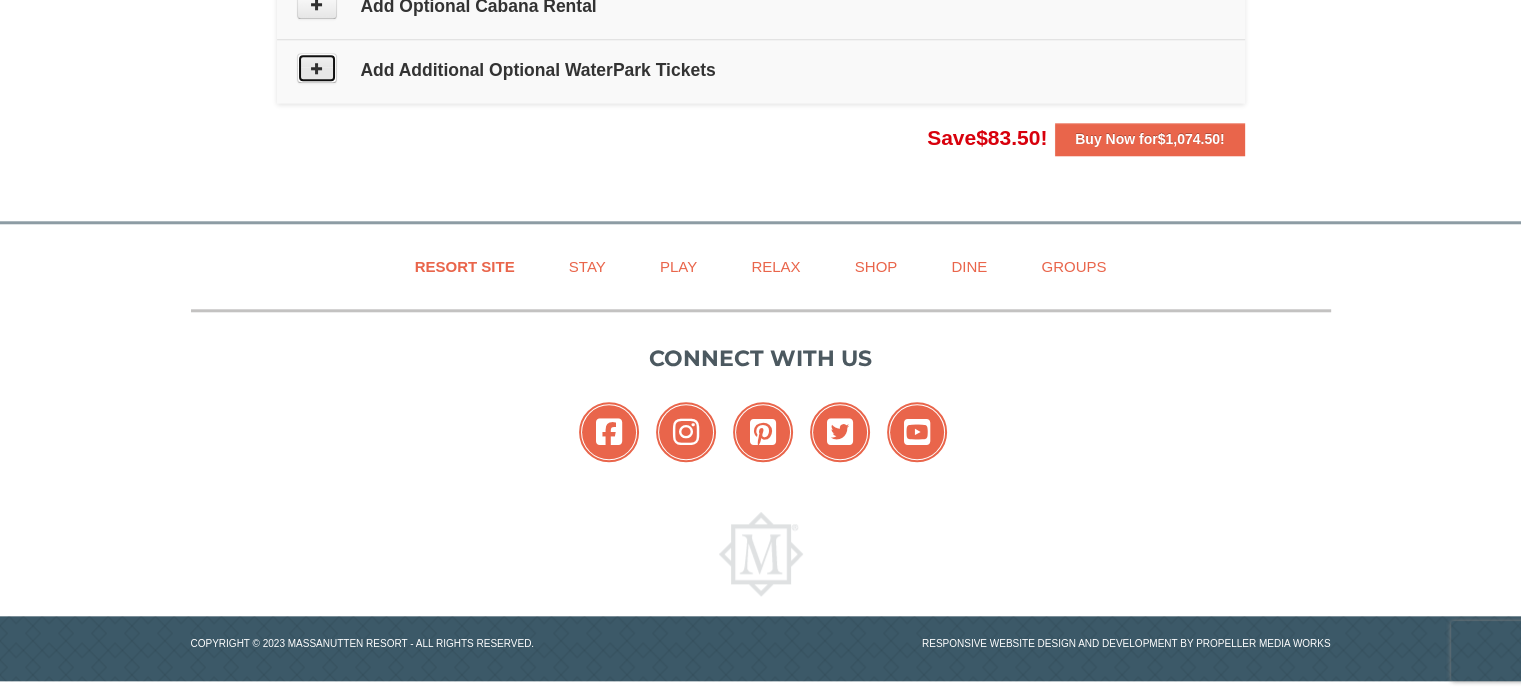 click at bounding box center (317, 68) 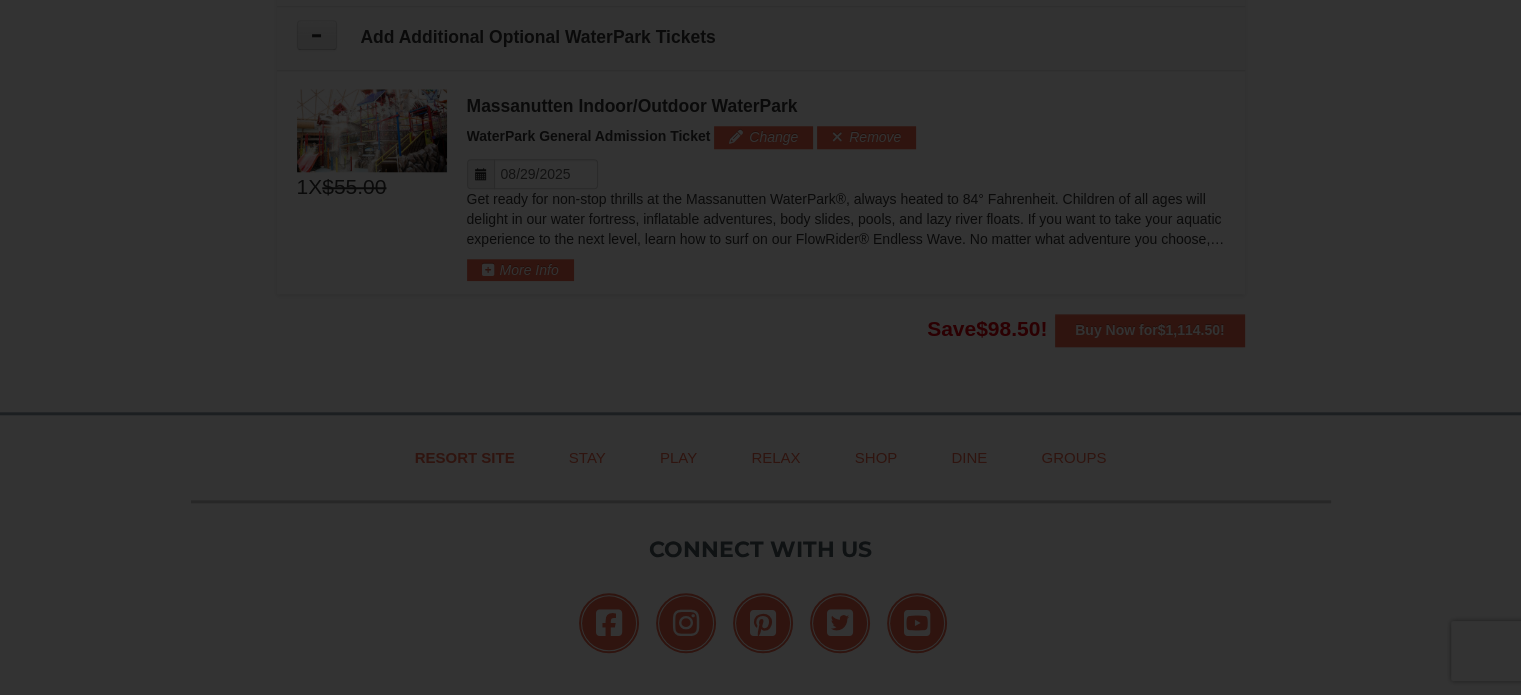 scroll, scrollTop: 1942, scrollLeft: 0, axis: vertical 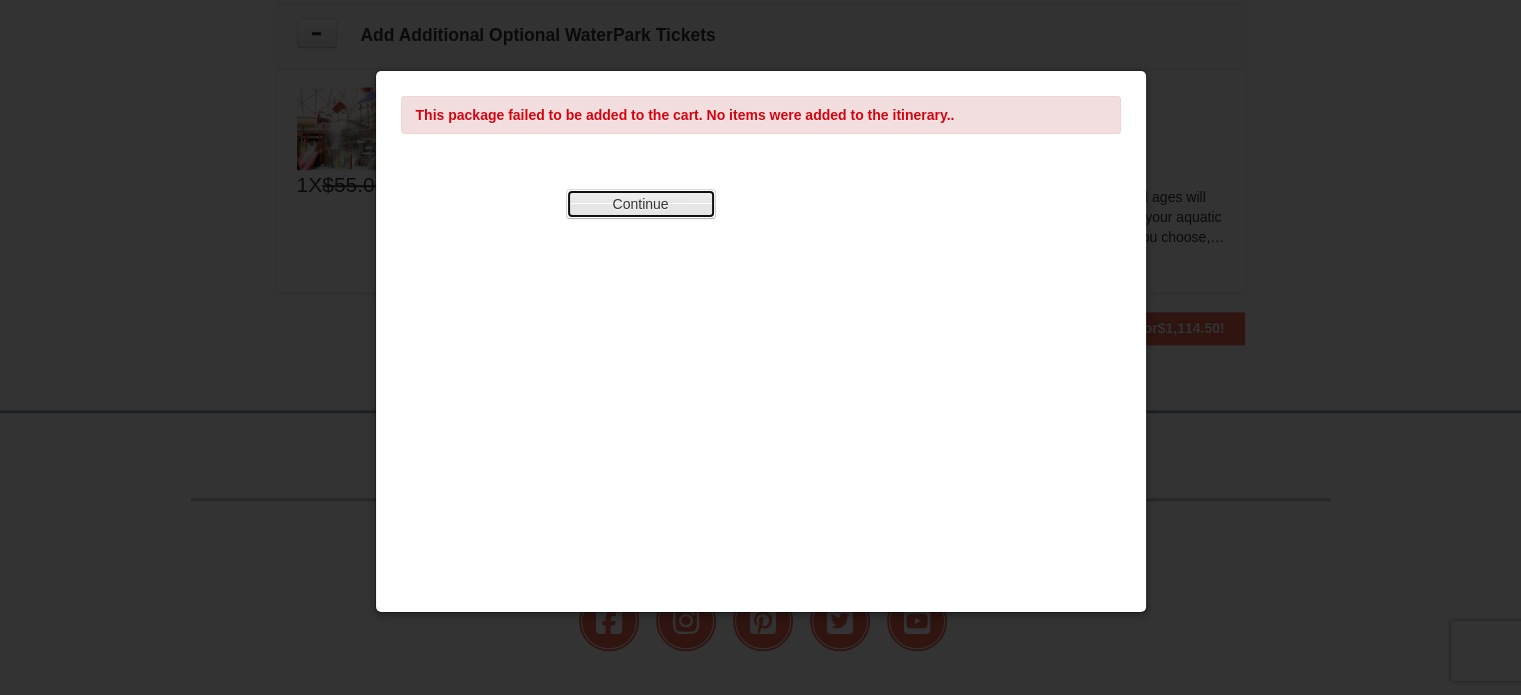 click on "Continue" at bounding box center (641, 204) 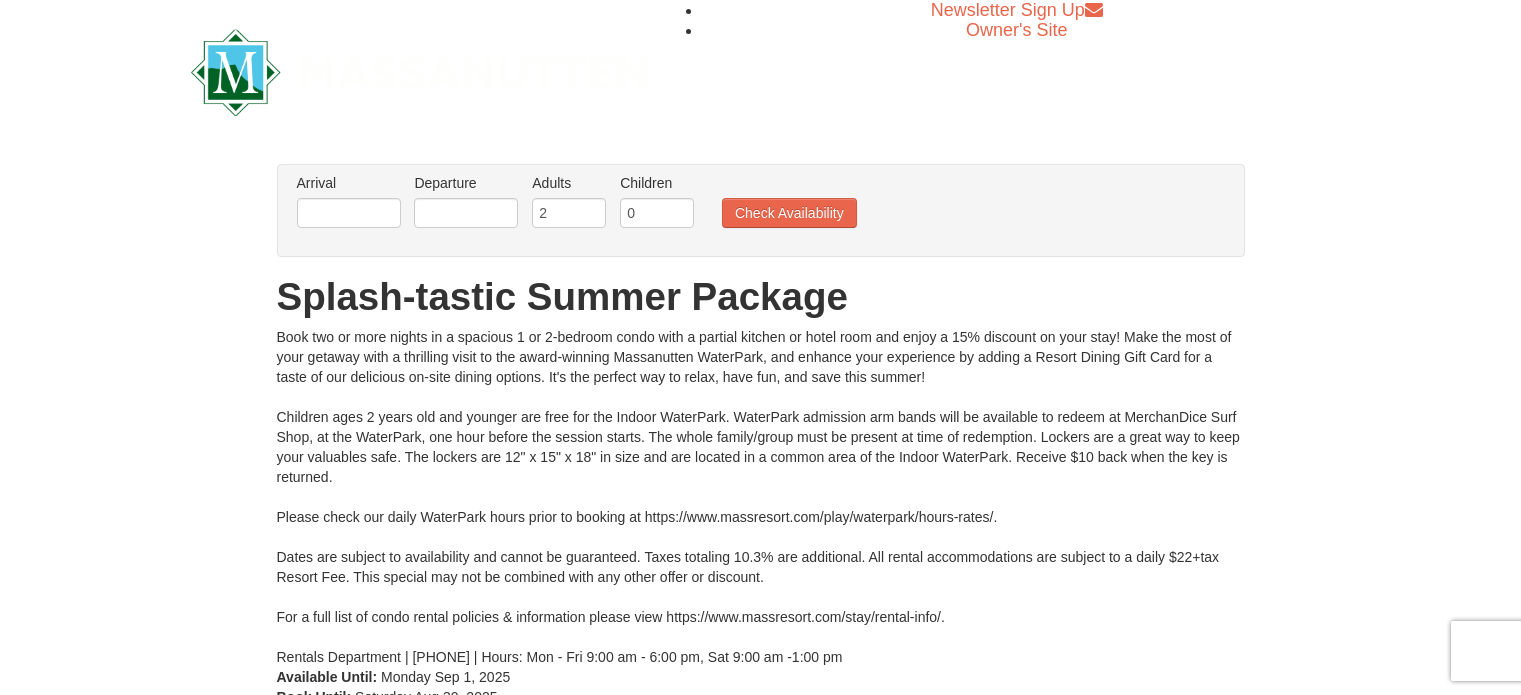 scroll, scrollTop: 0, scrollLeft: 0, axis: both 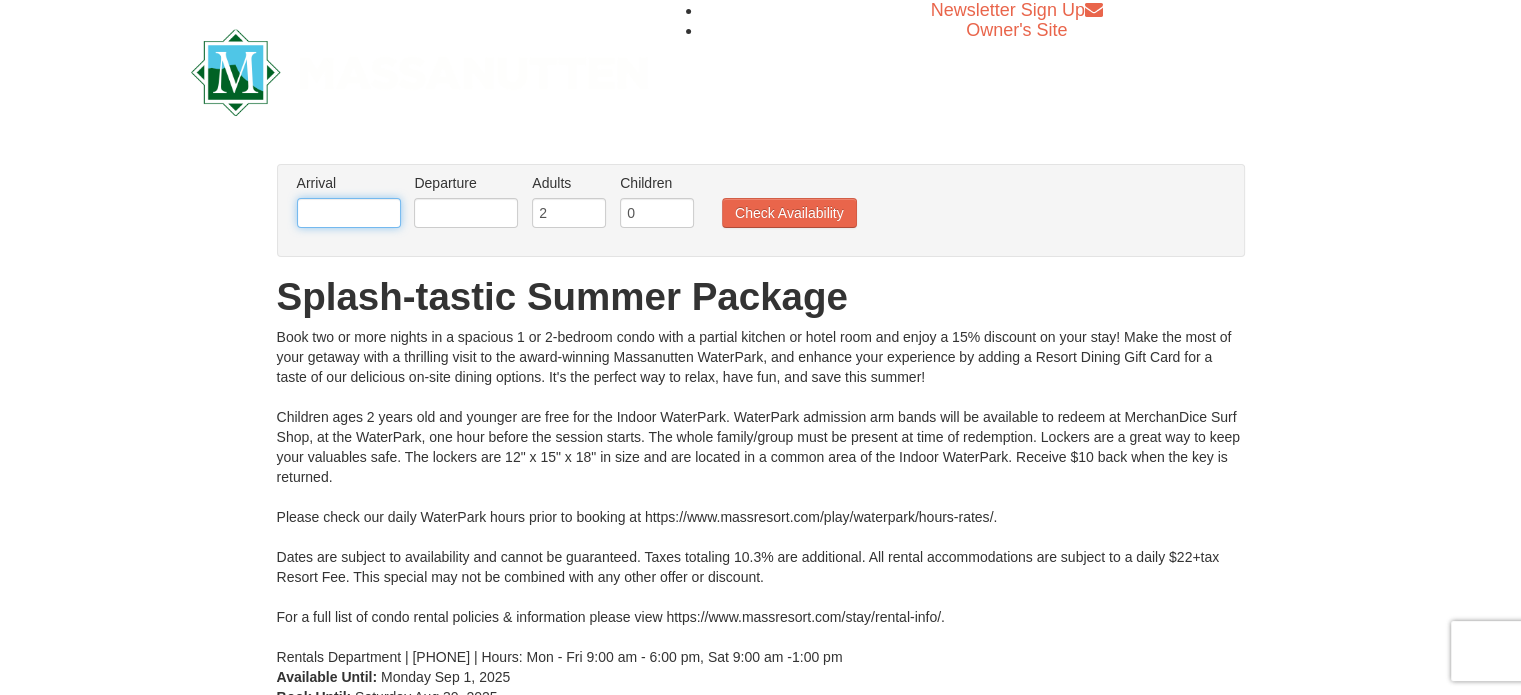 click at bounding box center (349, 213) 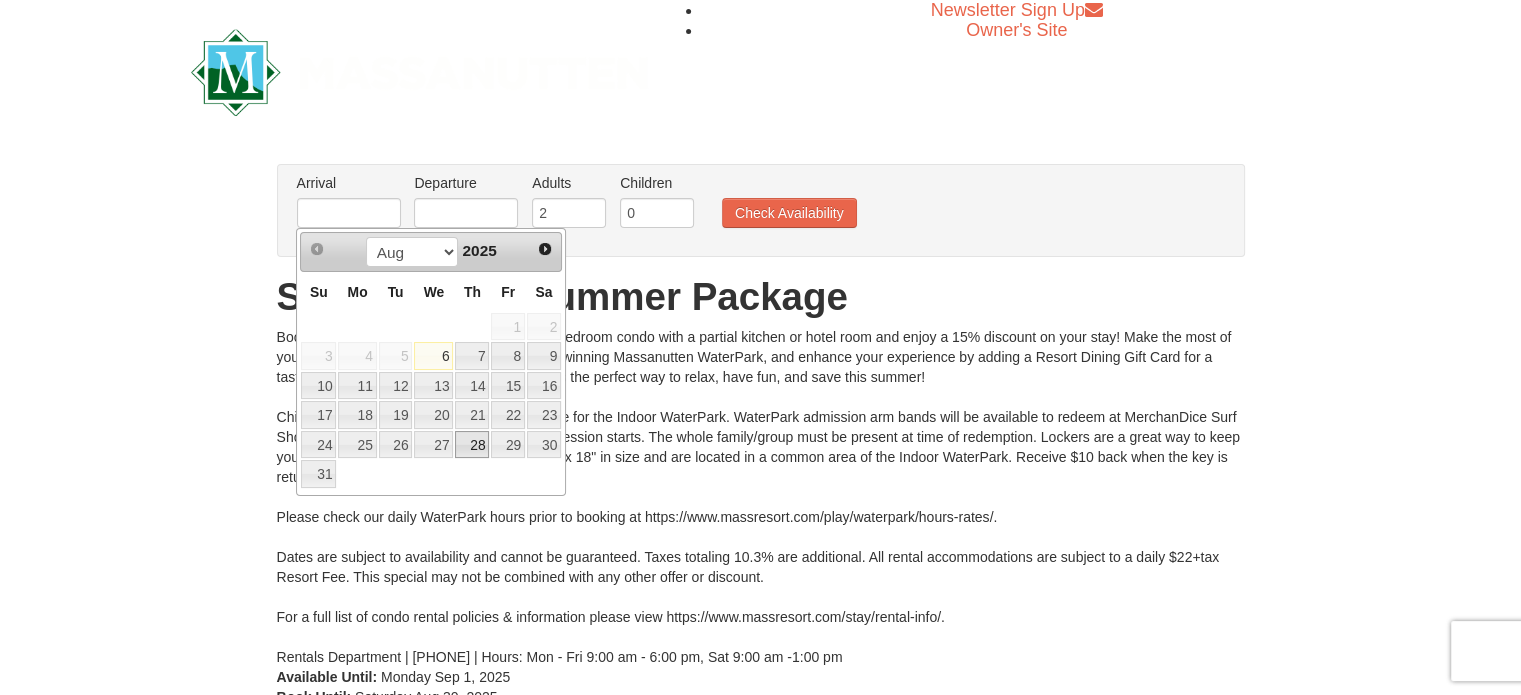 click on "28" at bounding box center (472, 445) 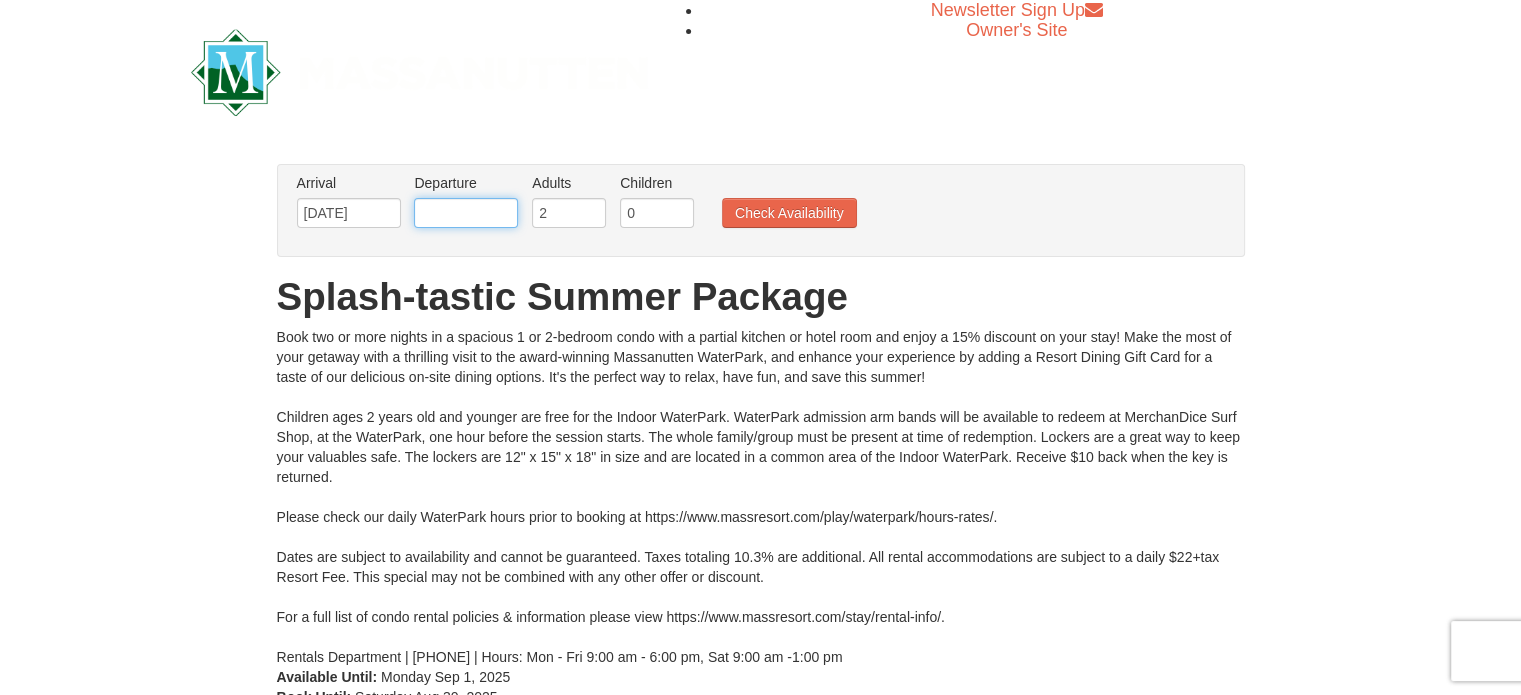 click at bounding box center [466, 213] 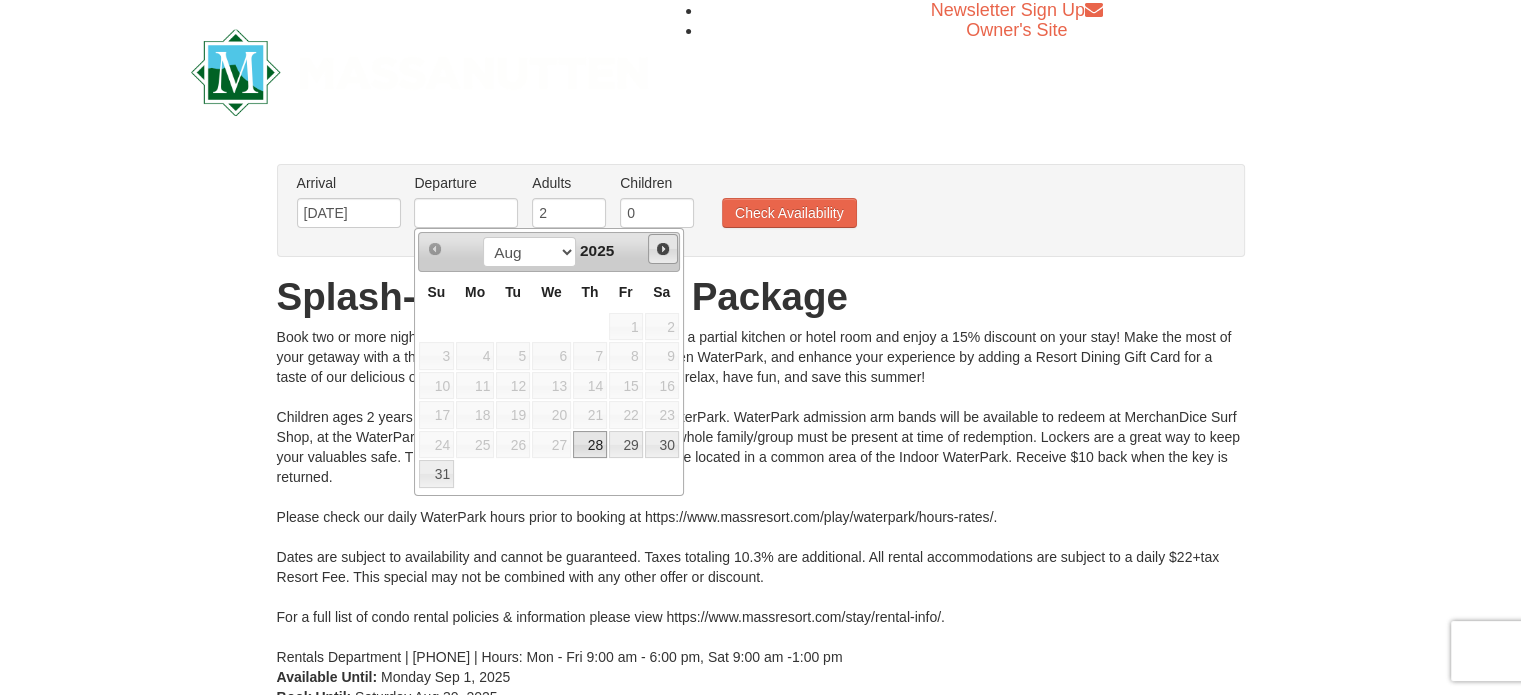 click on "Next" at bounding box center [663, 249] 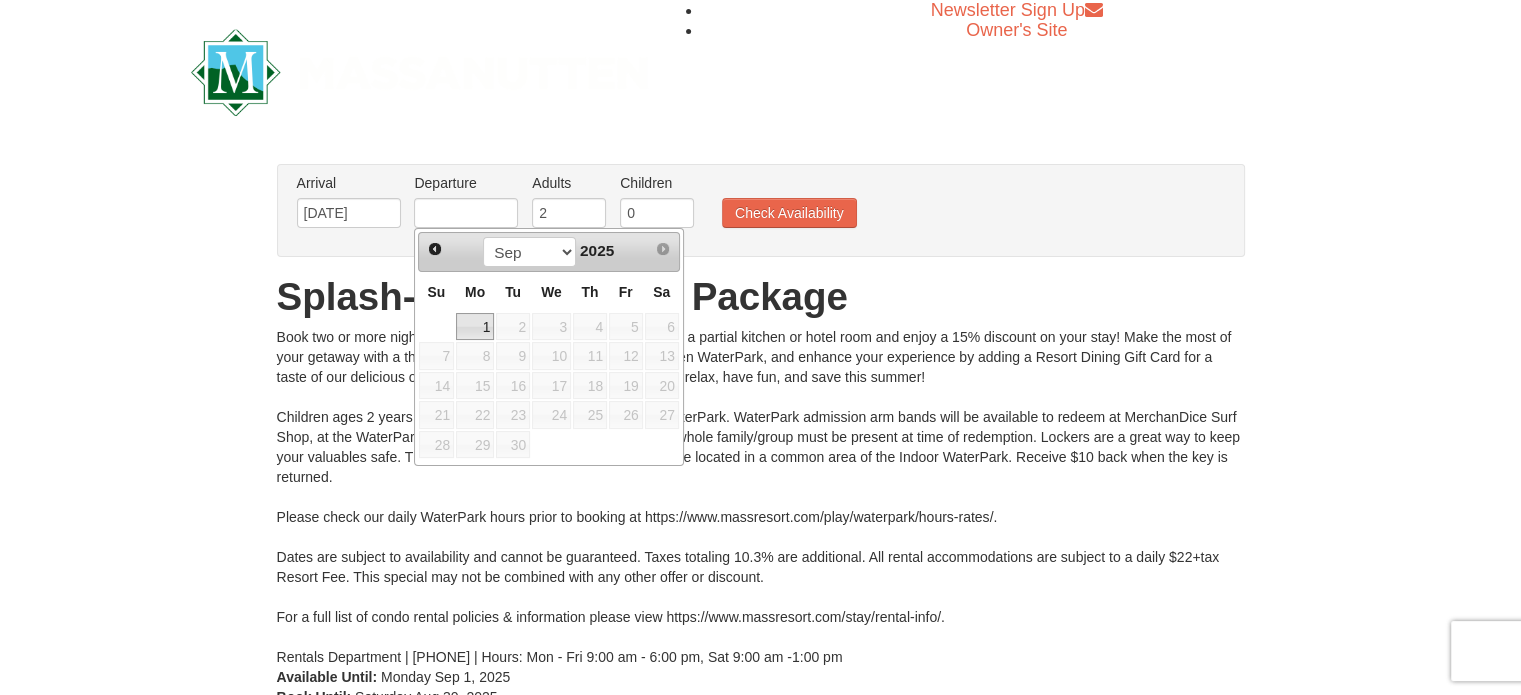 click on "1" at bounding box center (475, 327) 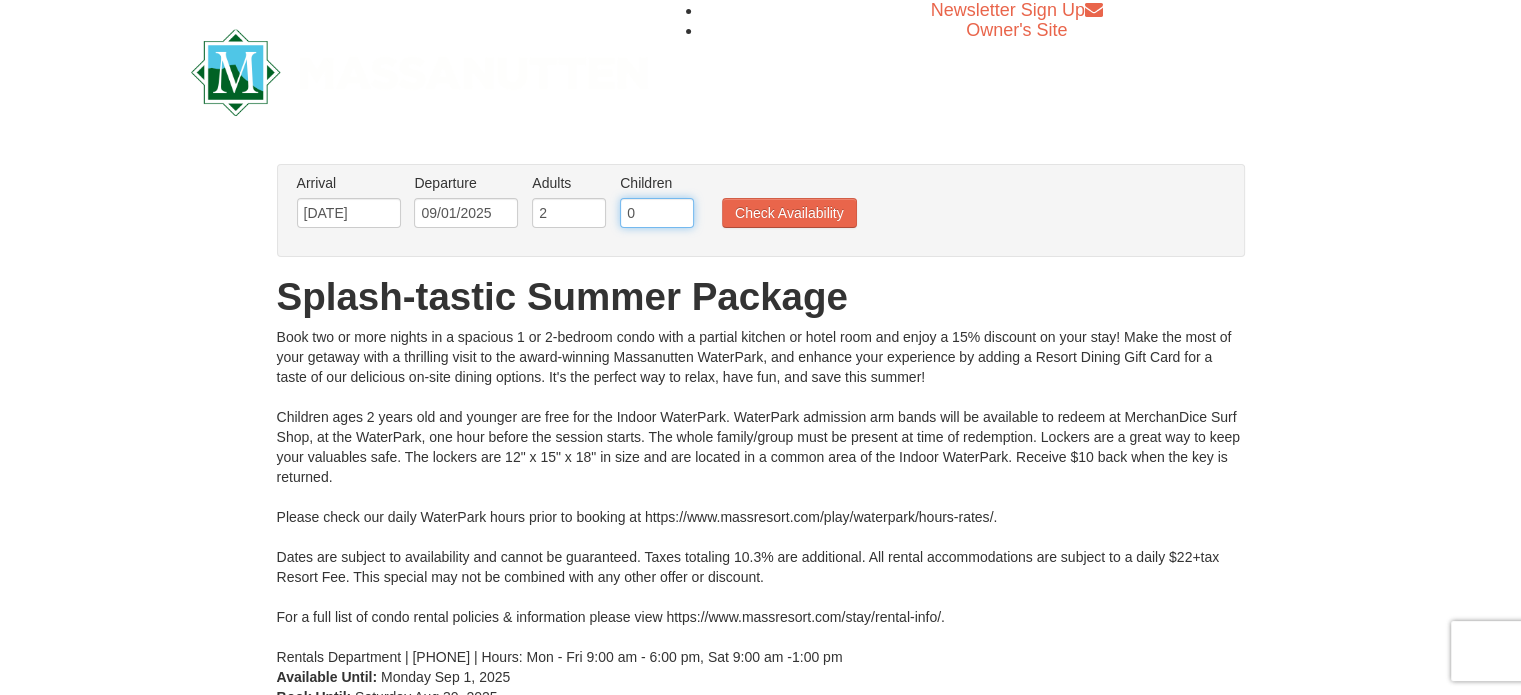 click on "0" at bounding box center (657, 213) 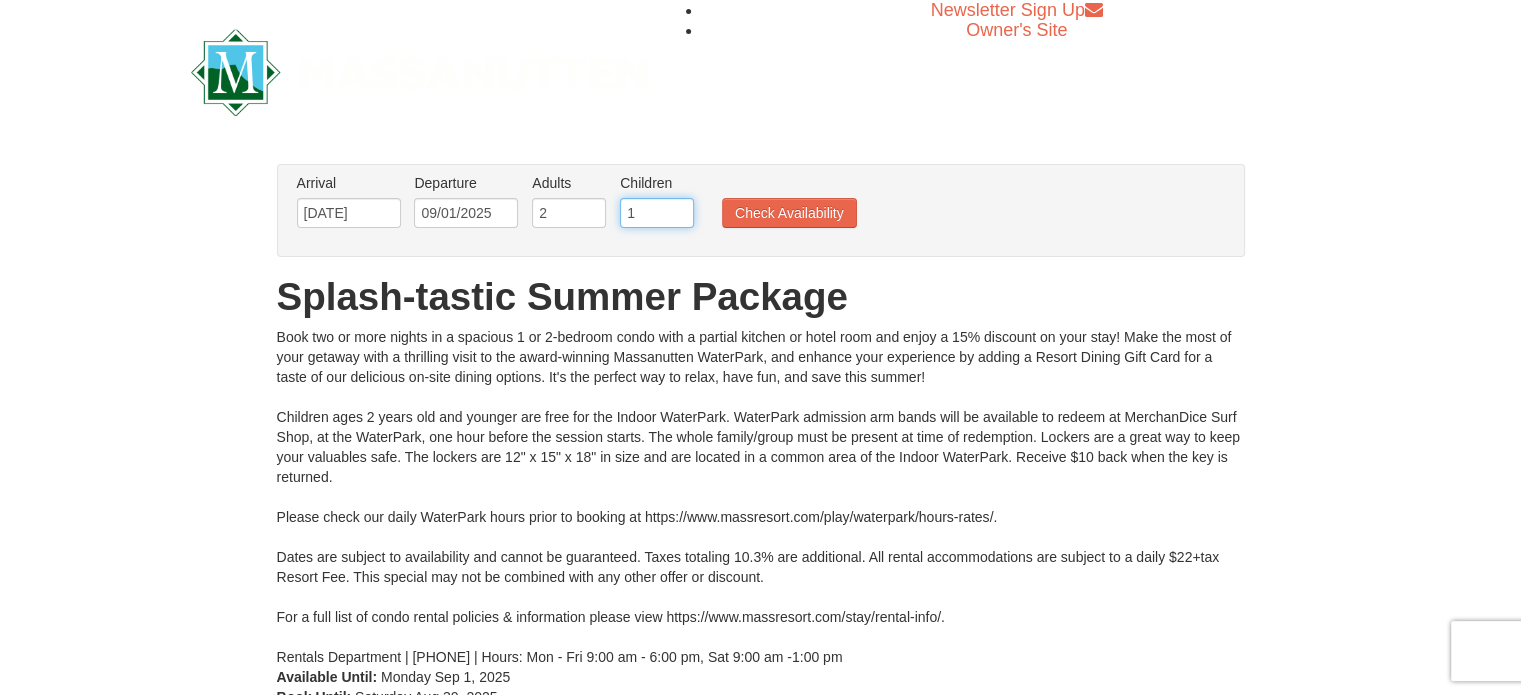 click on "1" at bounding box center (657, 213) 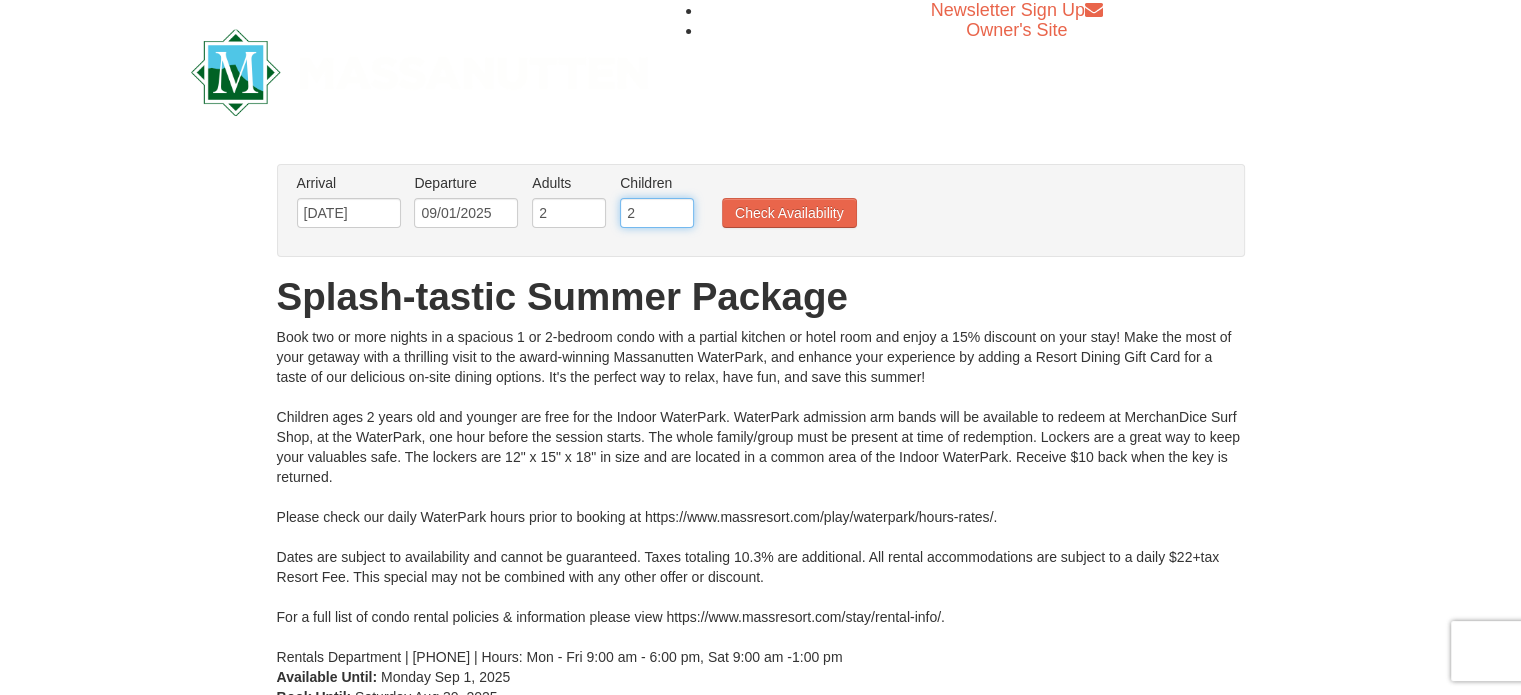 click on "2" at bounding box center [657, 213] 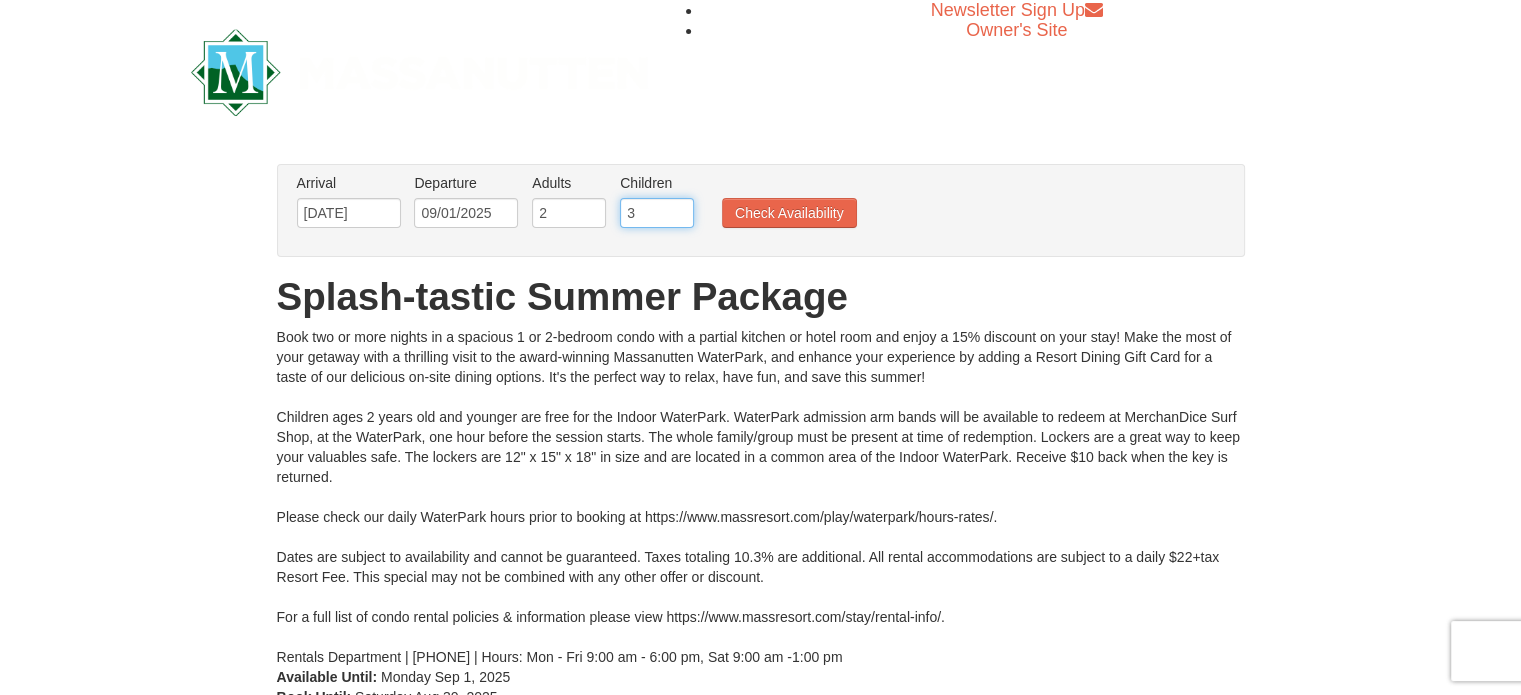 type on "3" 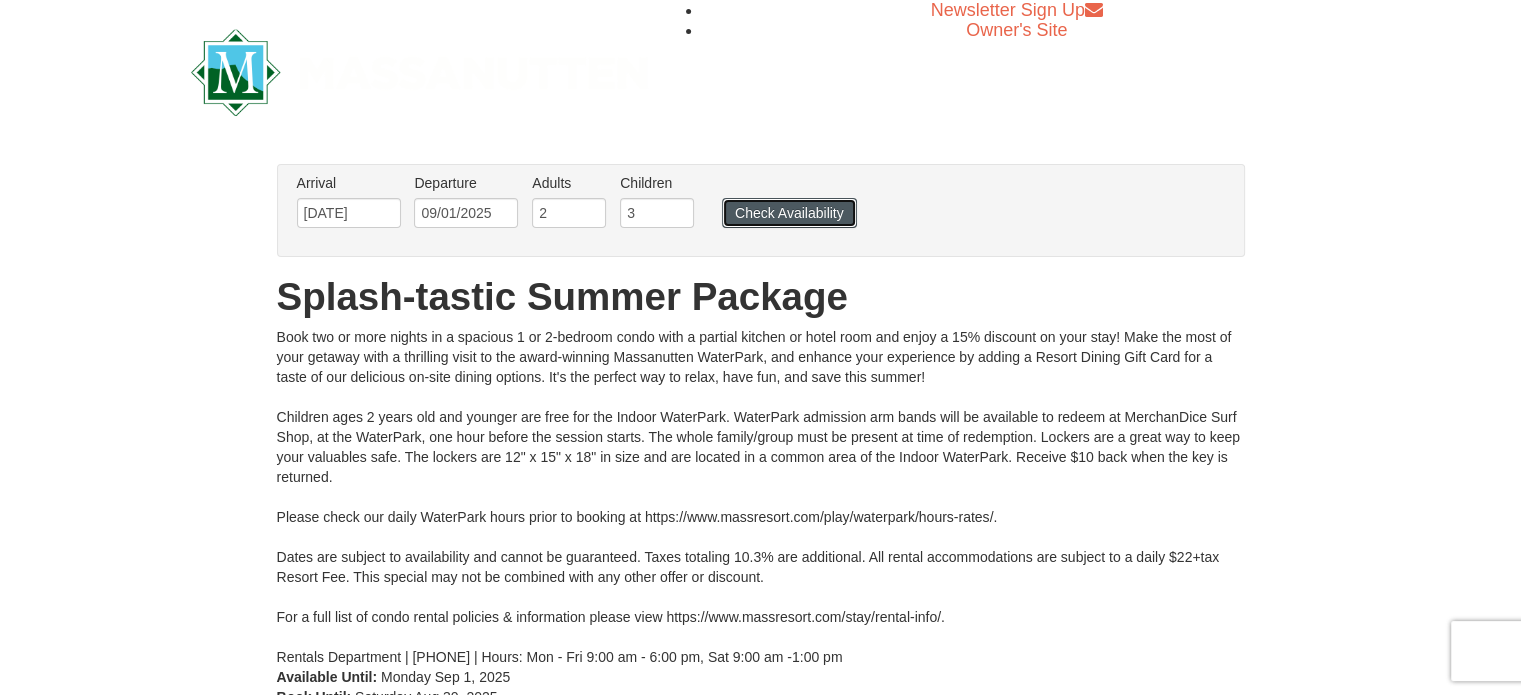 click on "Check Availability" at bounding box center (789, 213) 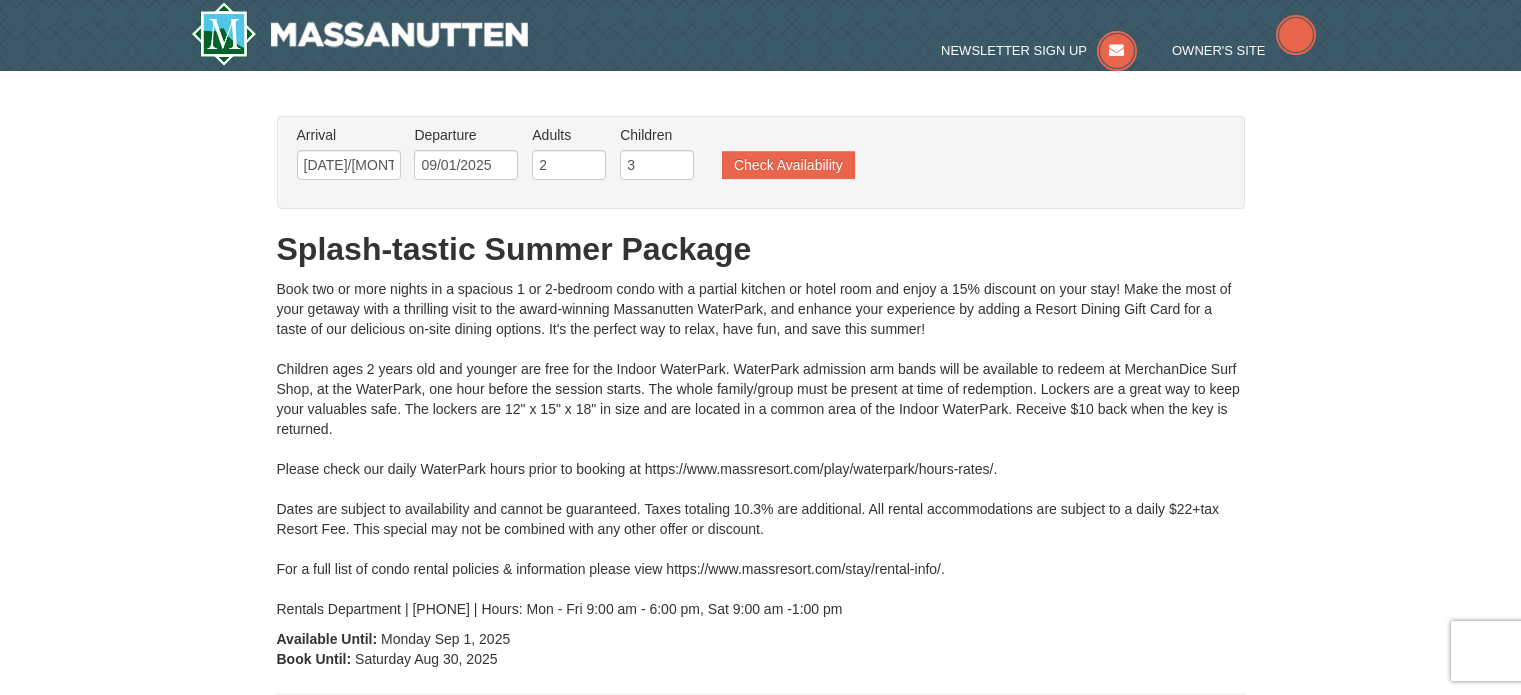 scroll, scrollTop: 0, scrollLeft: 0, axis: both 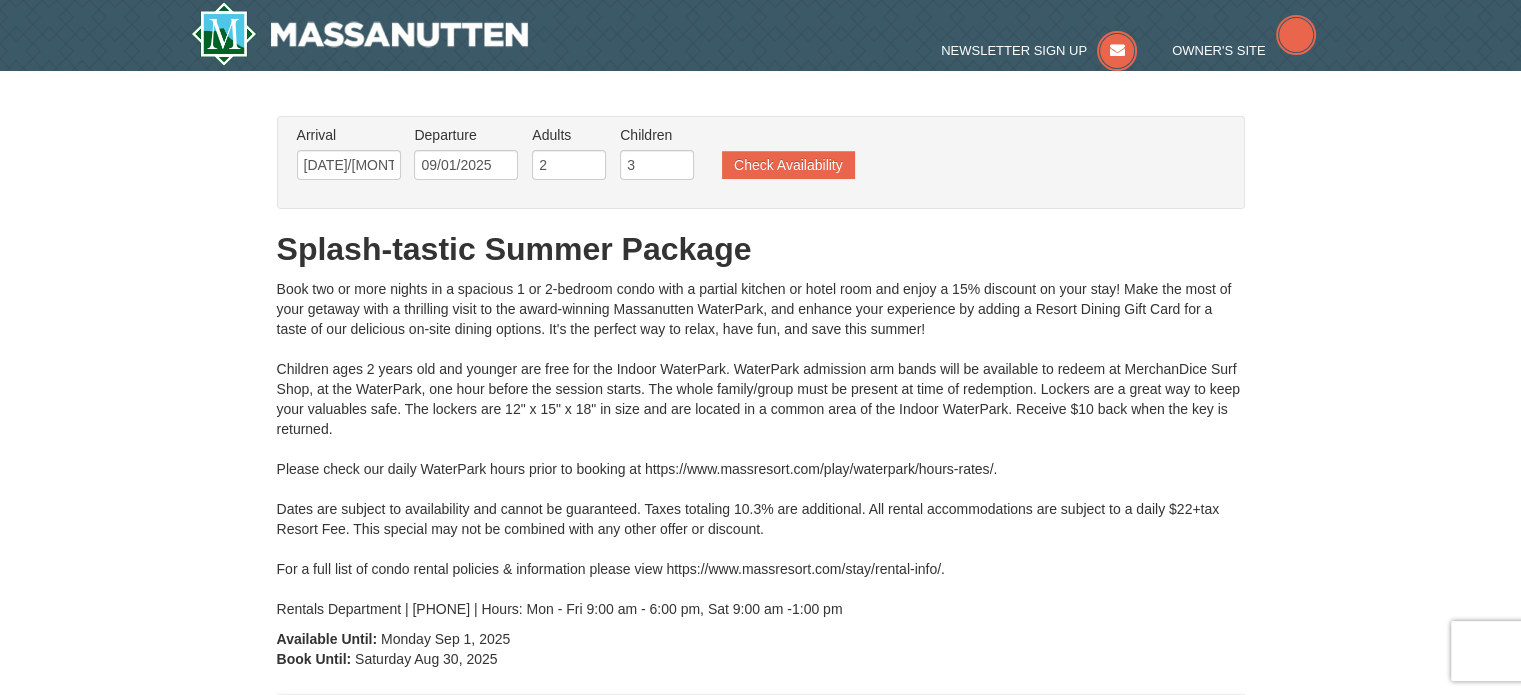 type on "08/29/2025" 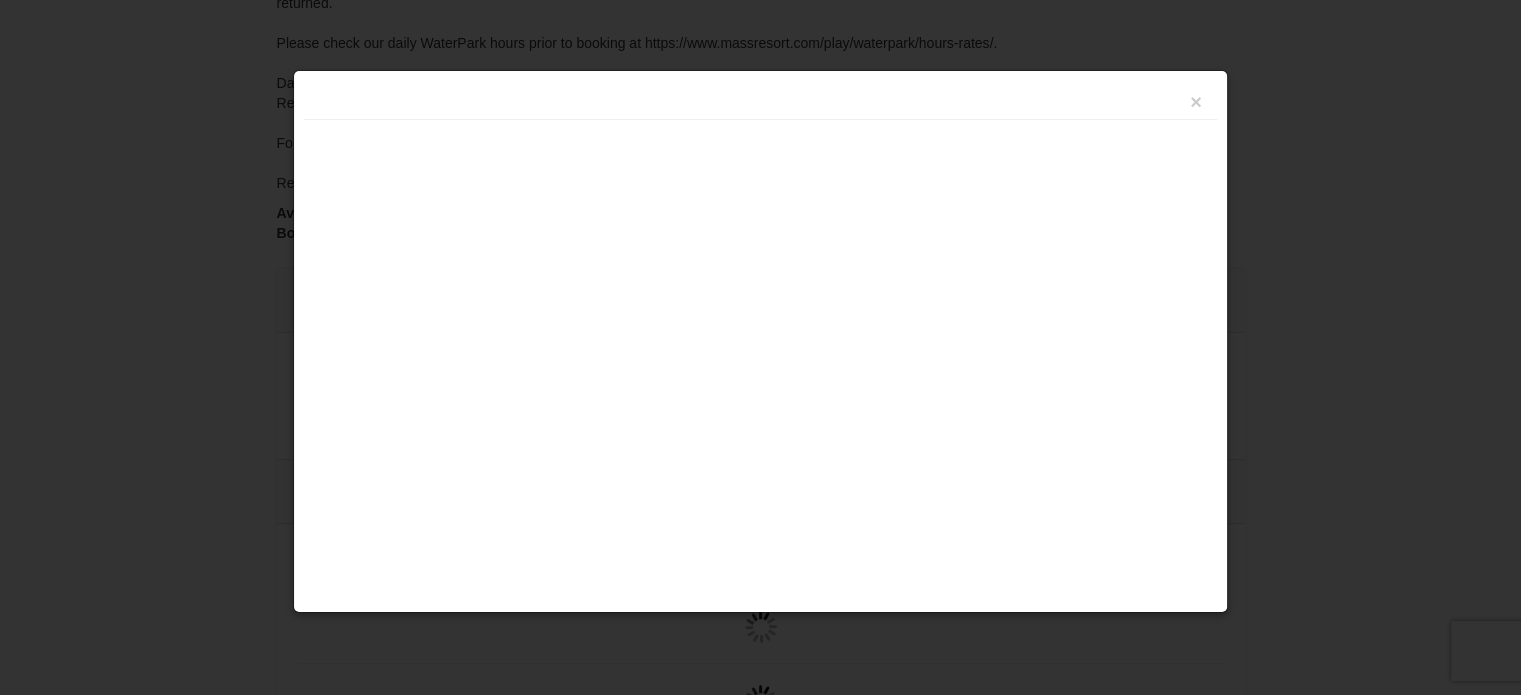scroll, scrollTop: 0, scrollLeft: 0, axis: both 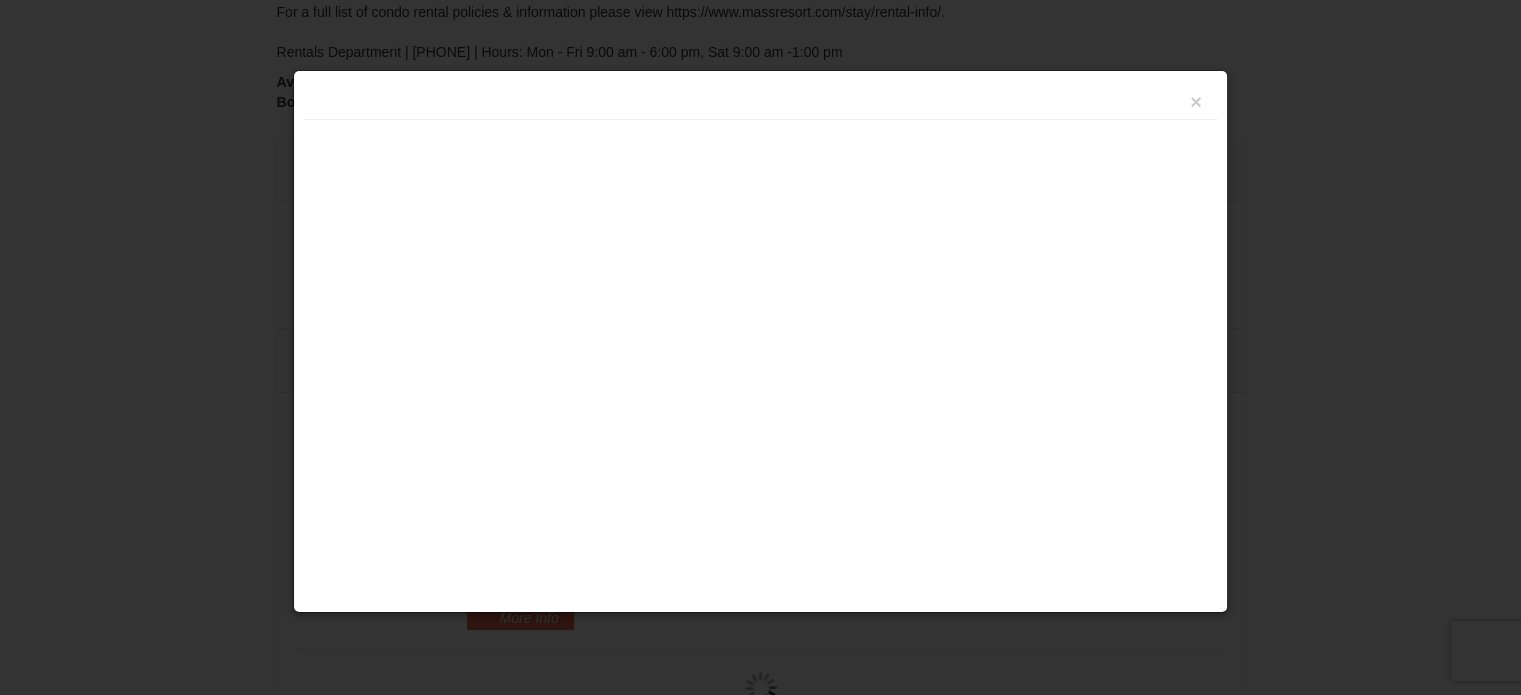 type on "09/01/2025" 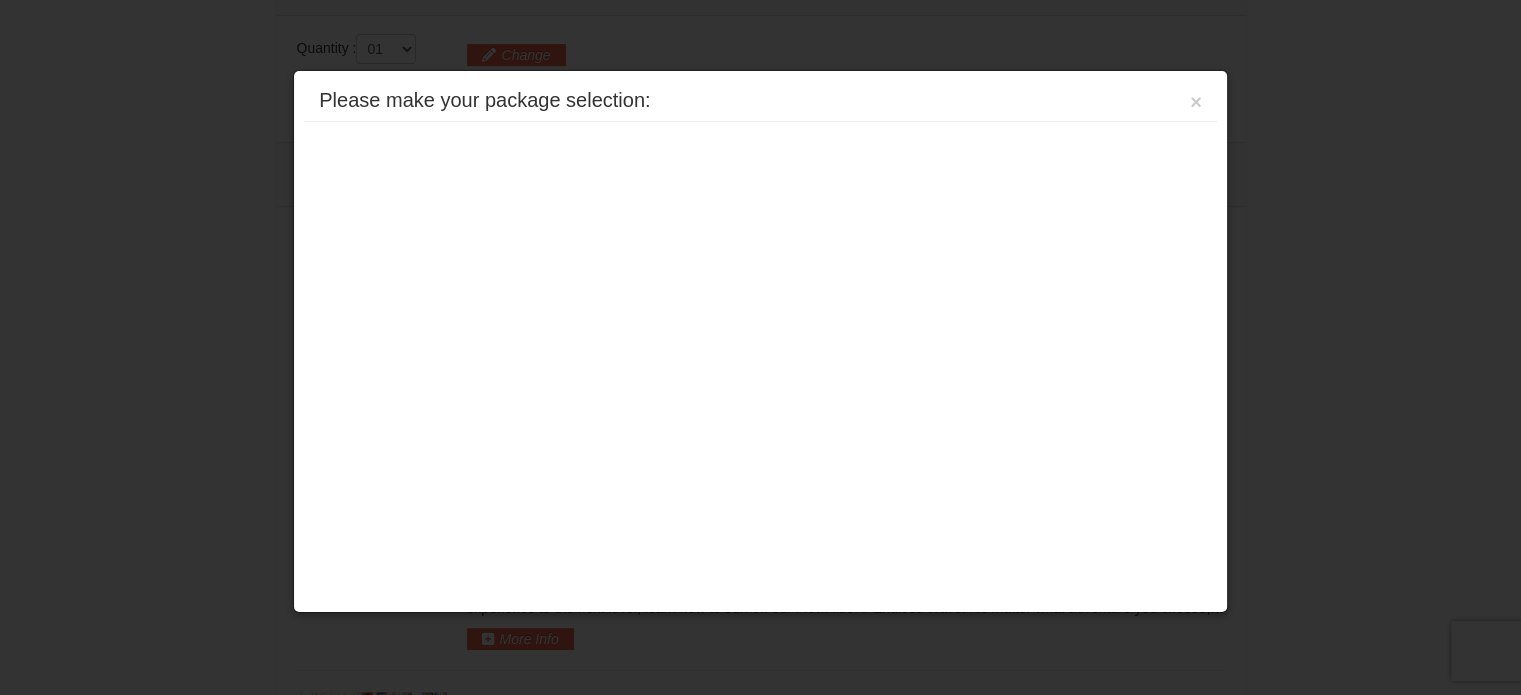 type on "09/01/2025" 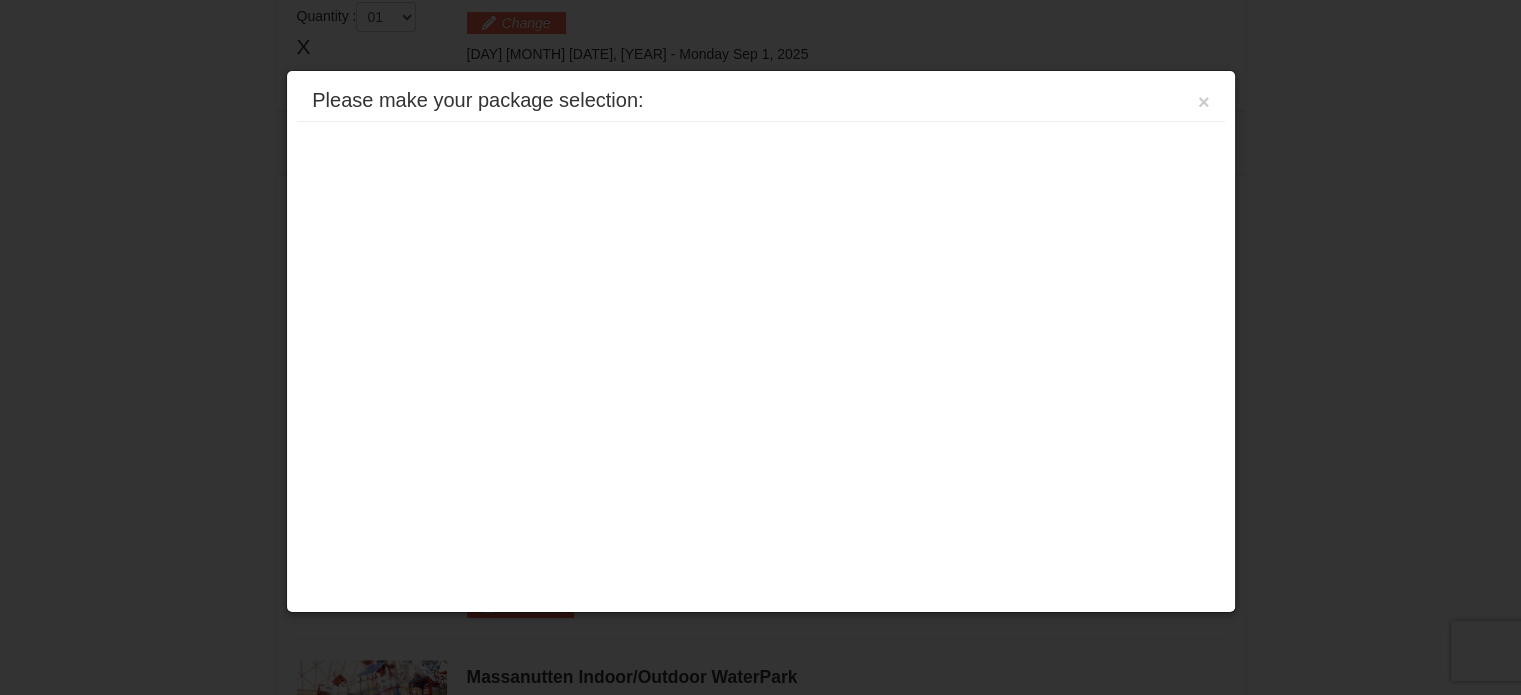 scroll, scrollTop: 775, scrollLeft: 0, axis: vertical 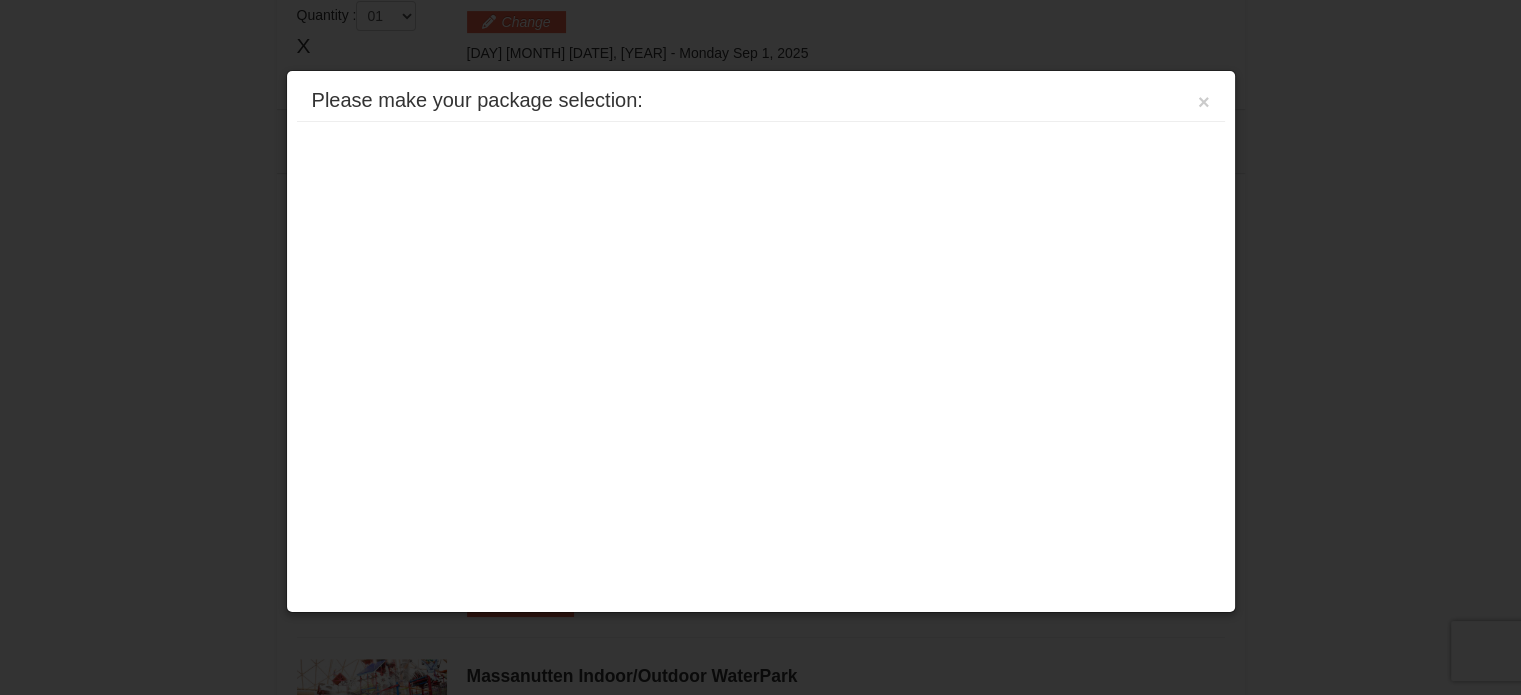 click on "Please make your package selection:
×" at bounding box center (761, 101) 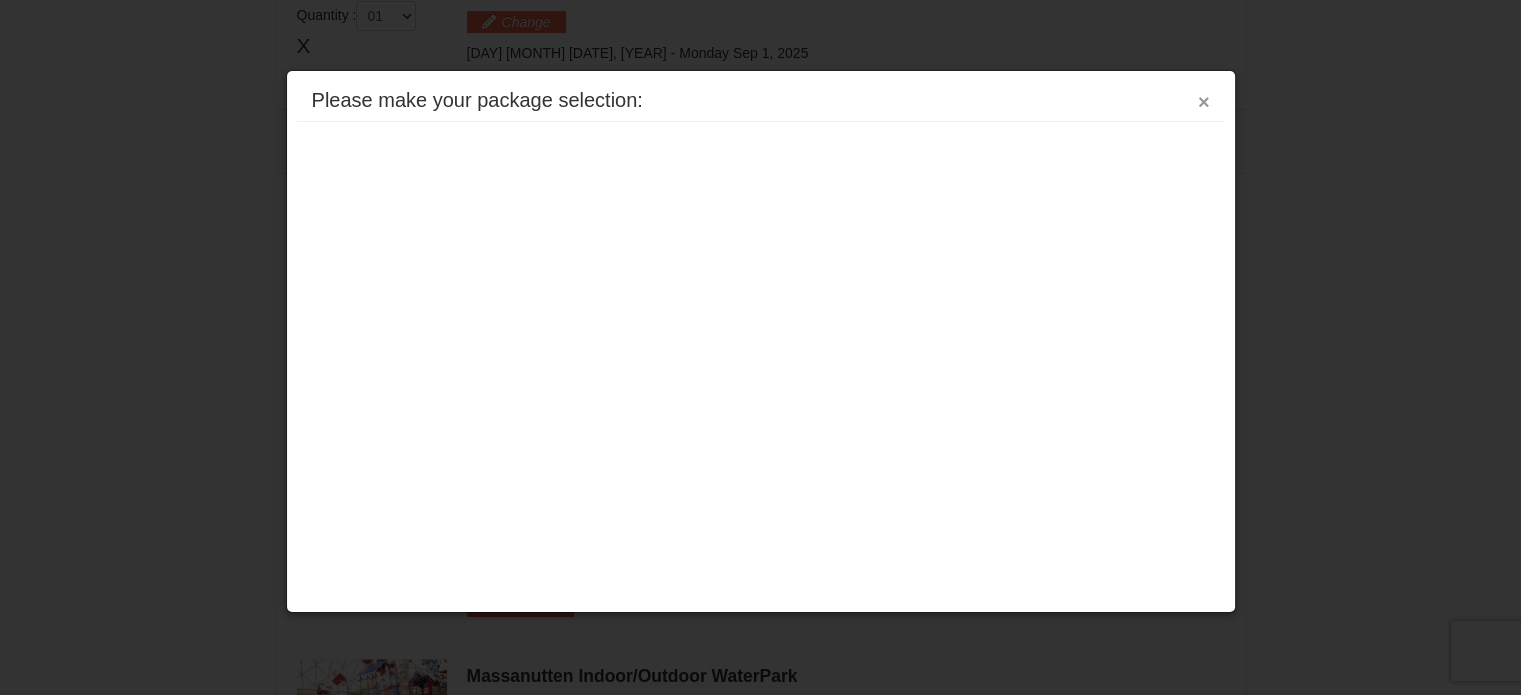 click on "×" at bounding box center [1204, 102] 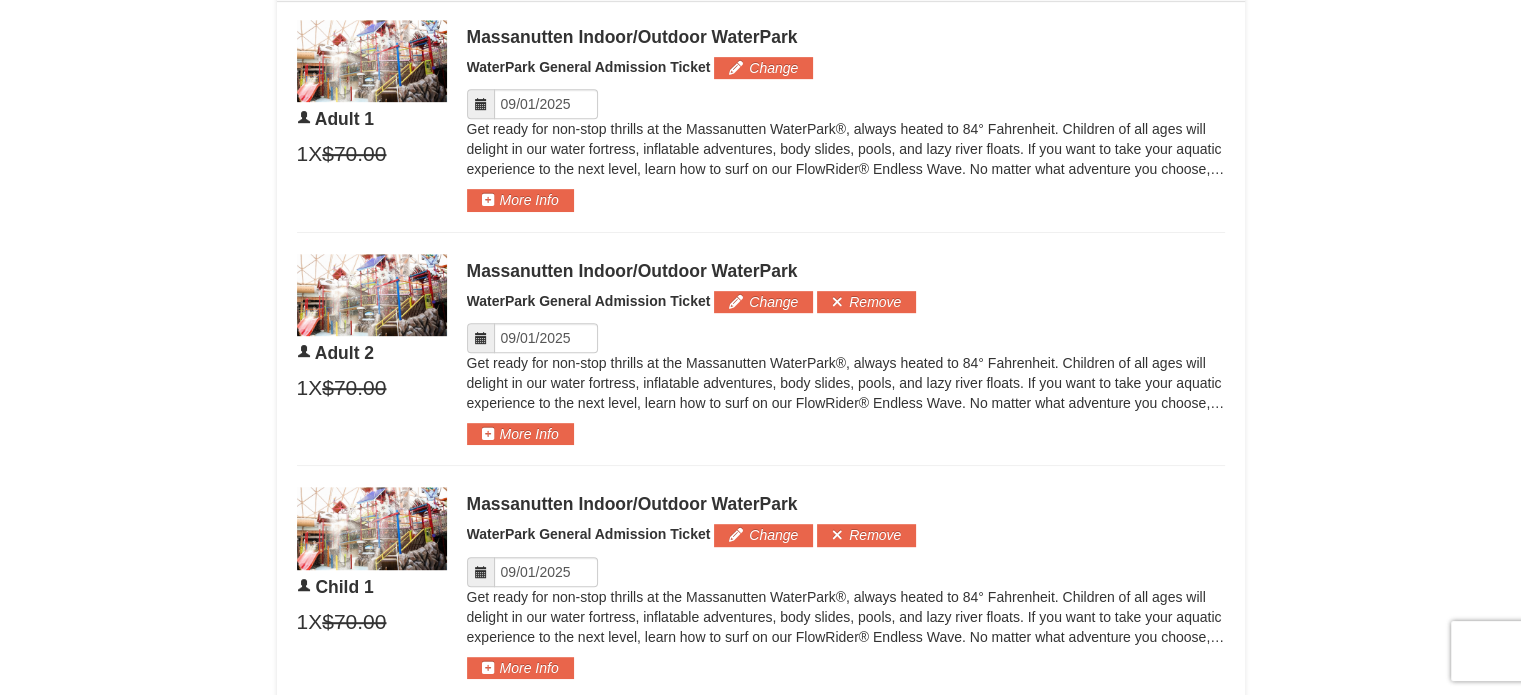 scroll, scrollTop: 675, scrollLeft: 0, axis: vertical 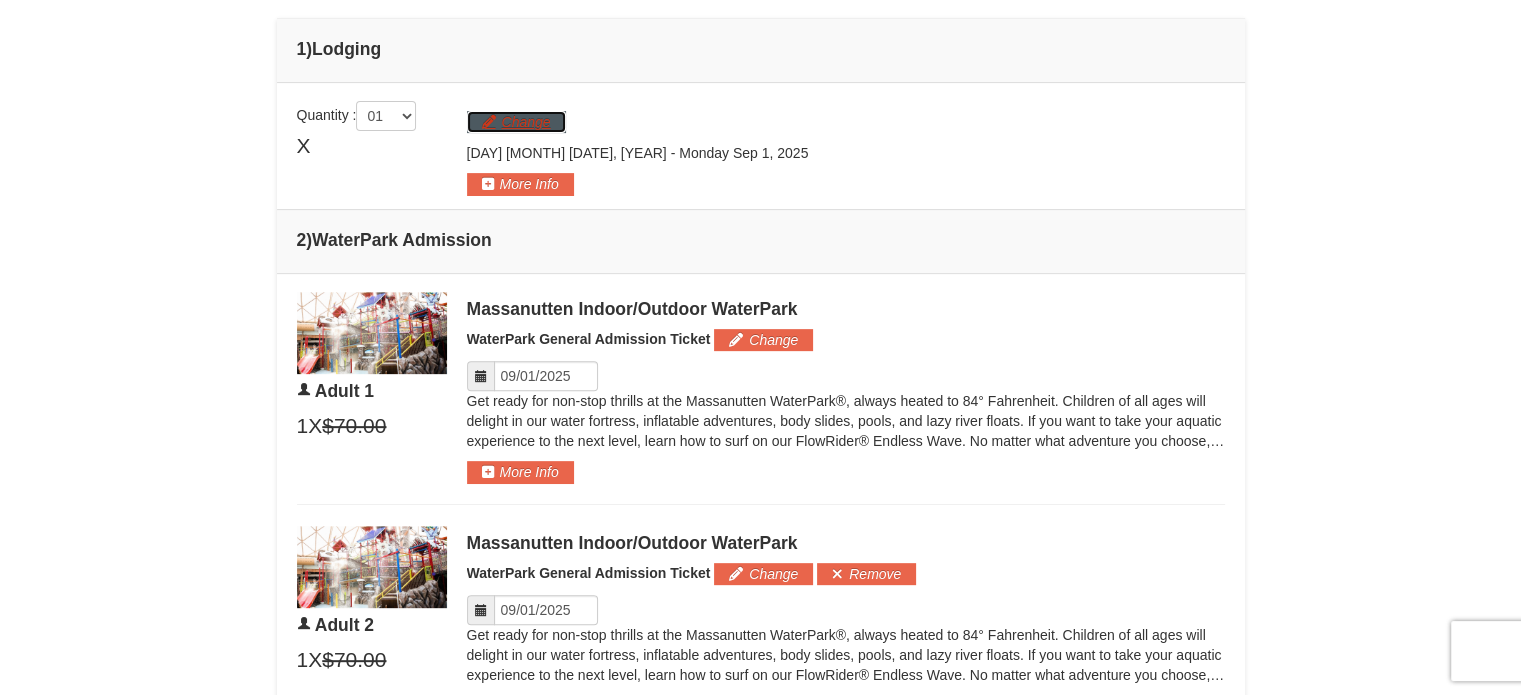 click on "Change" at bounding box center [516, 122] 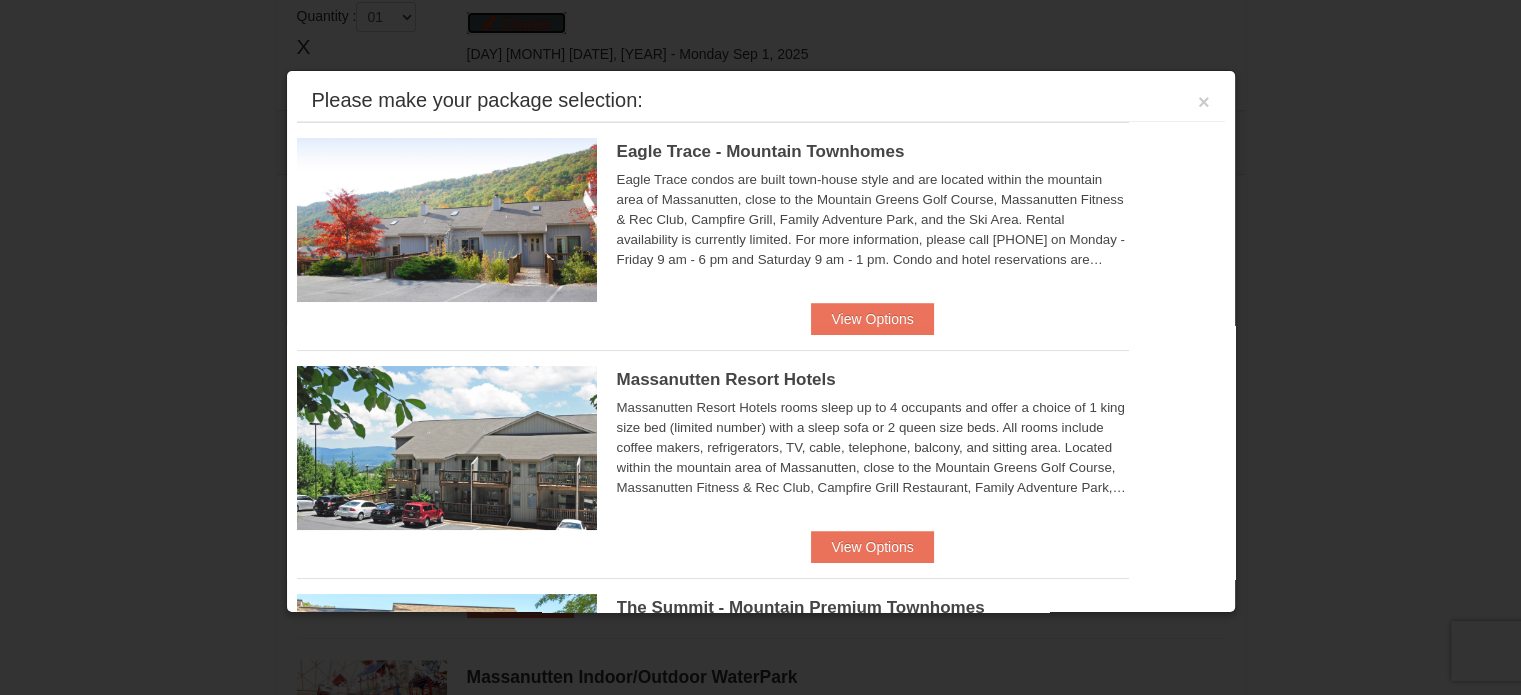 scroll, scrollTop: 775, scrollLeft: 0, axis: vertical 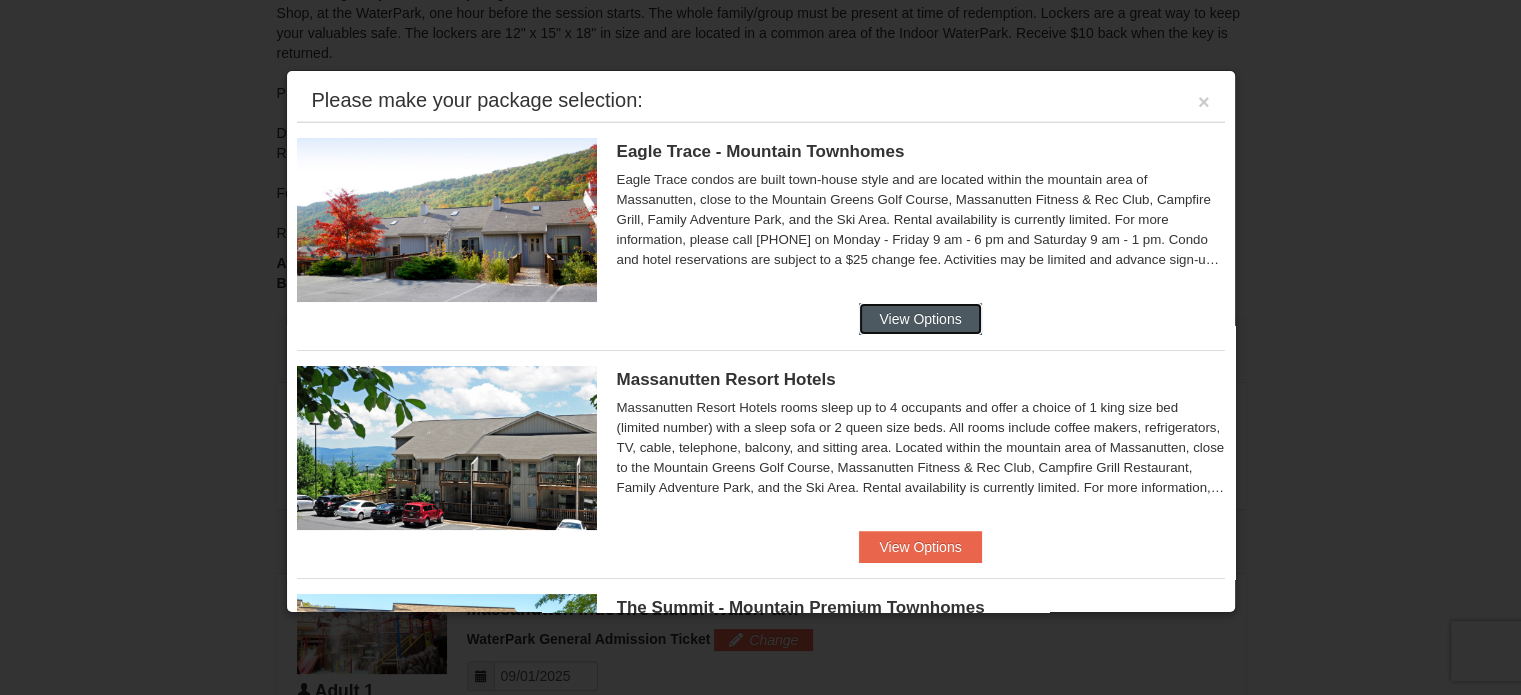 click on "View Options" at bounding box center [920, 319] 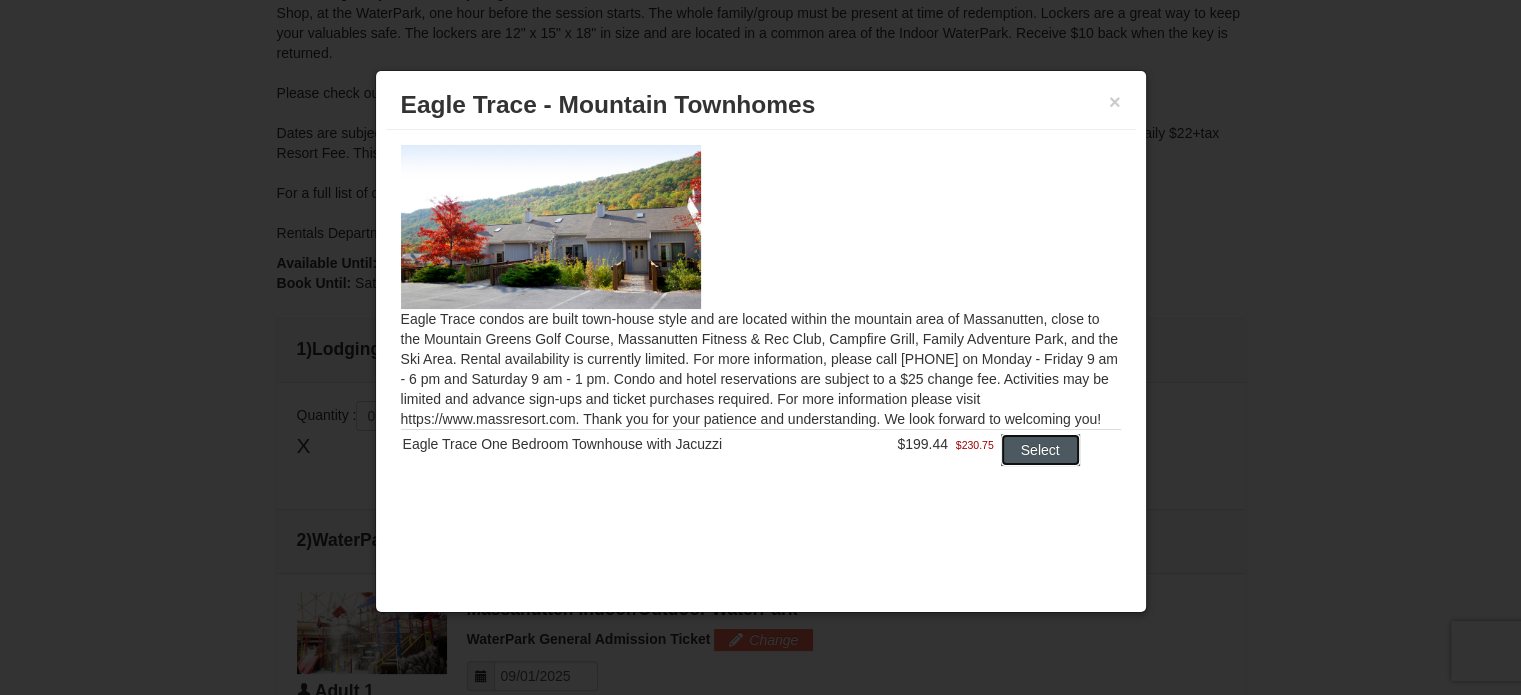 click on "Select" at bounding box center (1040, 450) 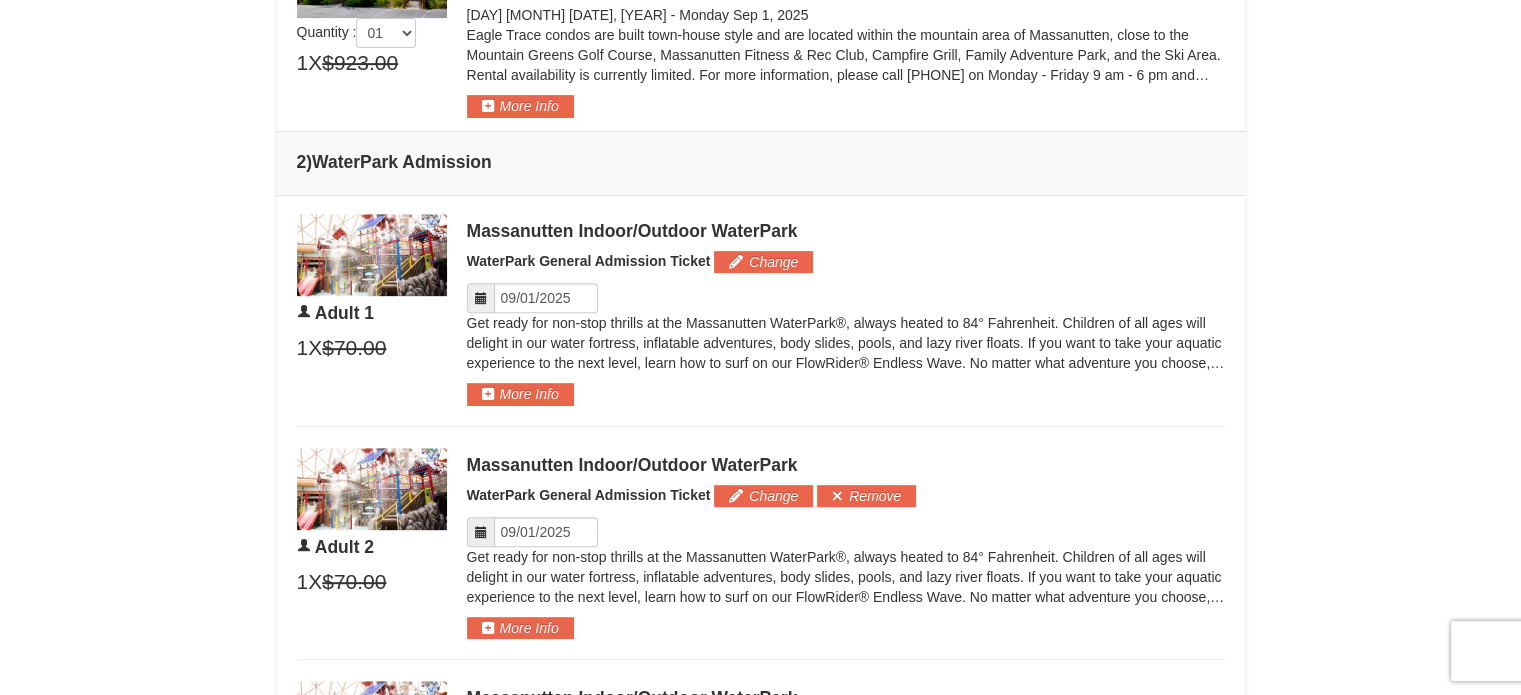 scroll, scrollTop: 875, scrollLeft: 0, axis: vertical 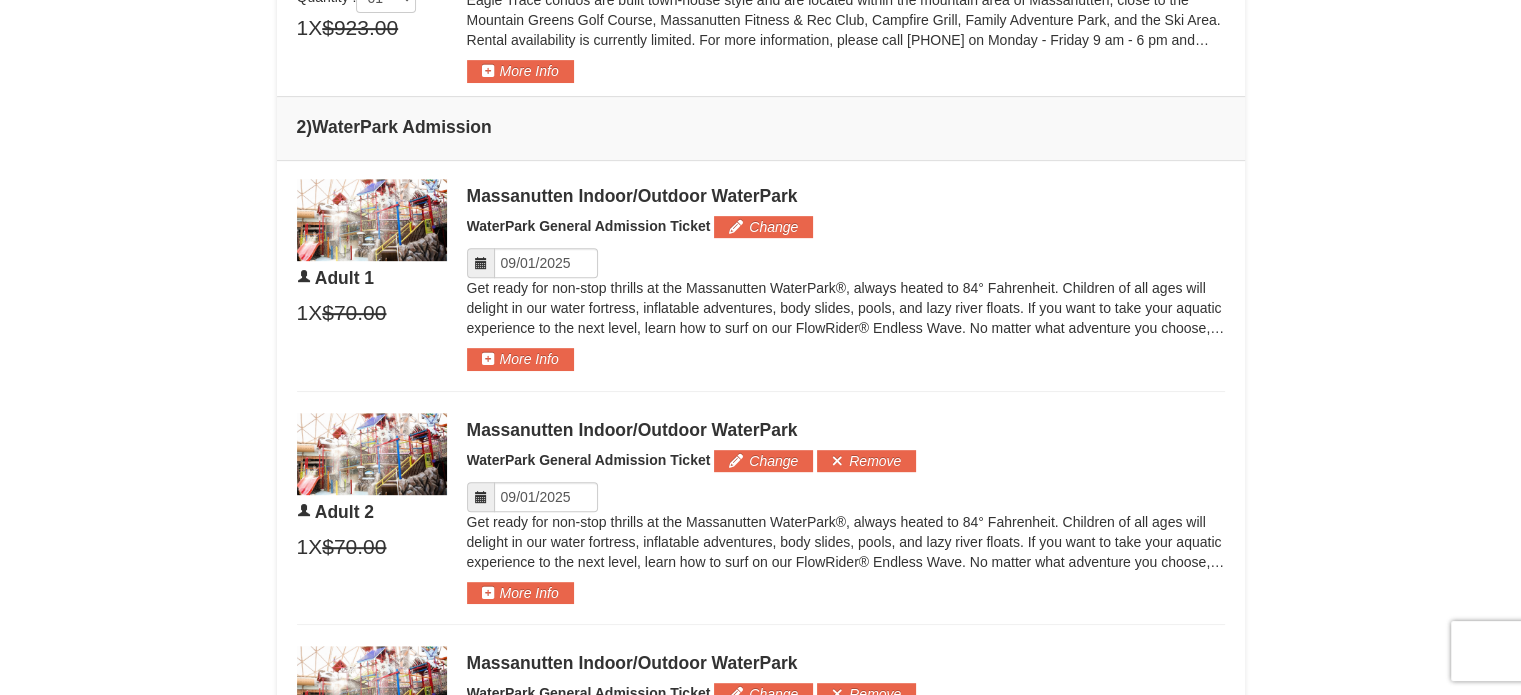 click at bounding box center [481, 263] 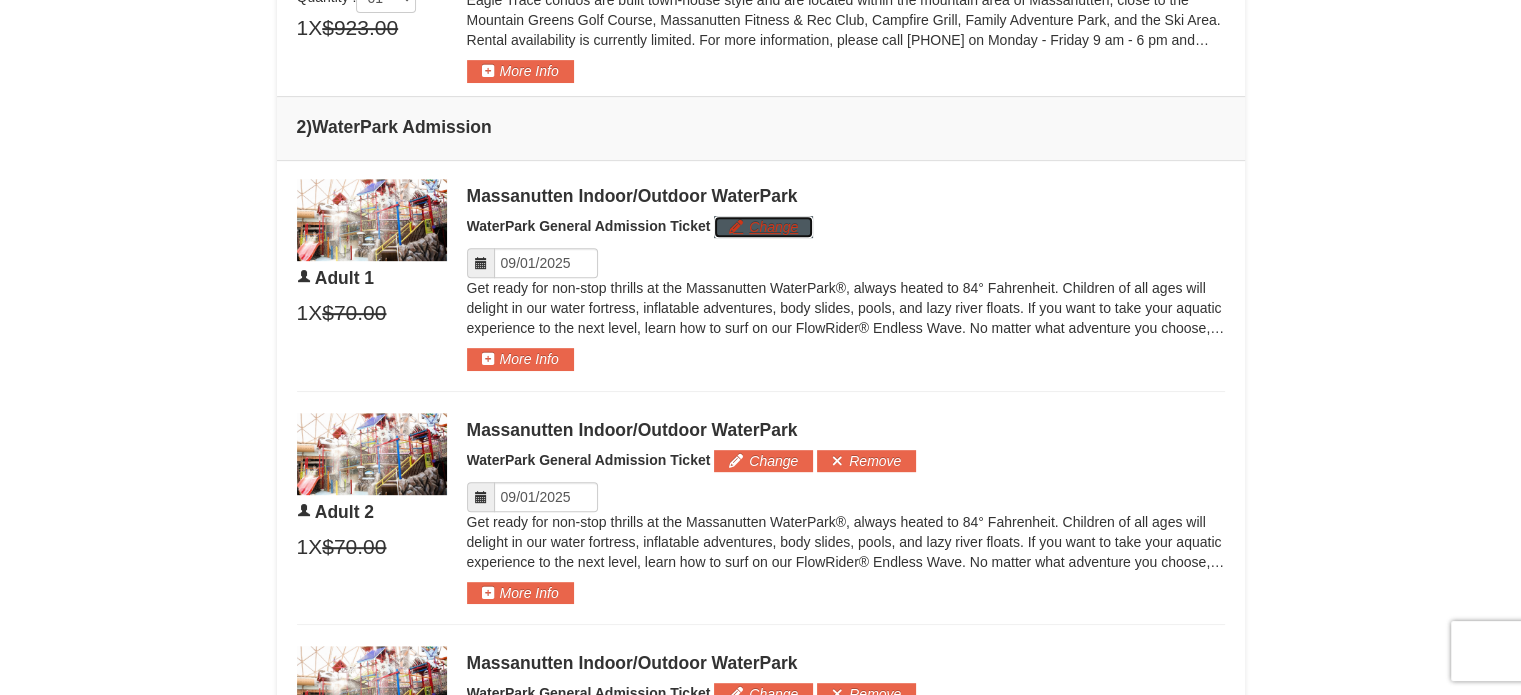 click on "Change" at bounding box center [763, 227] 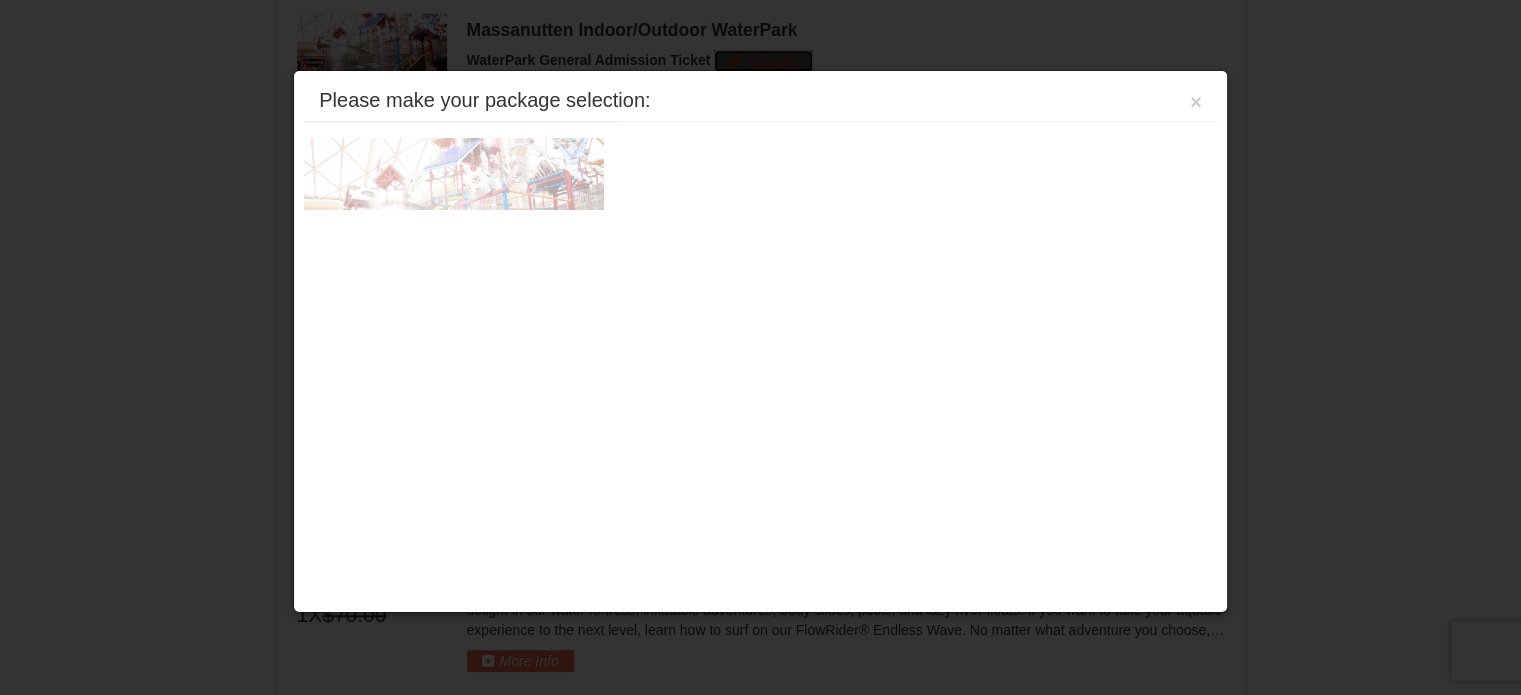 scroll, scrollTop: 1052, scrollLeft: 0, axis: vertical 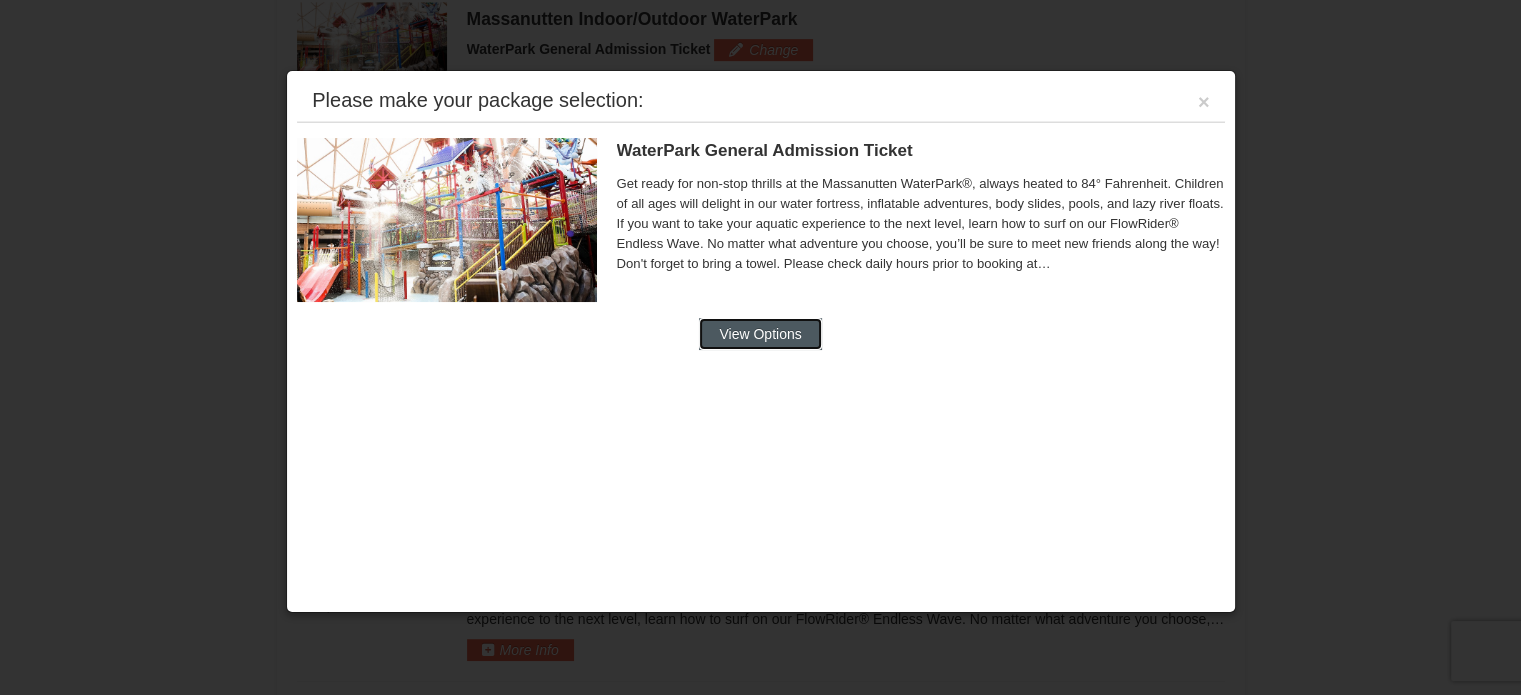 click on "View Options" at bounding box center (760, 334) 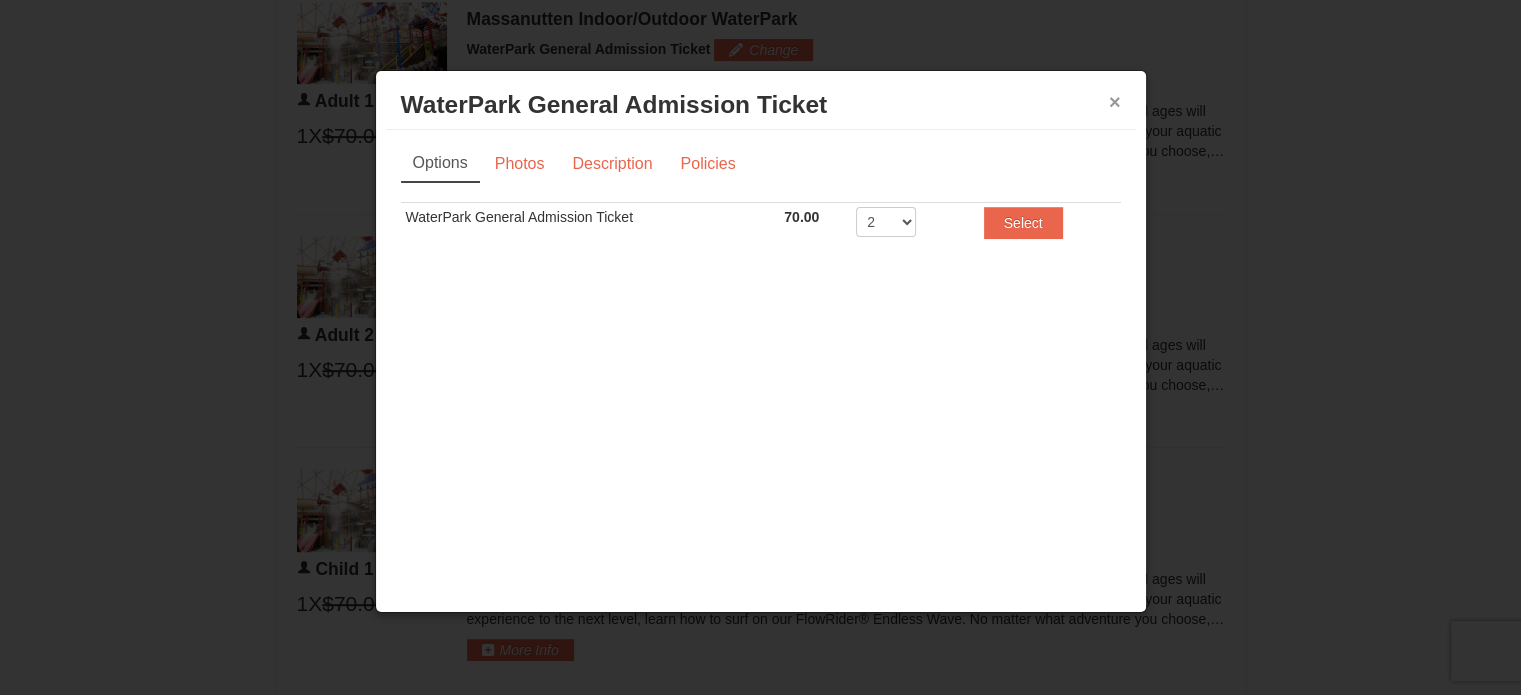 click on "×" at bounding box center [1115, 102] 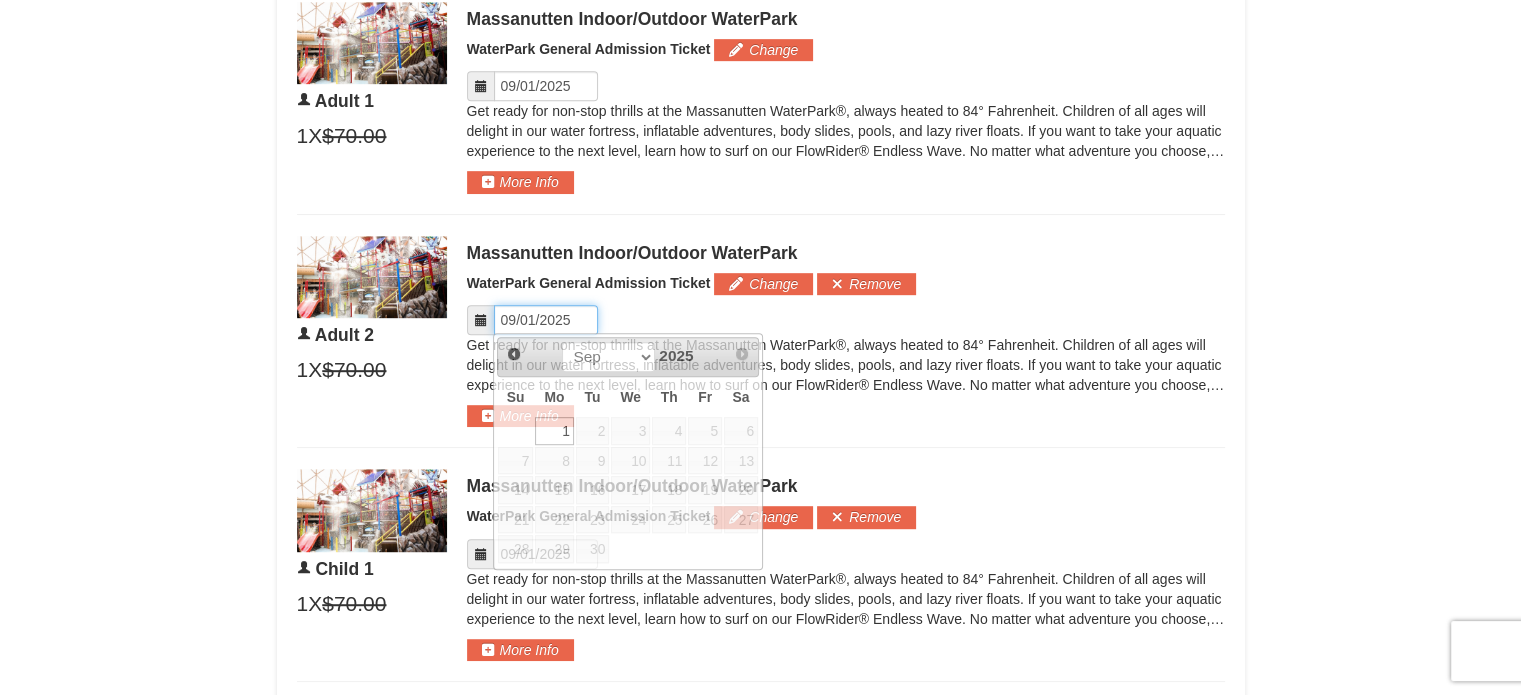 click on "Please format dates MM/DD/YYYY" at bounding box center [546, 320] 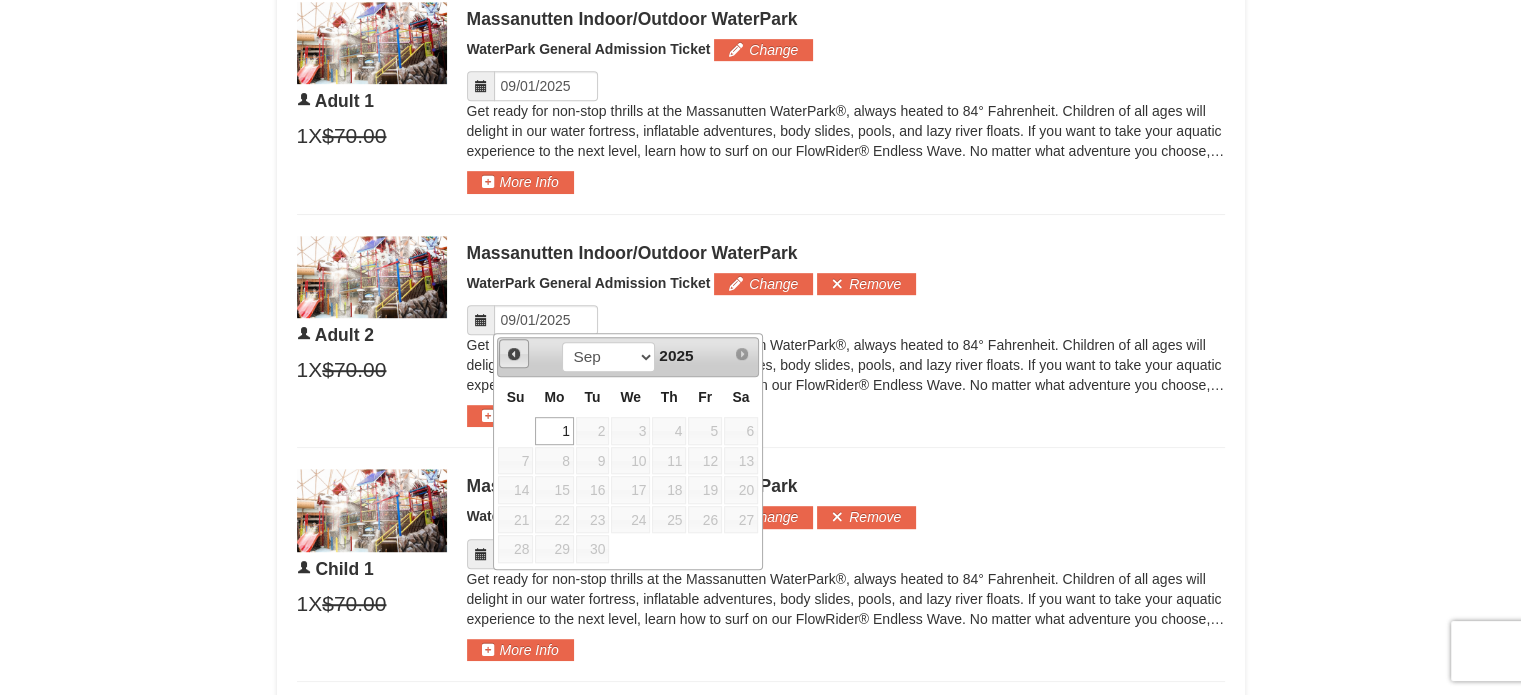 click on "Prev" at bounding box center [514, 354] 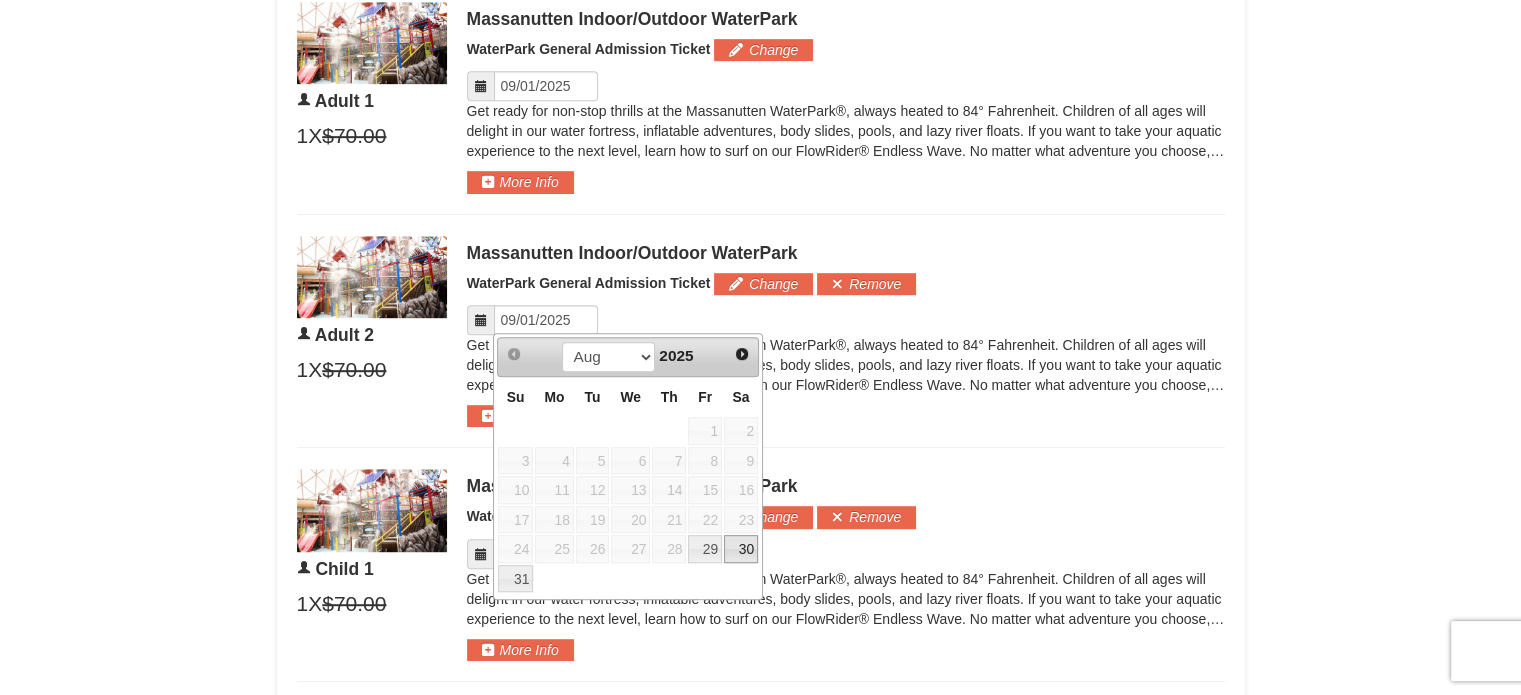 click on "30" at bounding box center (741, 549) 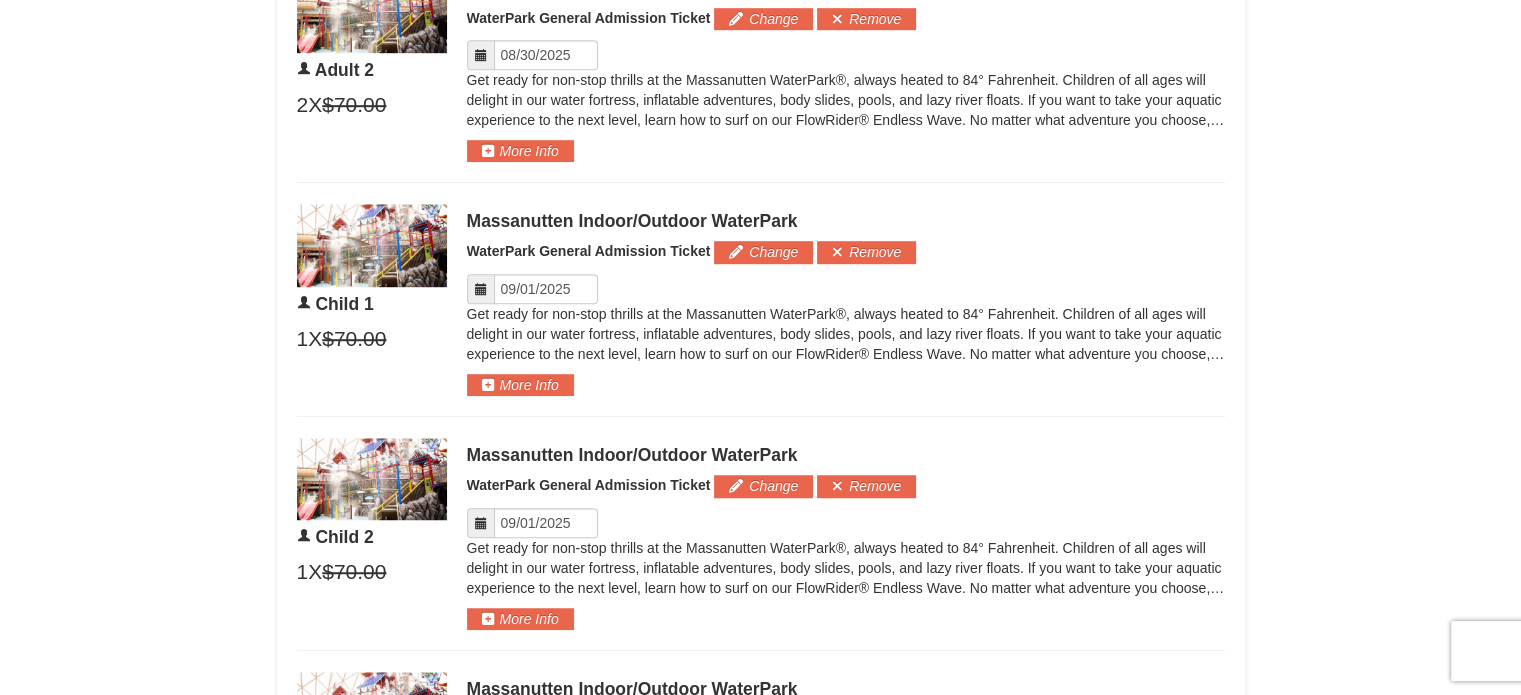 scroll, scrollTop: 1352, scrollLeft: 0, axis: vertical 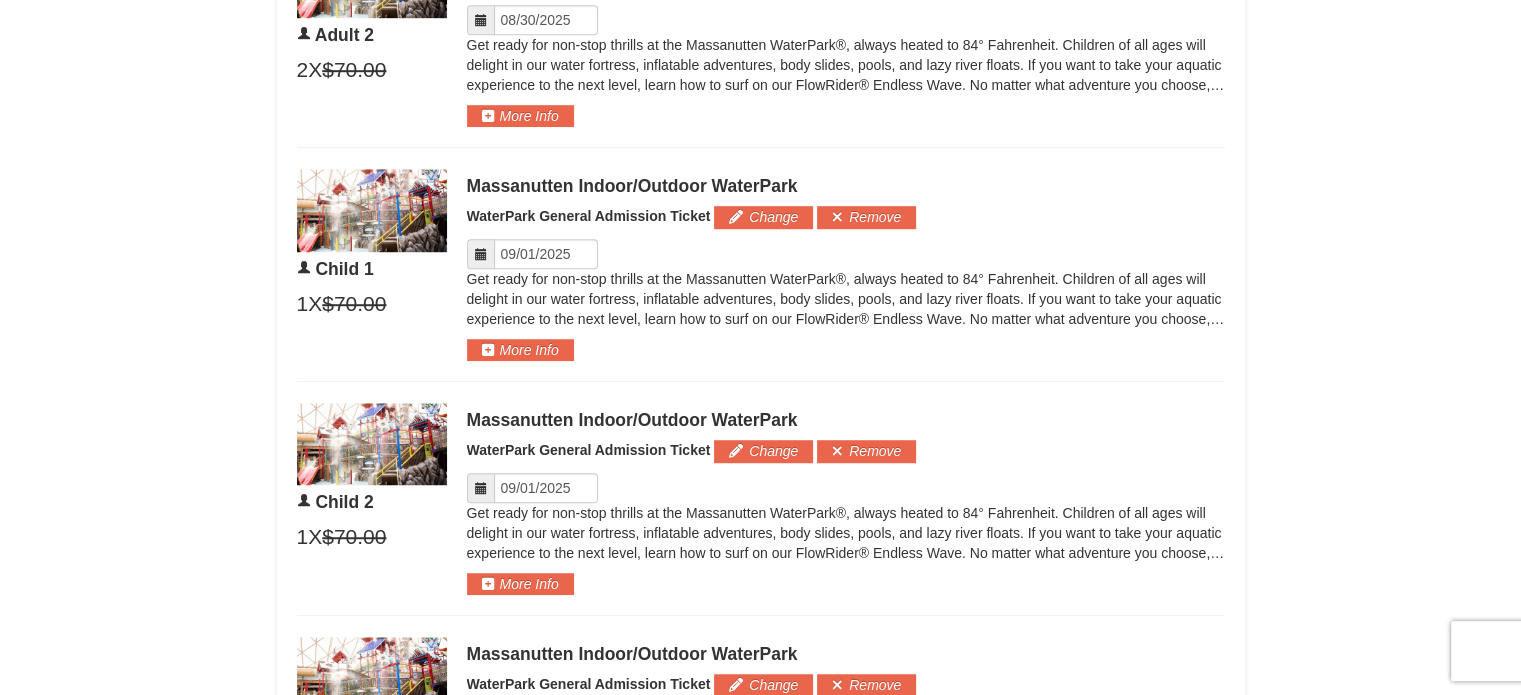 click at bounding box center (481, 254) 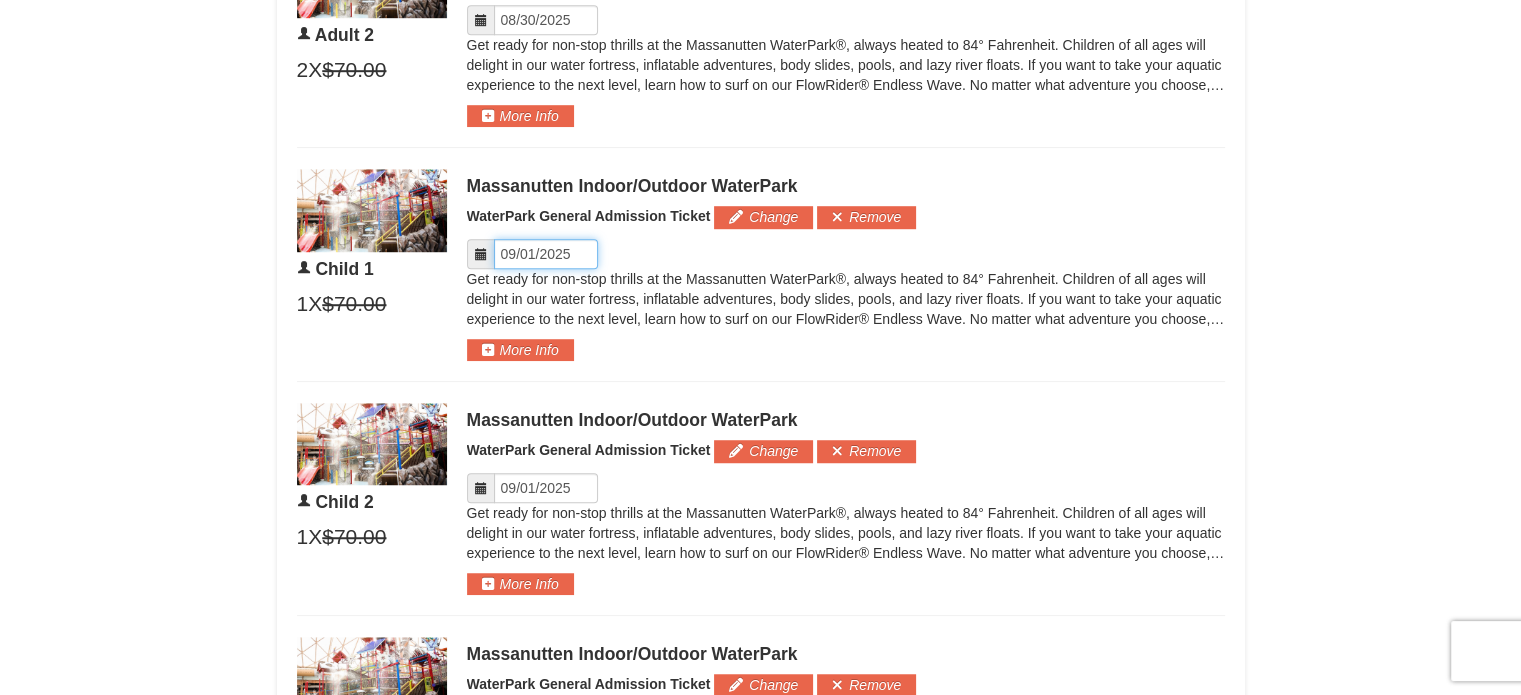 click on "Please format dates MM/DD/YYYY" at bounding box center [546, 254] 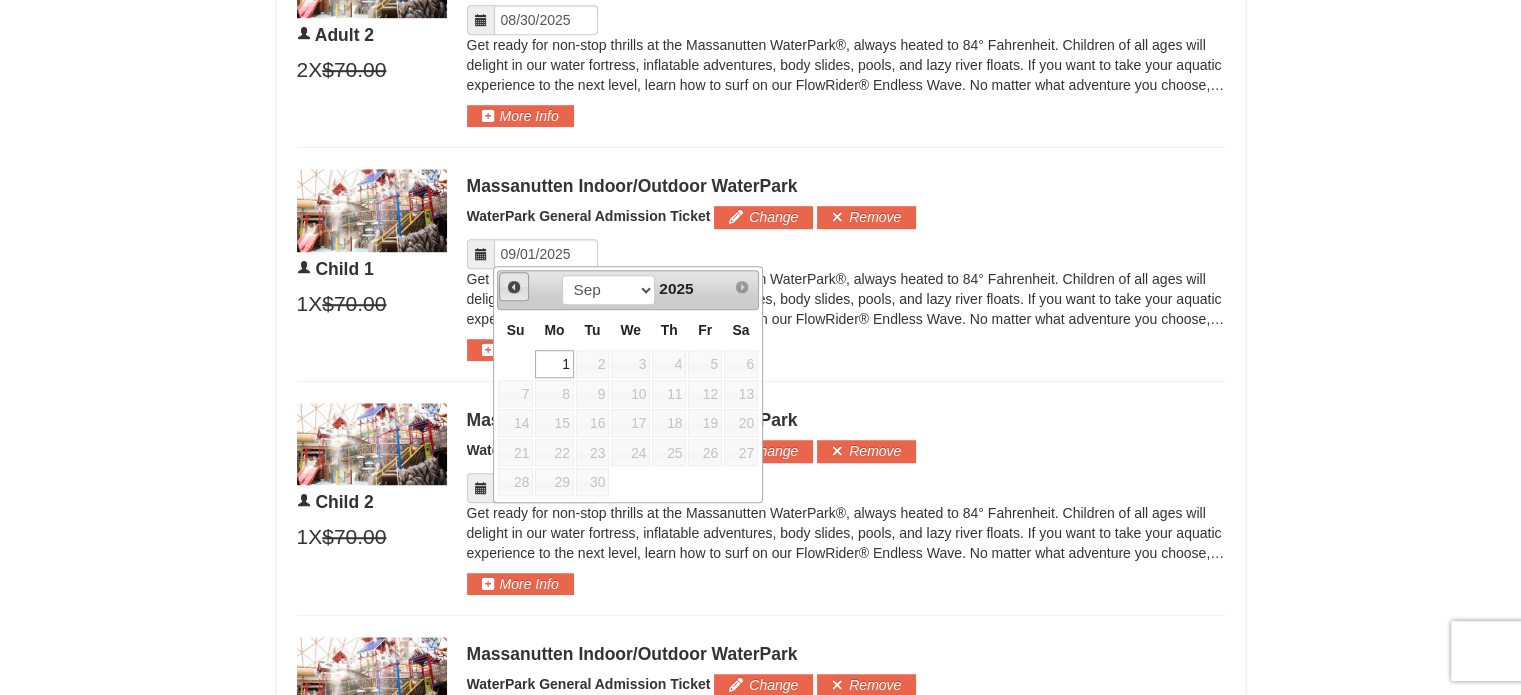 click on "Prev" at bounding box center (514, 287) 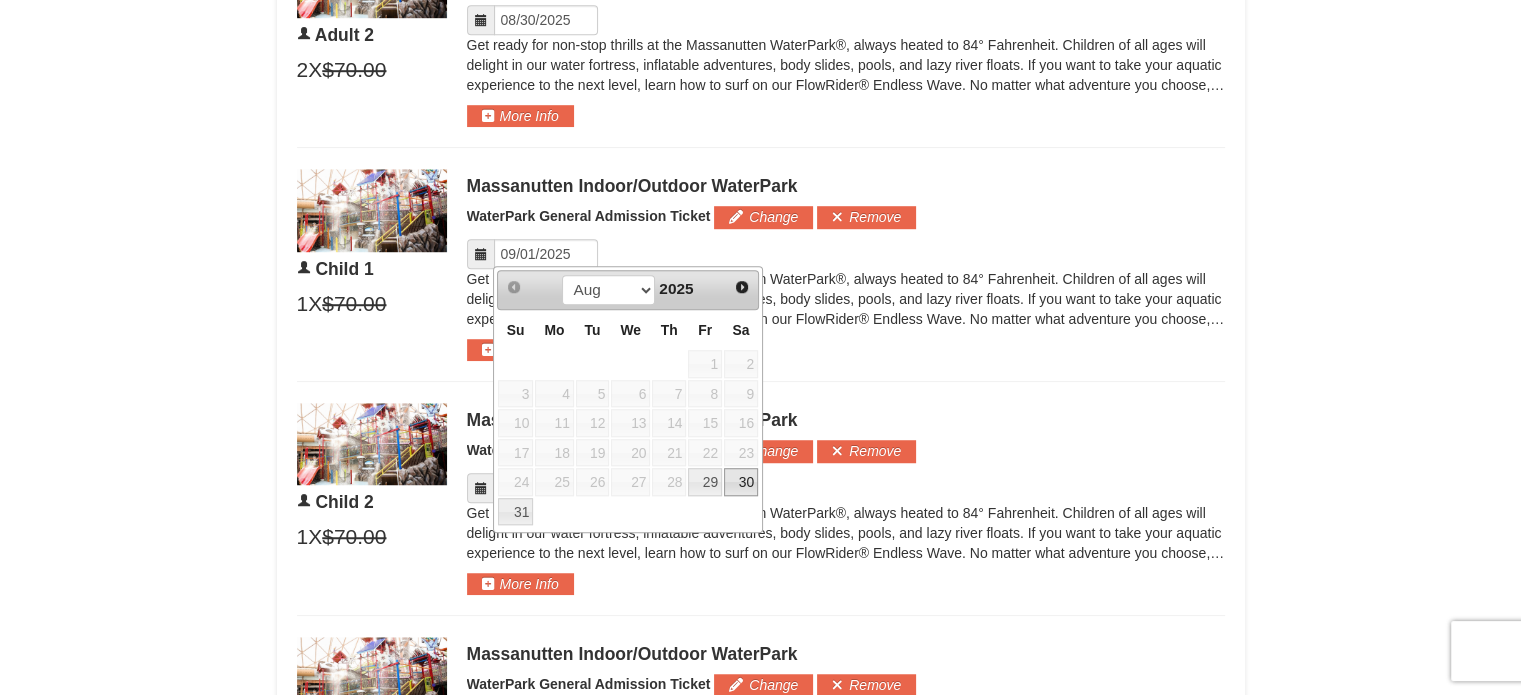 click on "30" at bounding box center [741, 482] 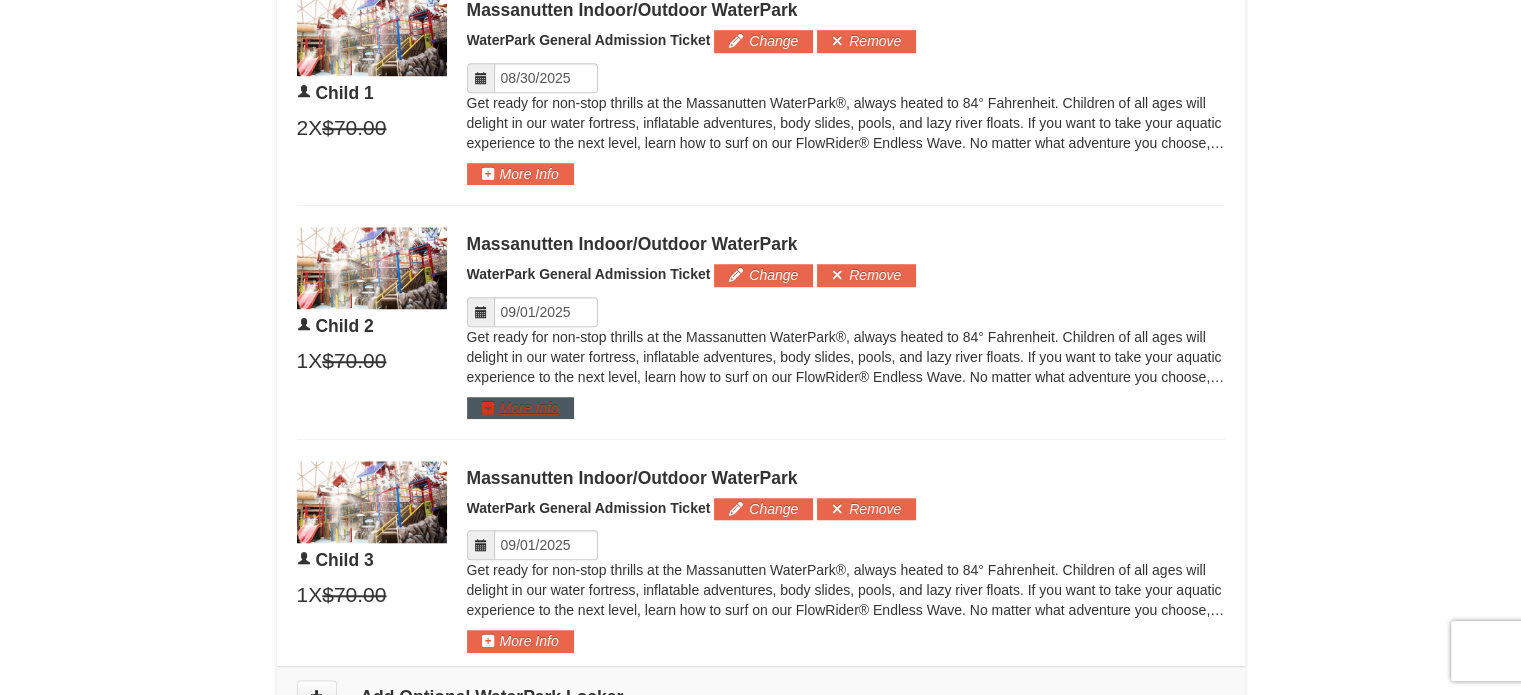 scroll, scrollTop: 1552, scrollLeft: 0, axis: vertical 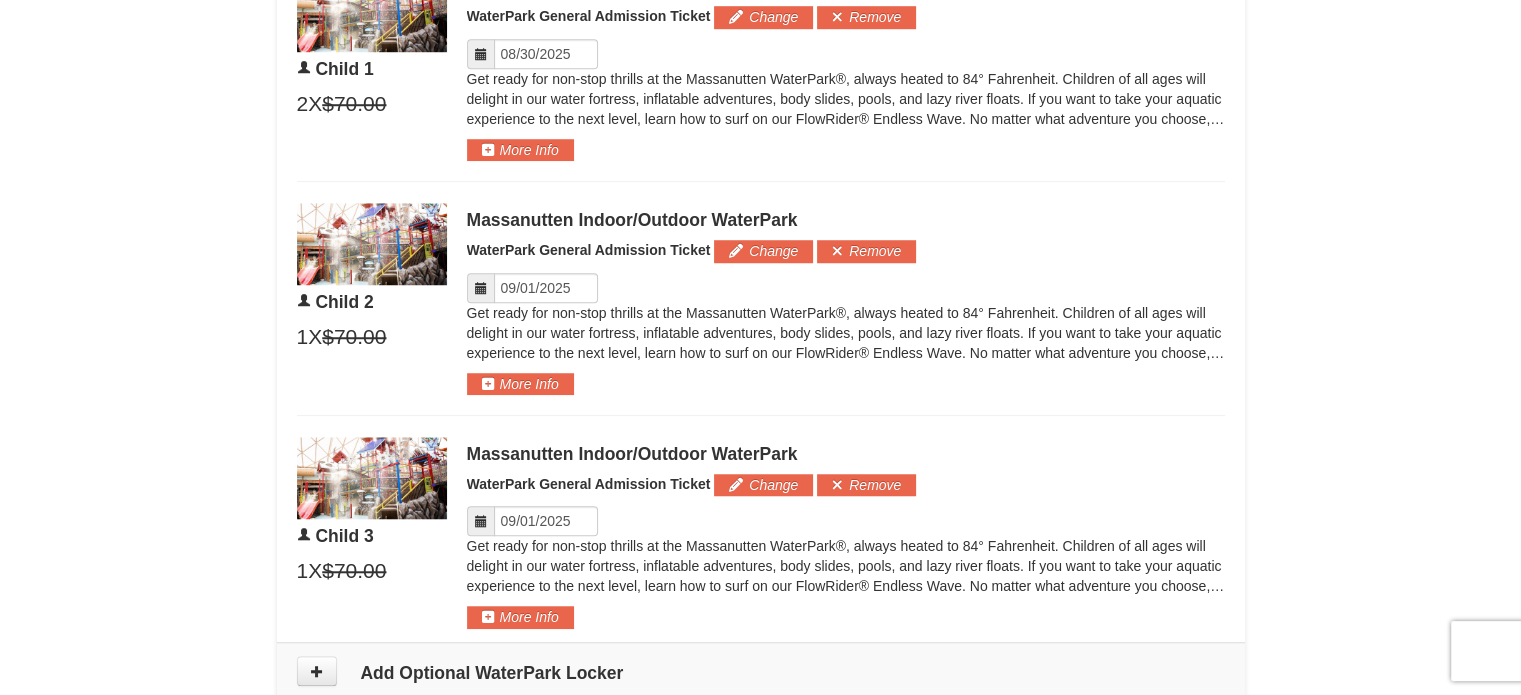 click at bounding box center (481, 288) 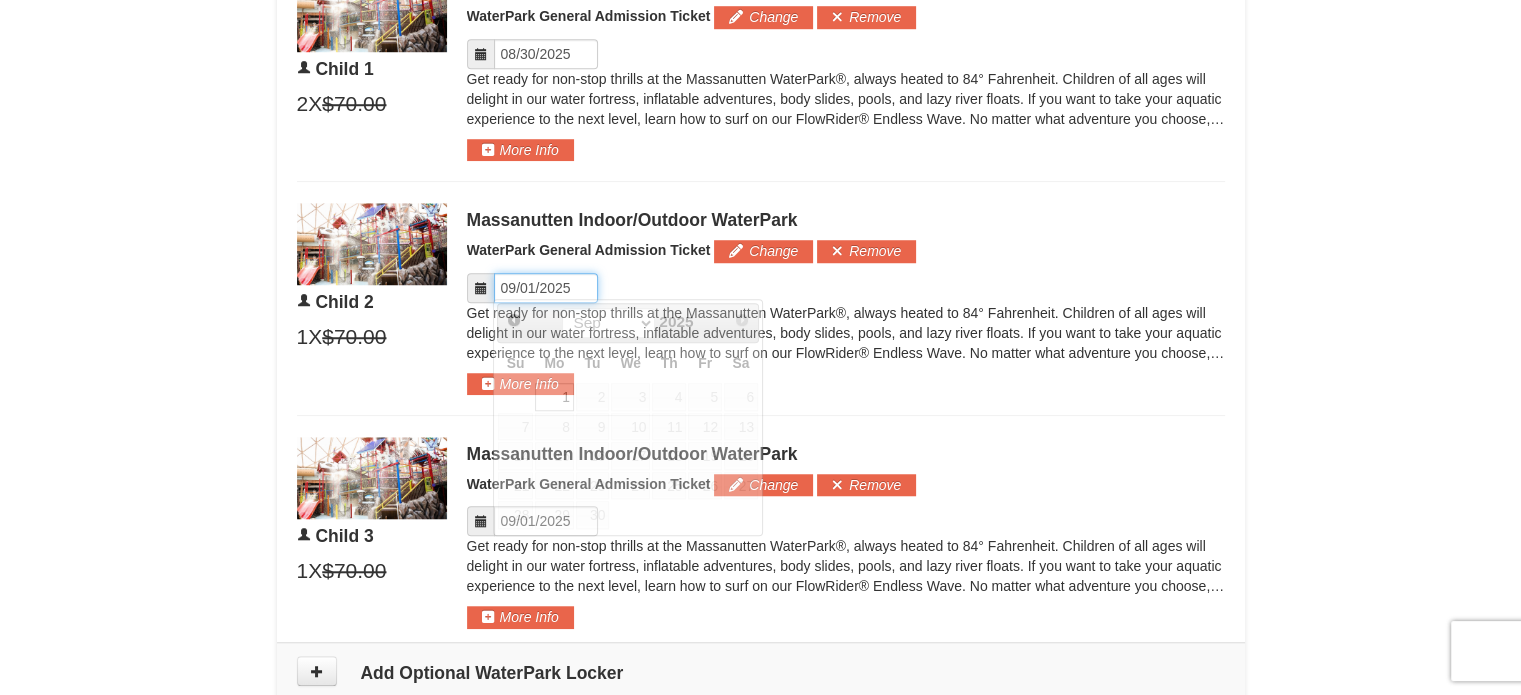 click on "Please format dates MM/DD/YYYY" at bounding box center (546, 288) 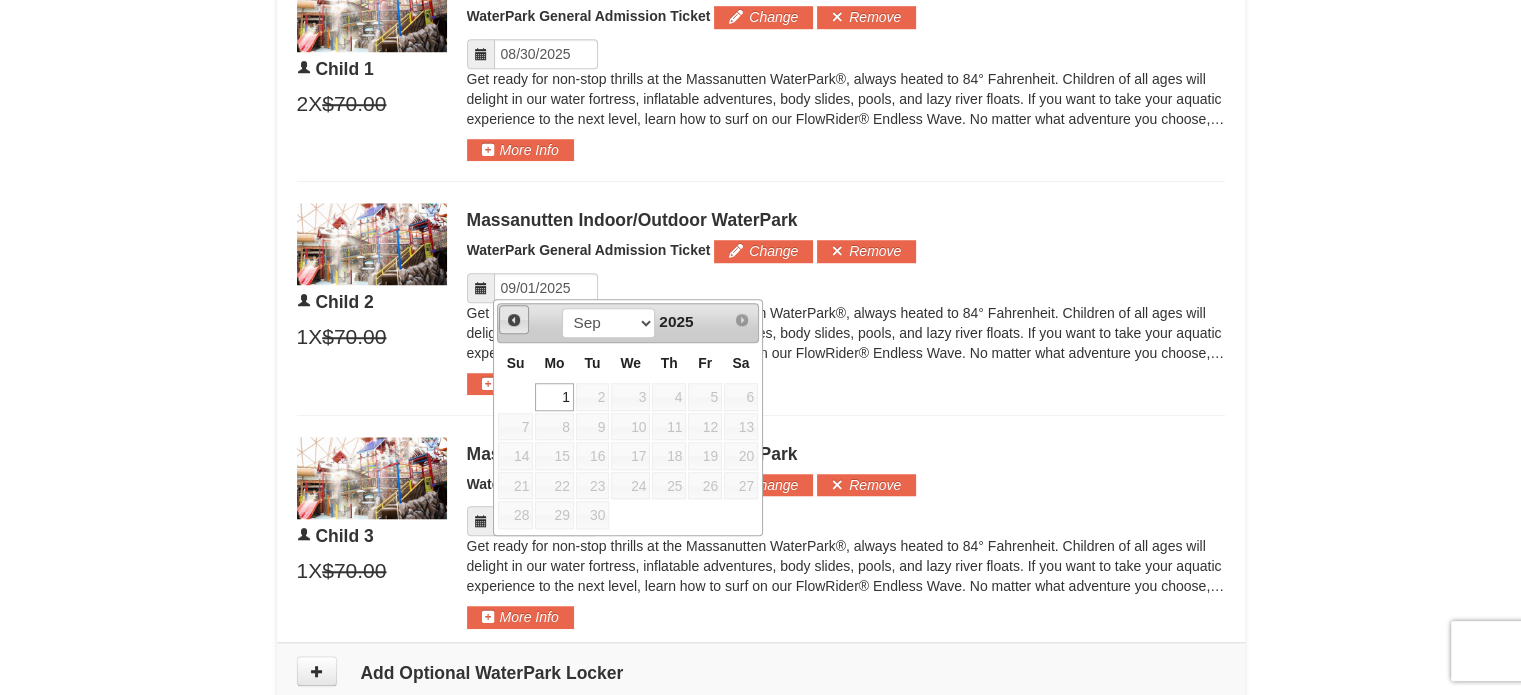 click on "Prev" at bounding box center [514, 320] 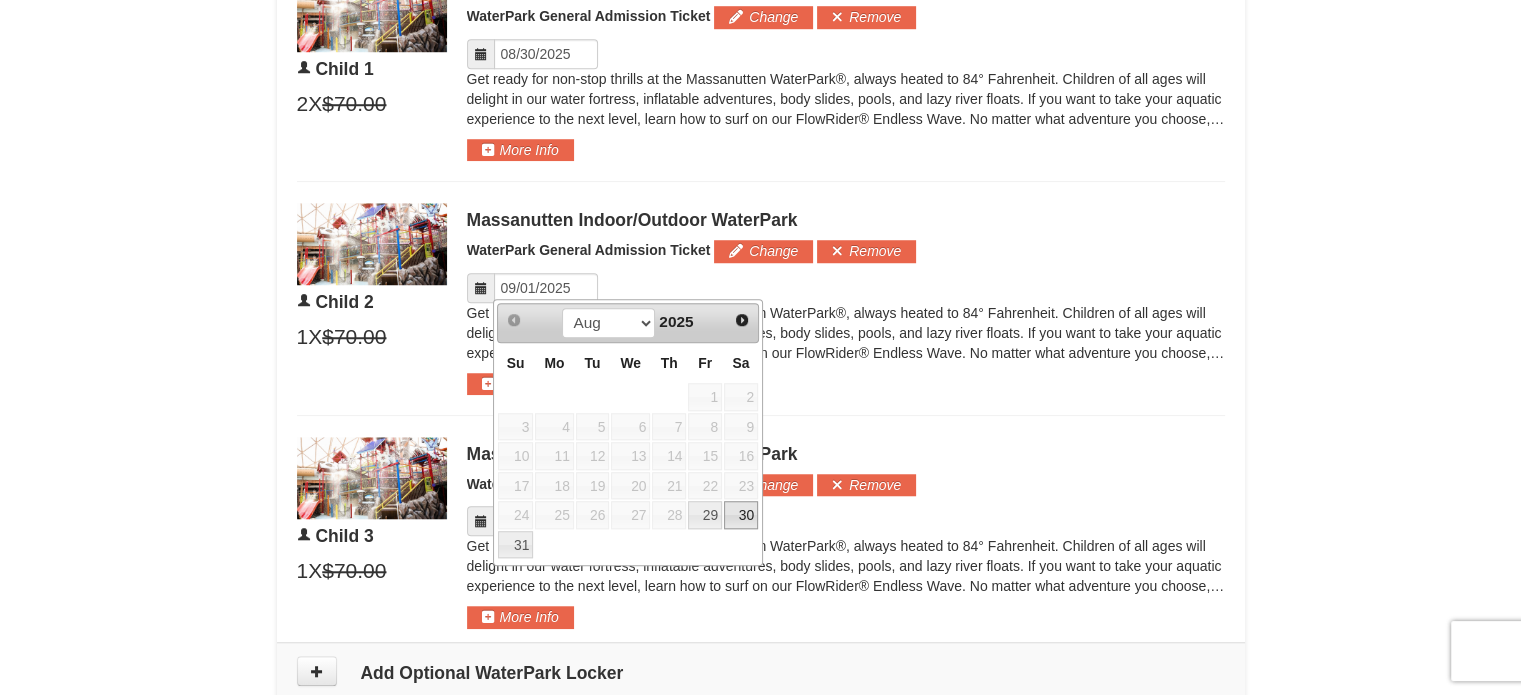 drag, startPoint x: 742, startPoint y: 503, endPoint x: 724, endPoint y: 503, distance: 18 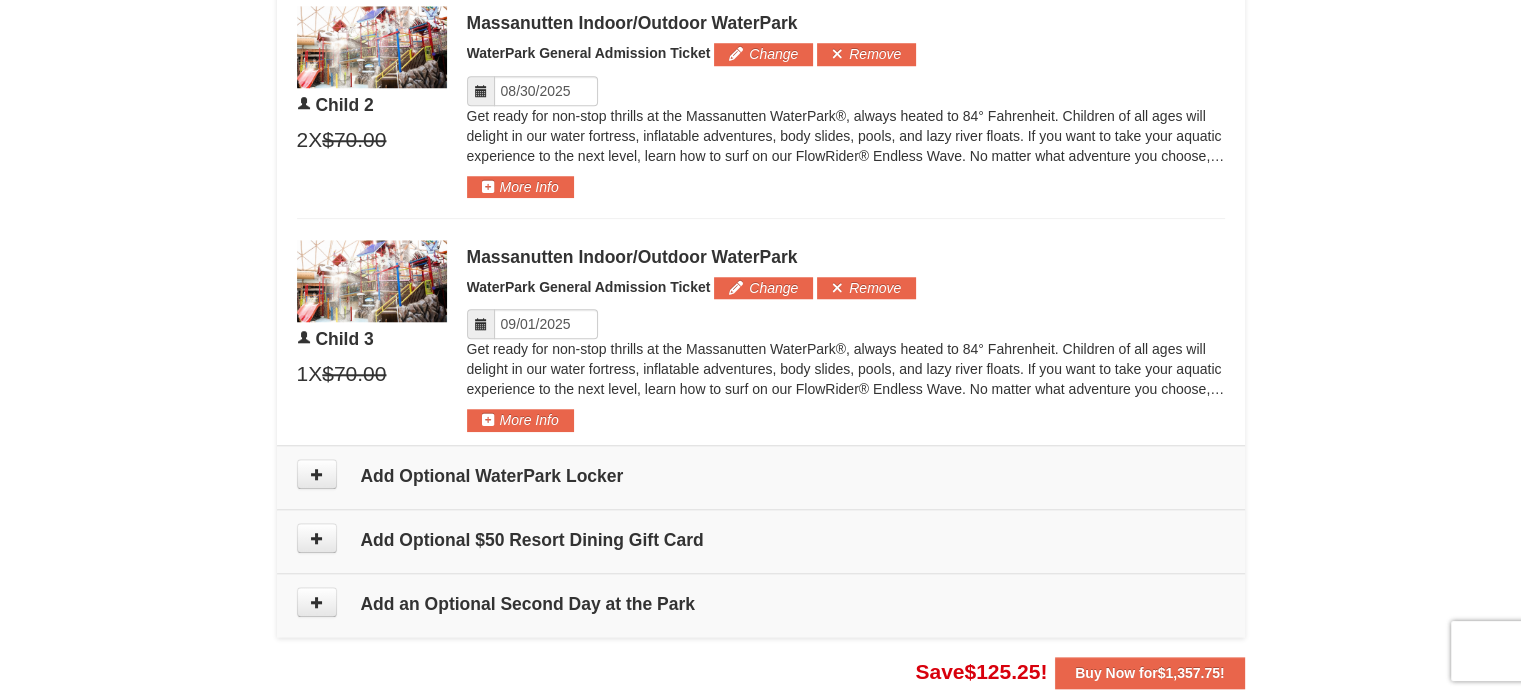 scroll, scrollTop: 1752, scrollLeft: 0, axis: vertical 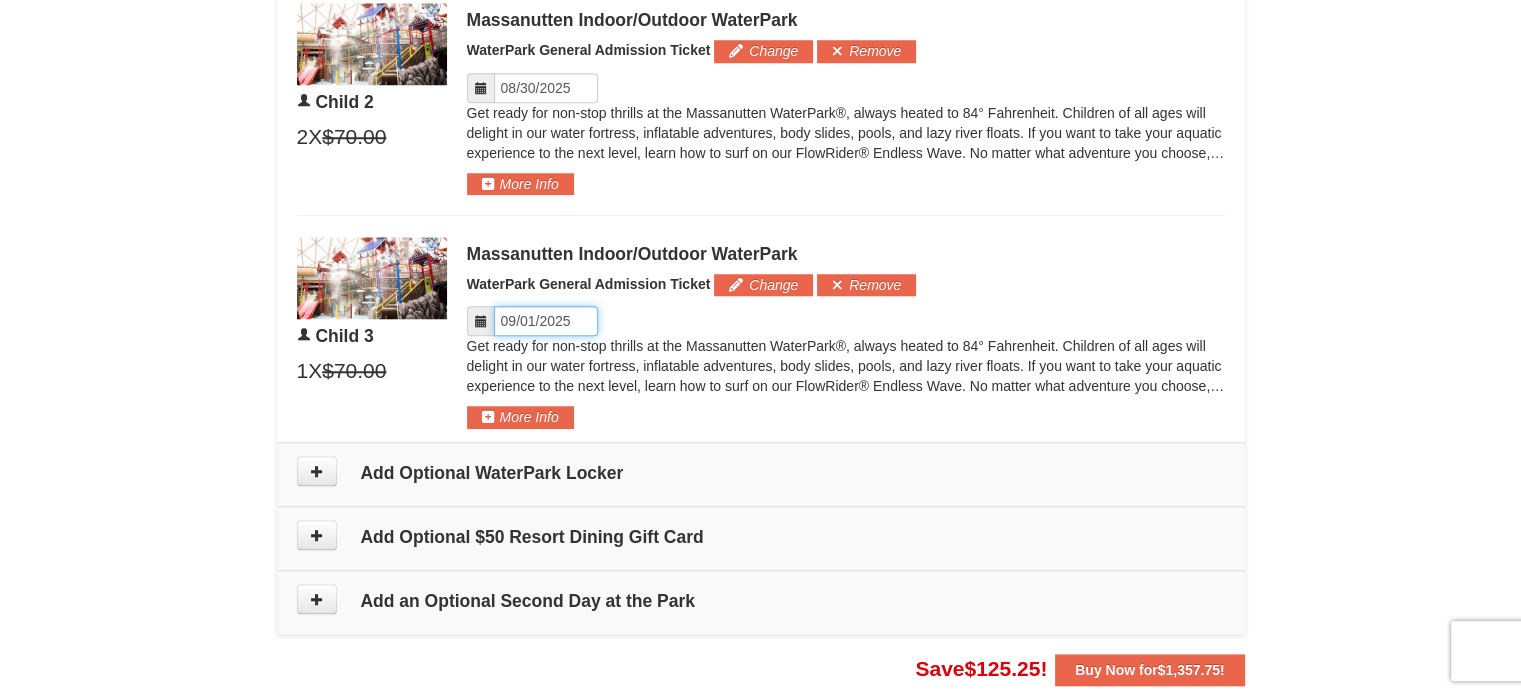 click on "Please format dates MM/DD/YYYY" at bounding box center [546, 321] 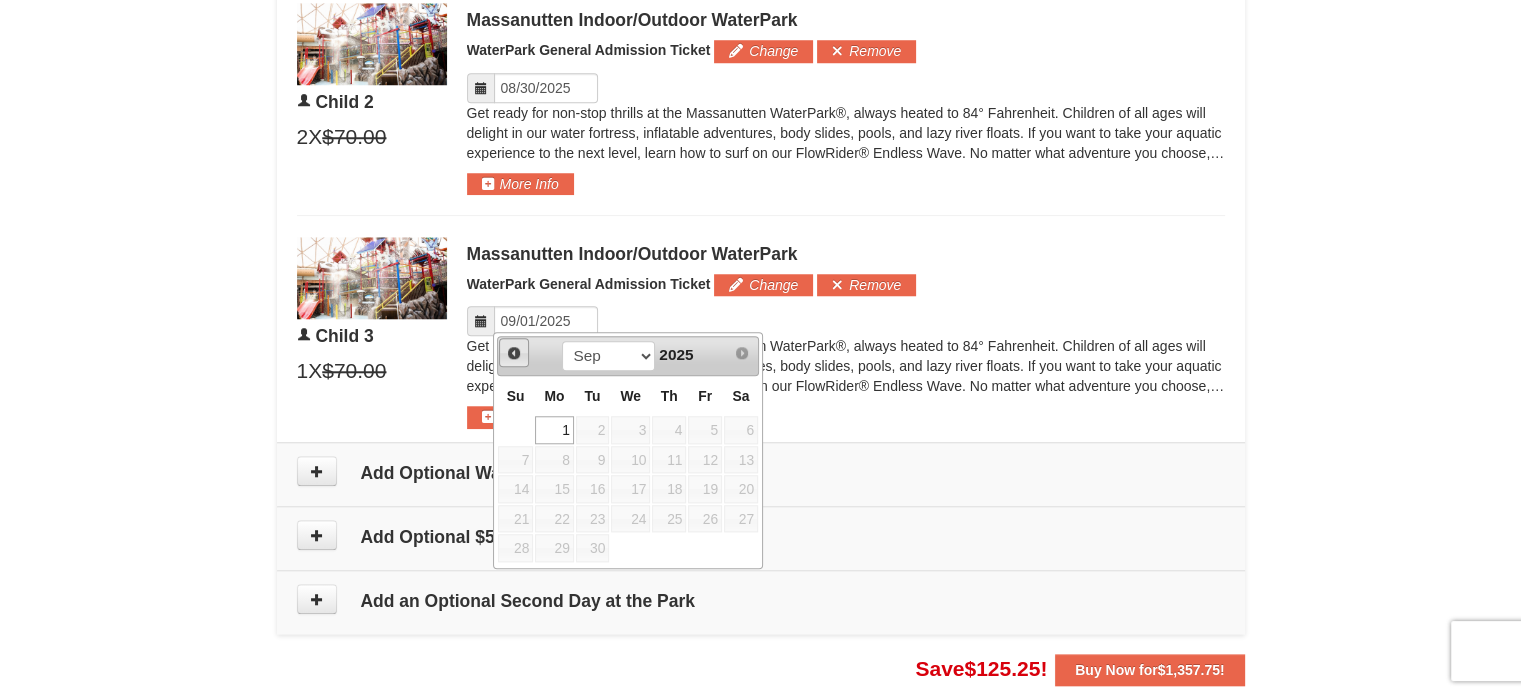 click on "Prev" at bounding box center (514, 353) 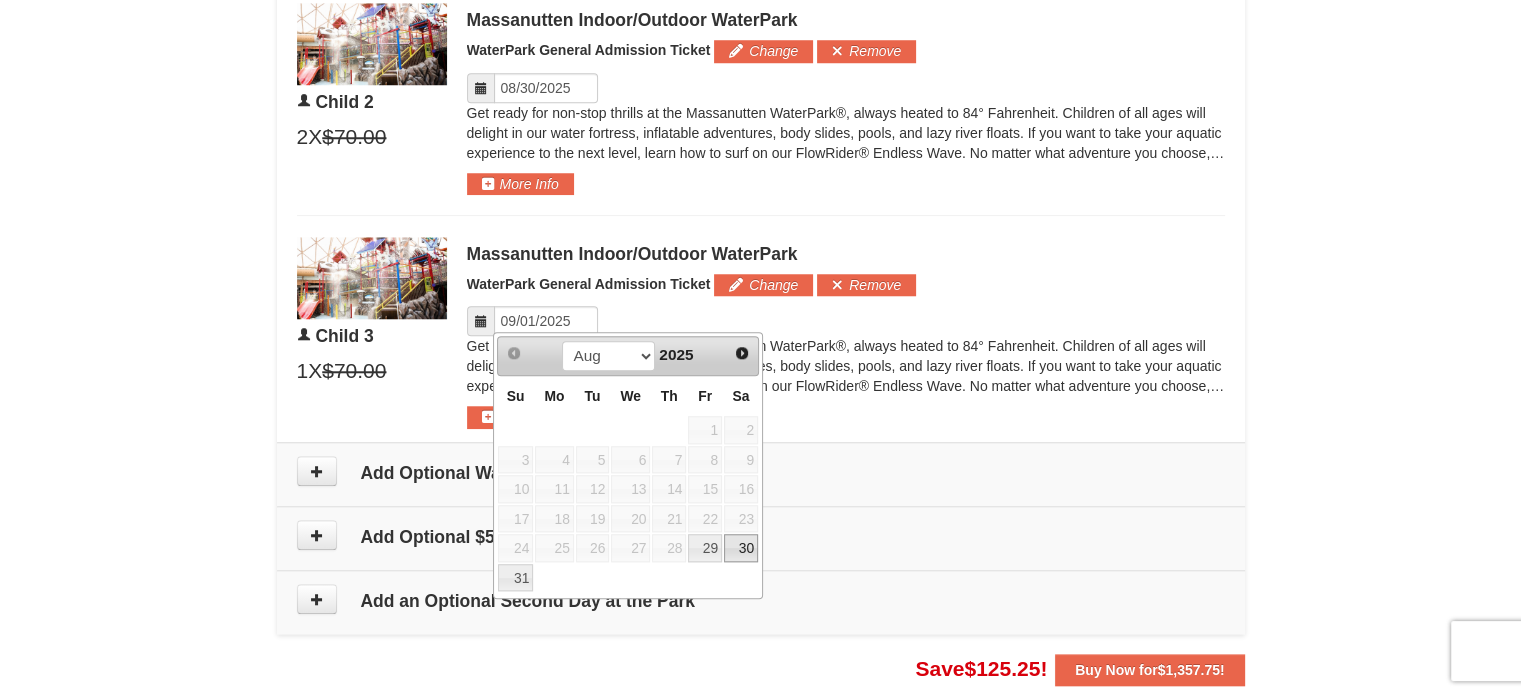 click on "30" at bounding box center [741, 548] 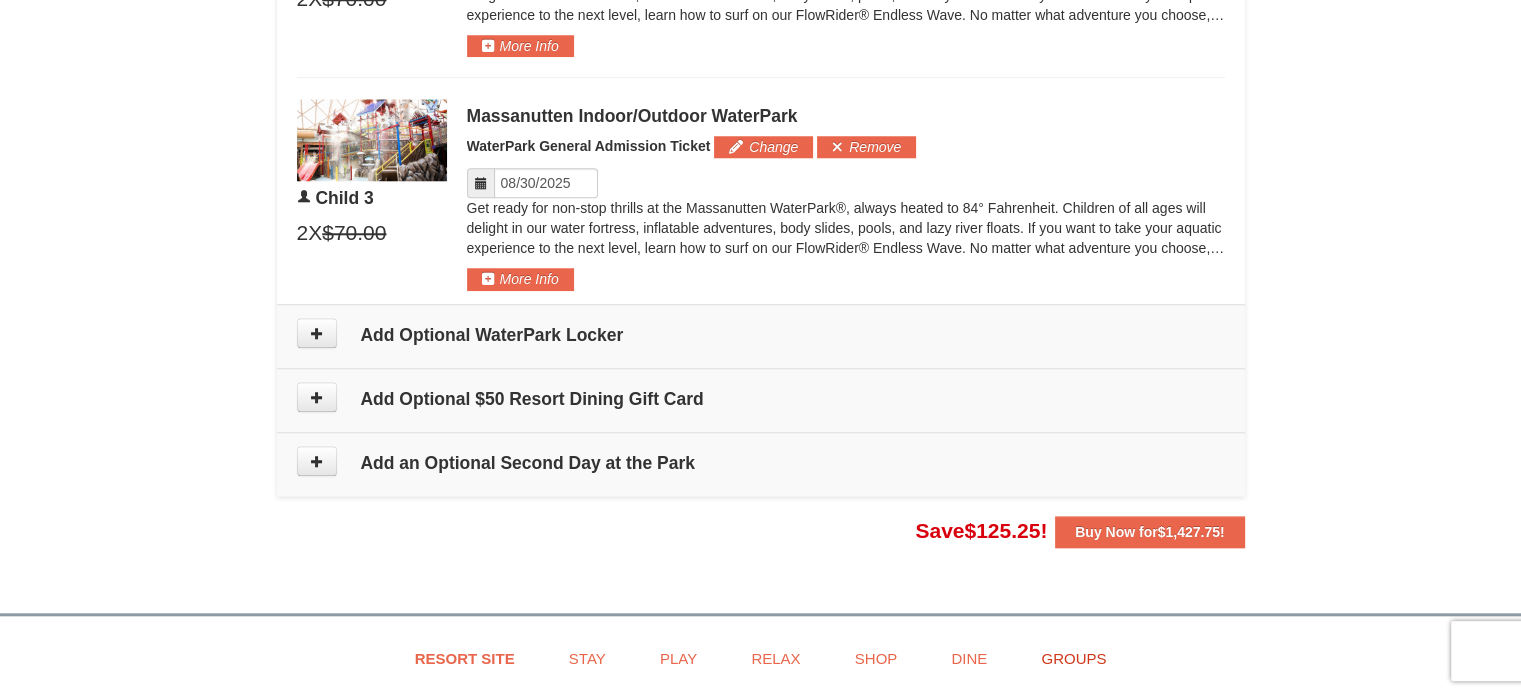 scroll, scrollTop: 1952, scrollLeft: 0, axis: vertical 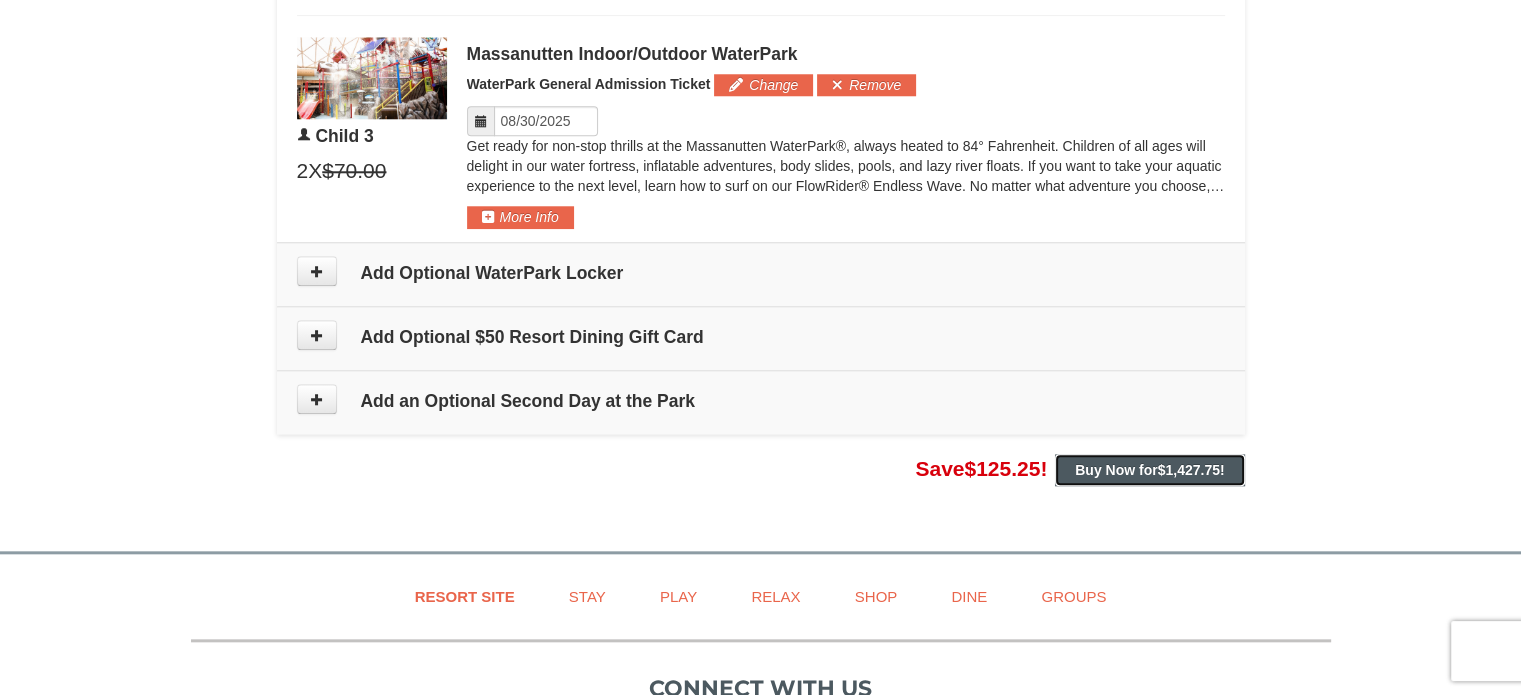 click on "$1,427.75" at bounding box center [1189, 470] 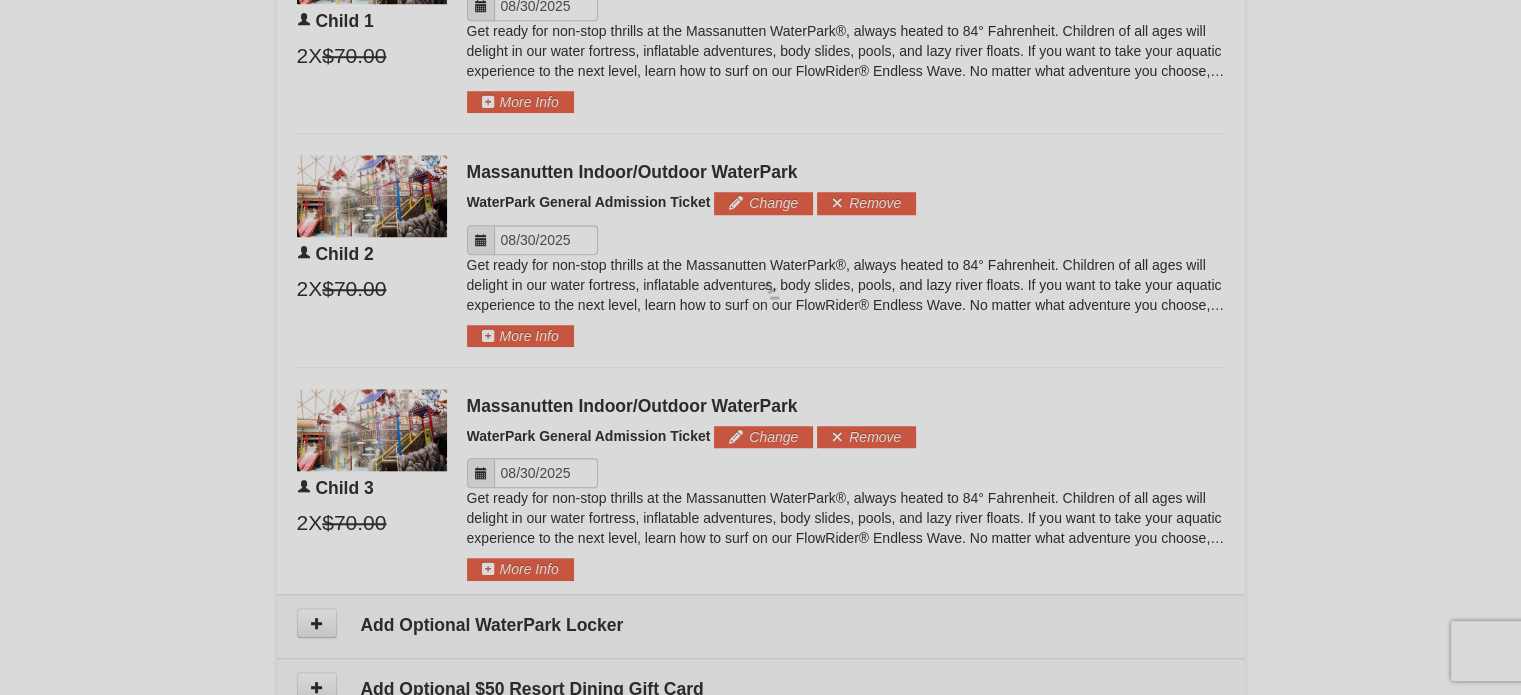 scroll, scrollTop: 2100, scrollLeft: 0, axis: vertical 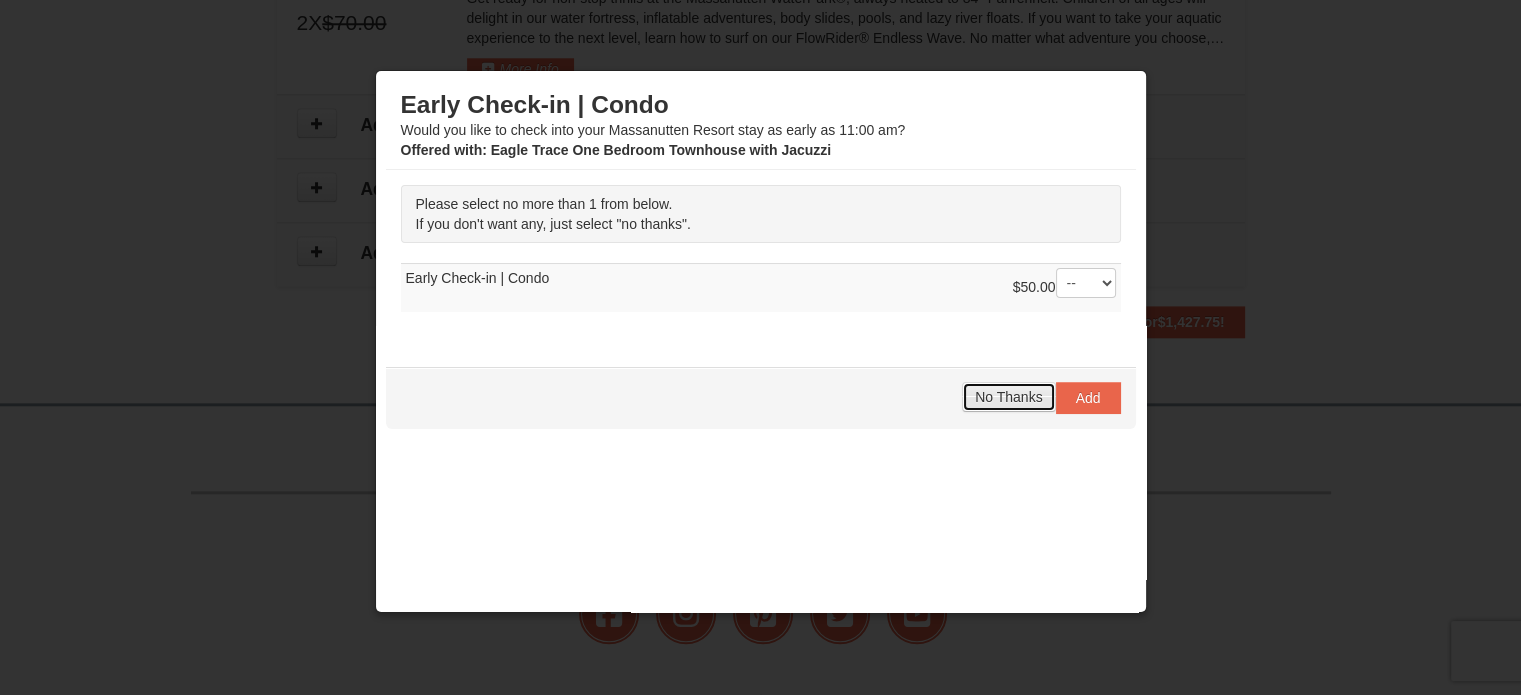 click on "No Thanks" at bounding box center [1008, 397] 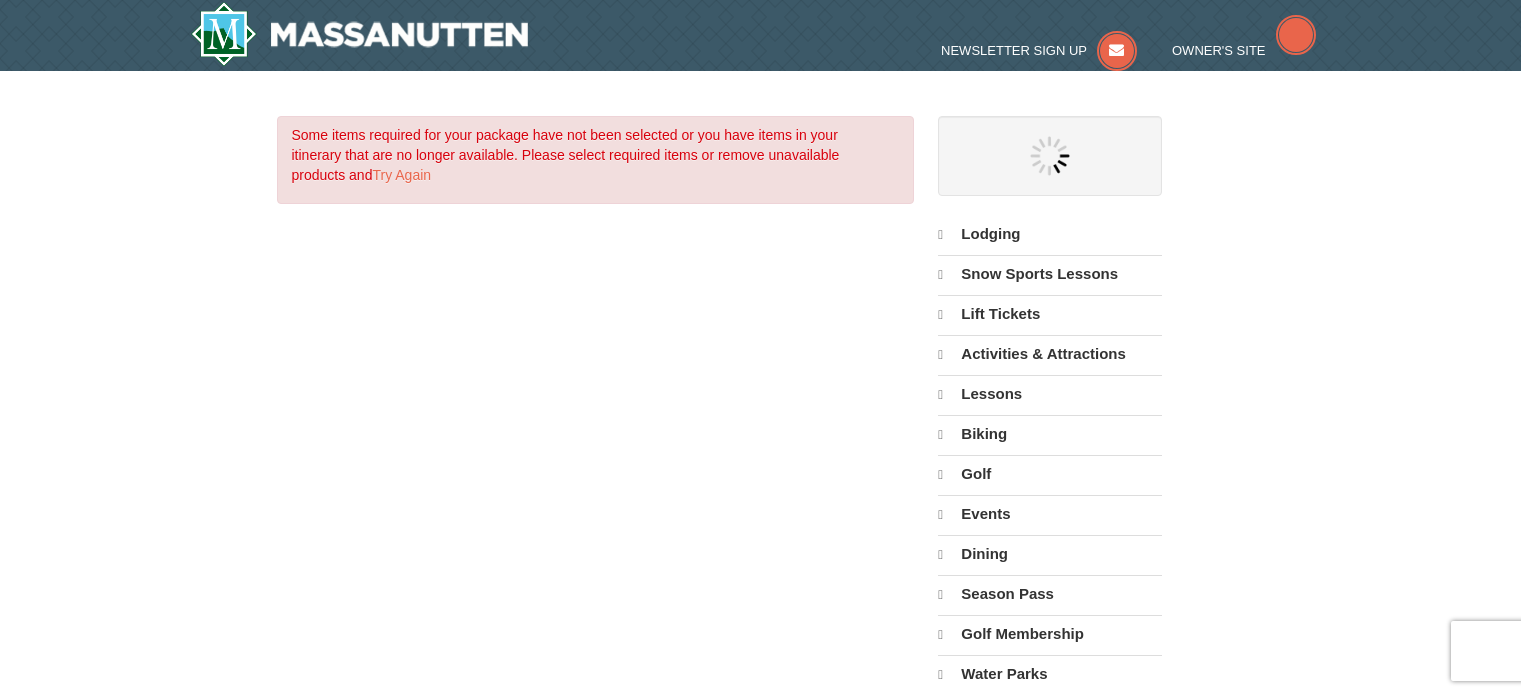 scroll, scrollTop: 0, scrollLeft: 0, axis: both 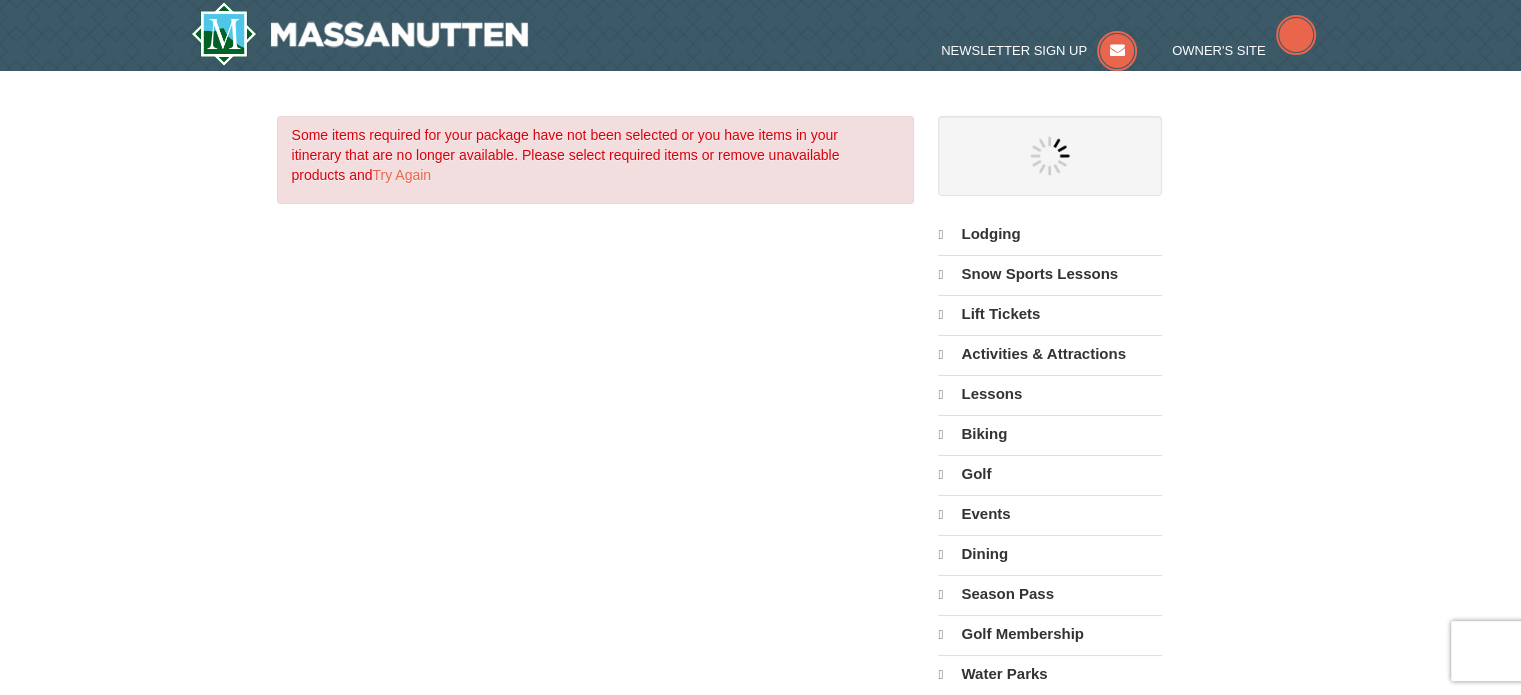 select on "8" 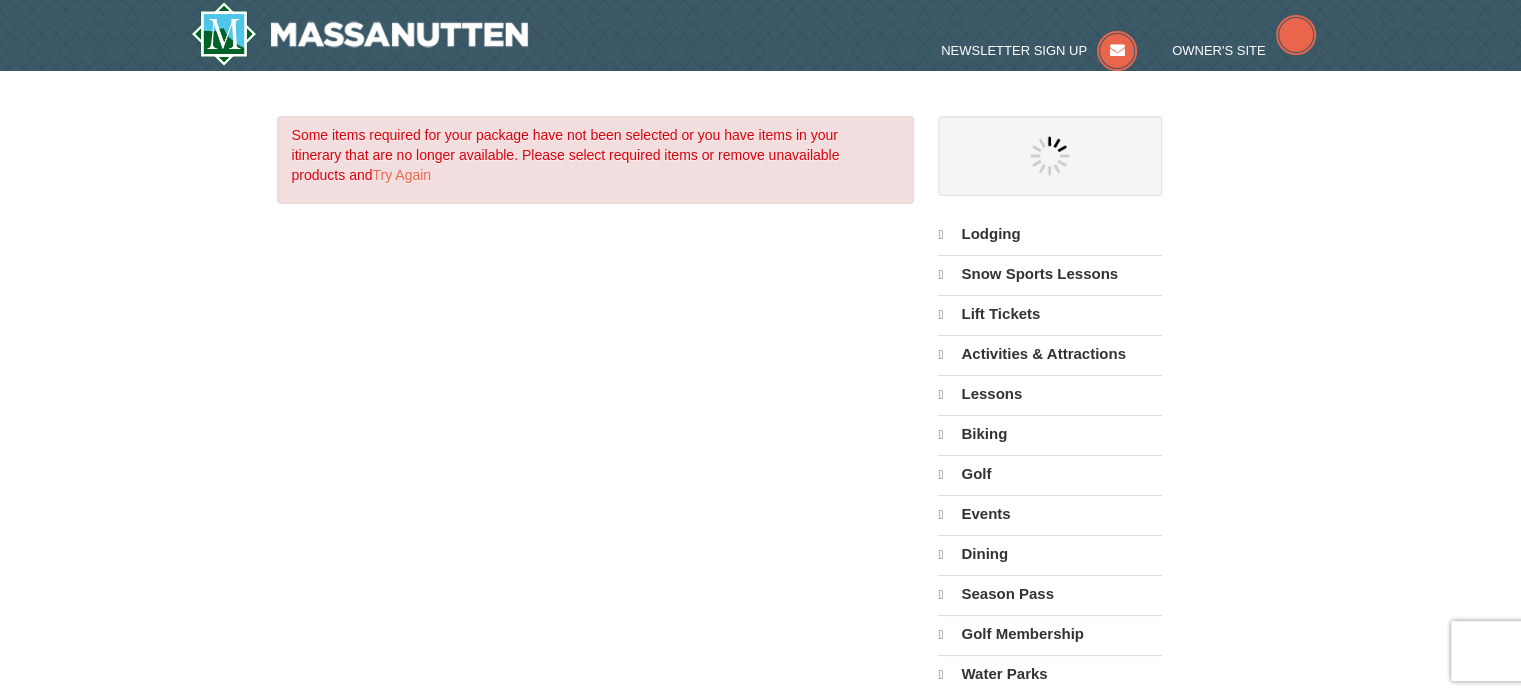 select on "8" 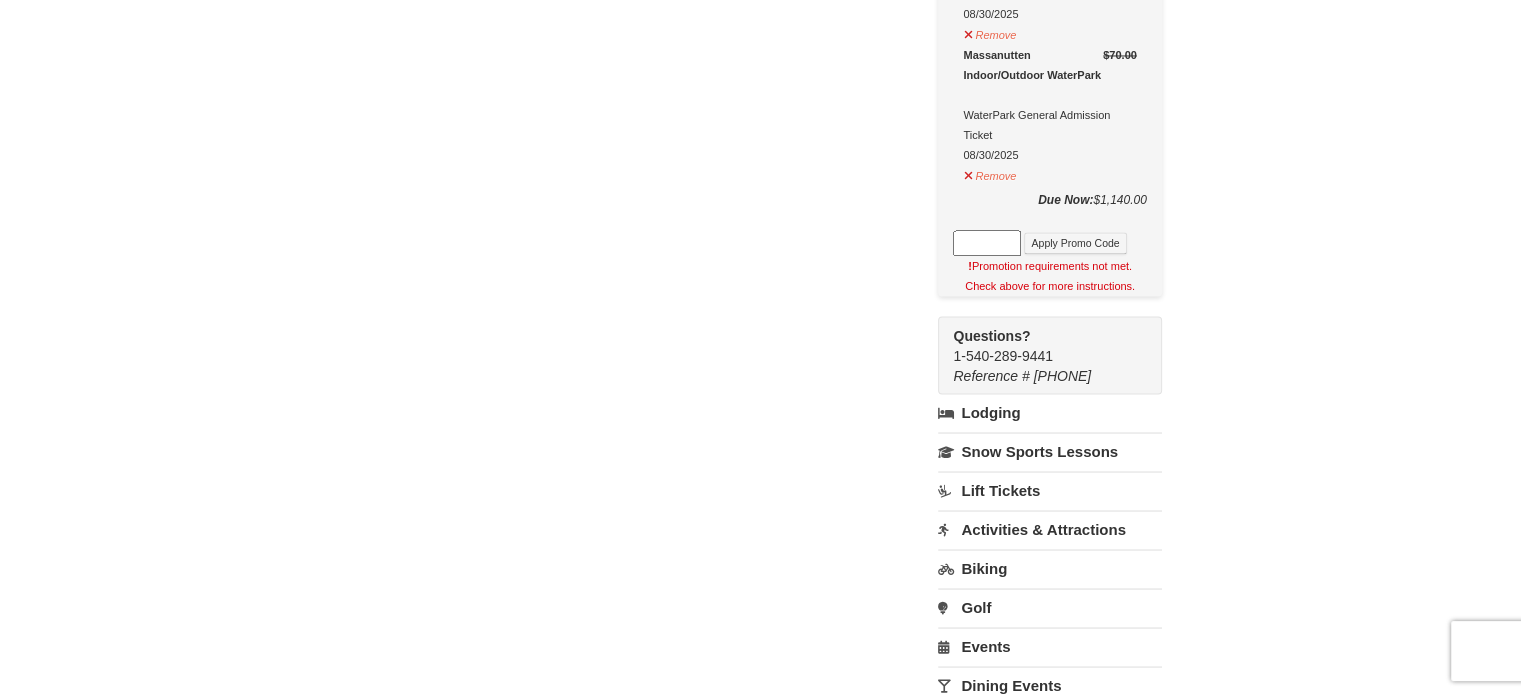 scroll, scrollTop: 3600, scrollLeft: 0, axis: vertical 